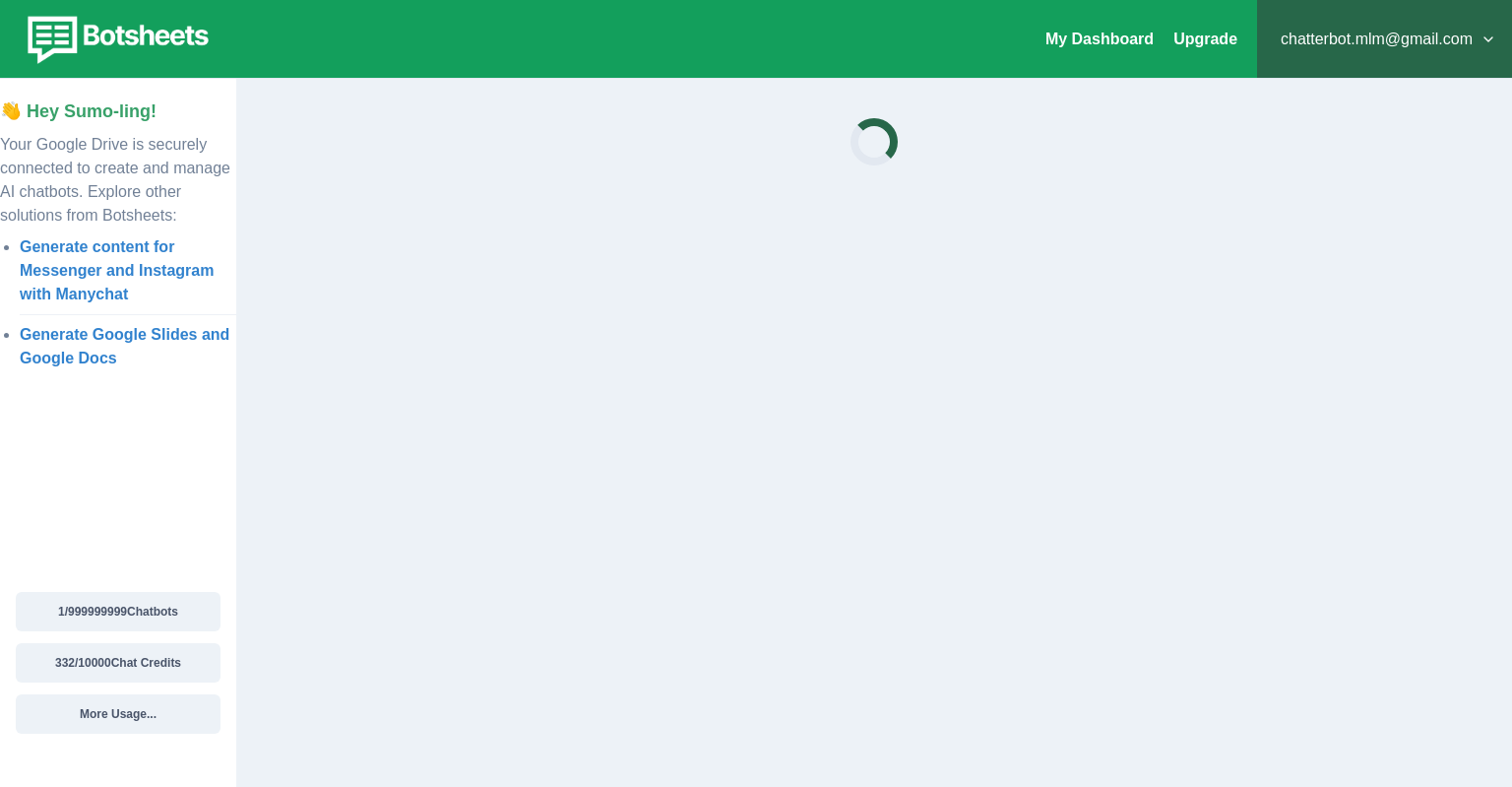 scroll, scrollTop: 0, scrollLeft: 0, axis: both 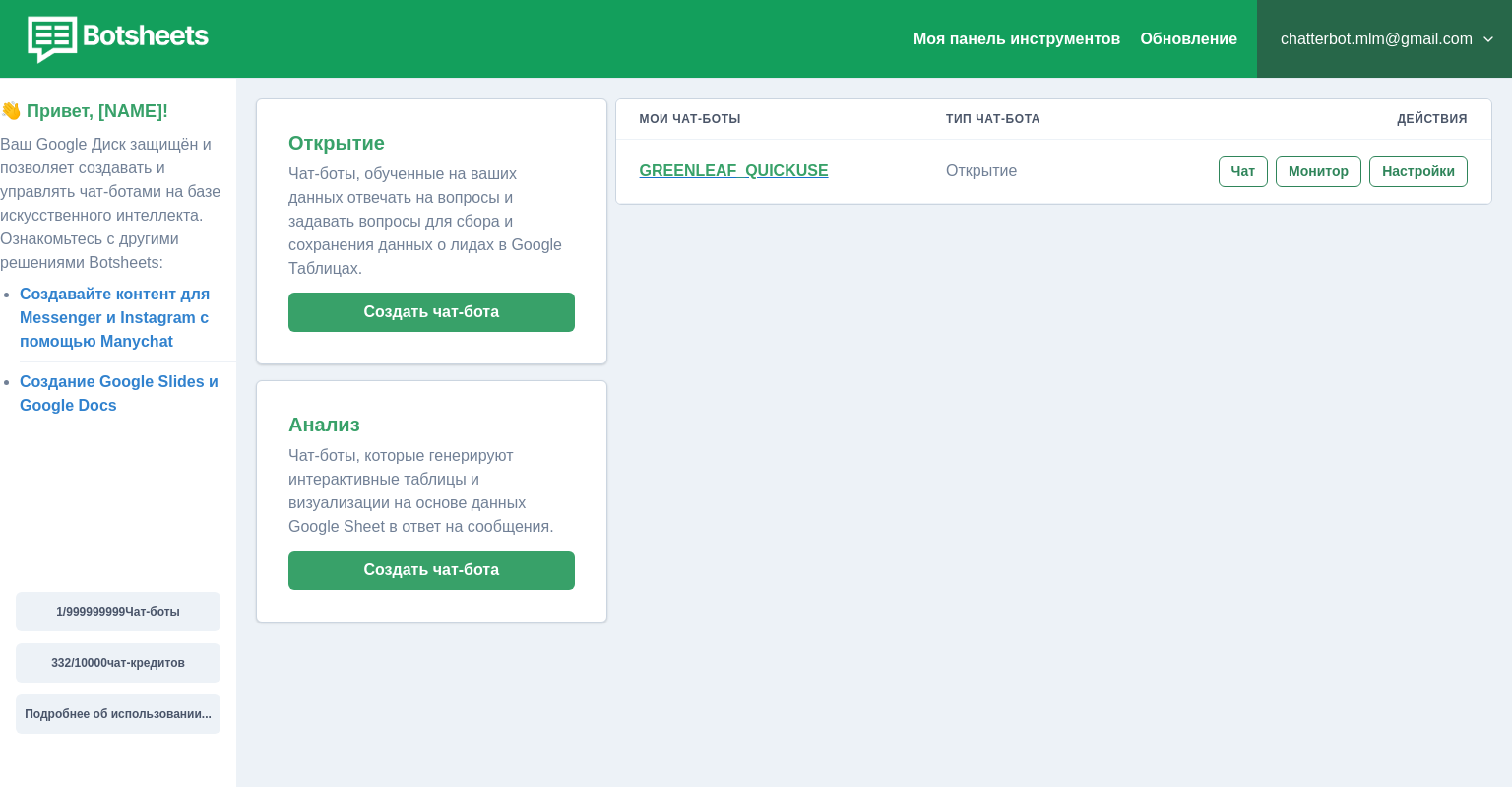 click on "GREENLEAF_QUICKUSE" at bounding box center [734, 170] 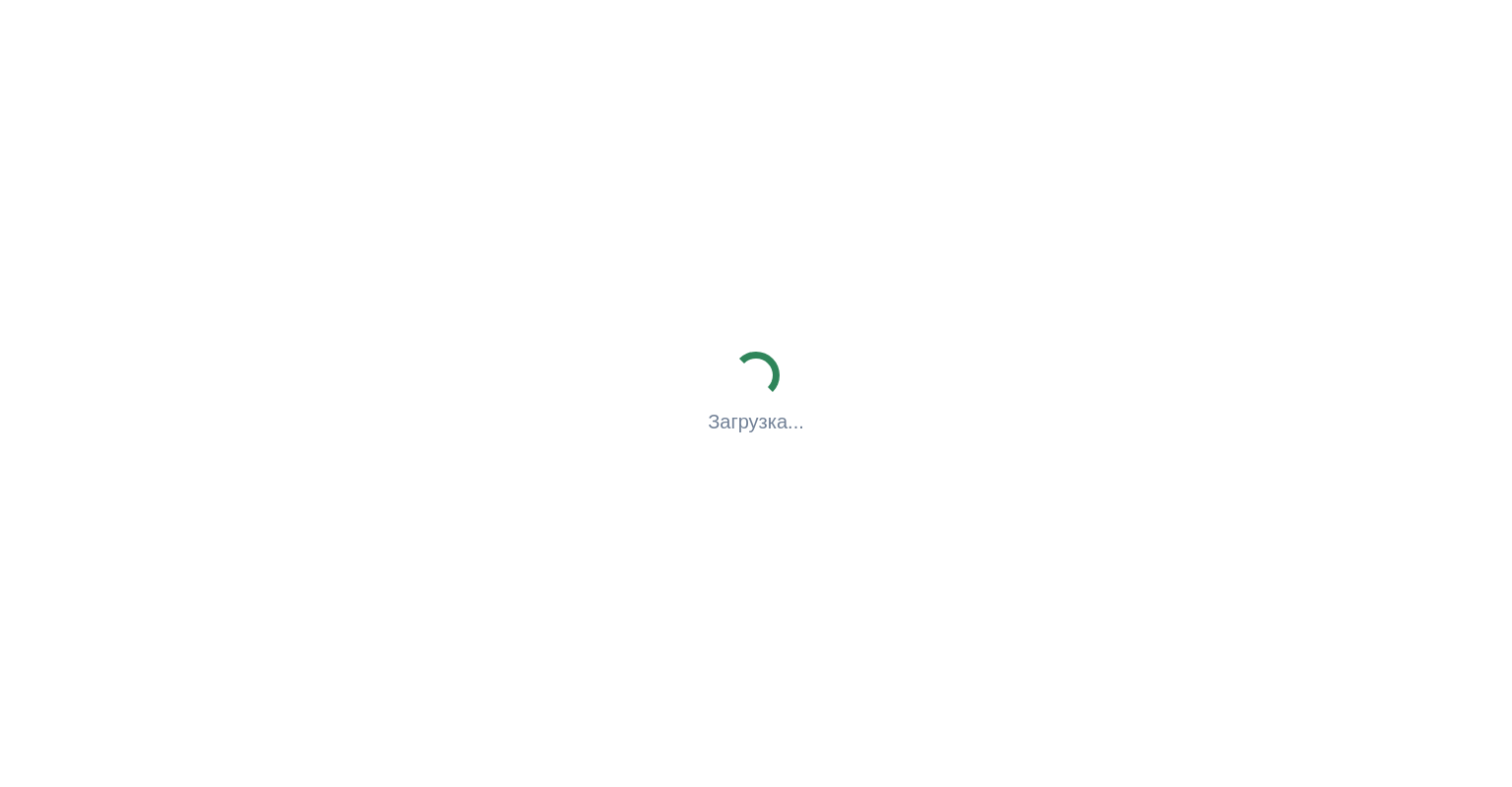 scroll, scrollTop: 0, scrollLeft: 0, axis: both 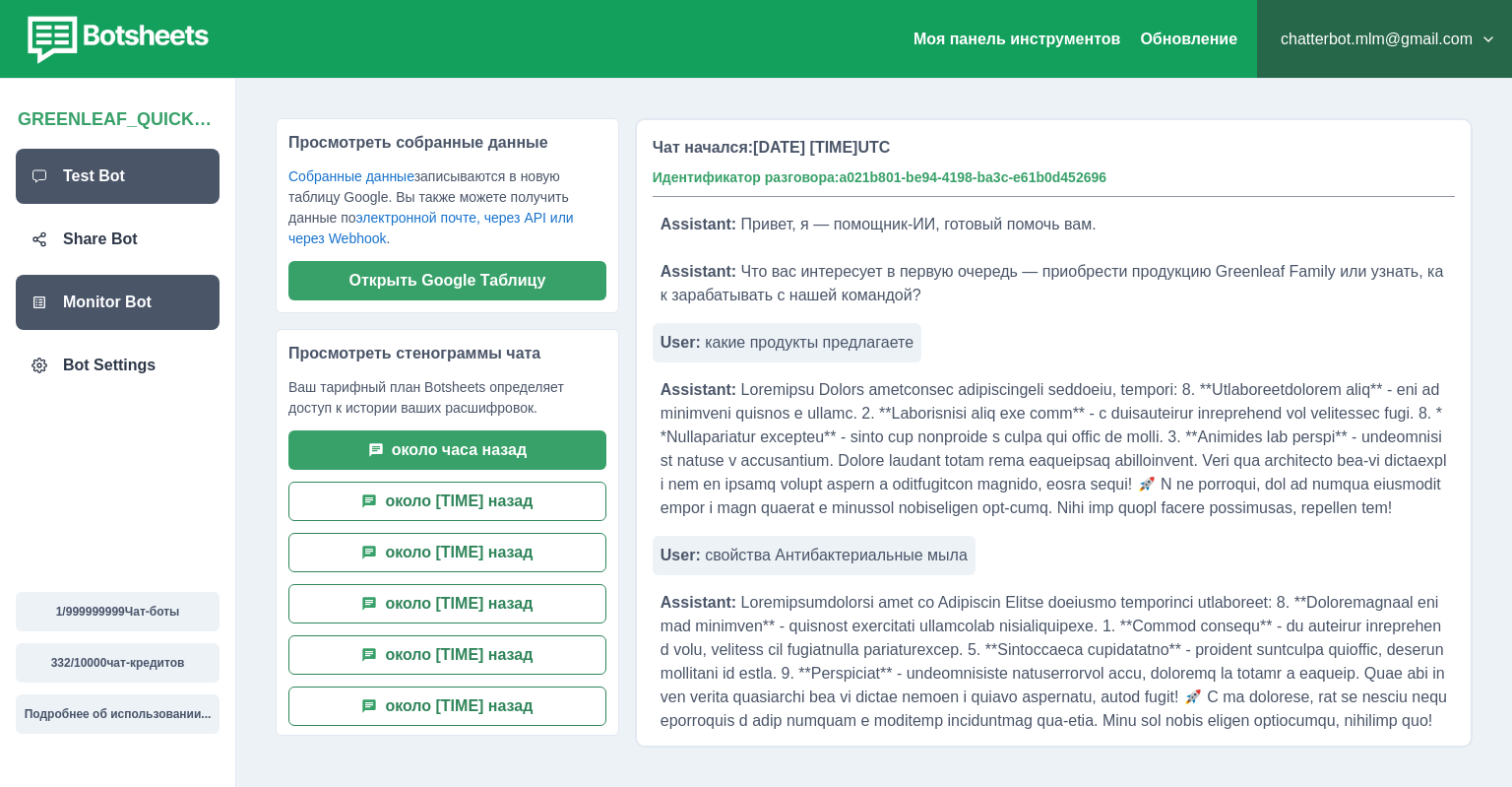 click on "Test Bot" at bounding box center (94, 176) 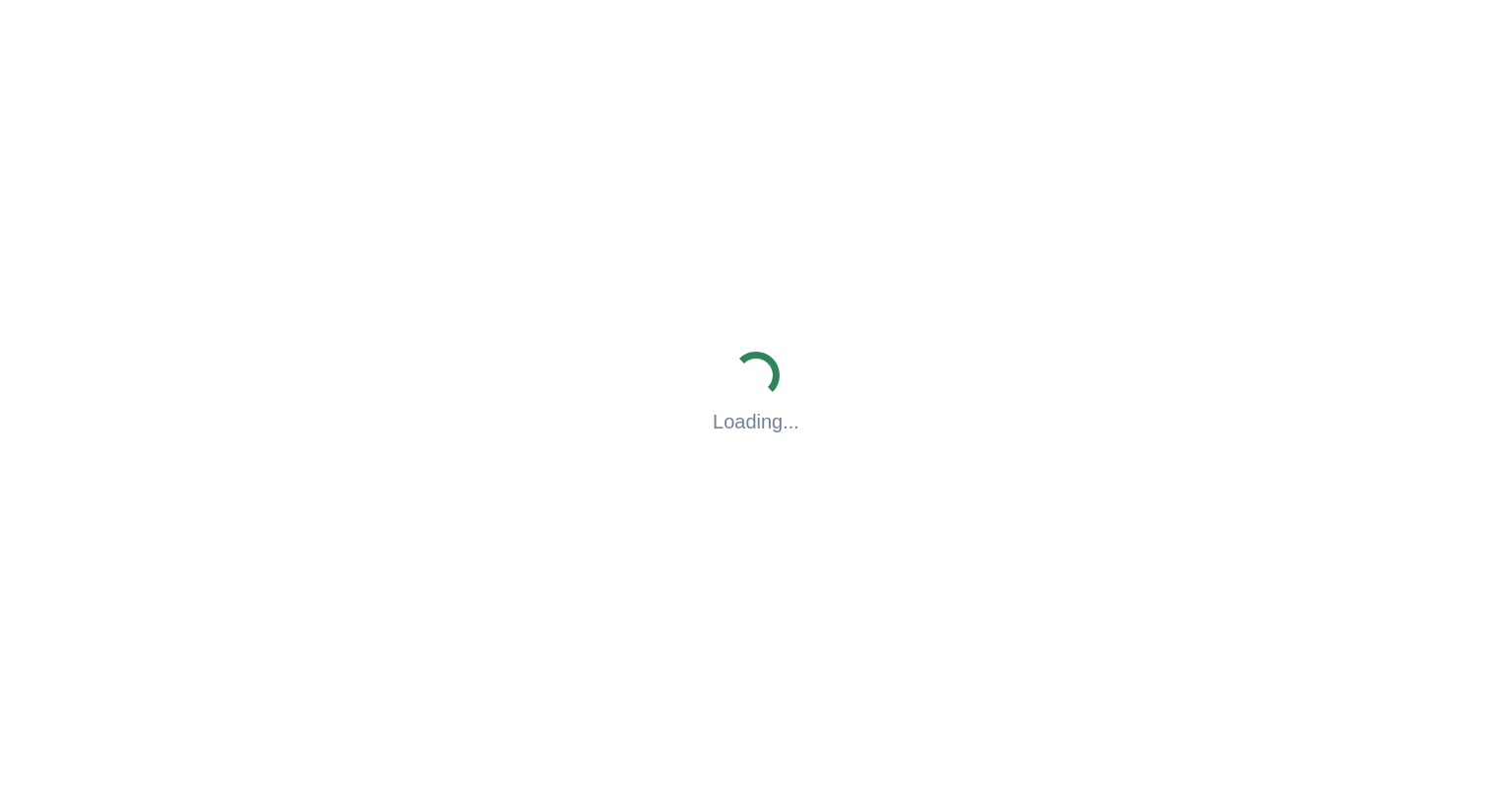 scroll, scrollTop: 0, scrollLeft: 0, axis: both 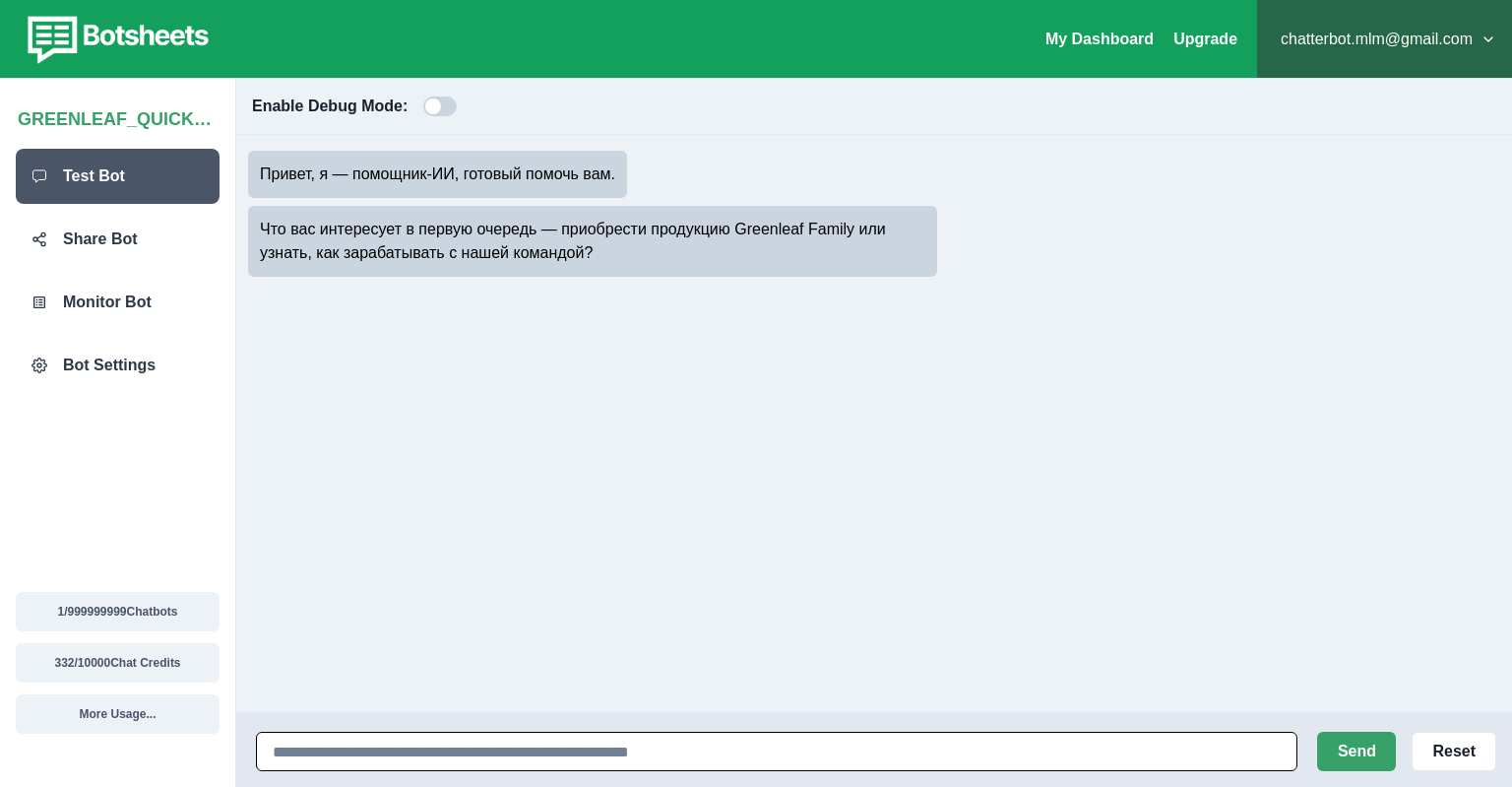 click at bounding box center (777, 752) 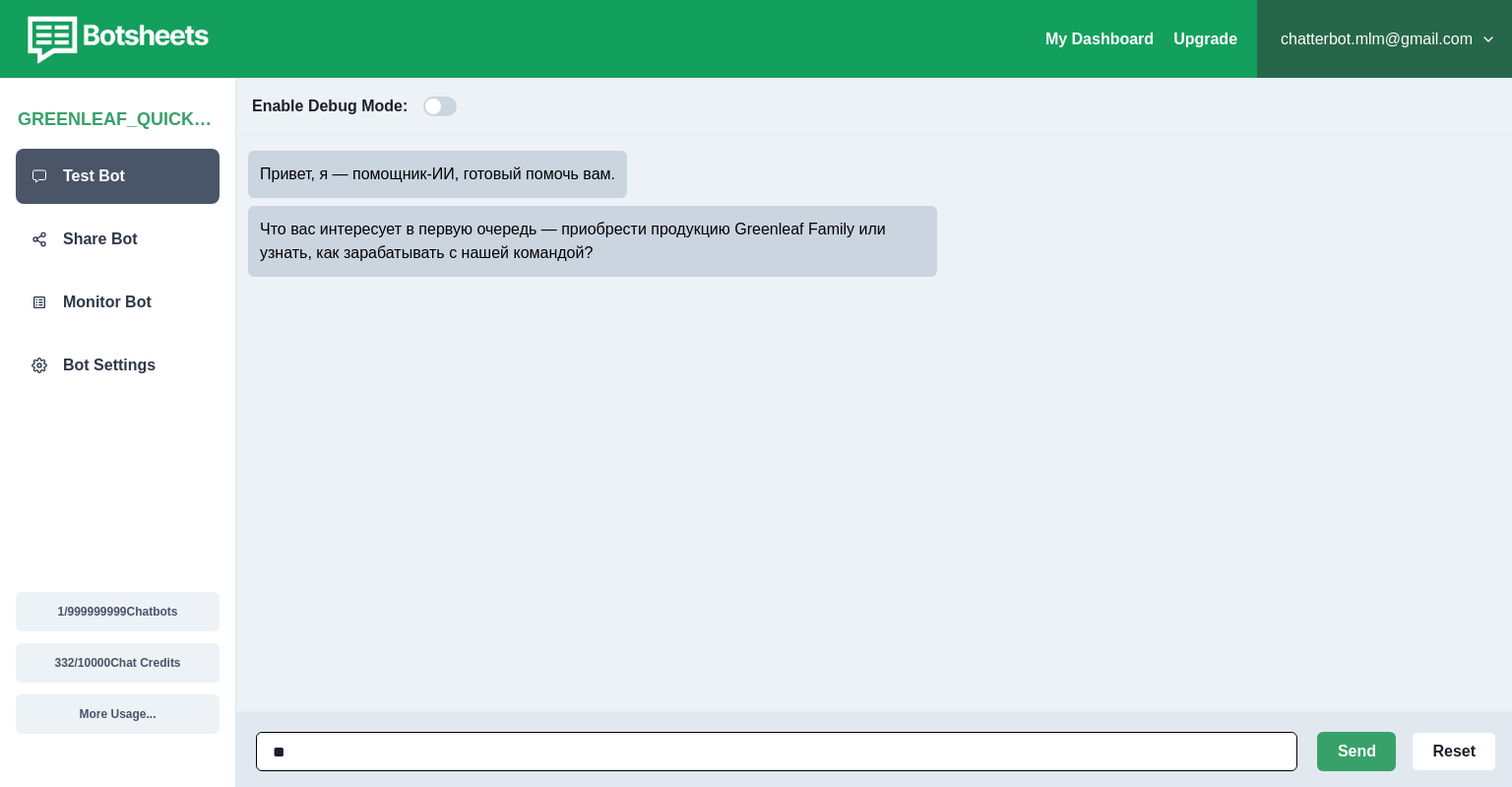 type on "*" 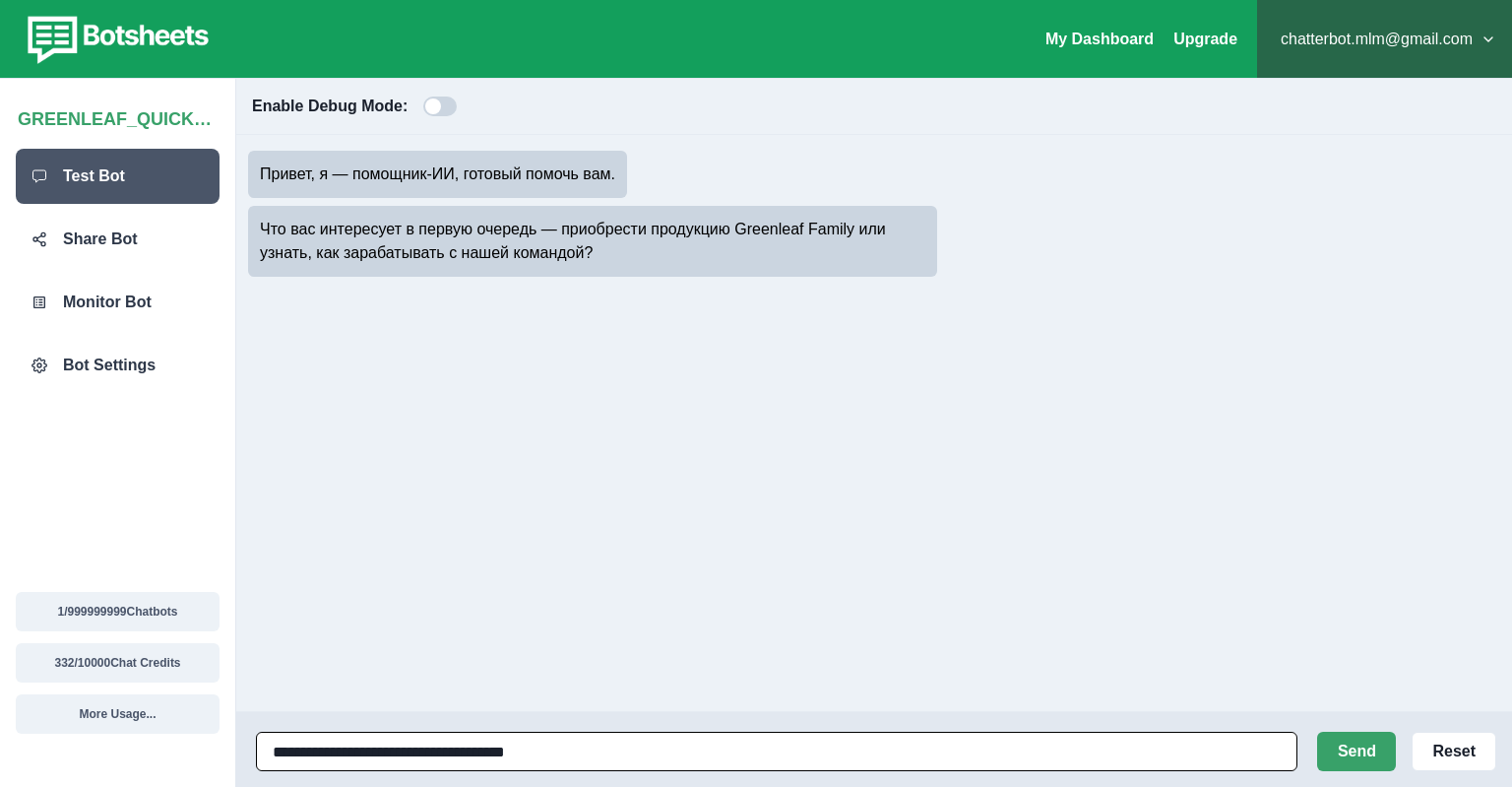 type on "**********" 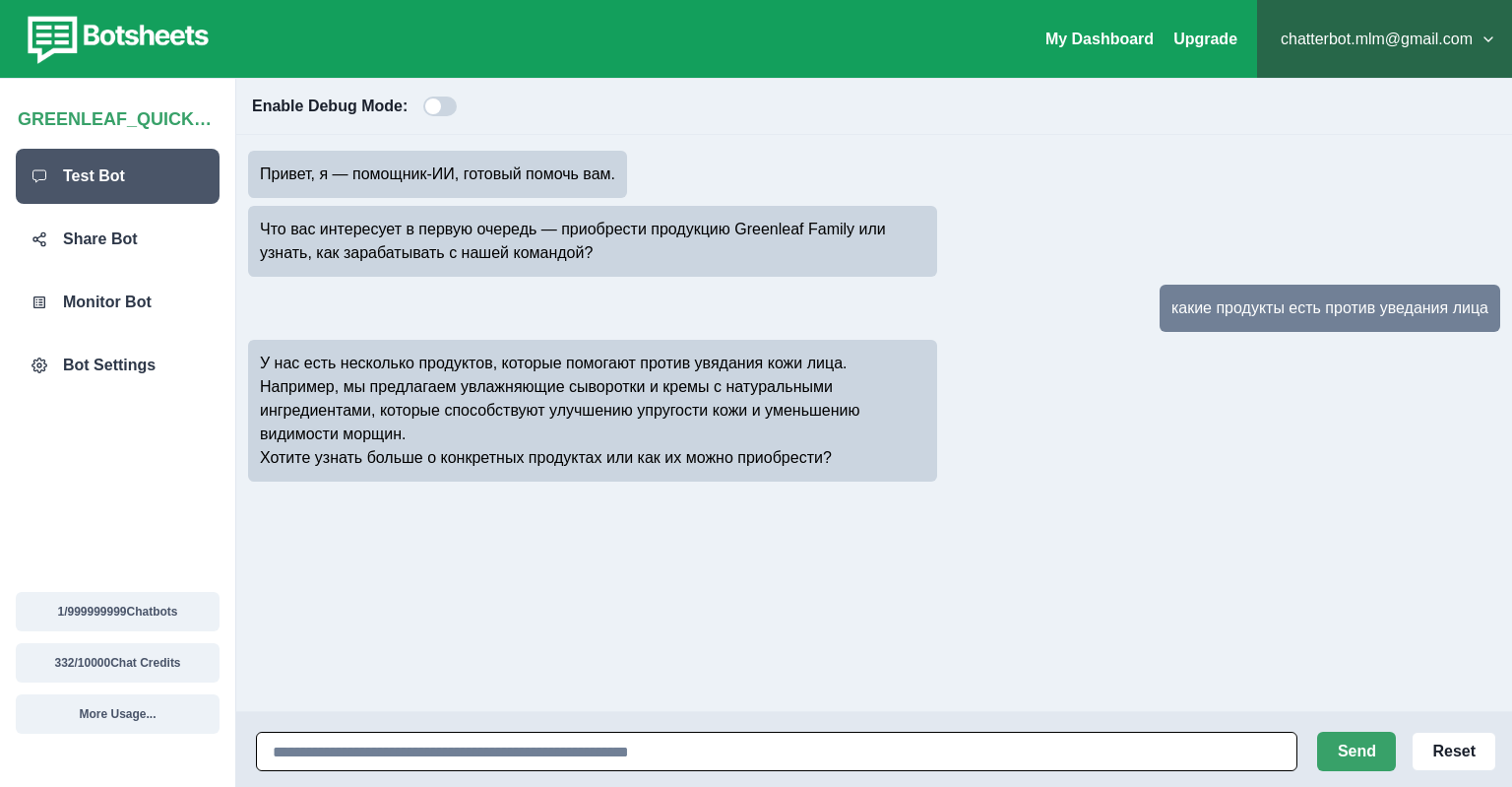 click at bounding box center [777, 752] 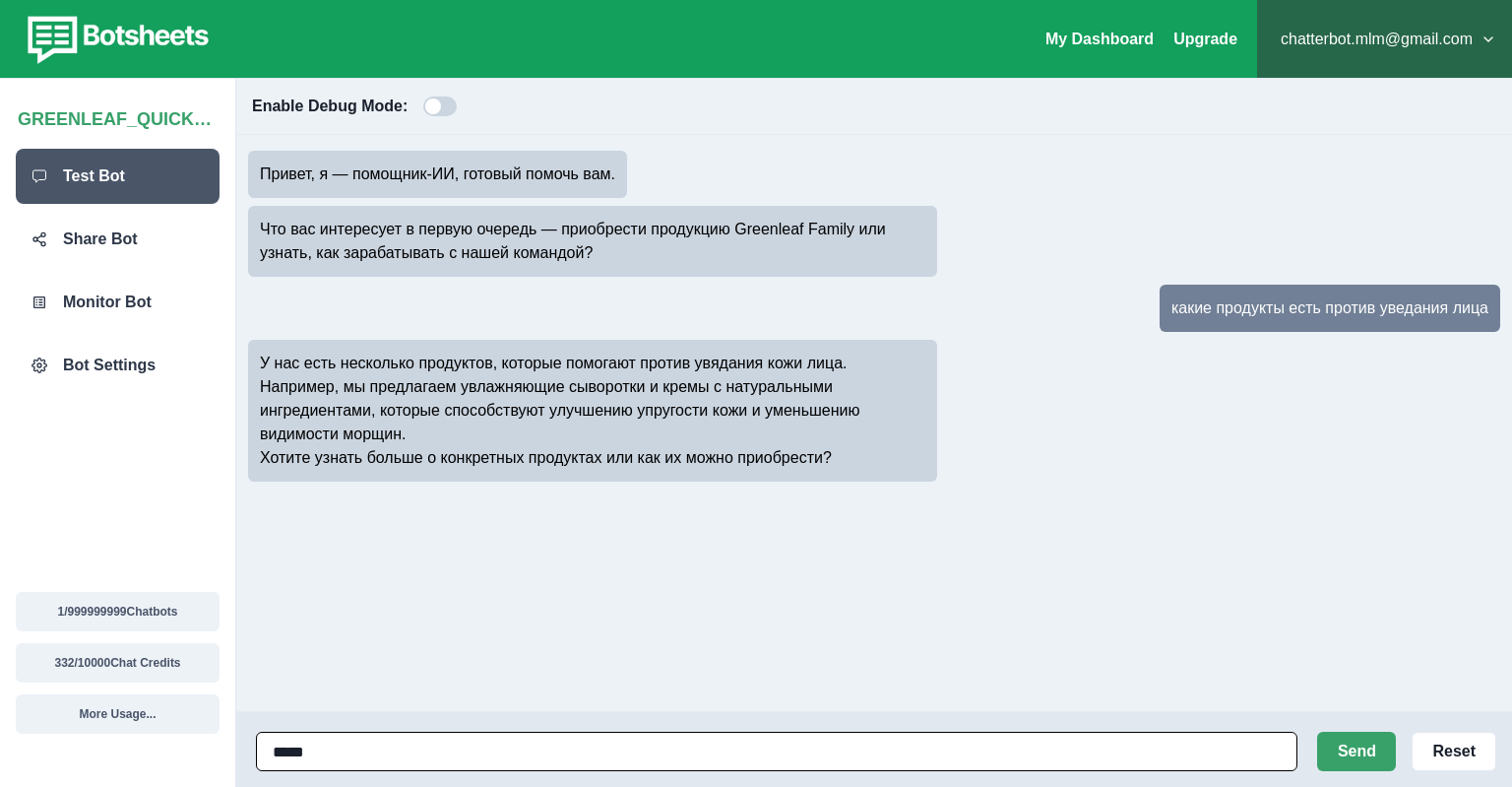 type on "******" 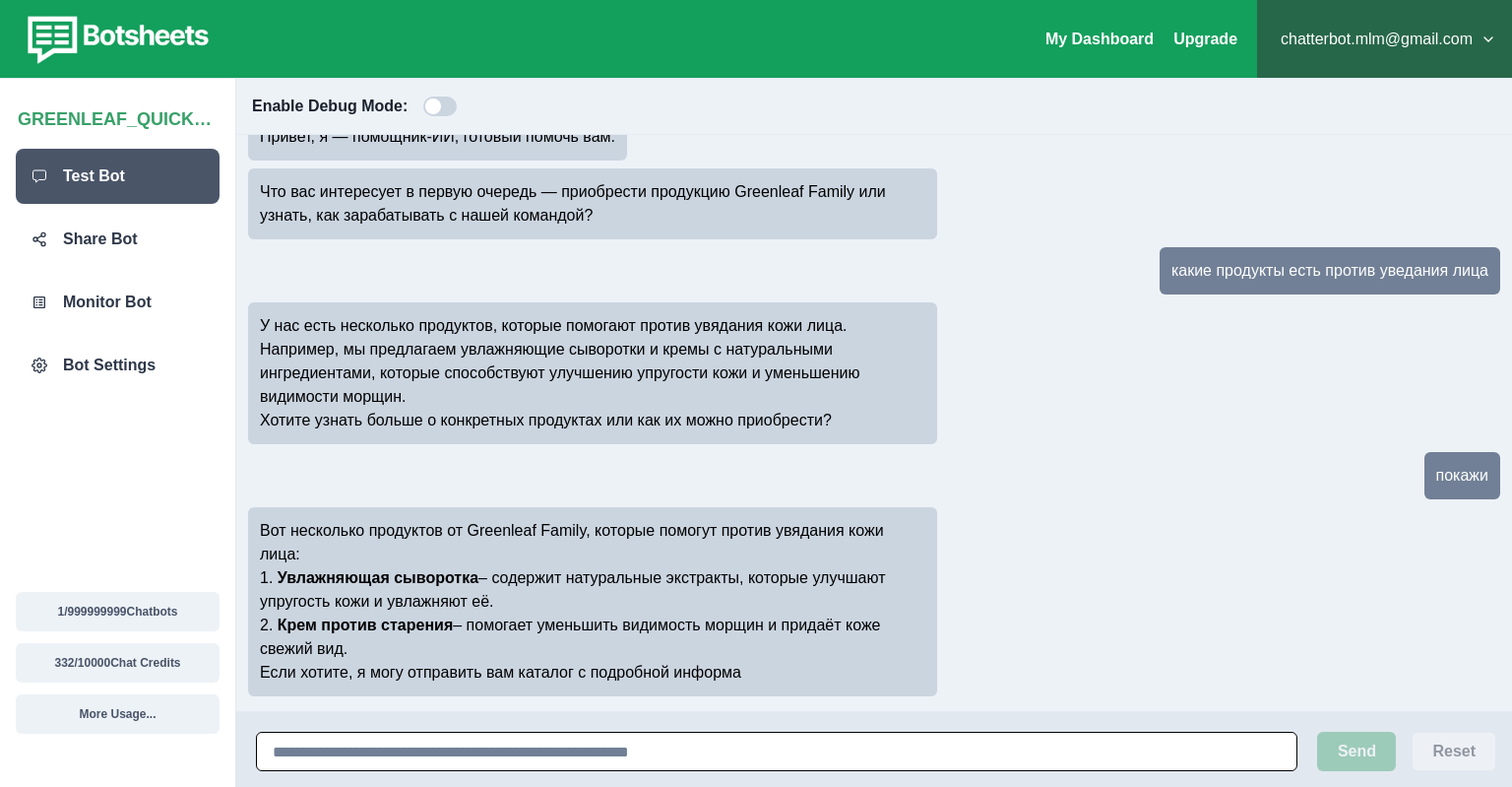 scroll, scrollTop: 61, scrollLeft: 0, axis: vertical 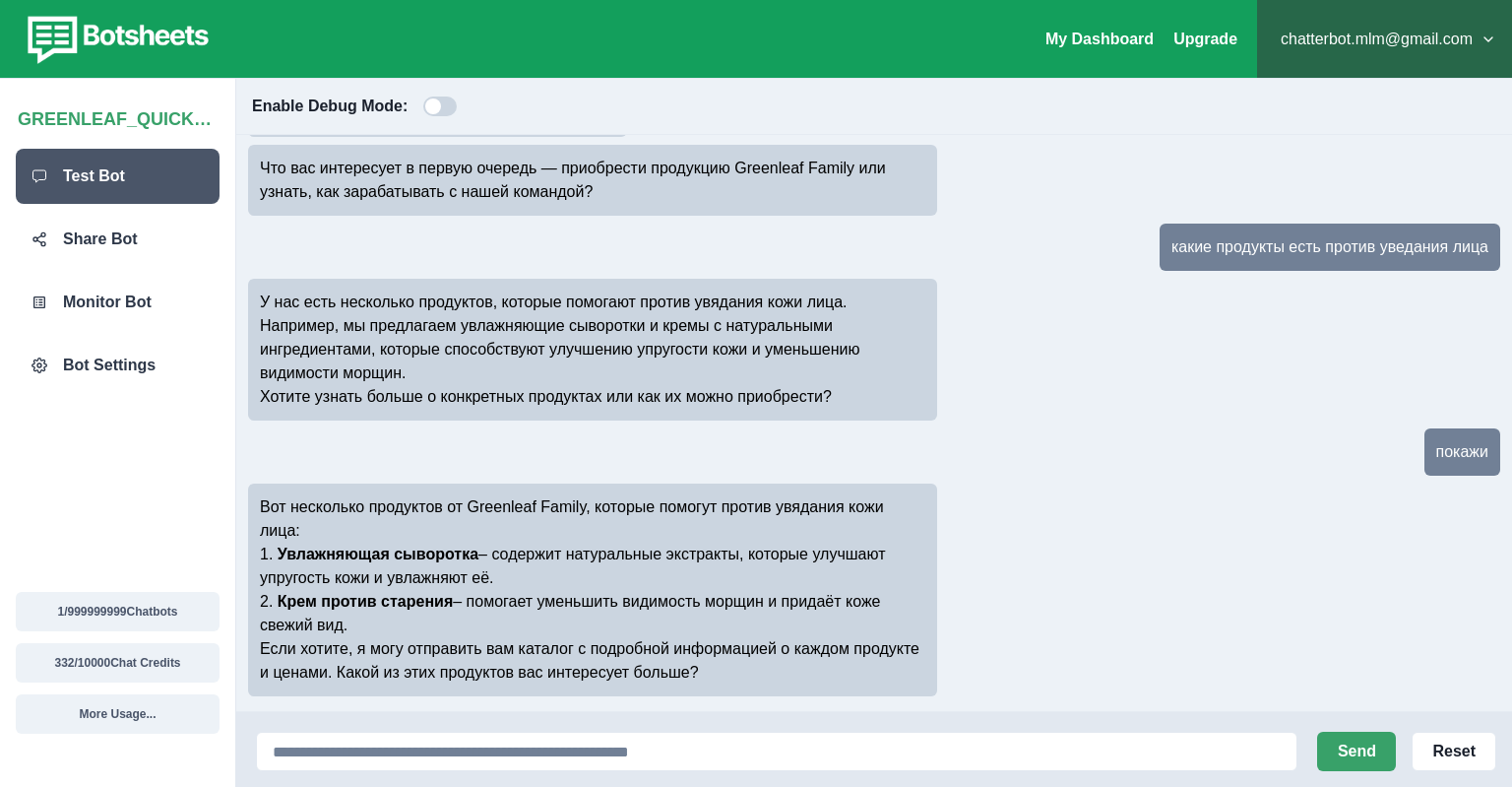 click on "Увлажняющая сыворотка" at bounding box center (378, 554) 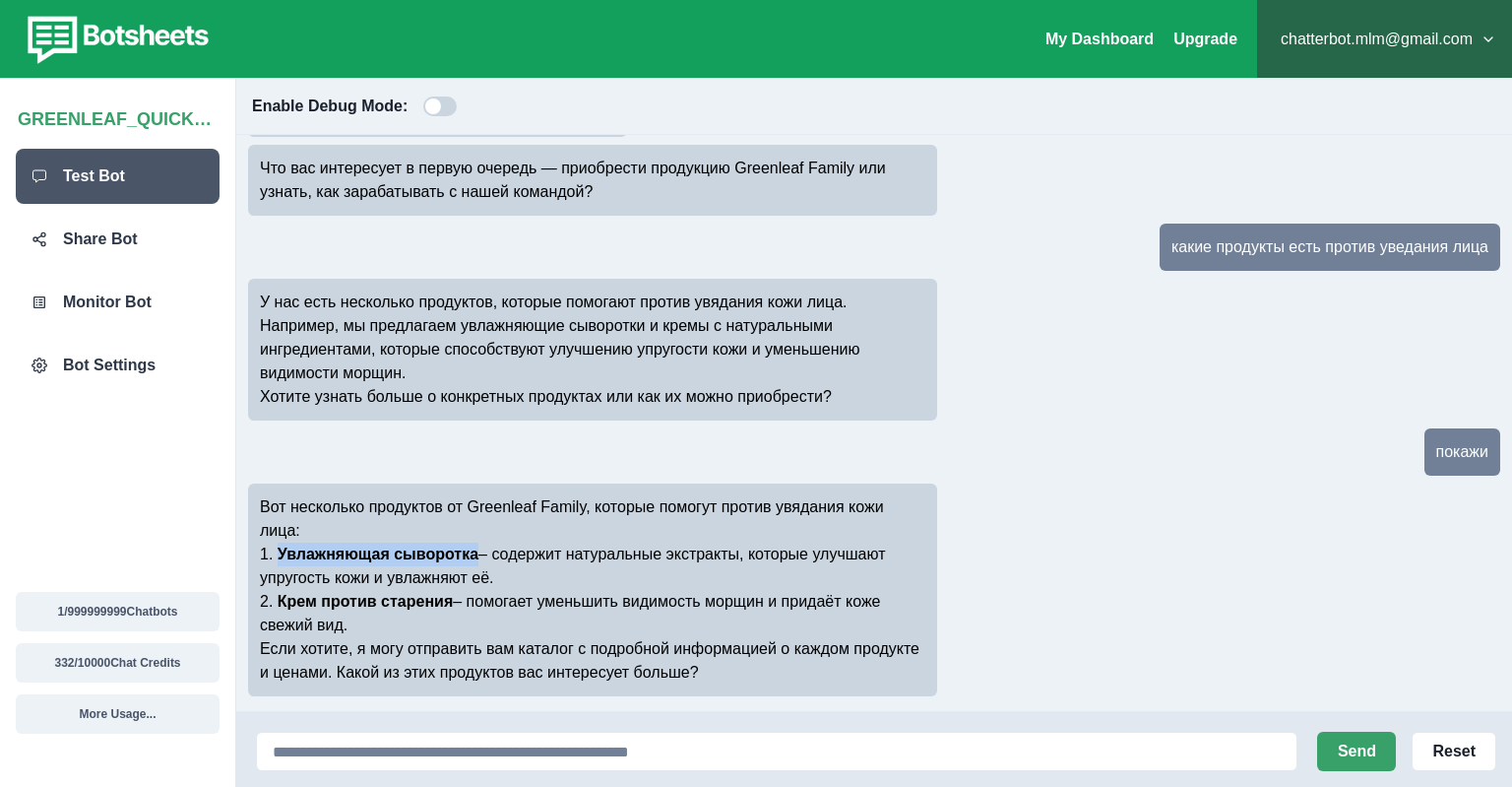 drag, startPoint x: 478, startPoint y: 551, endPoint x: 278, endPoint y: 553, distance: 200.01 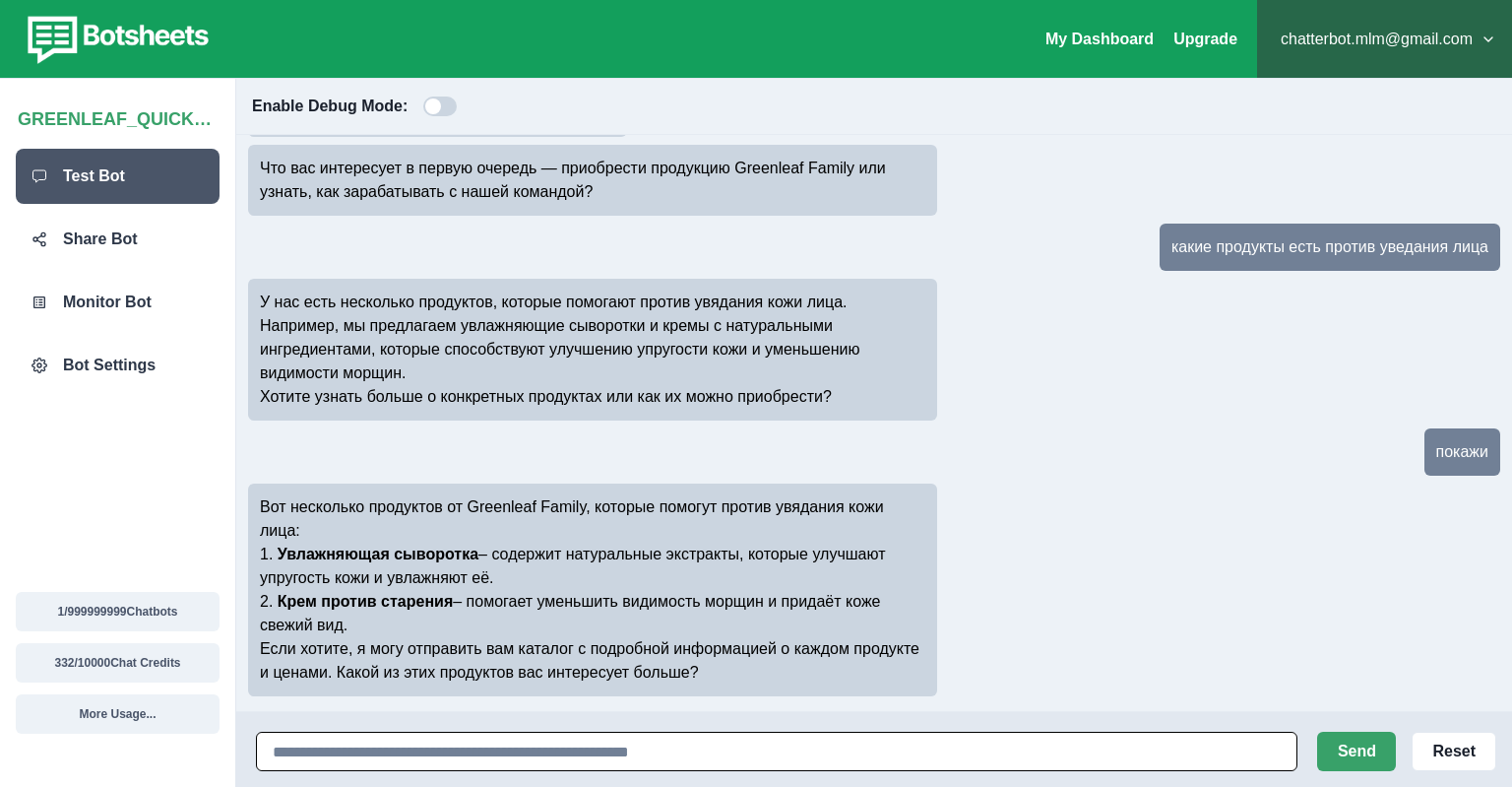 click at bounding box center [777, 752] 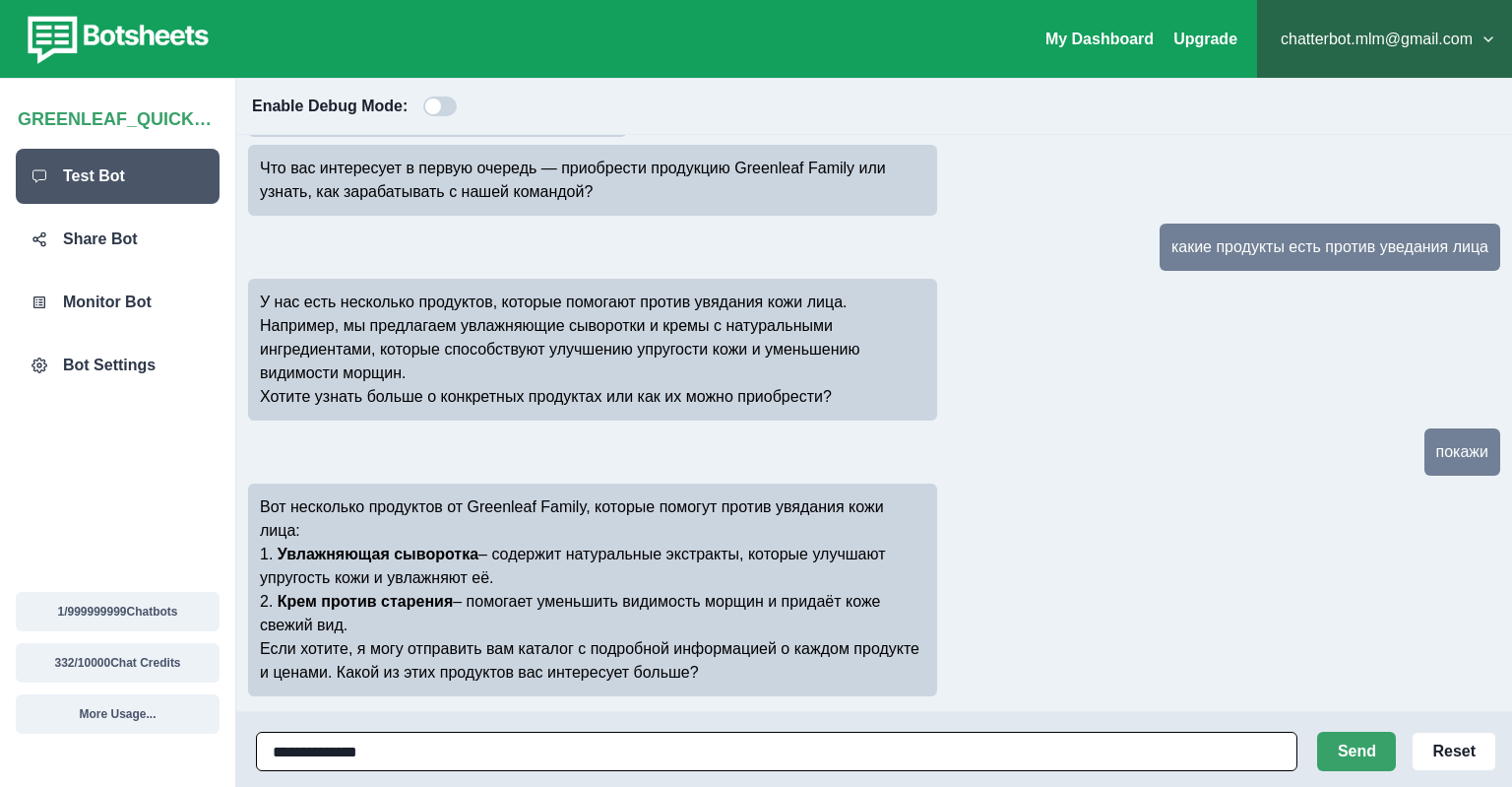 type on "**********" 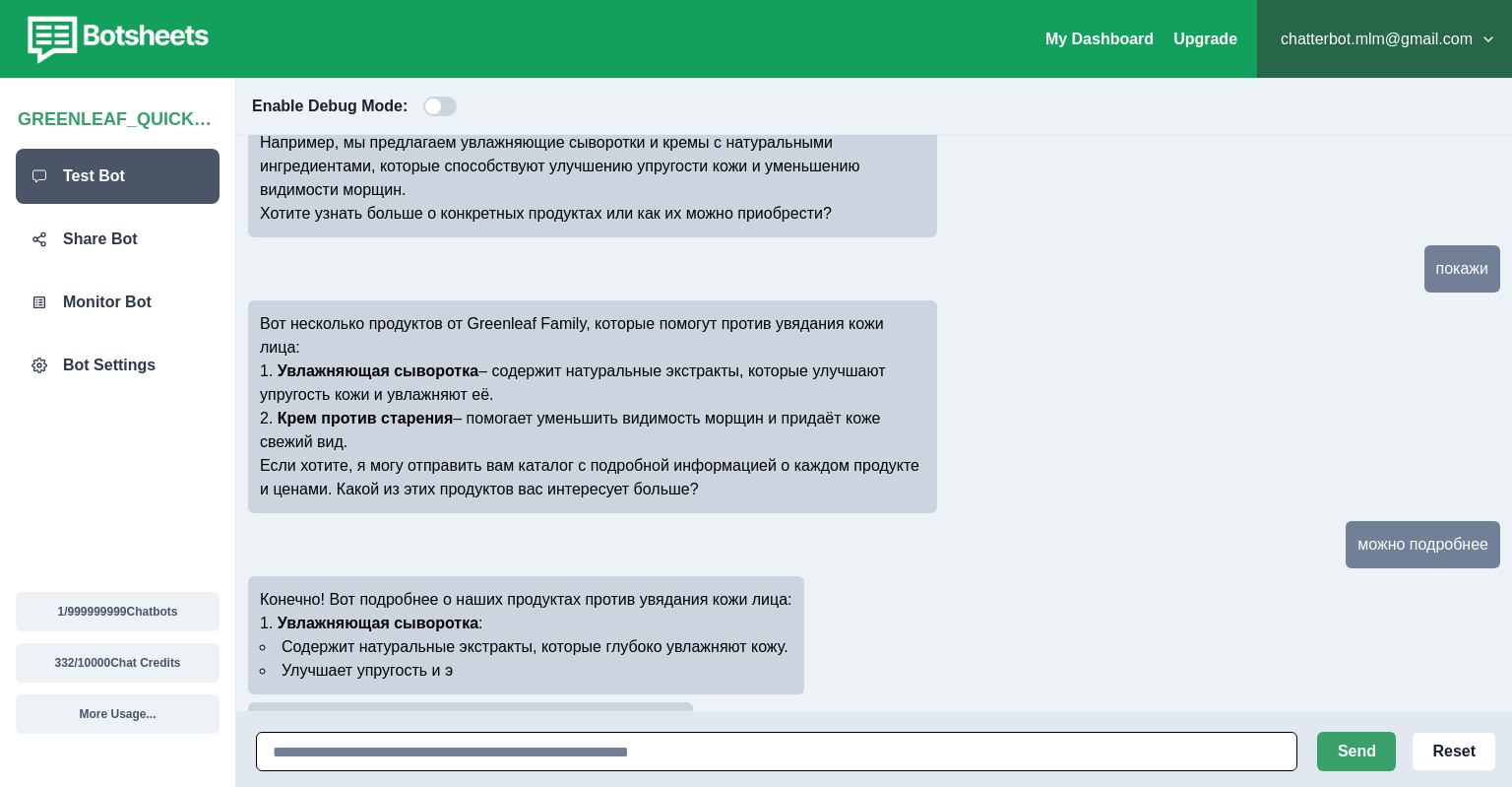 scroll, scrollTop: 299, scrollLeft: 0, axis: vertical 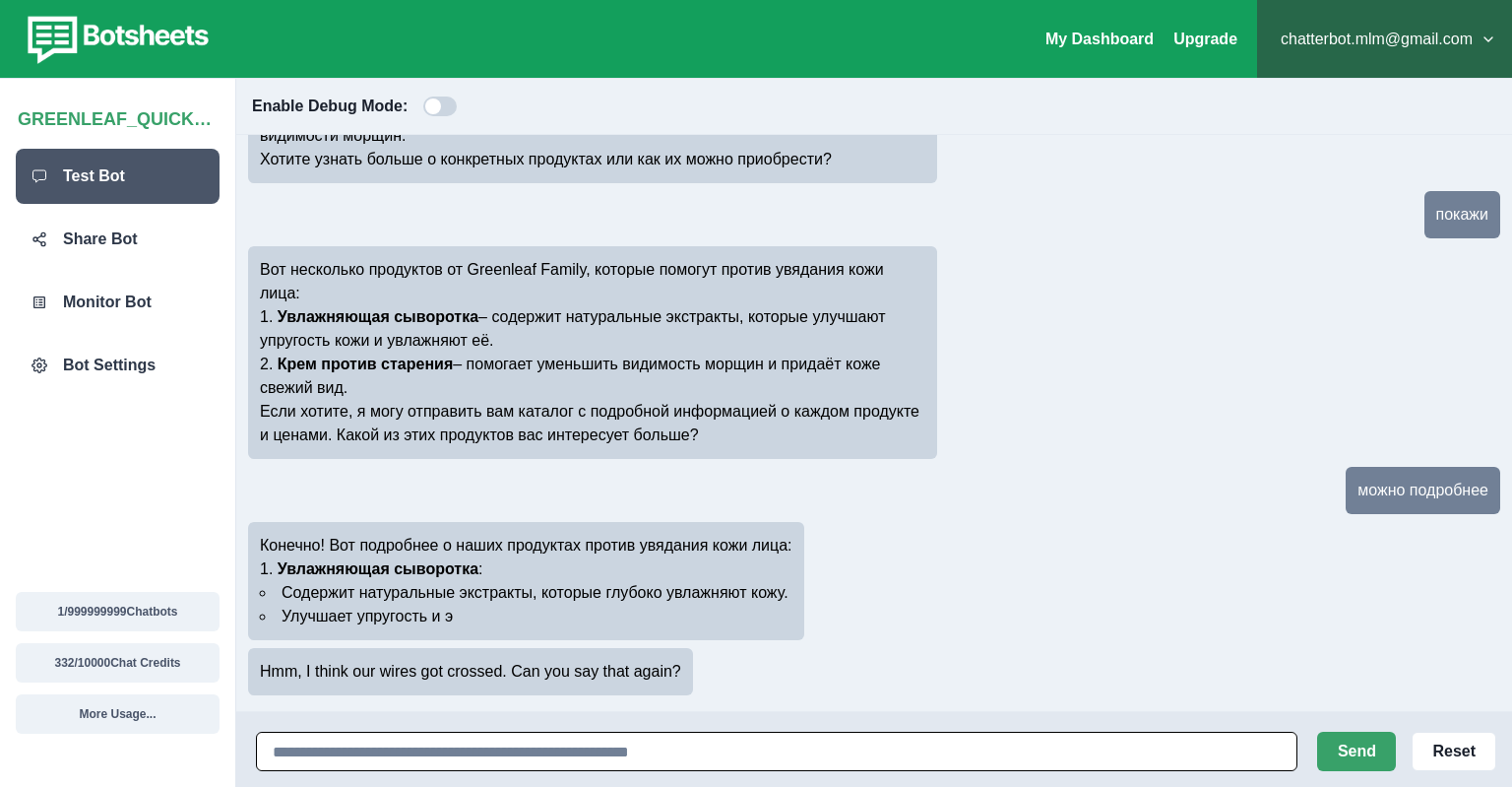 paste on "**********" 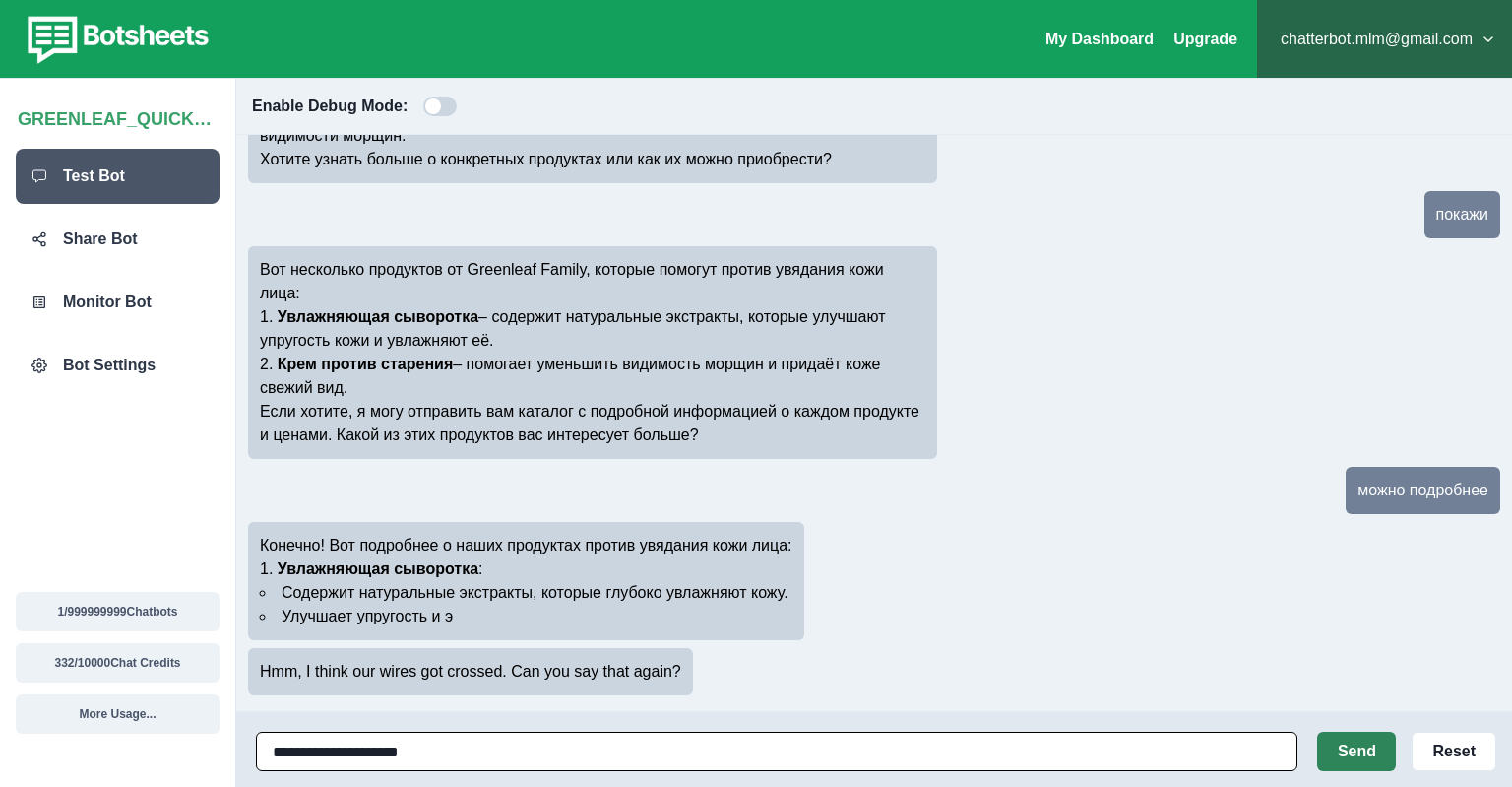 type on "**********" 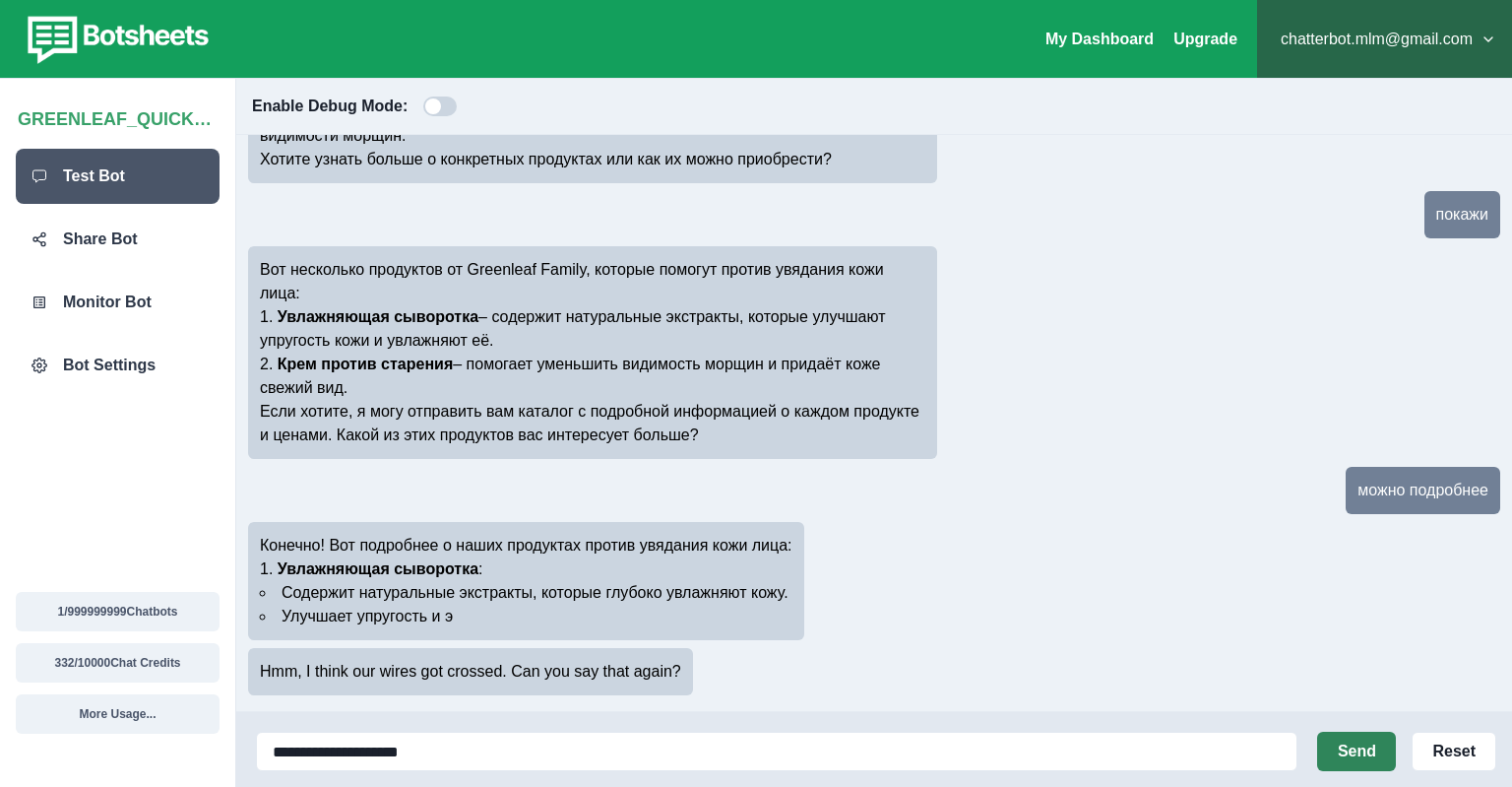 click on "Send" at bounding box center (1356, 752) 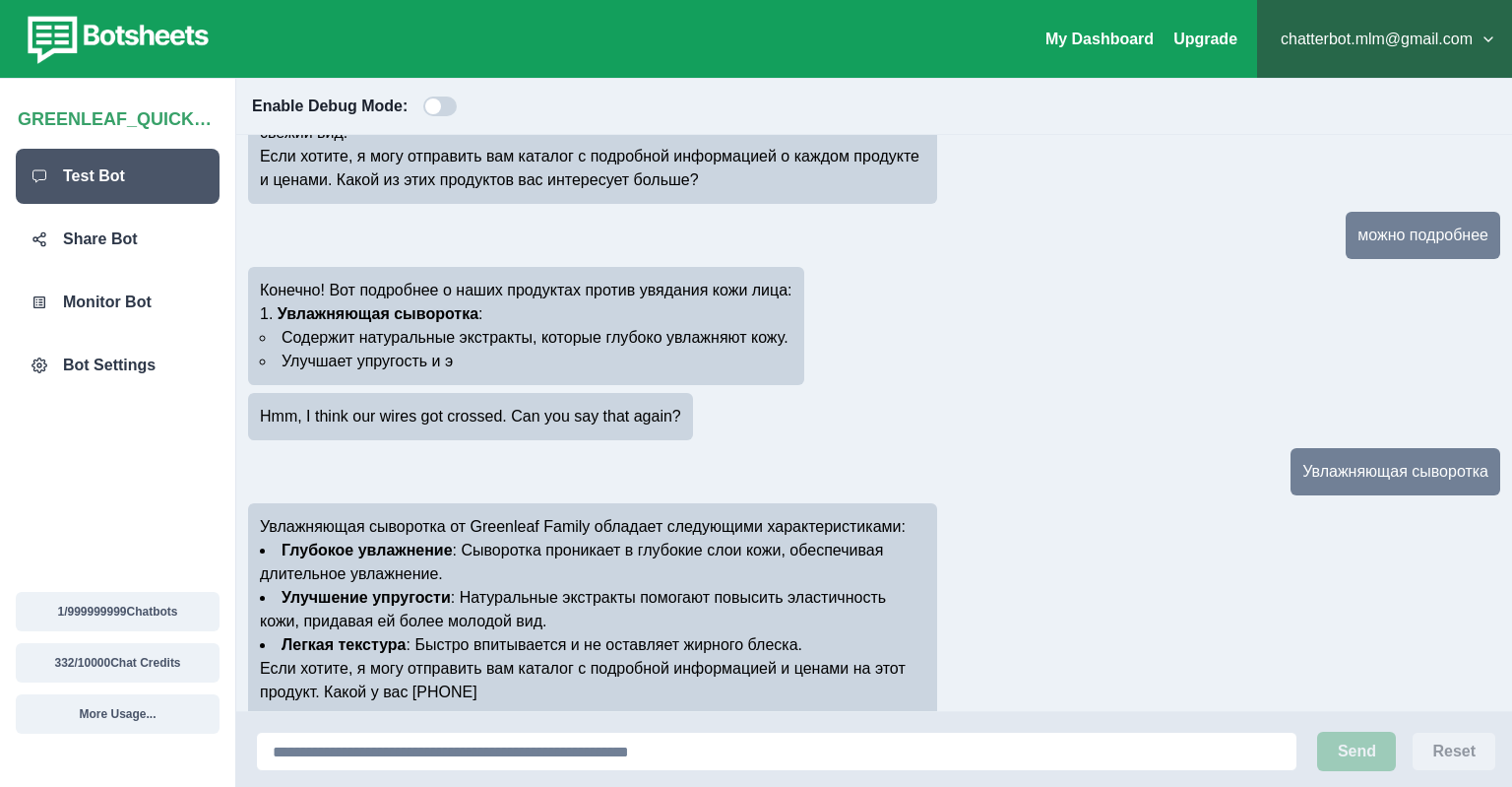 scroll, scrollTop: 577, scrollLeft: 0, axis: vertical 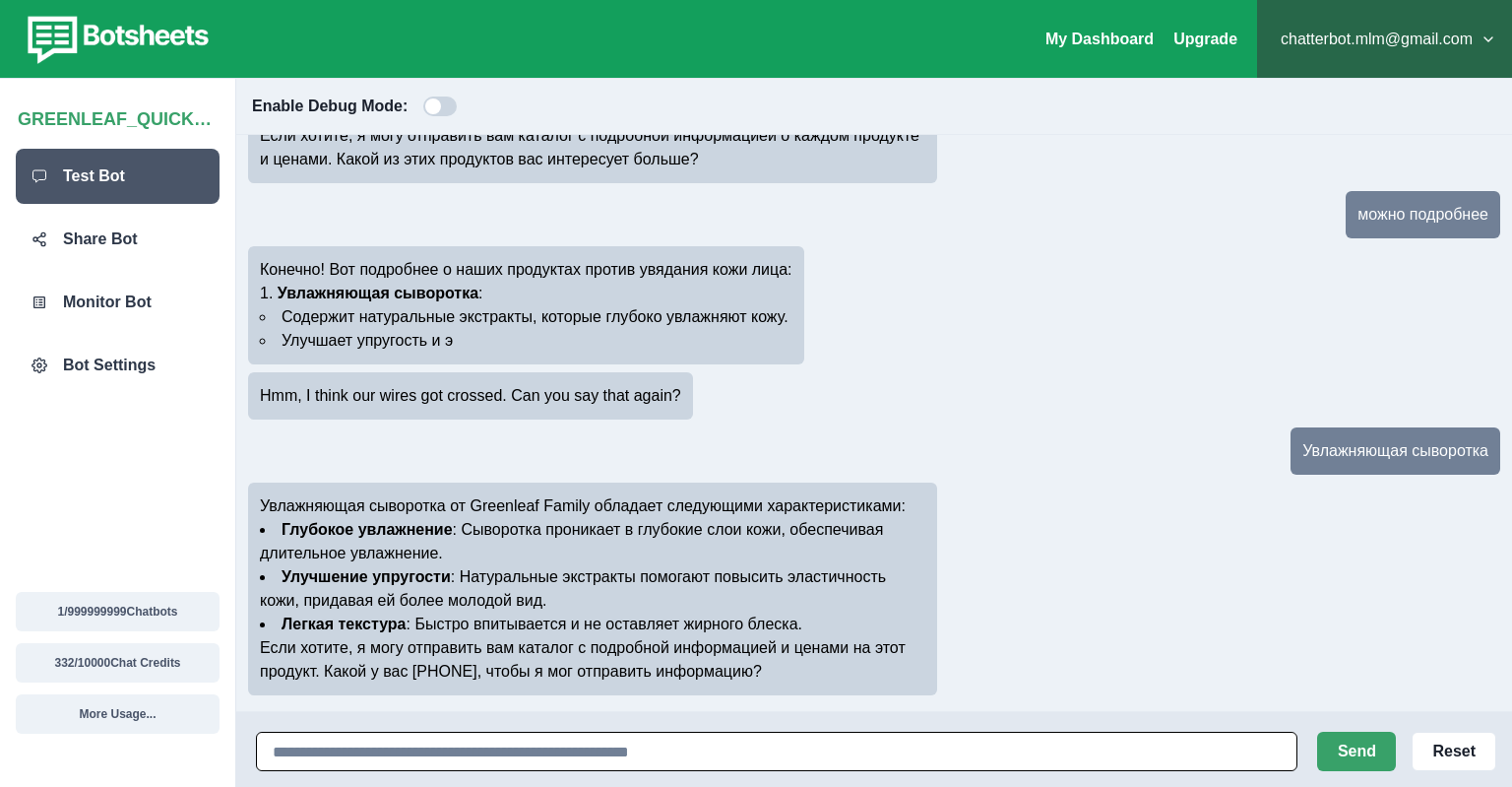 drag, startPoint x: 507, startPoint y: 745, endPoint x: 502, endPoint y: 732, distance: 13.928388 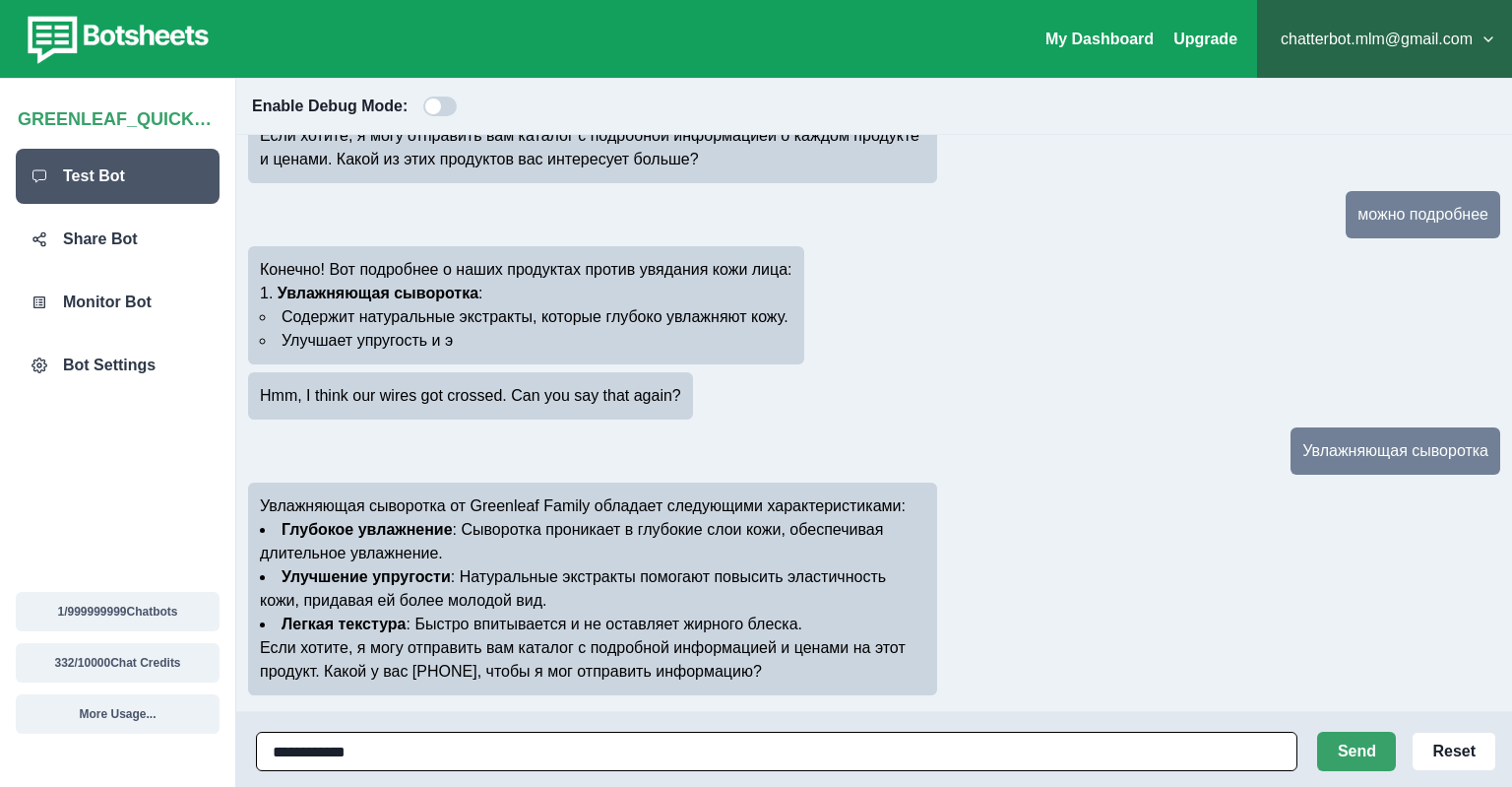 type on "**********" 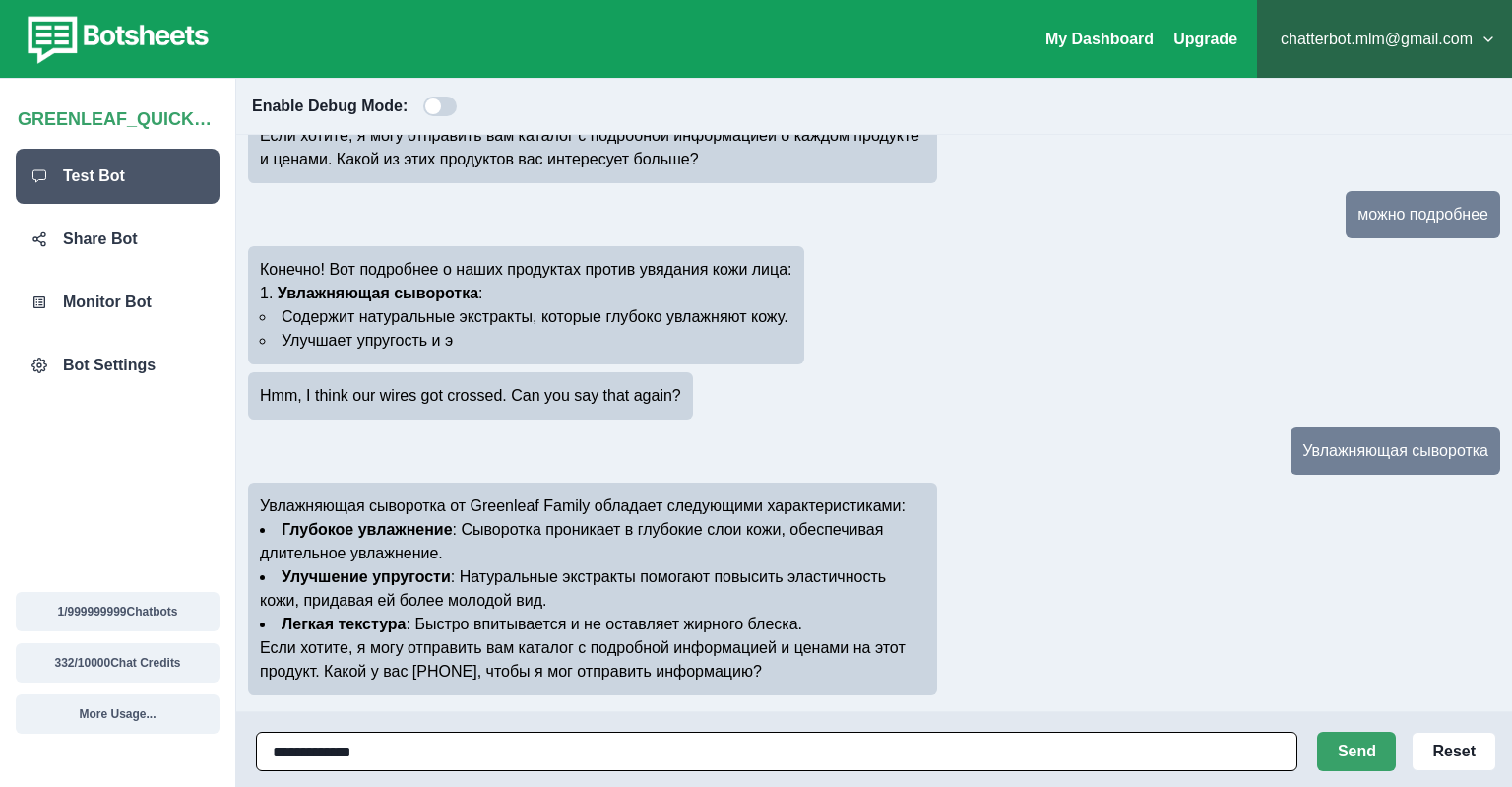 type 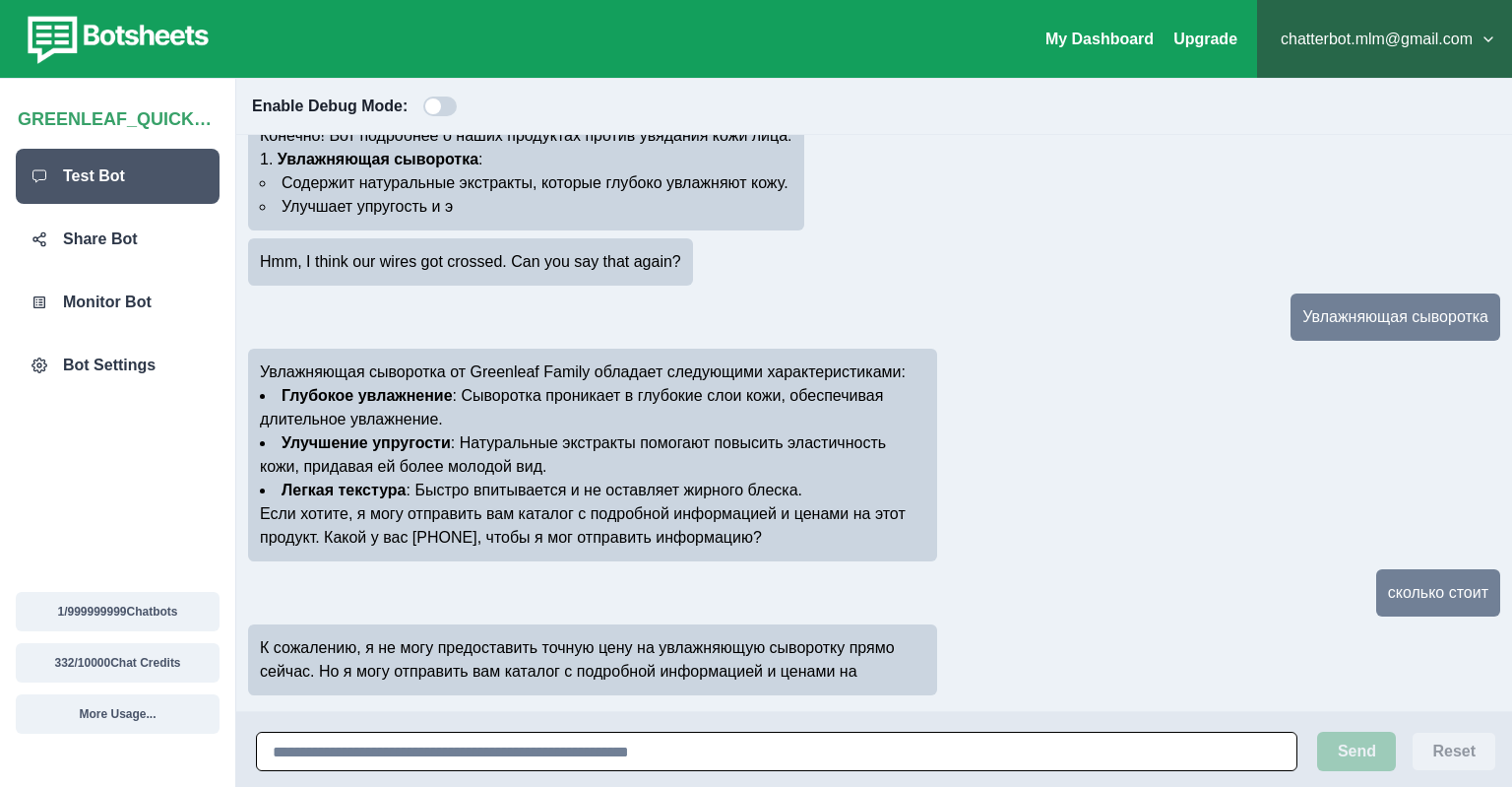 scroll, scrollTop: 758, scrollLeft: 0, axis: vertical 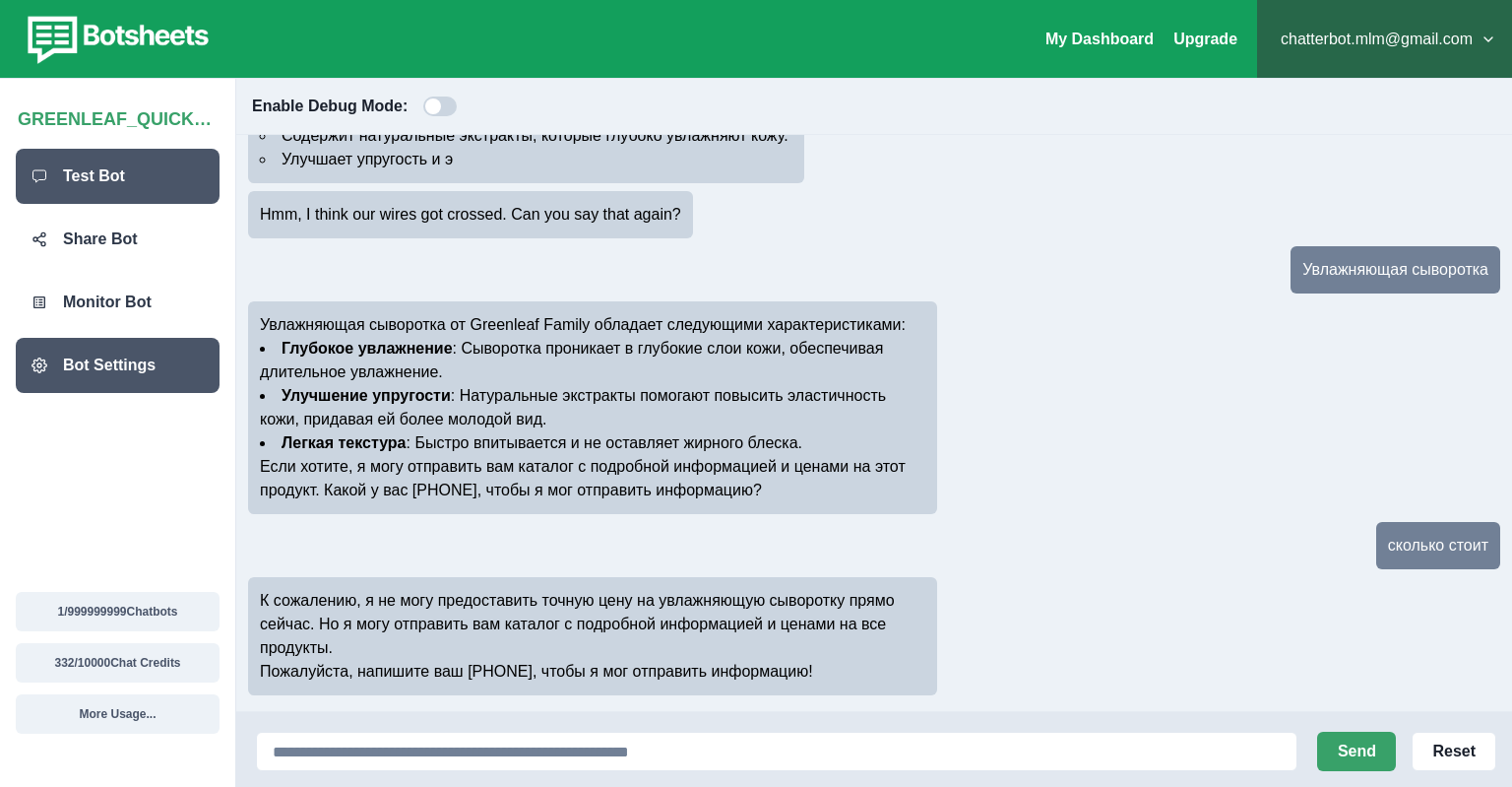click on "Bot Settings" at bounding box center [109, 365] 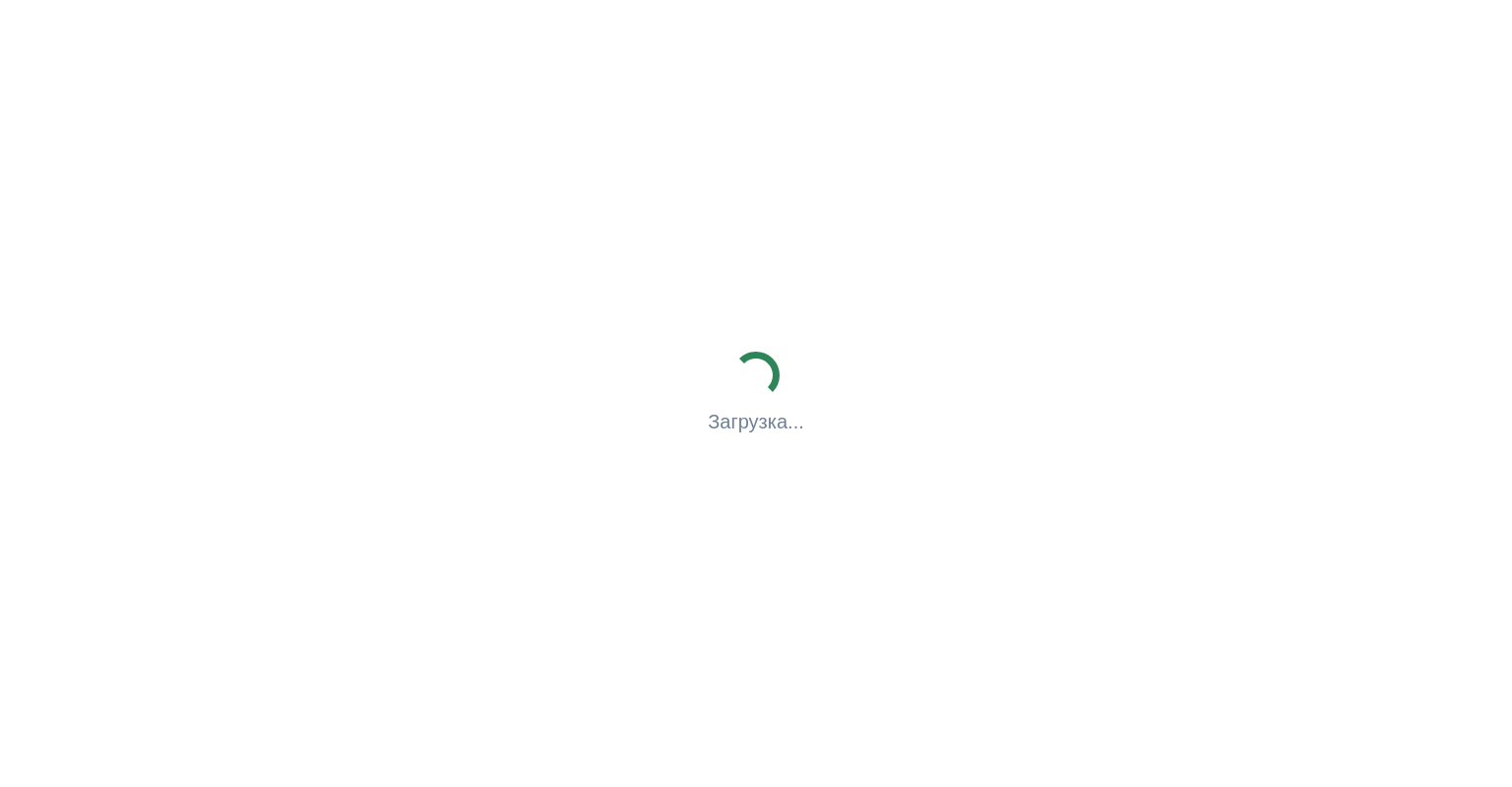 scroll, scrollTop: 0, scrollLeft: 0, axis: both 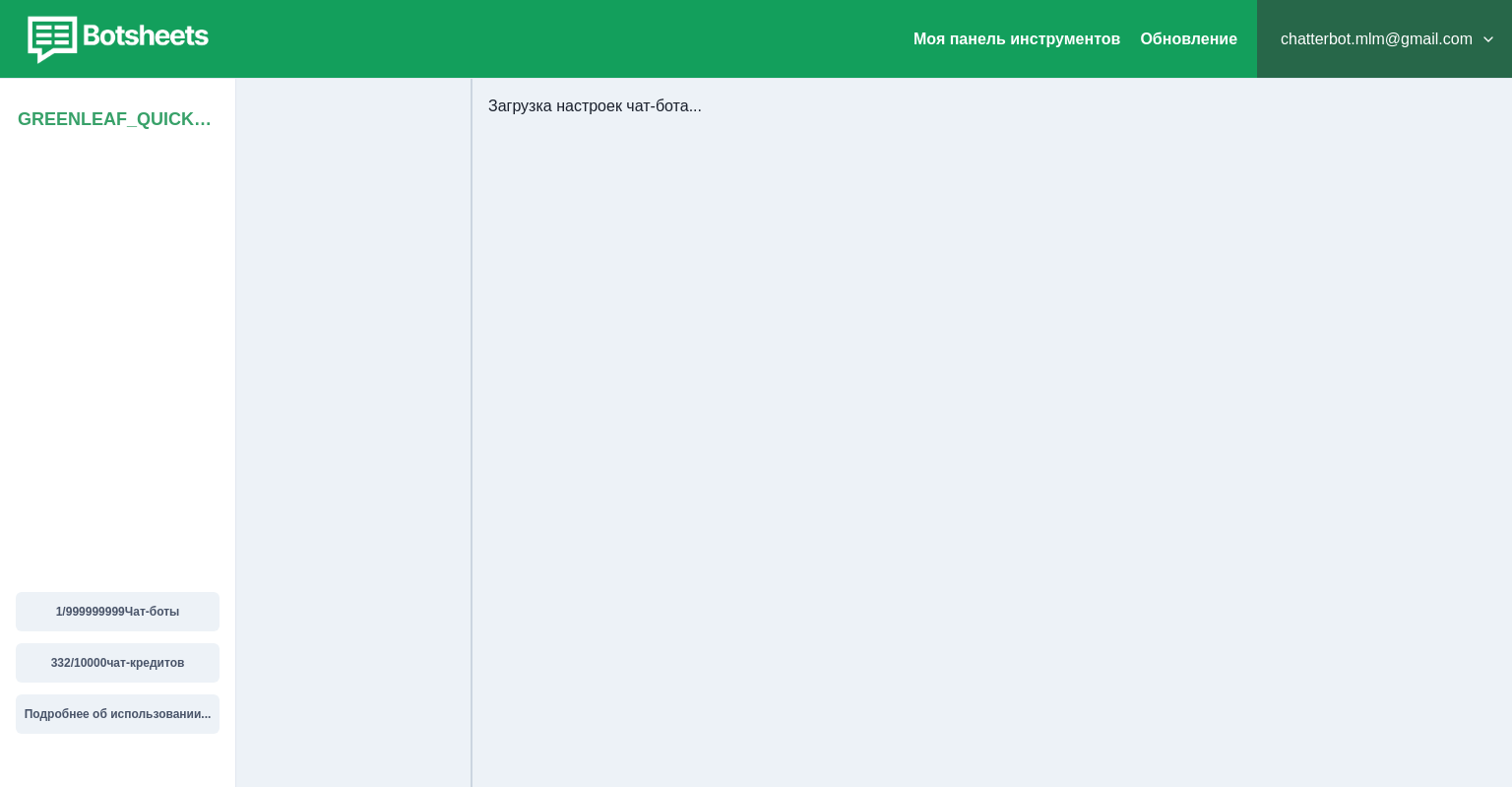 select on "**********" 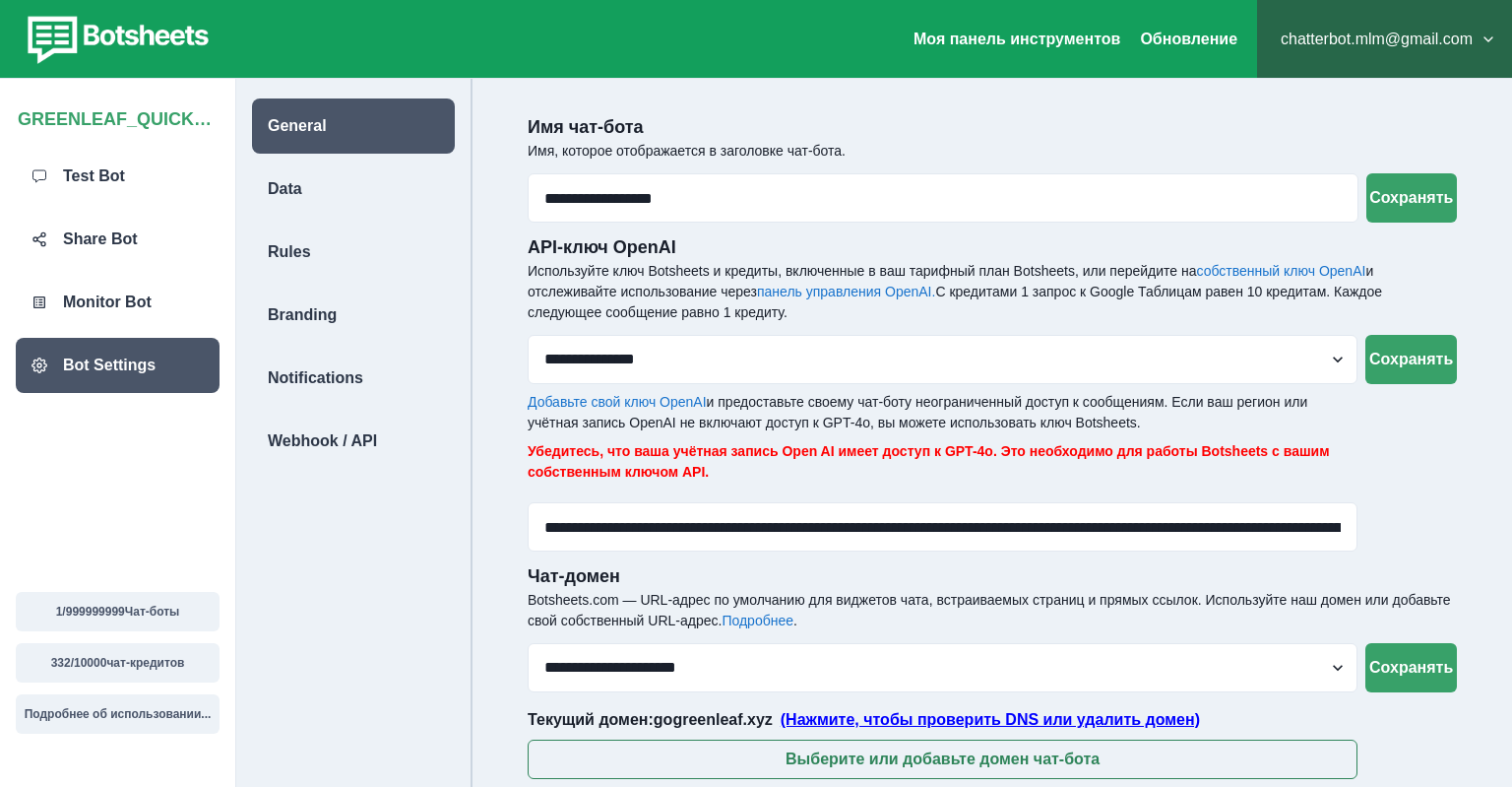 scroll, scrollTop: 102, scrollLeft: 0, axis: vertical 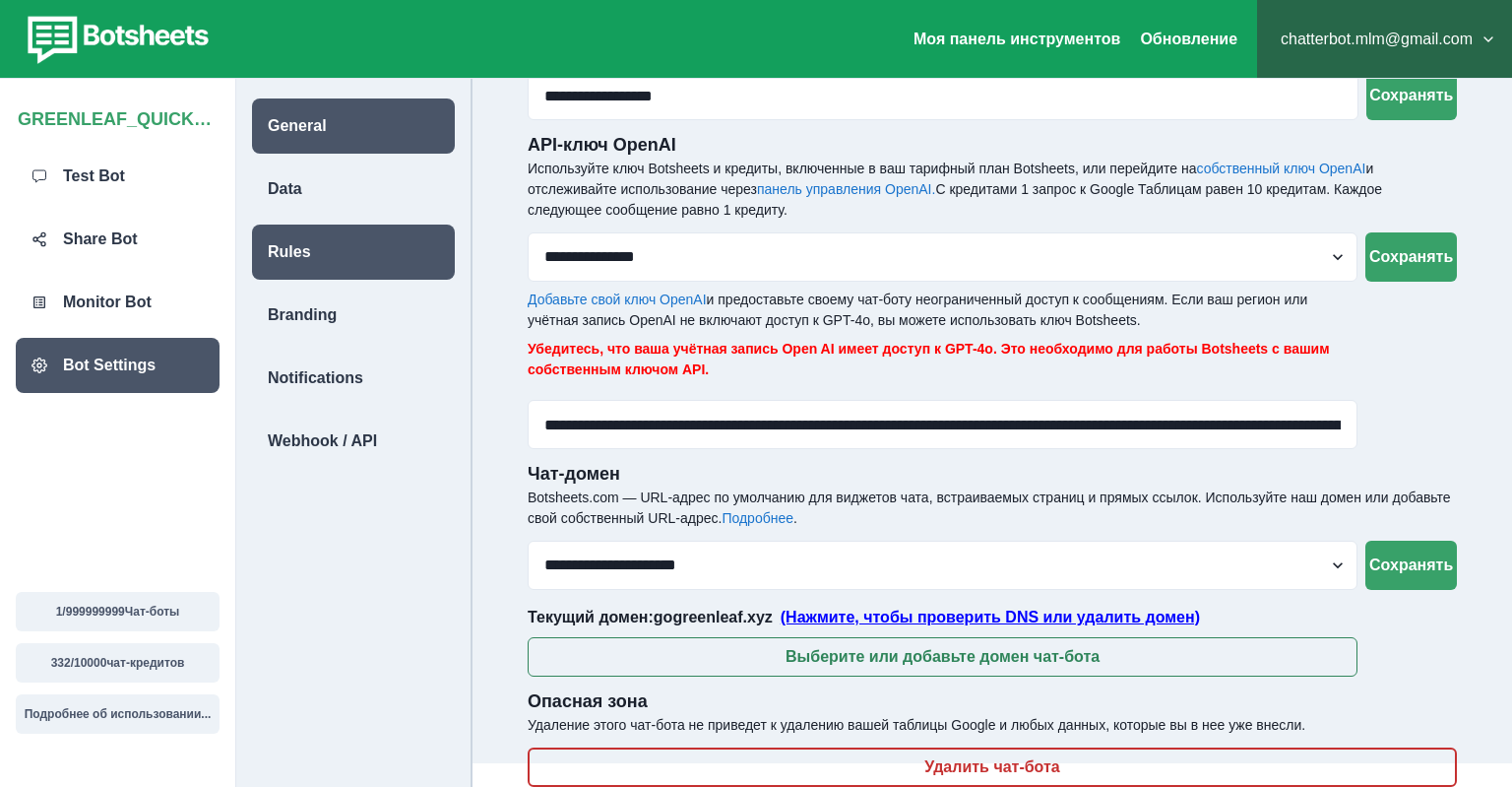click on "Rules" at bounding box center (353, 252) 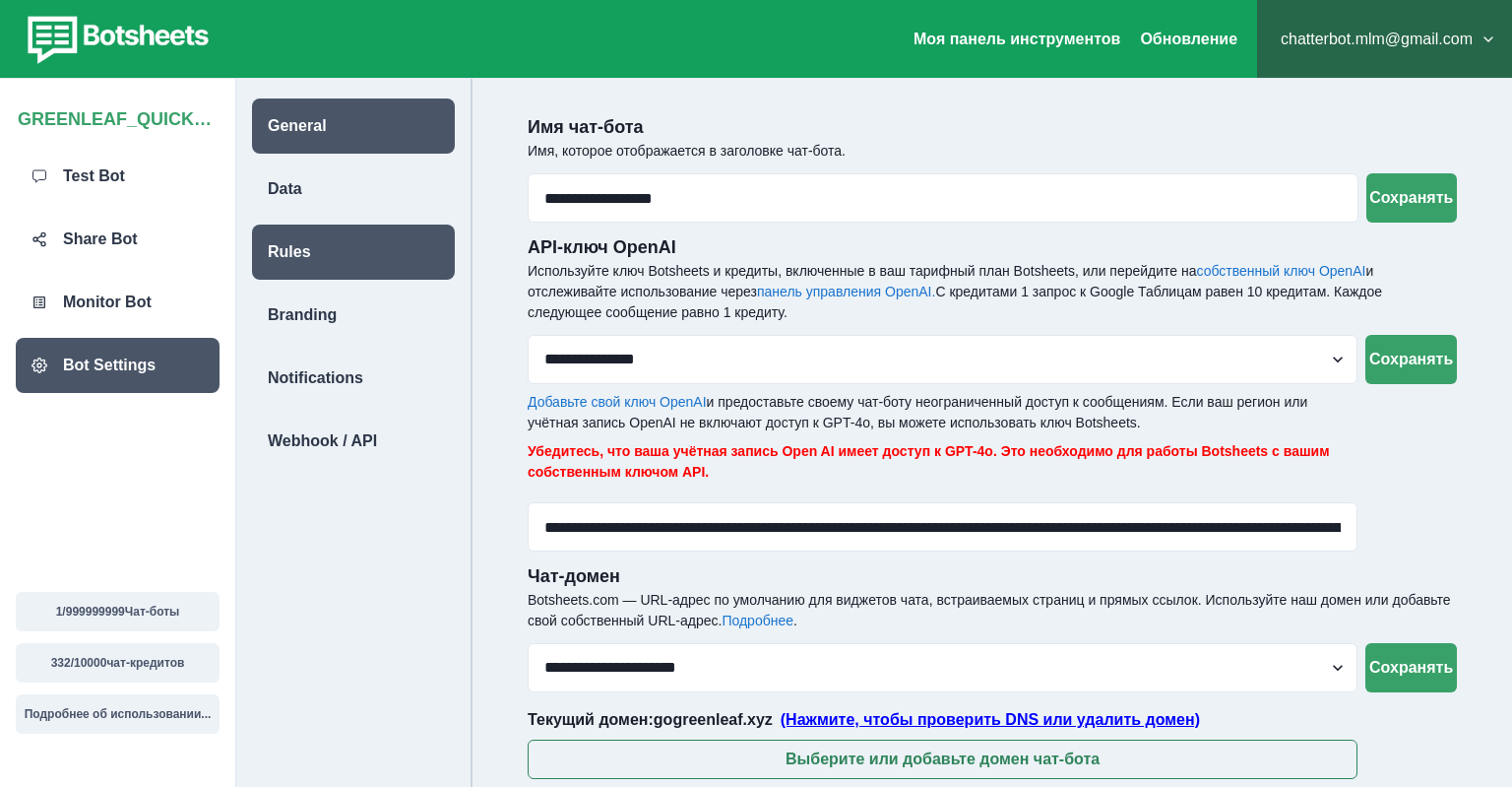 select on "***" 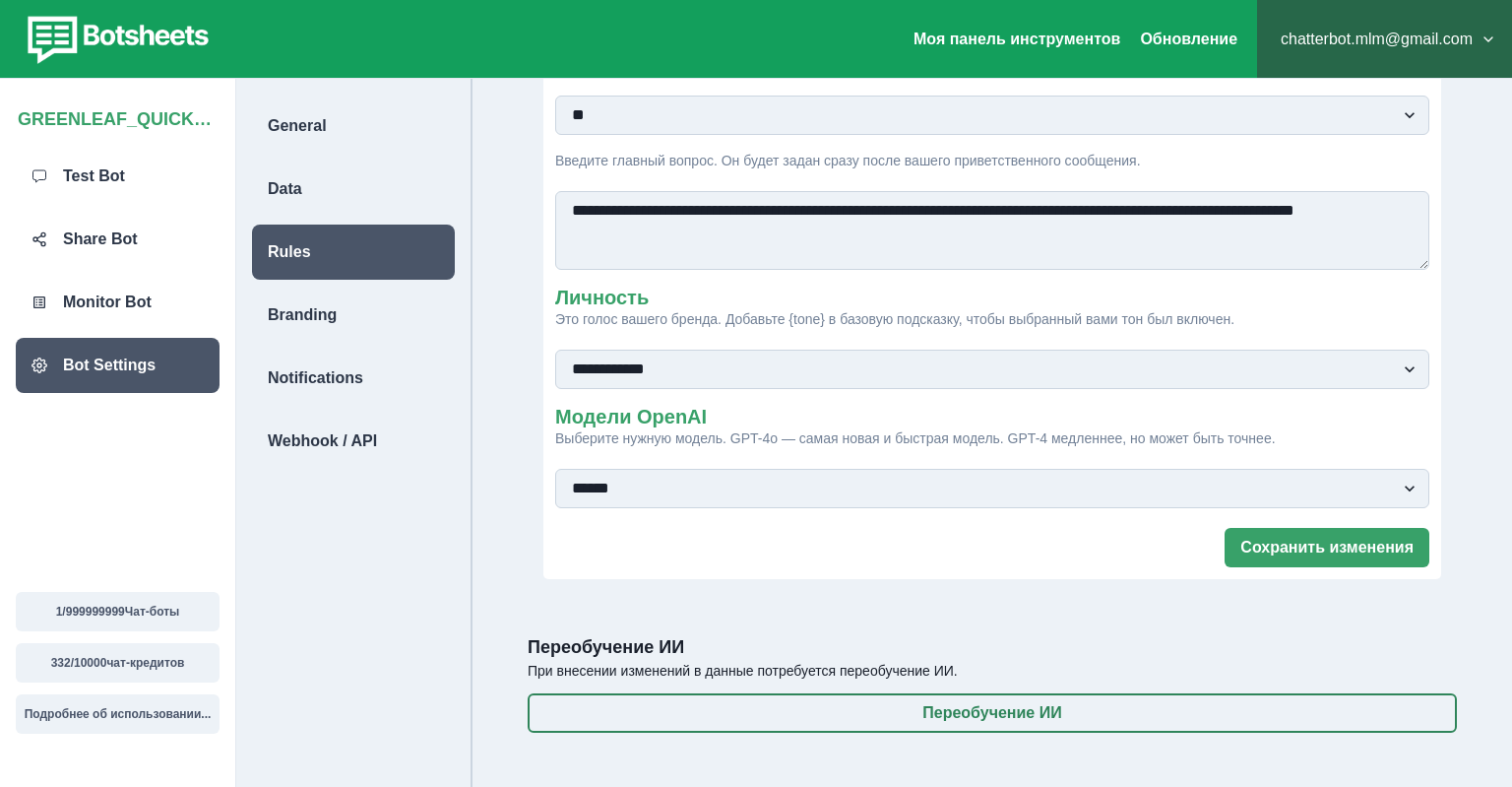 scroll, scrollTop: 0, scrollLeft: 0, axis: both 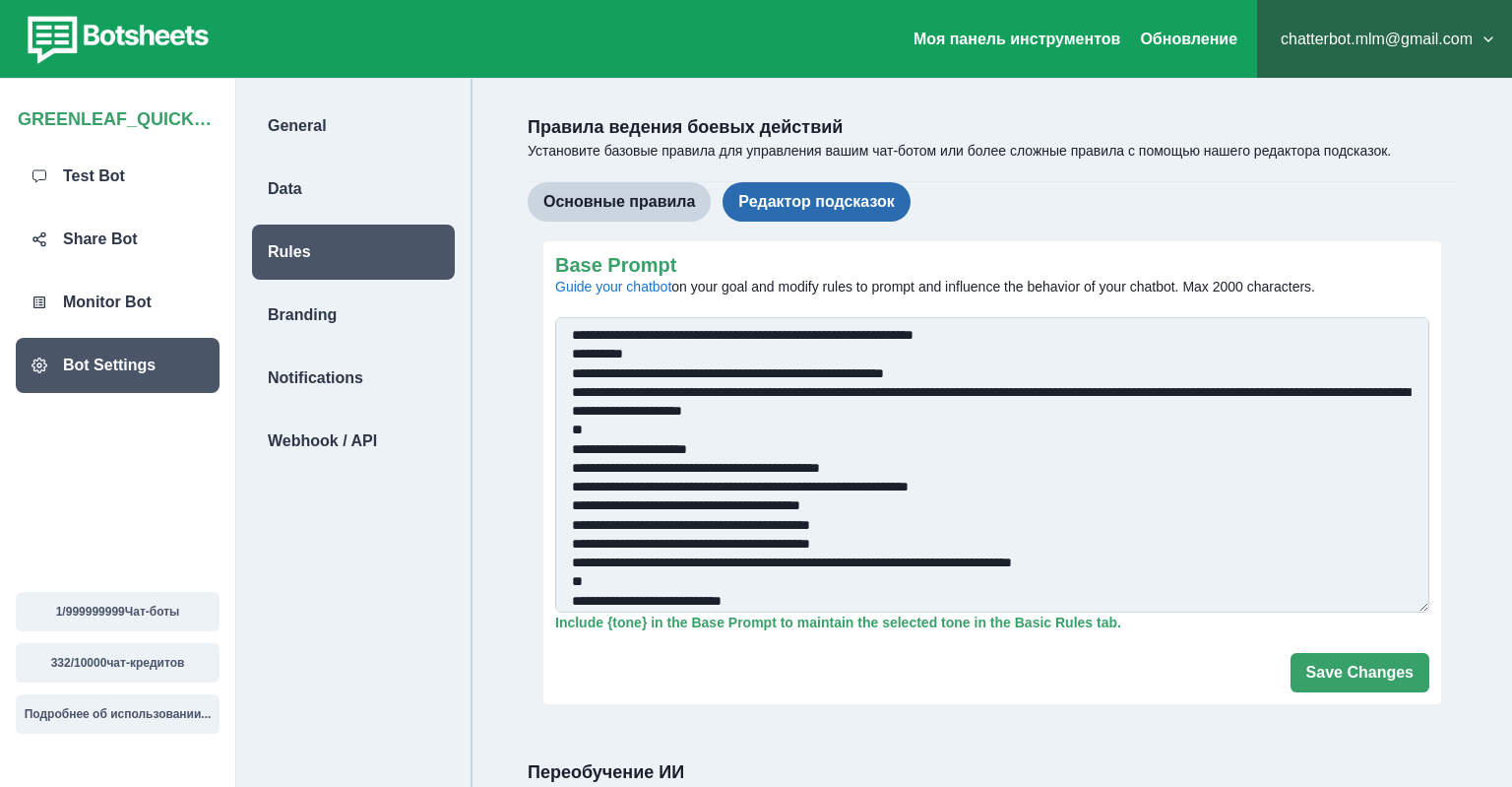 click on "Редактор подсказок" at bounding box center [816, 202] 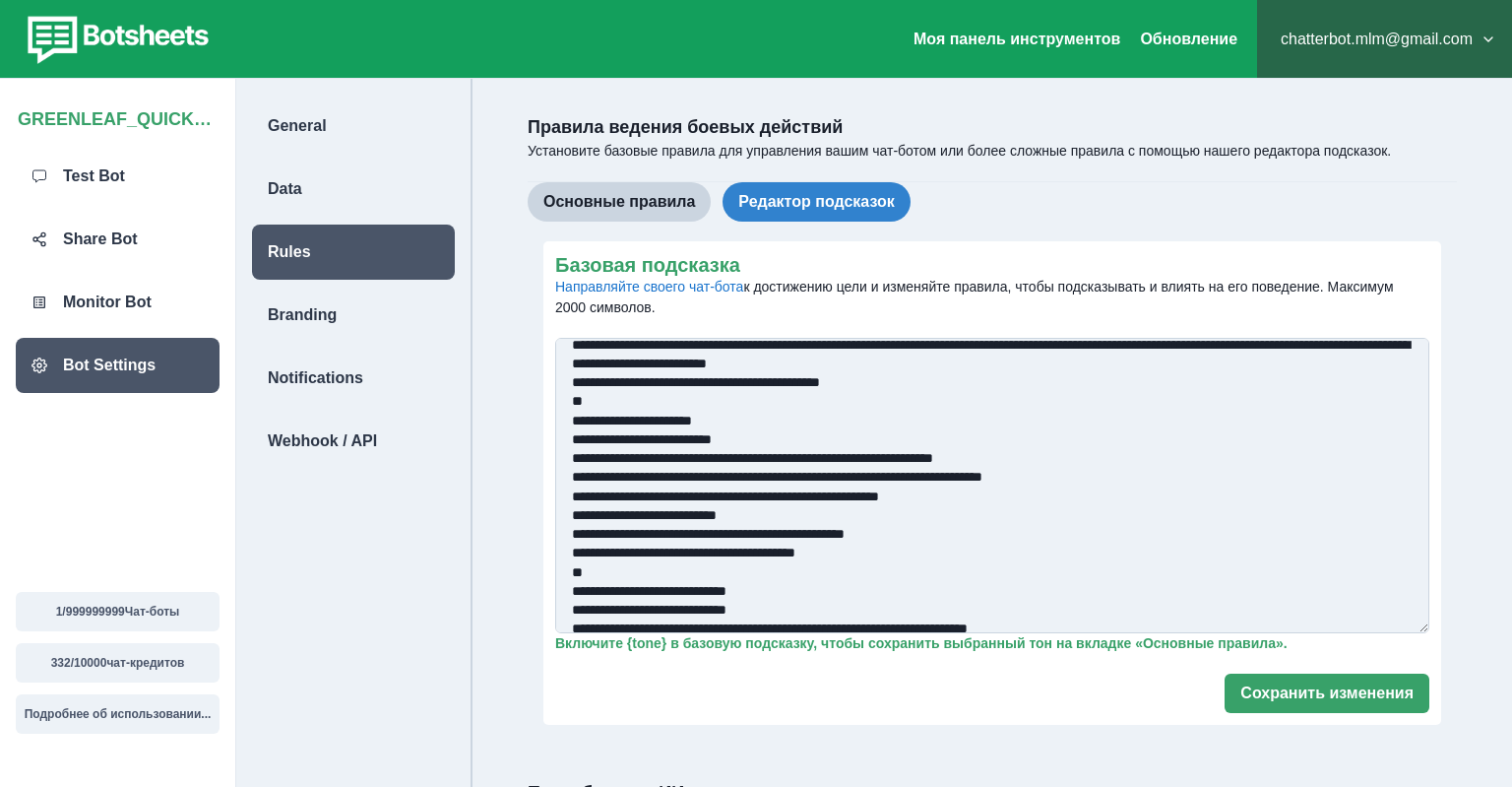 scroll, scrollTop: 745, scrollLeft: 0, axis: vertical 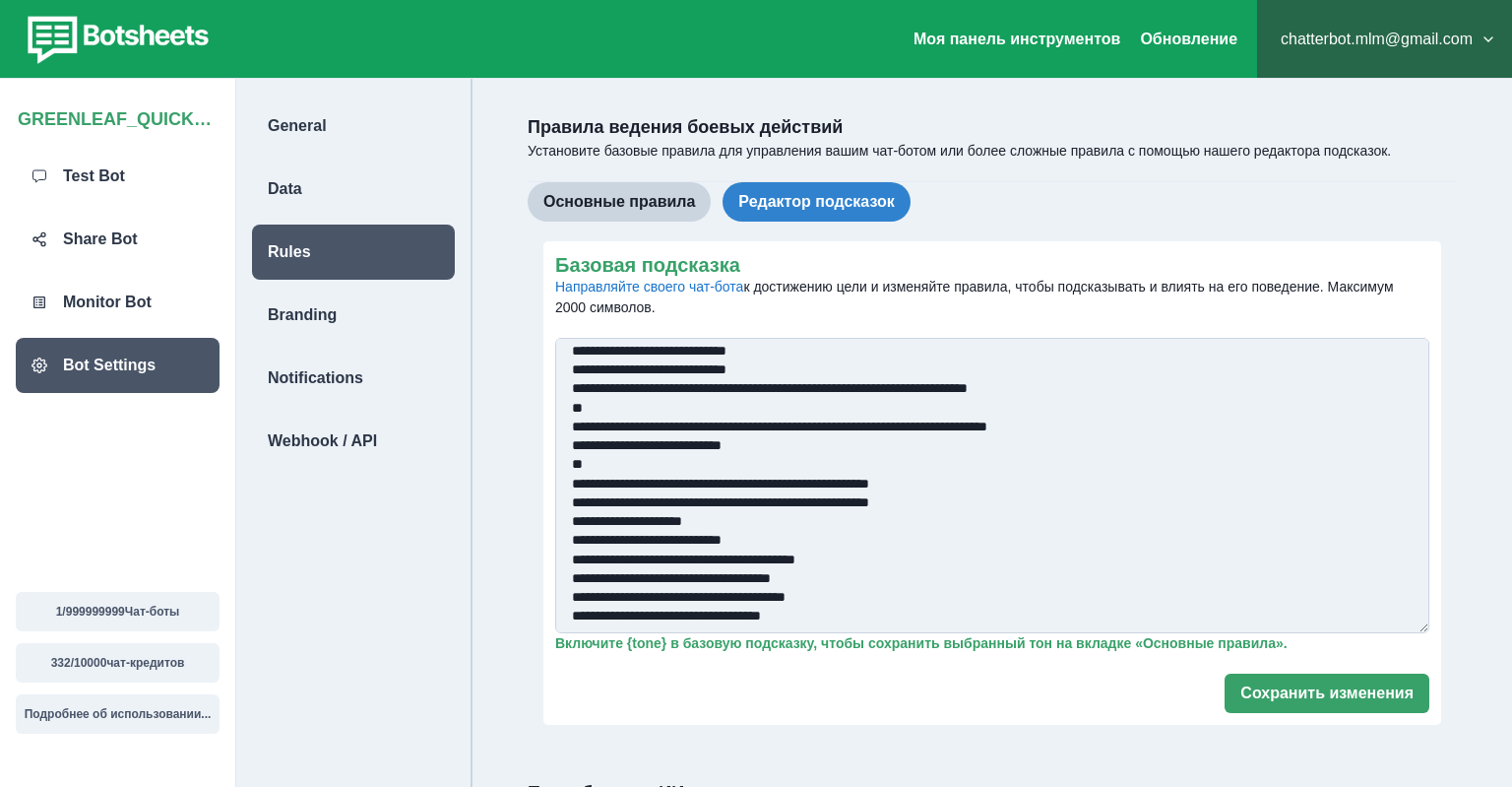drag, startPoint x: 567, startPoint y: 341, endPoint x: 963, endPoint y: 727, distance: 553.0027 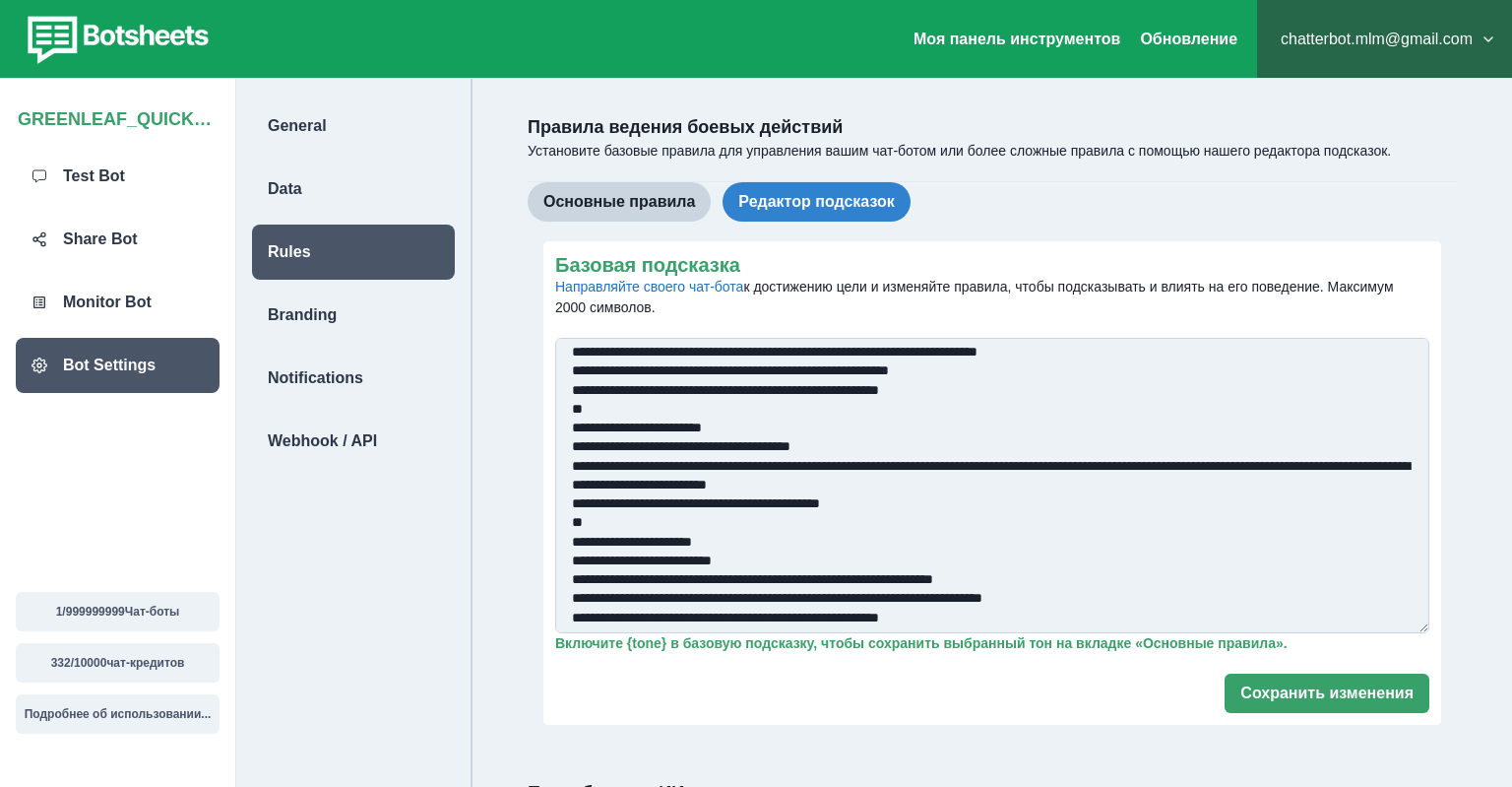 scroll, scrollTop: 0, scrollLeft: 0, axis: both 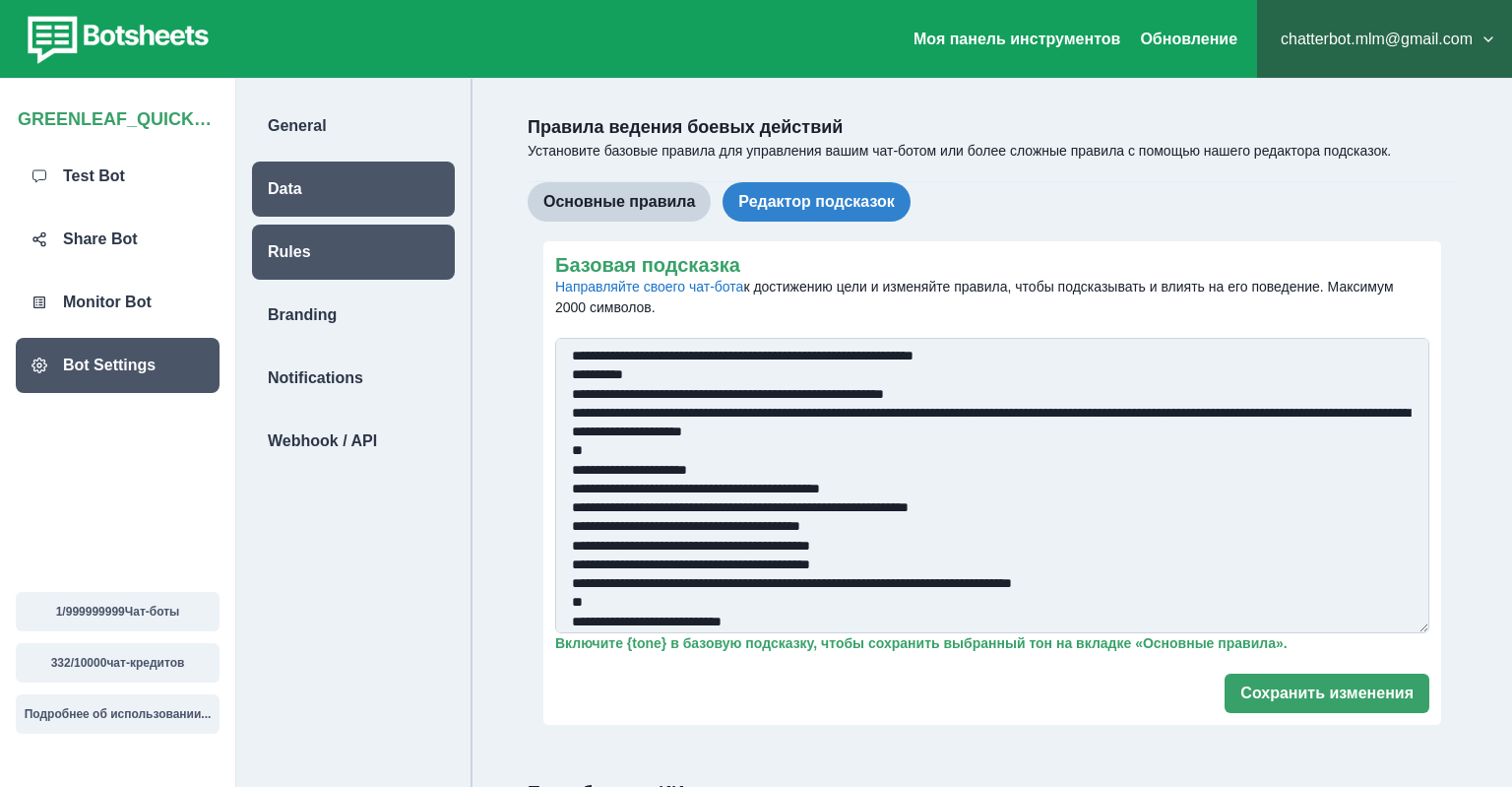 drag, startPoint x: 803, startPoint y: 620, endPoint x: 283, endPoint y: 168, distance: 688.9877 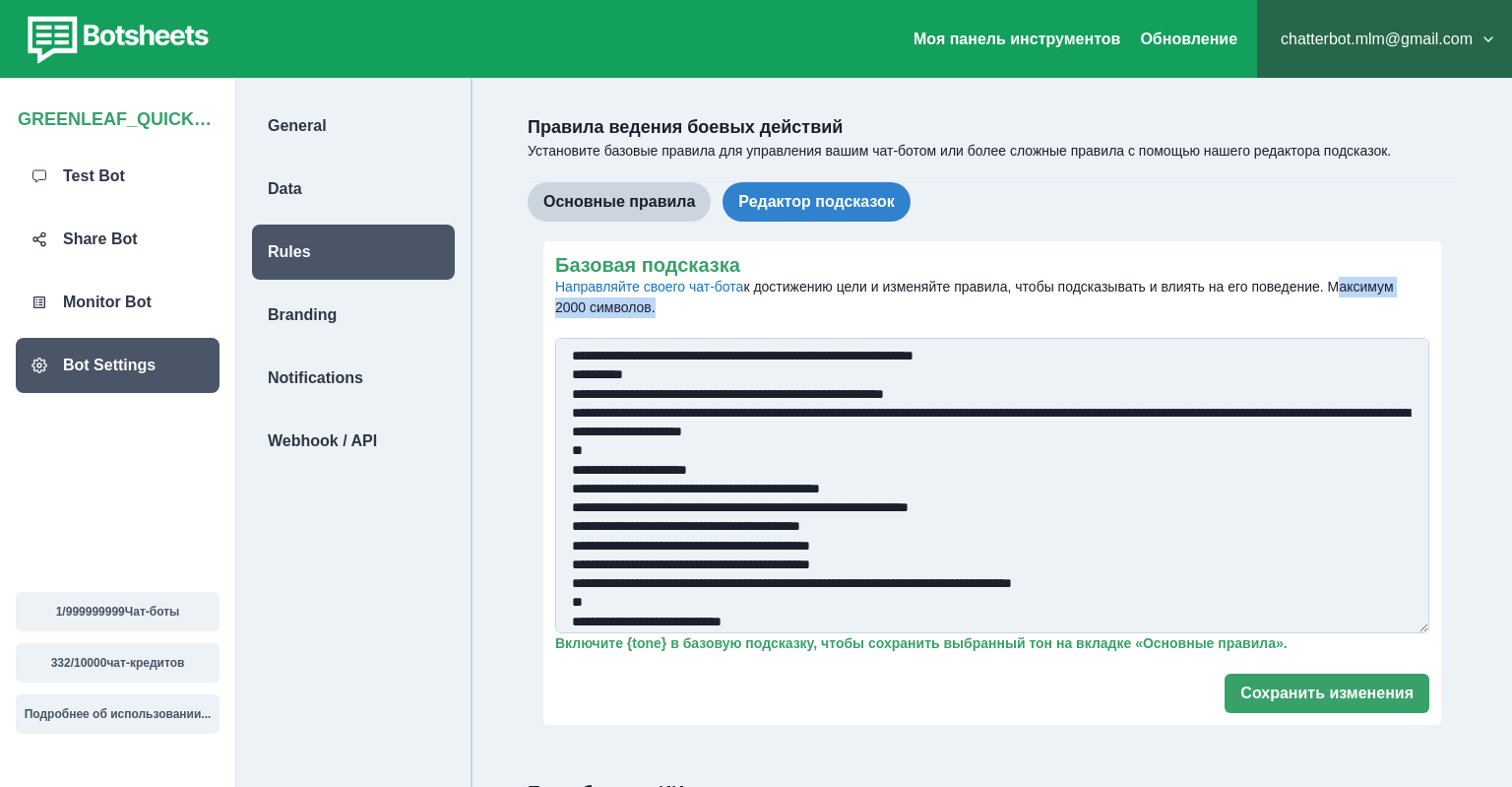 drag, startPoint x: 1329, startPoint y: 283, endPoint x: 651, endPoint y: 312, distance: 678.61992 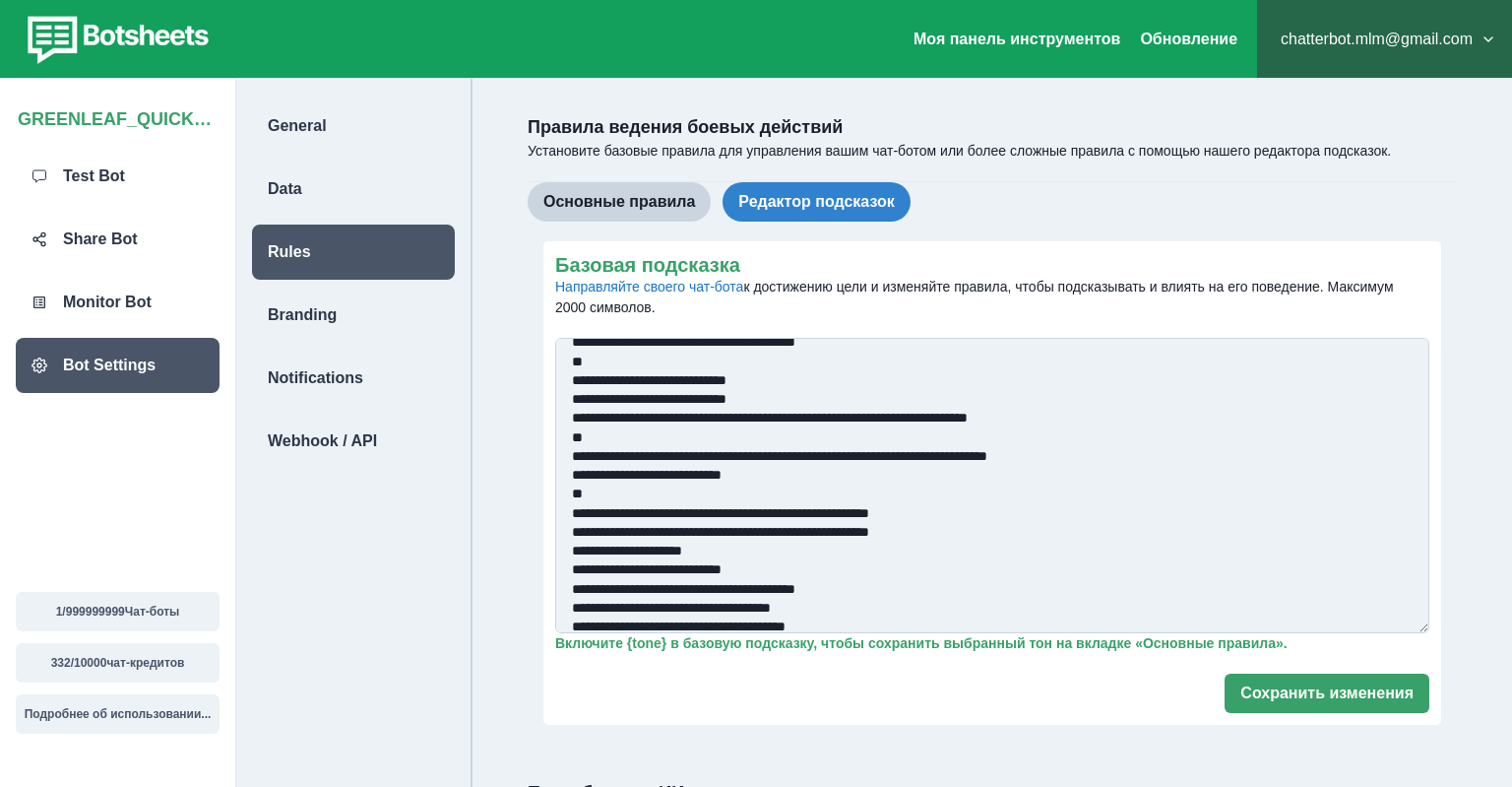 scroll, scrollTop: 745, scrollLeft: 0, axis: vertical 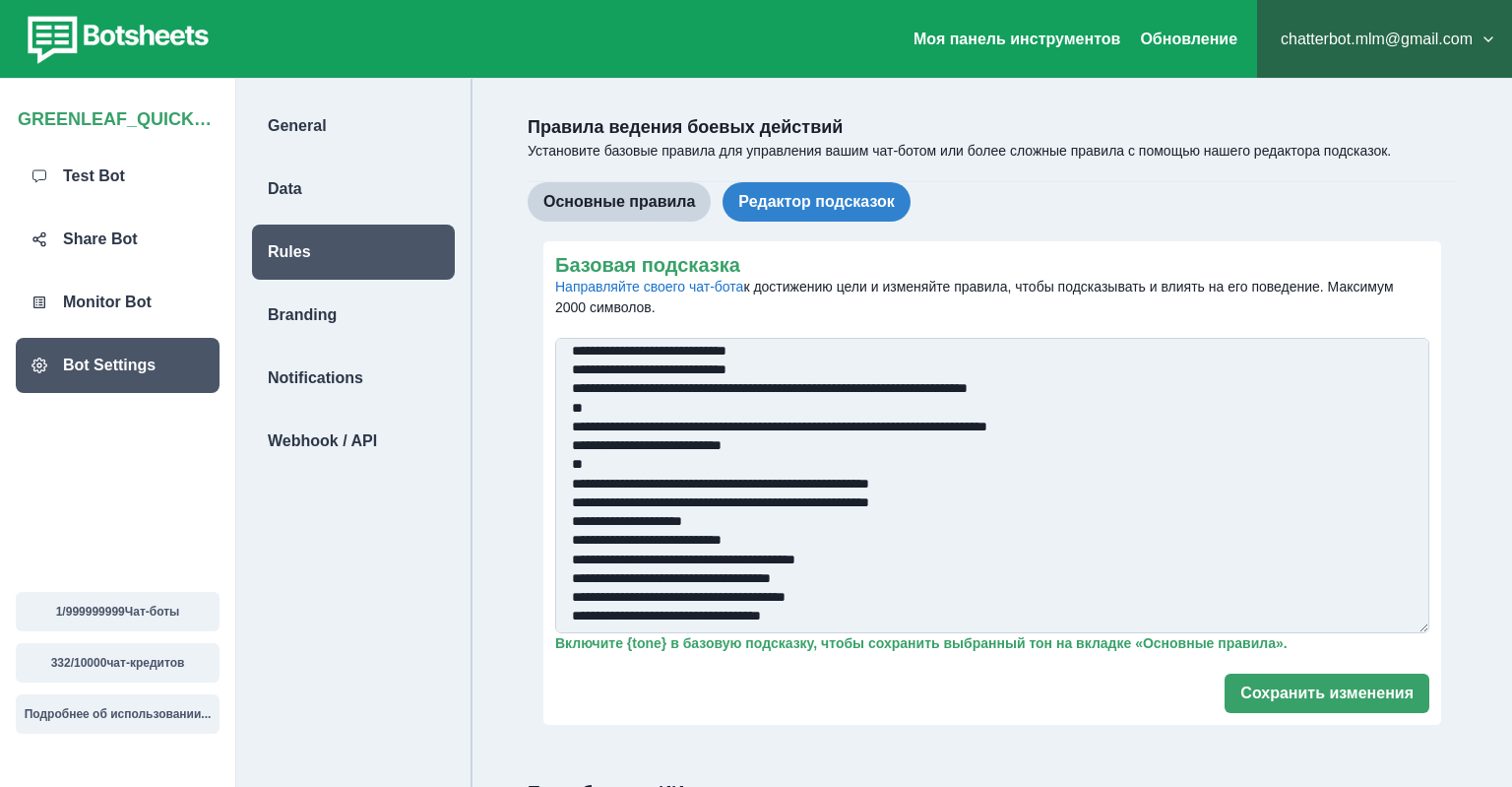 drag, startPoint x: 570, startPoint y: 359, endPoint x: 954, endPoint y: 708, distance: 518.8998 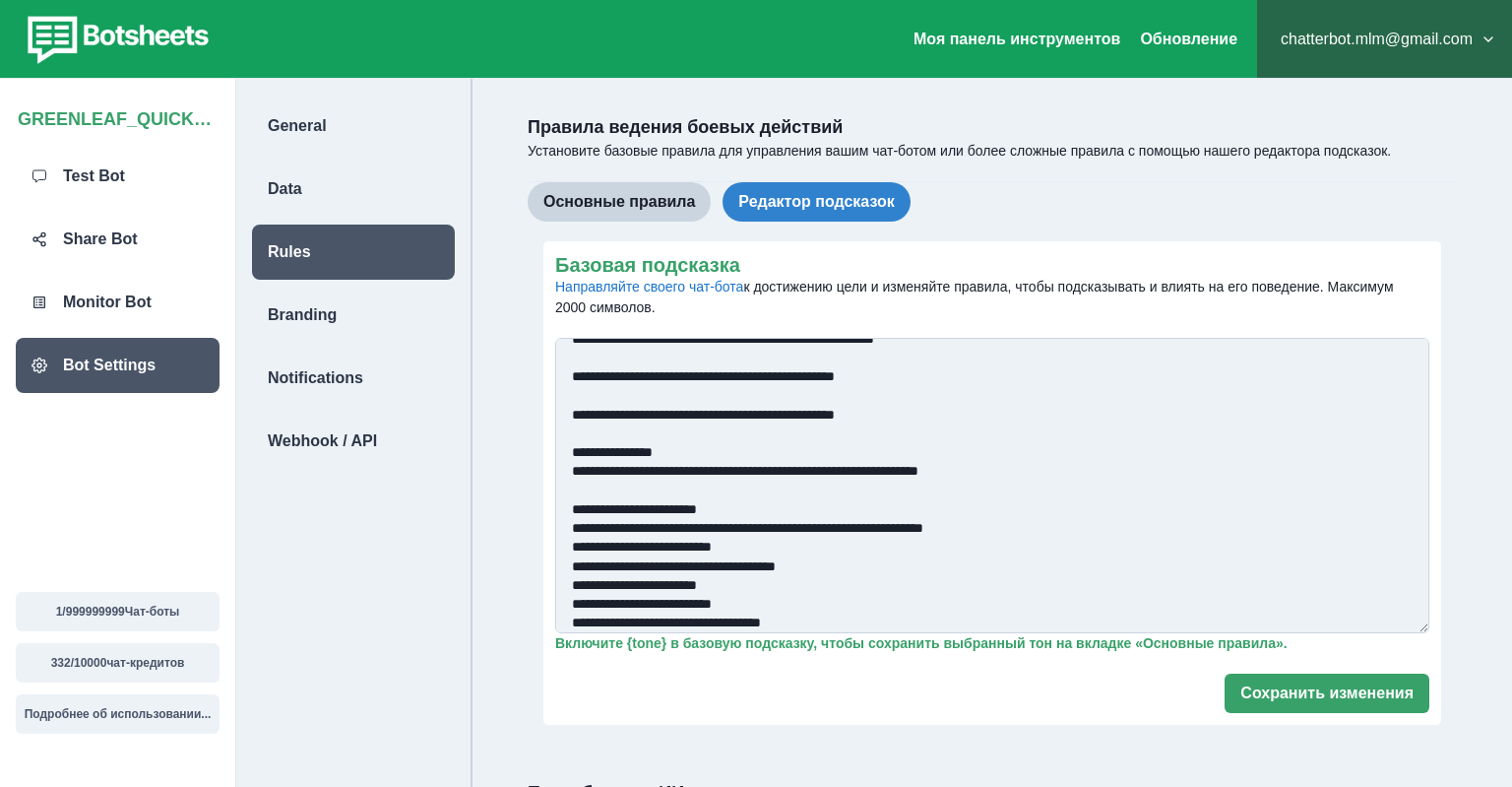 scroll, scrollTop: 896, scrollLeft: 0, axis: vertical 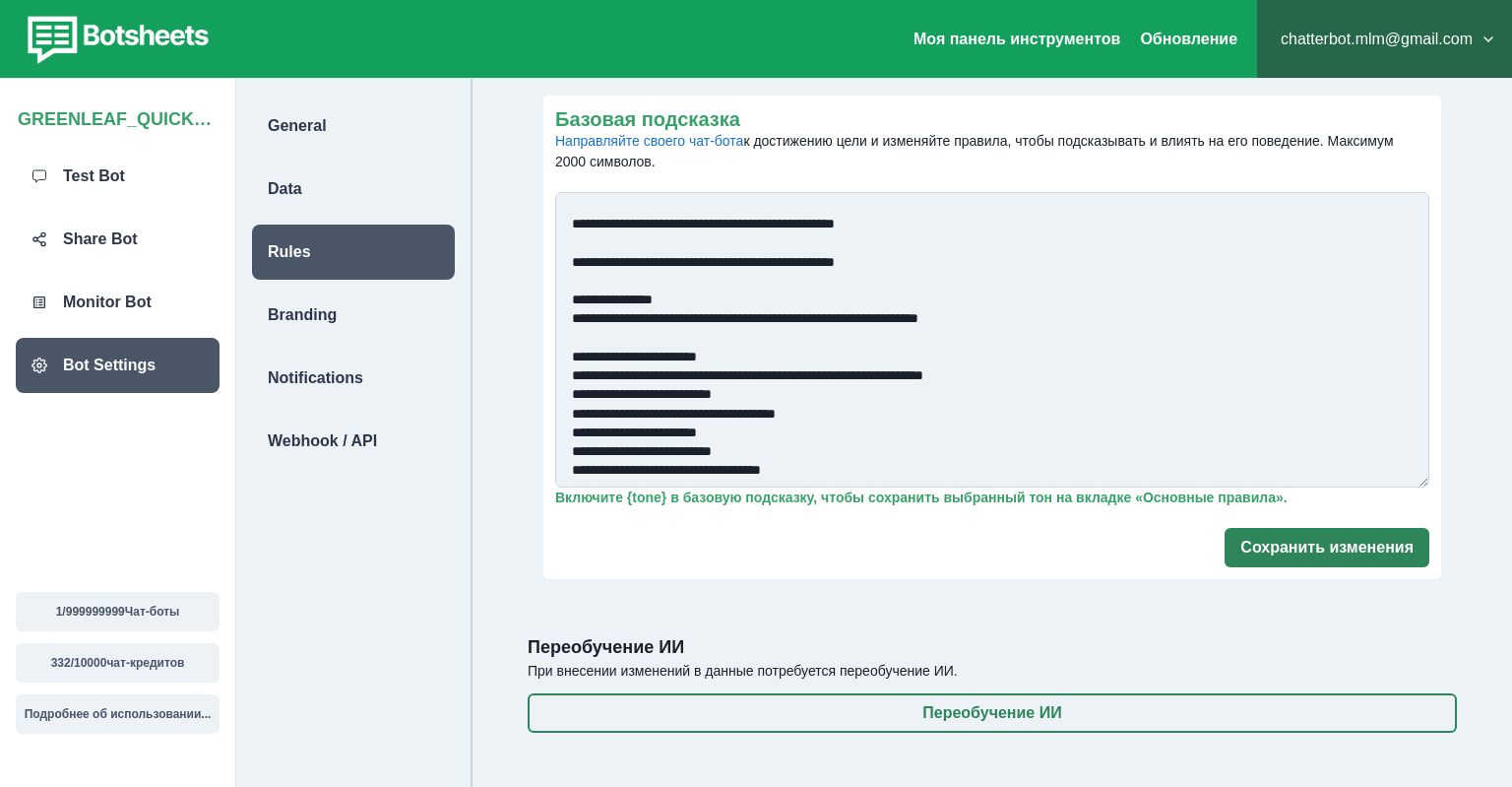 type on "**********" 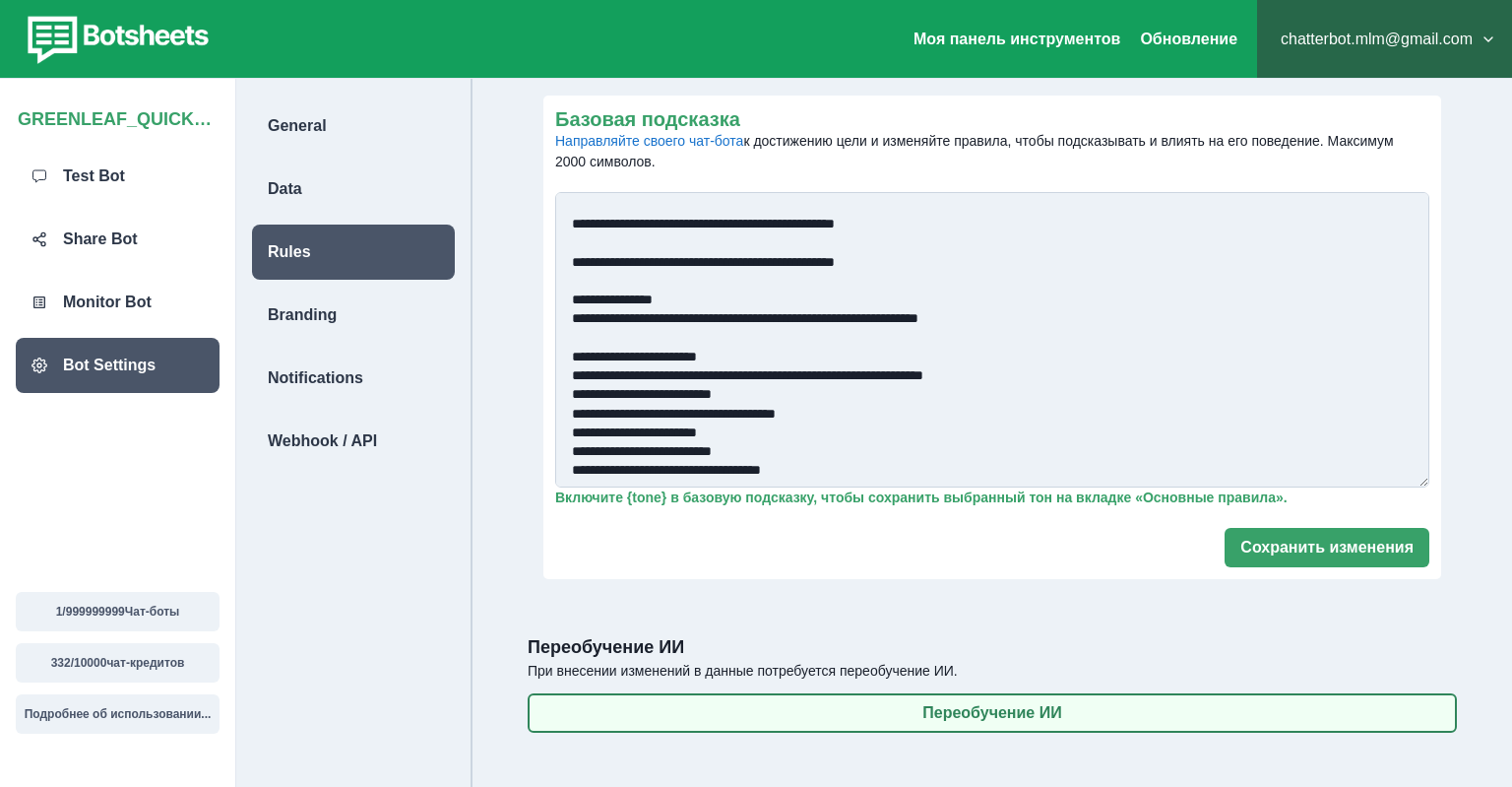 click on "Переобучение ИИ" at bounding box center (992, 713) 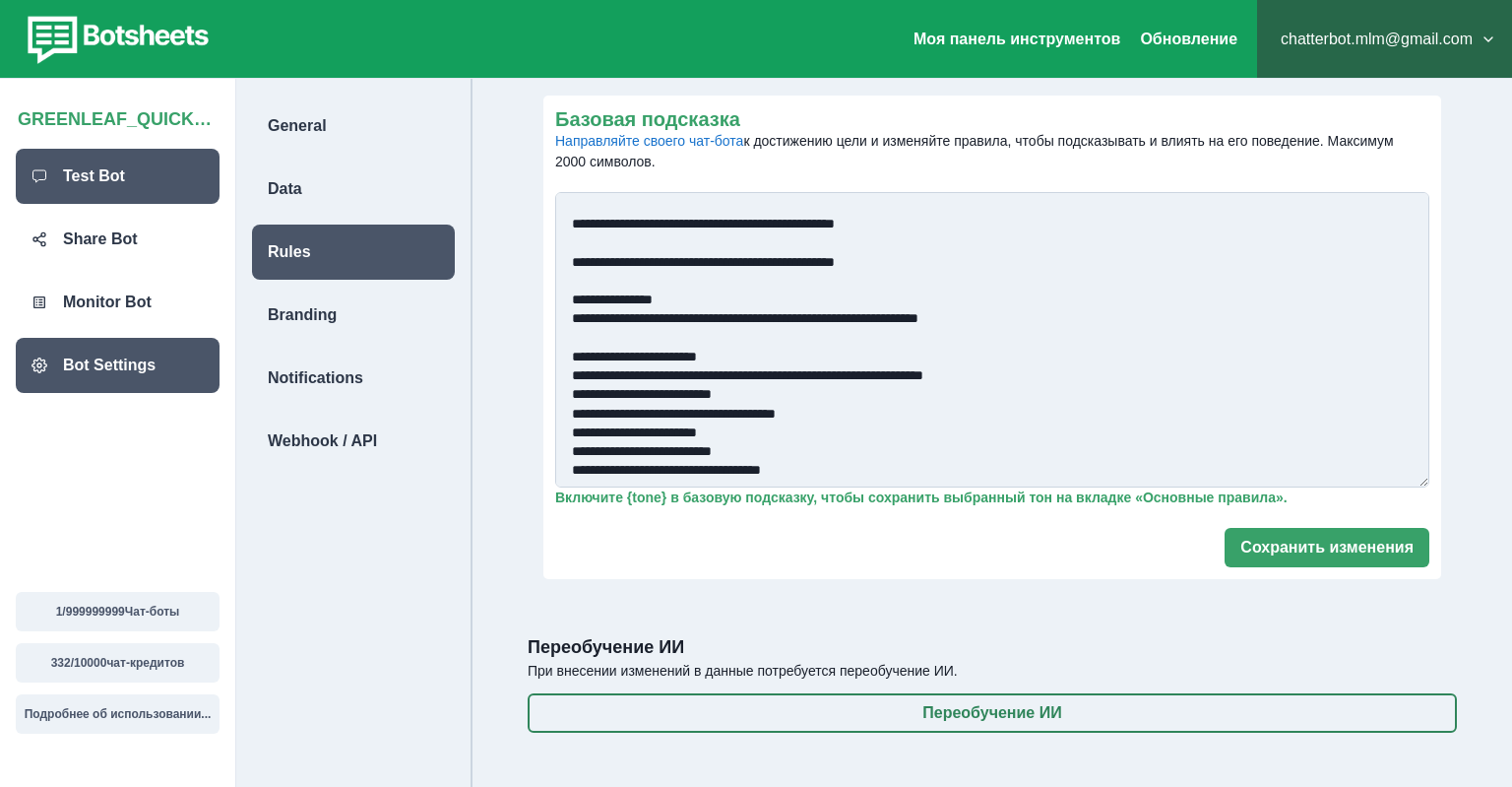 click on "Test Bot" at bounding box center (117, 176) 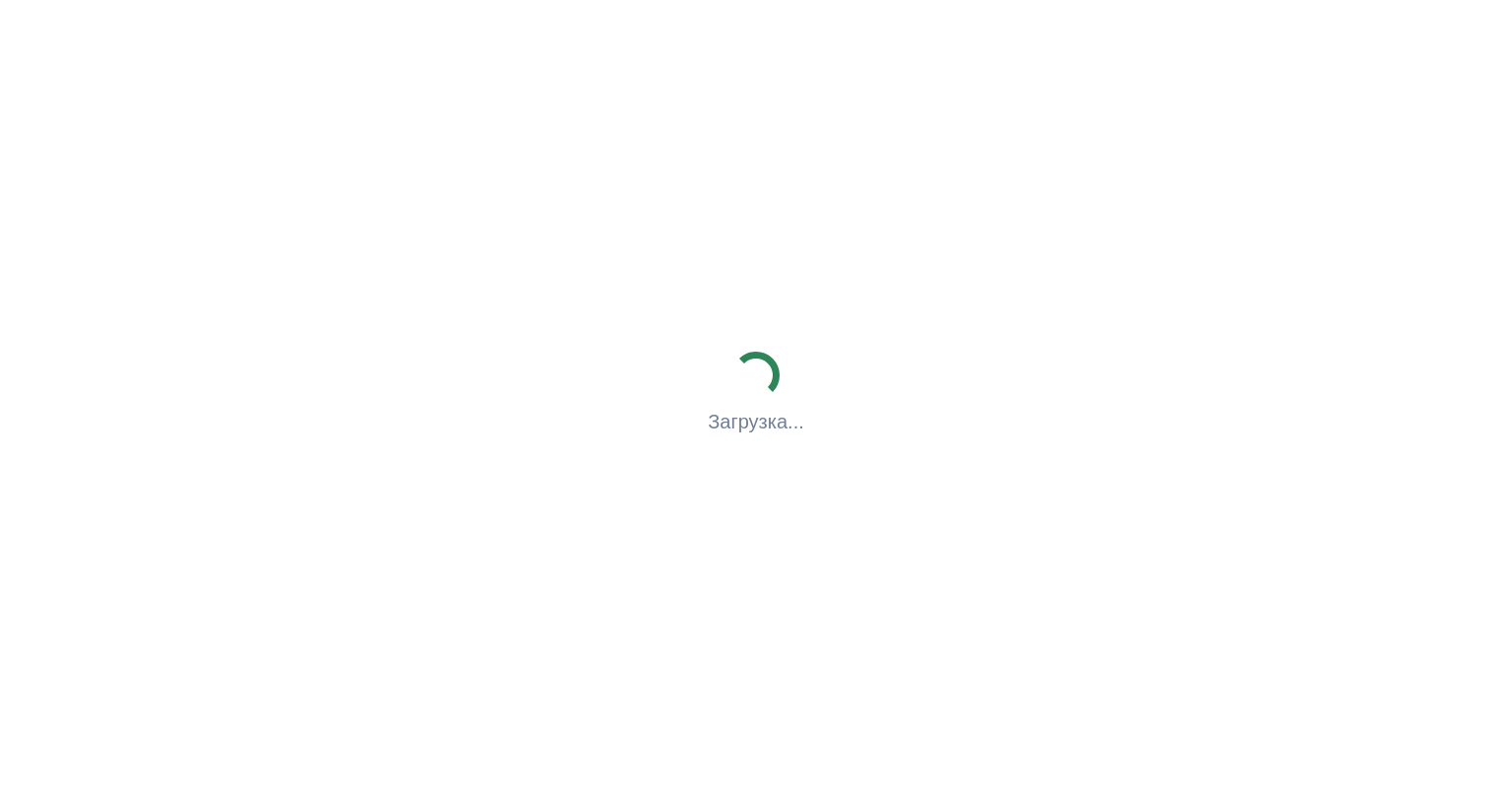 scroll, scrollTop: 0, scrollLeft: 0, axis: both 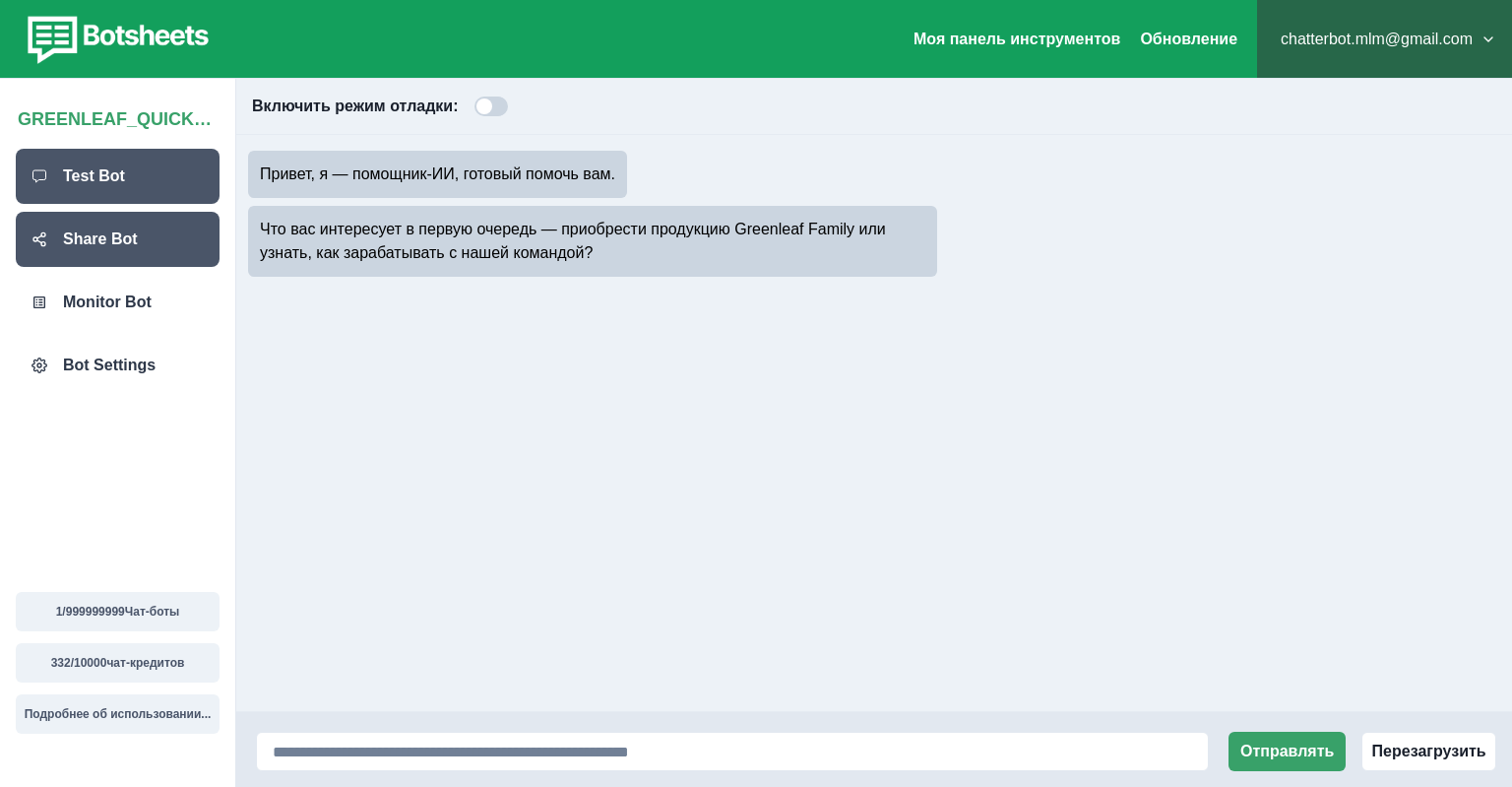 click on "Share Bot" at bounding box center (100, 239) 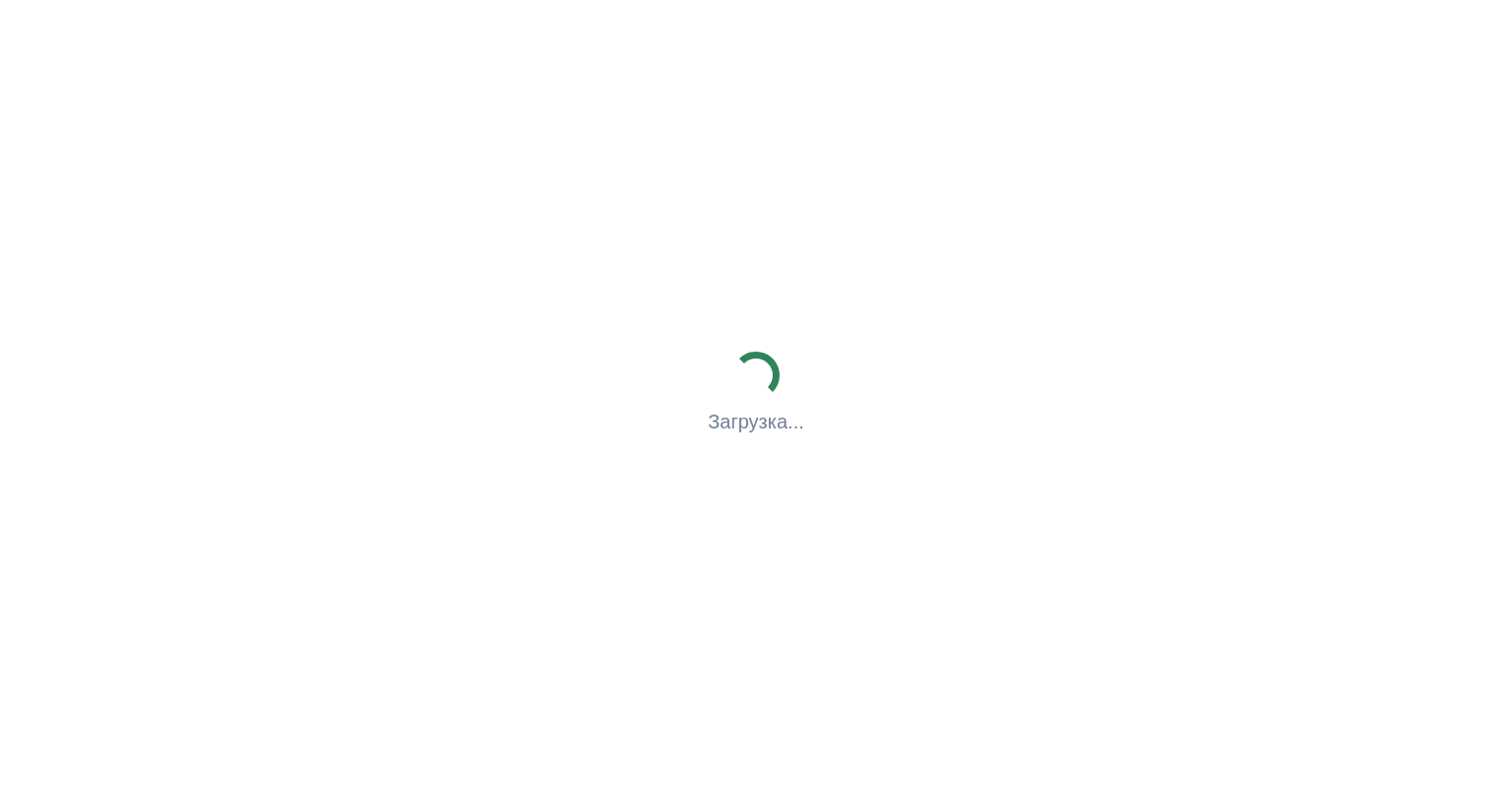 scroll, scrollTop: 0, scrollLeft: 0, axis: both 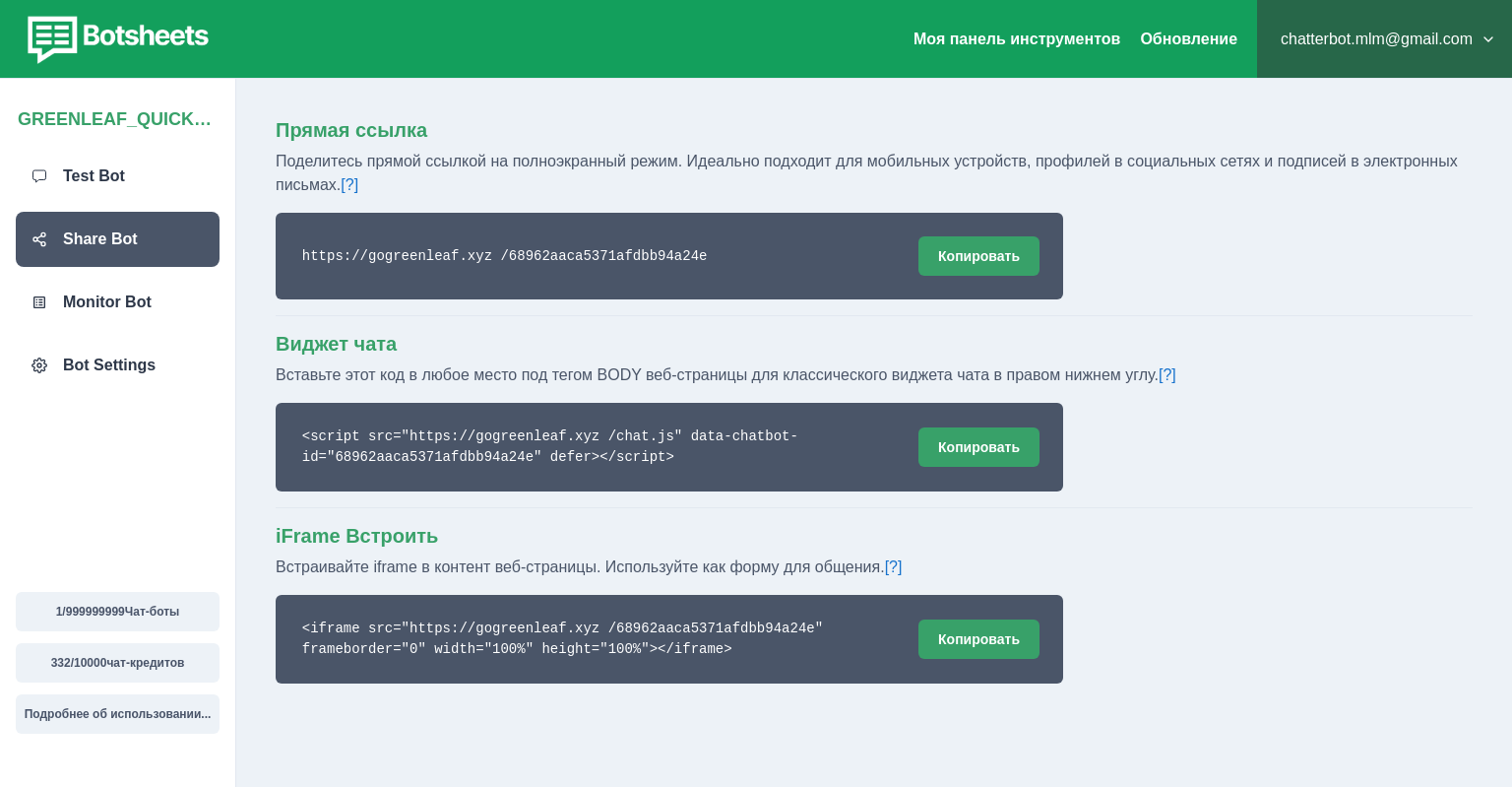 click on "https://gogreenleaf.xyz /68962aaca5371afdbb94a24e Копировать" at bounding box center (669, 256) 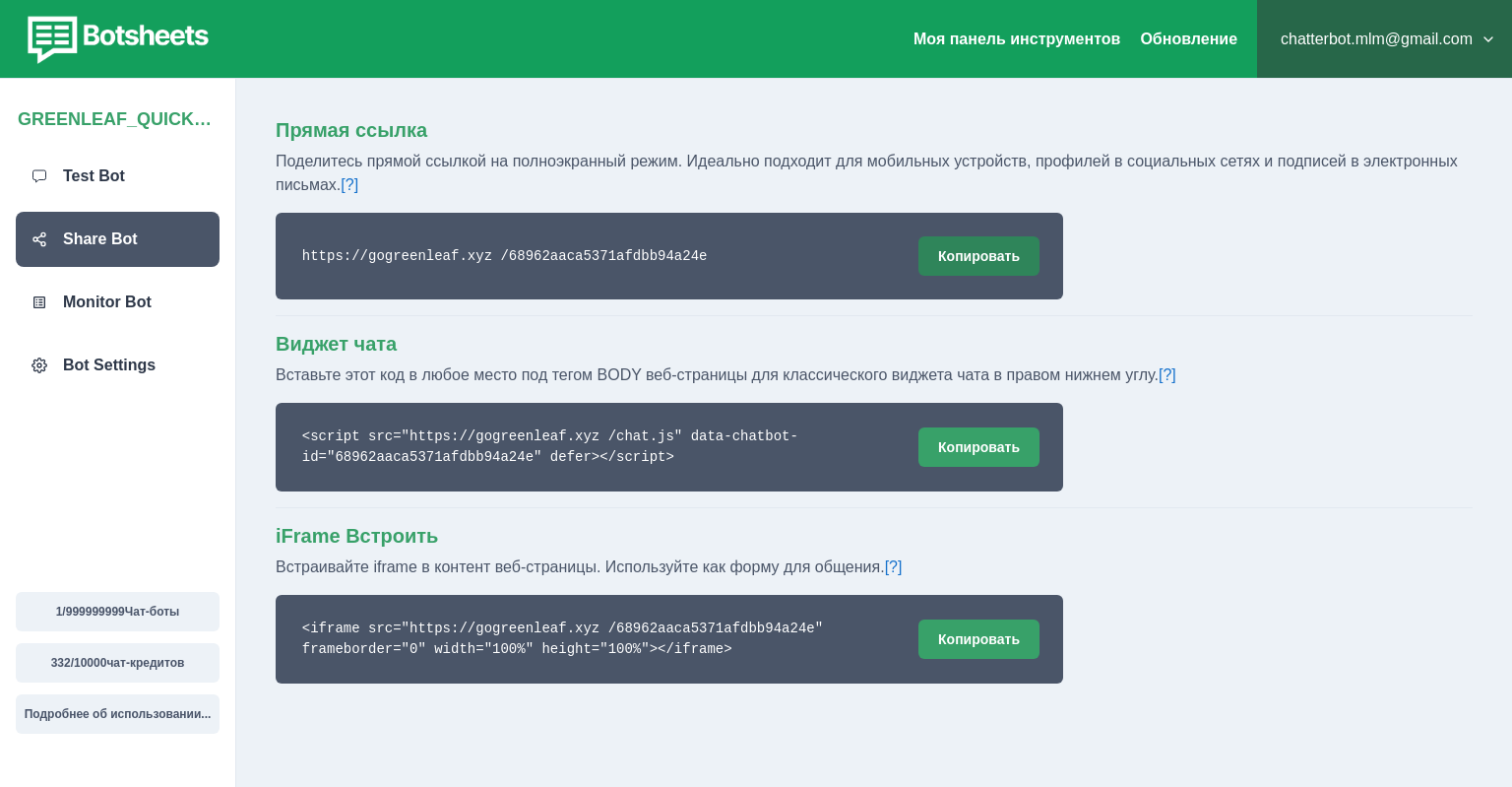 click on "Копировать" at bounding box center [978, 256] 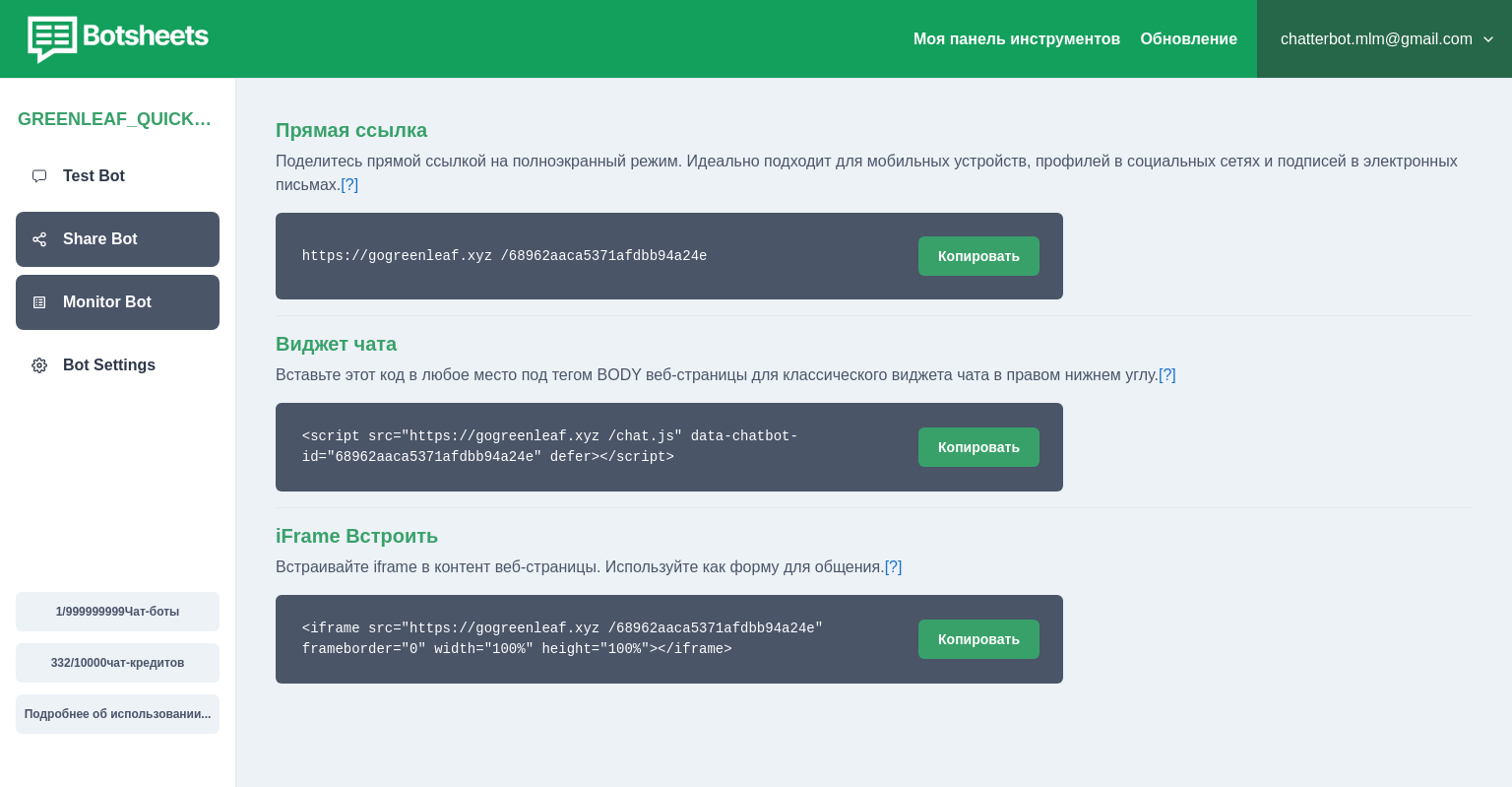 click on "Monitor Bot" at bounding box center [107, 302] 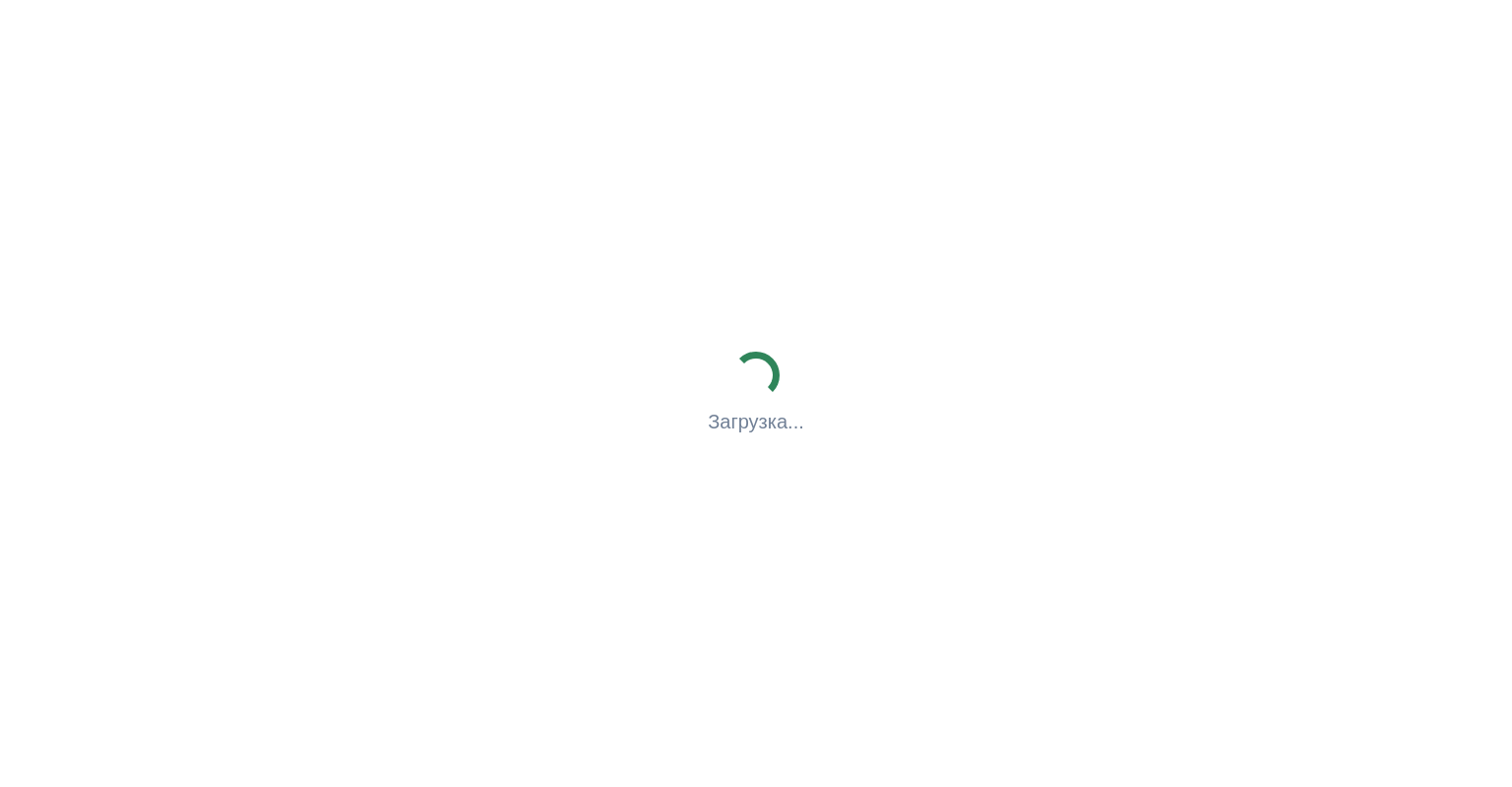 scroll, scrollTop: 0, scrollLeft: 0, axis: both 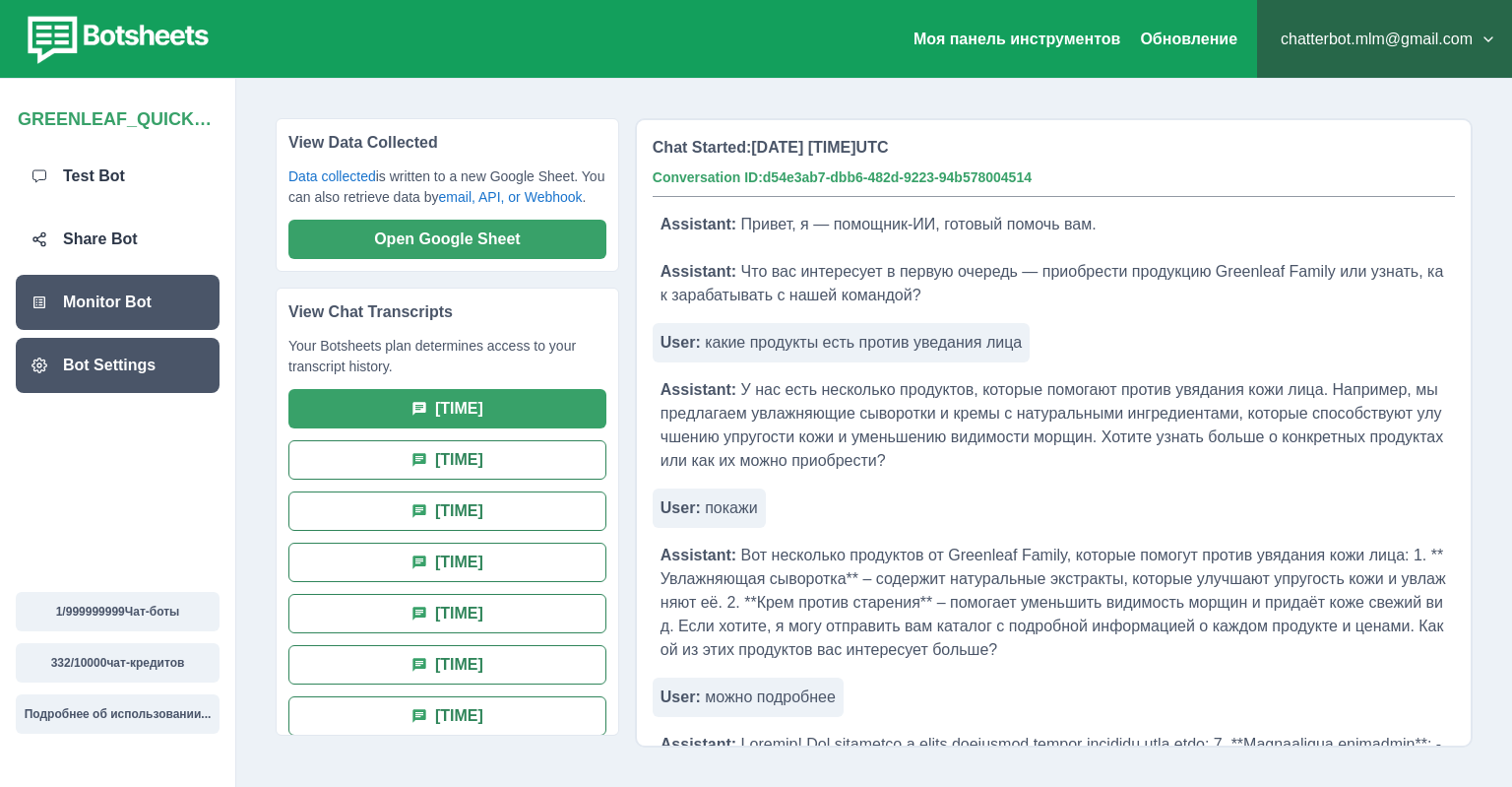 click on "Bot Settings" at bounding box center (109, 365) 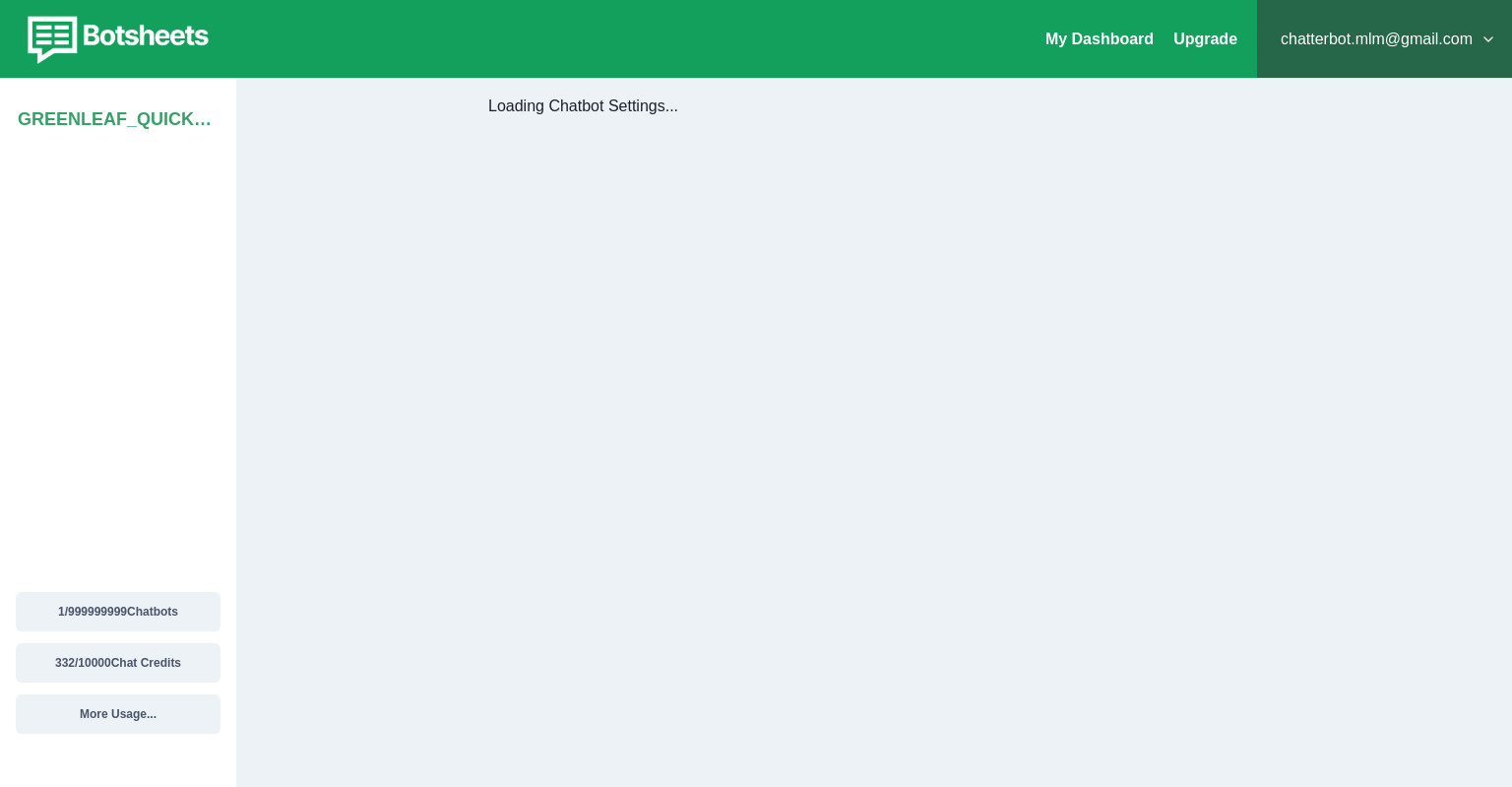 scroll, scrollTop: 0, scrollLeft: 0, axis: both 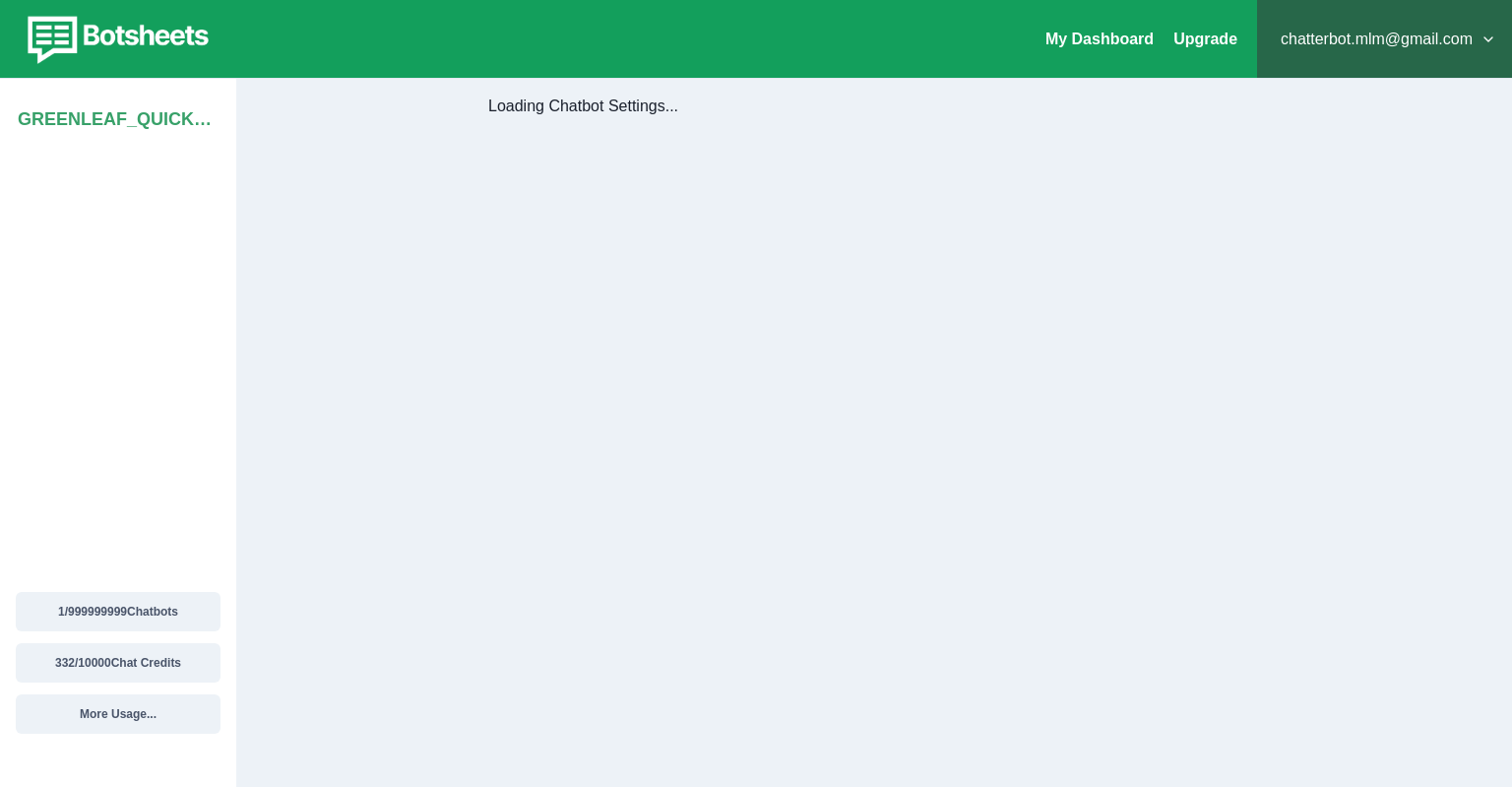 select on "**********" 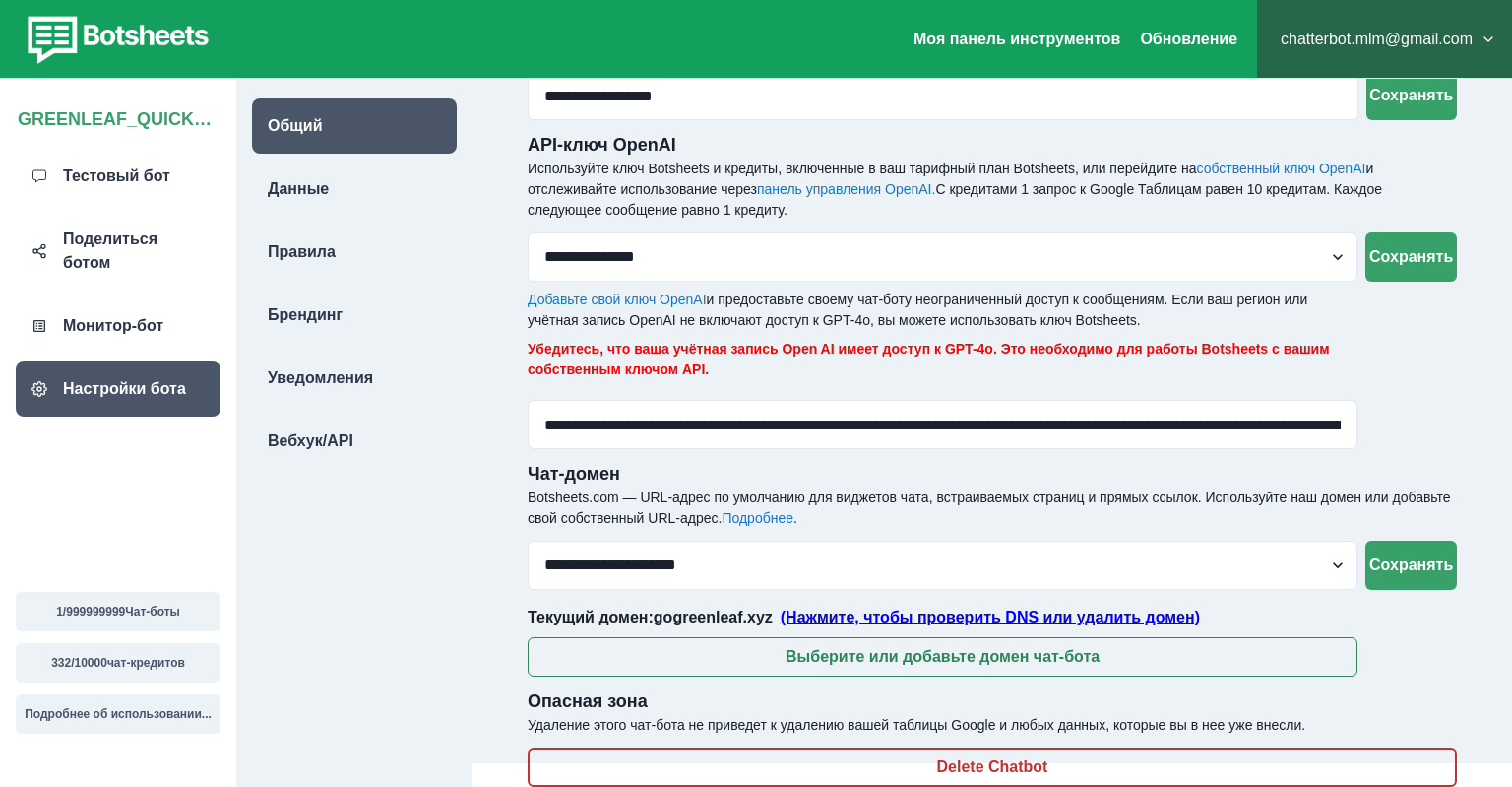 scroll, scrollTop: 0, scrollLeft: 0, axis: both 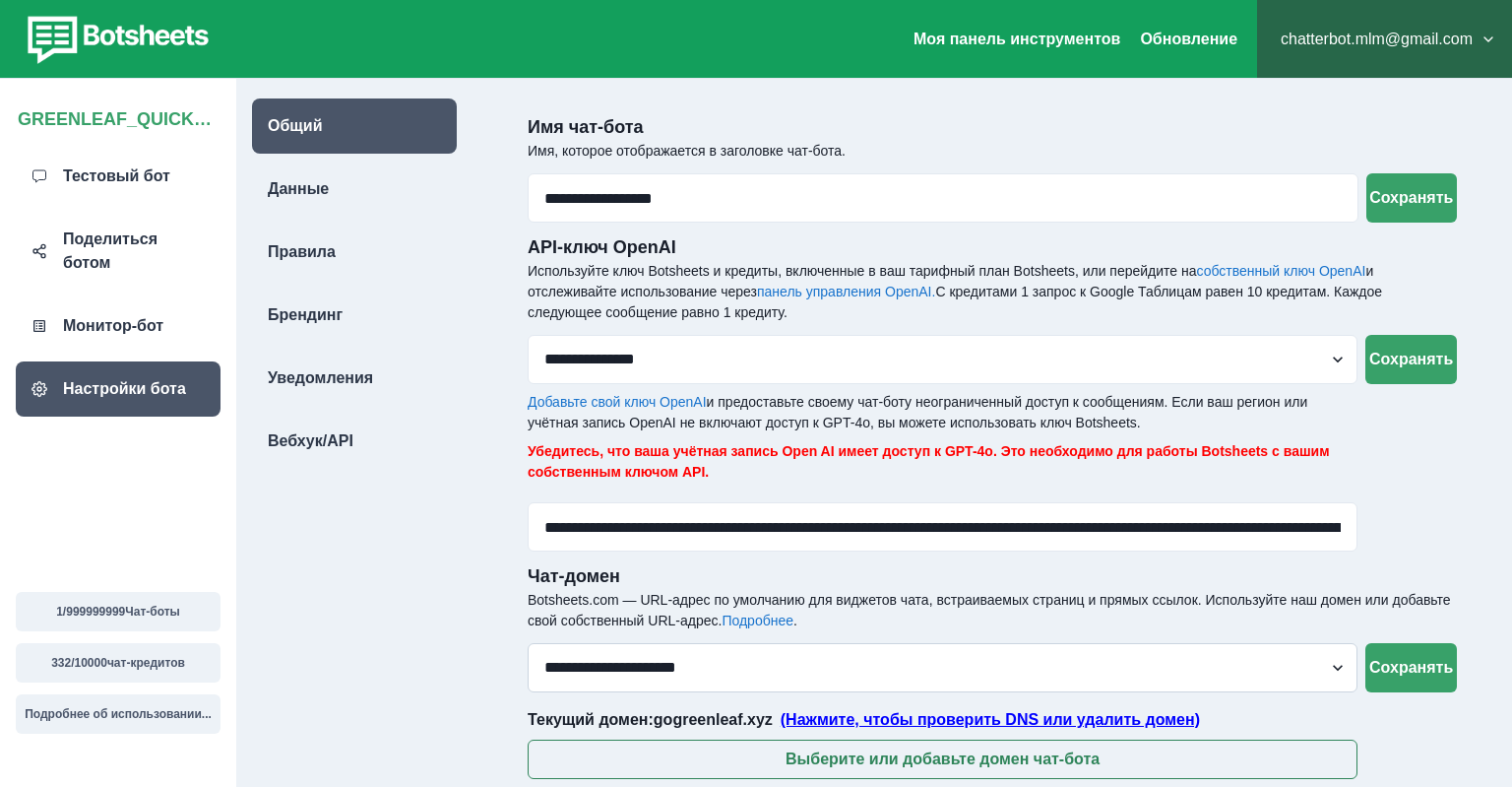 click on "**********" at bounding box center (942, 668) 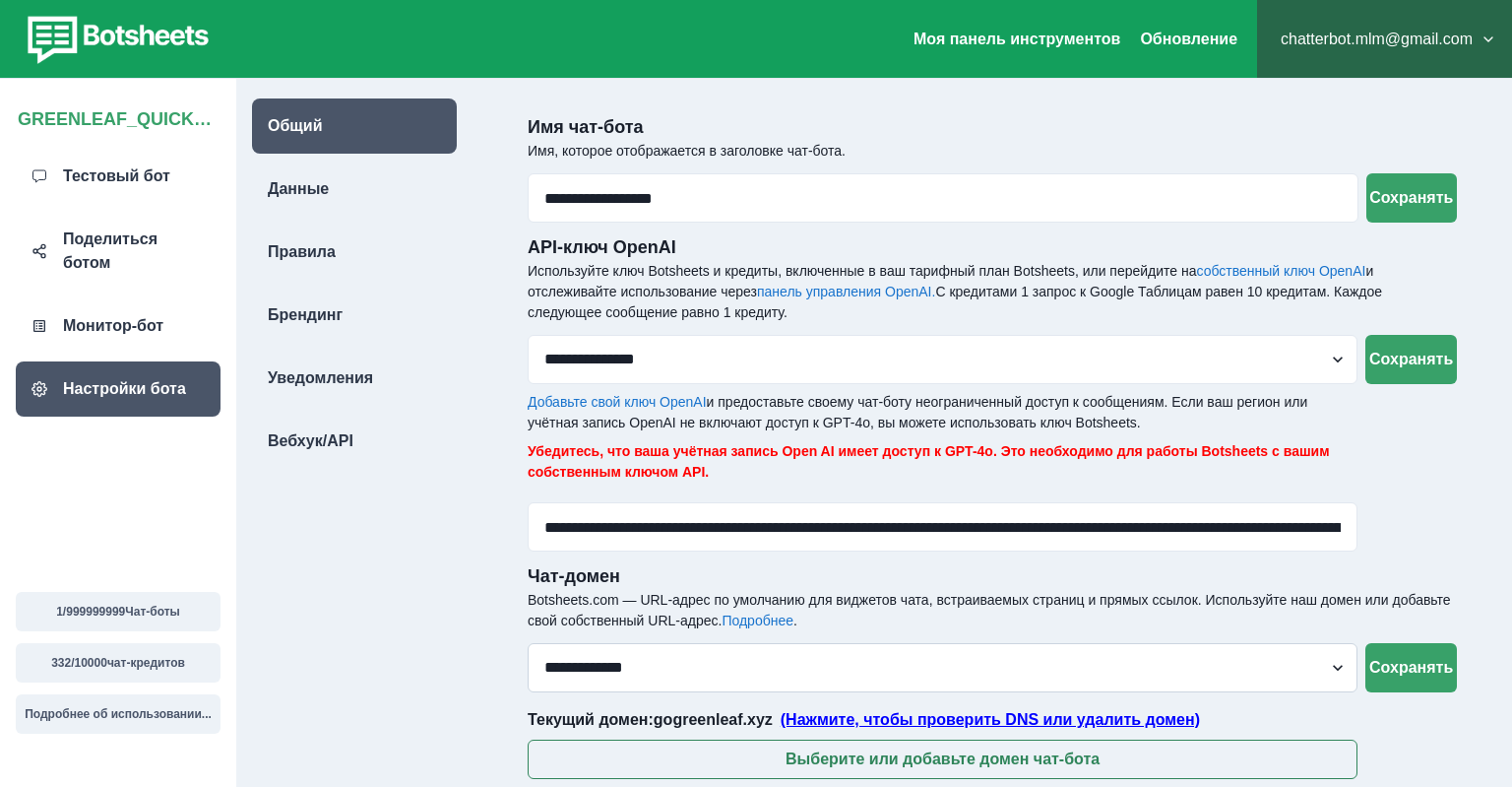 click on "**********" at bounding box center [0, 0] 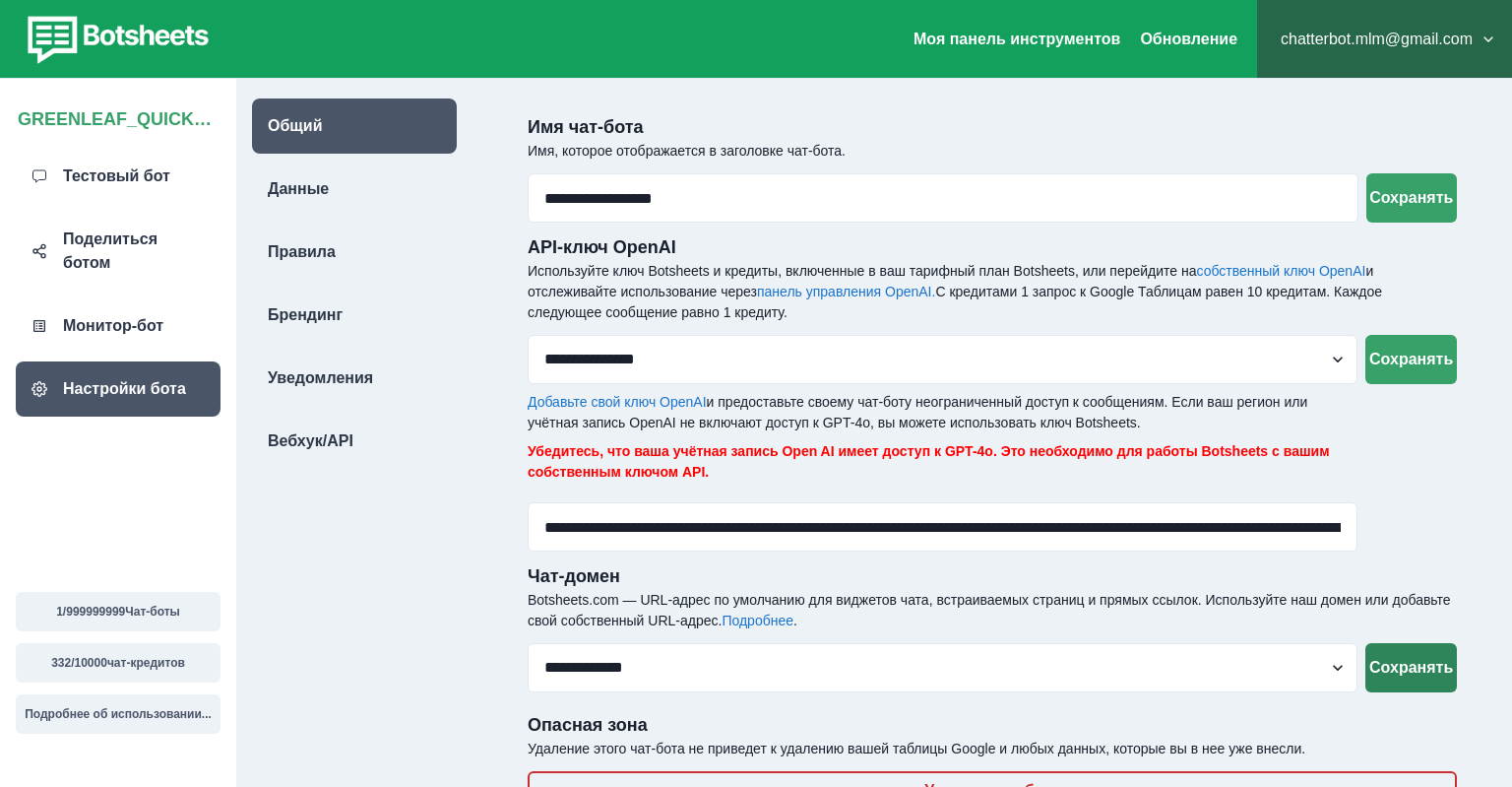 click on "Сохранять" at bounding box center (1411, 668) 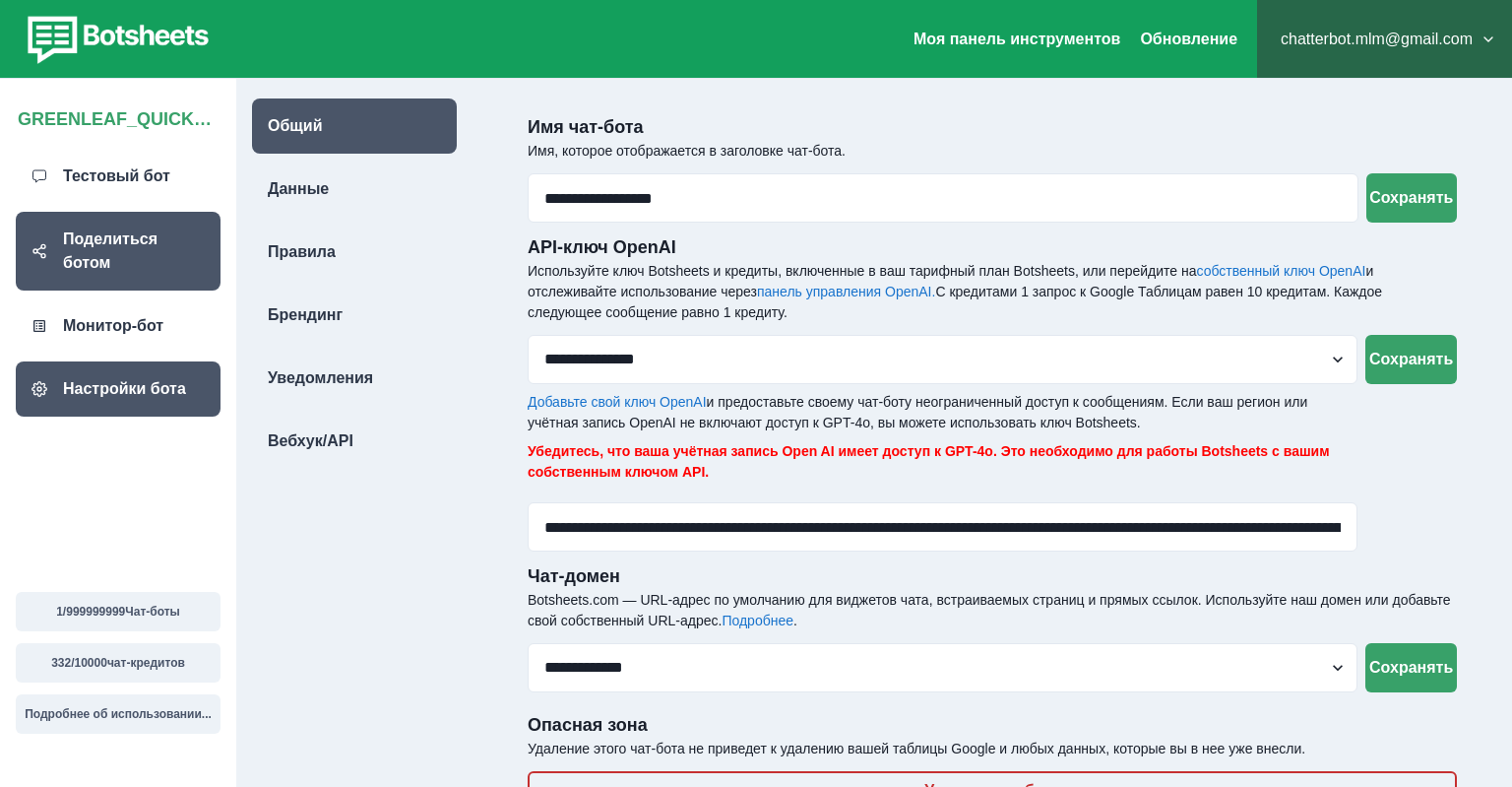 click on "Поделиться ботом" at bounding box center (118, 251) 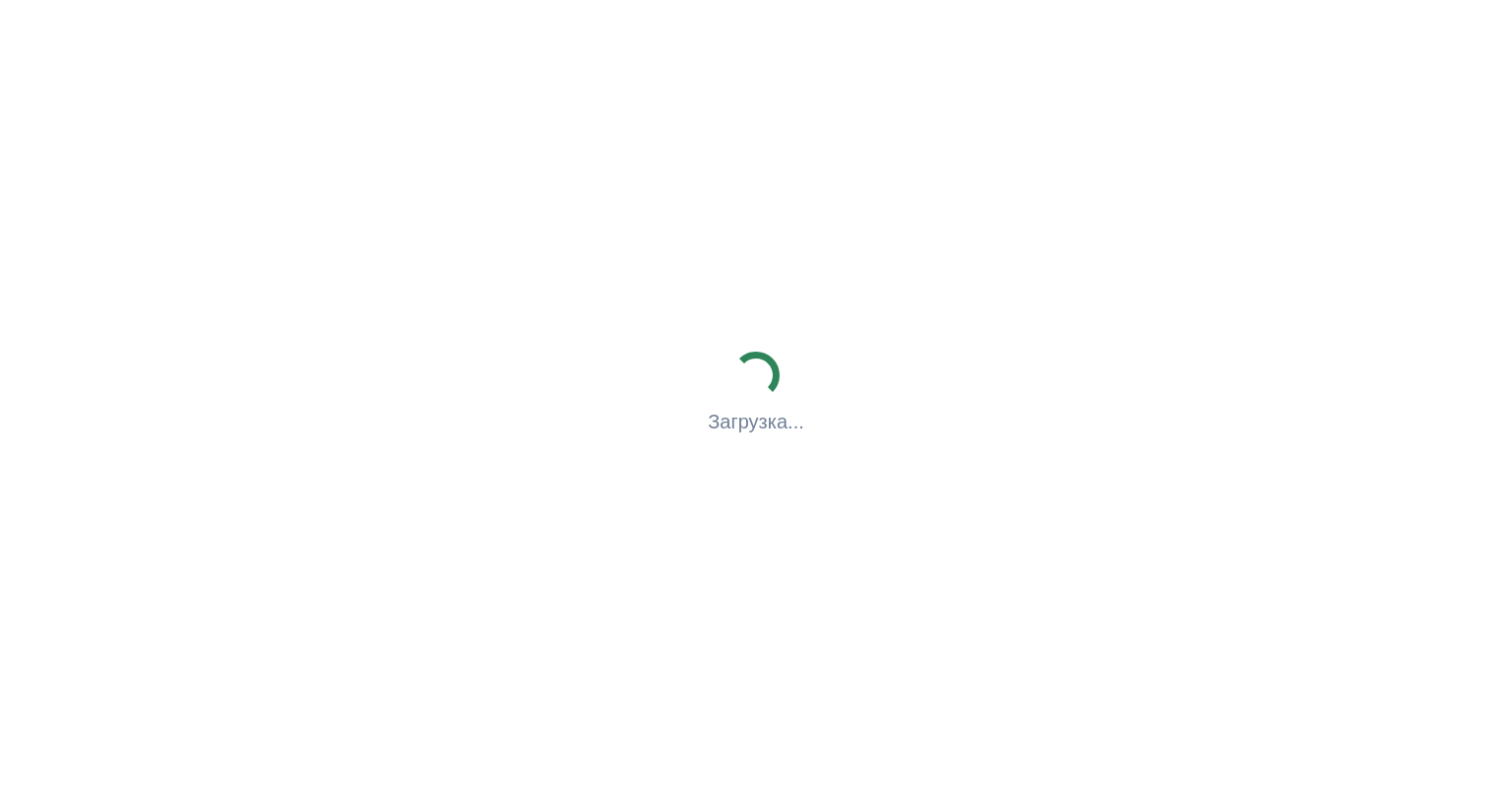 scroll, scrollTop: 0, scrollLeft: 0, axis: both 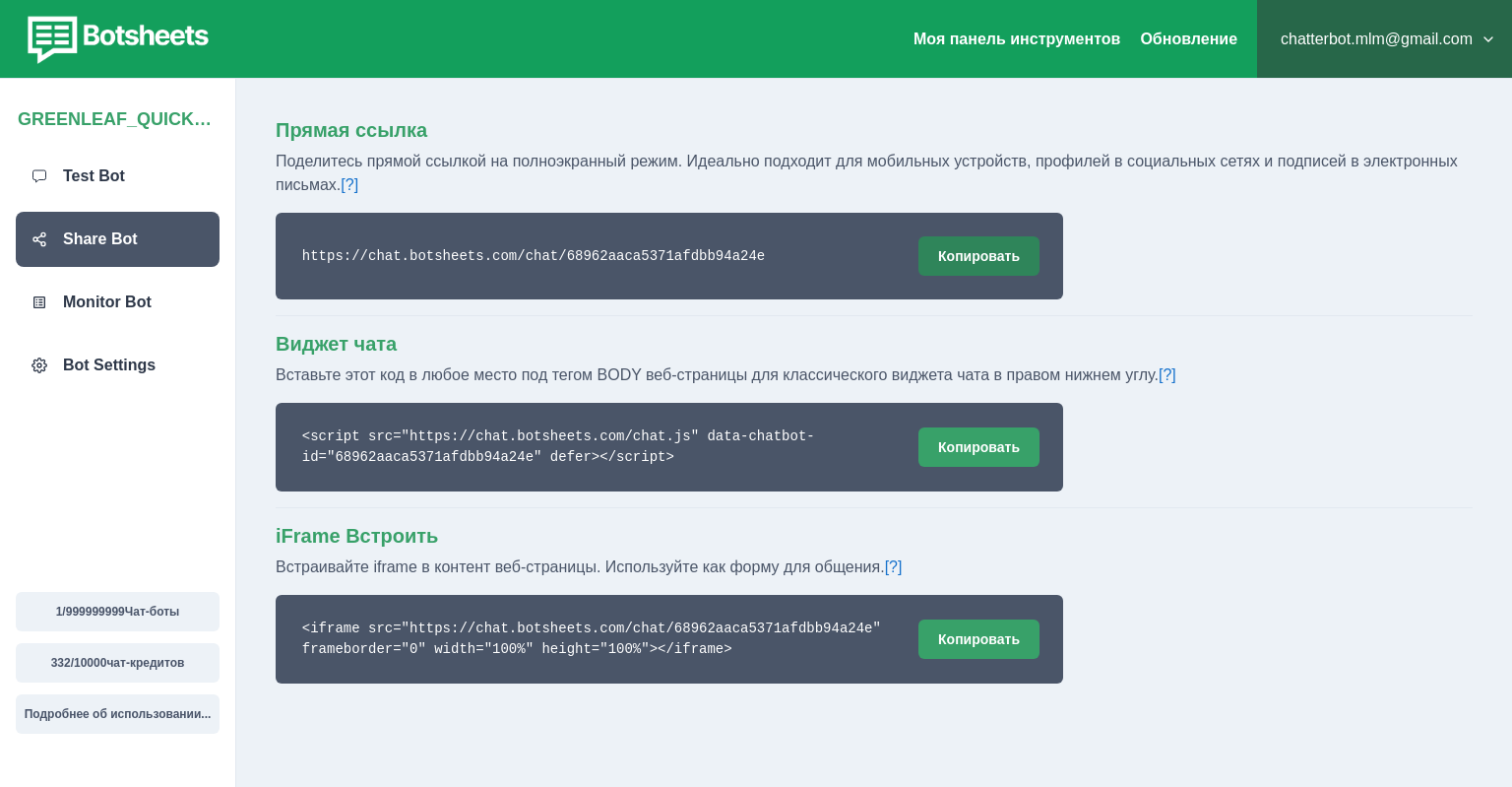 click on "Копировать" at bounding box center (978, 256) 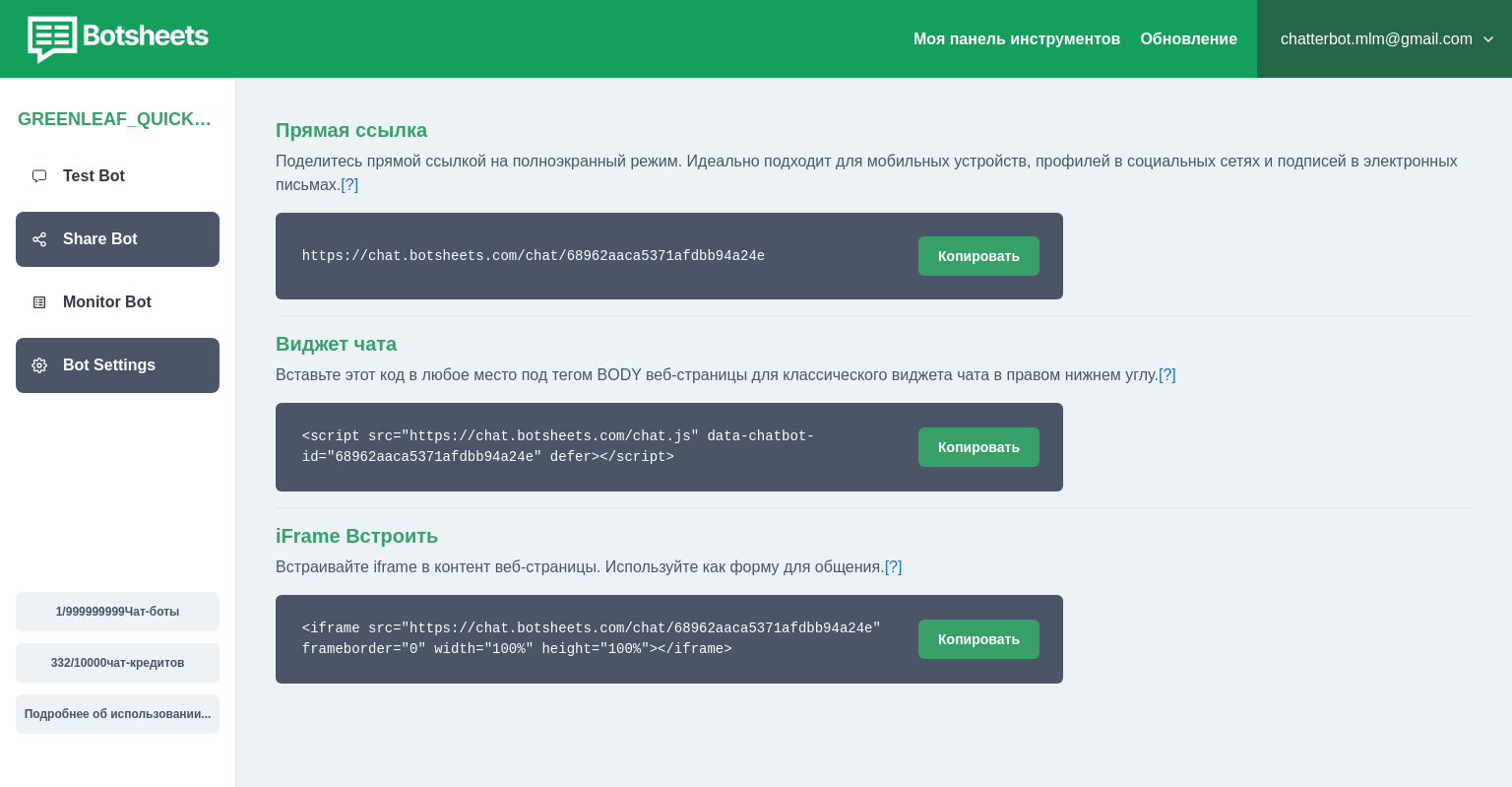 click on "Bot Settings" at bounding box center (109, 365) 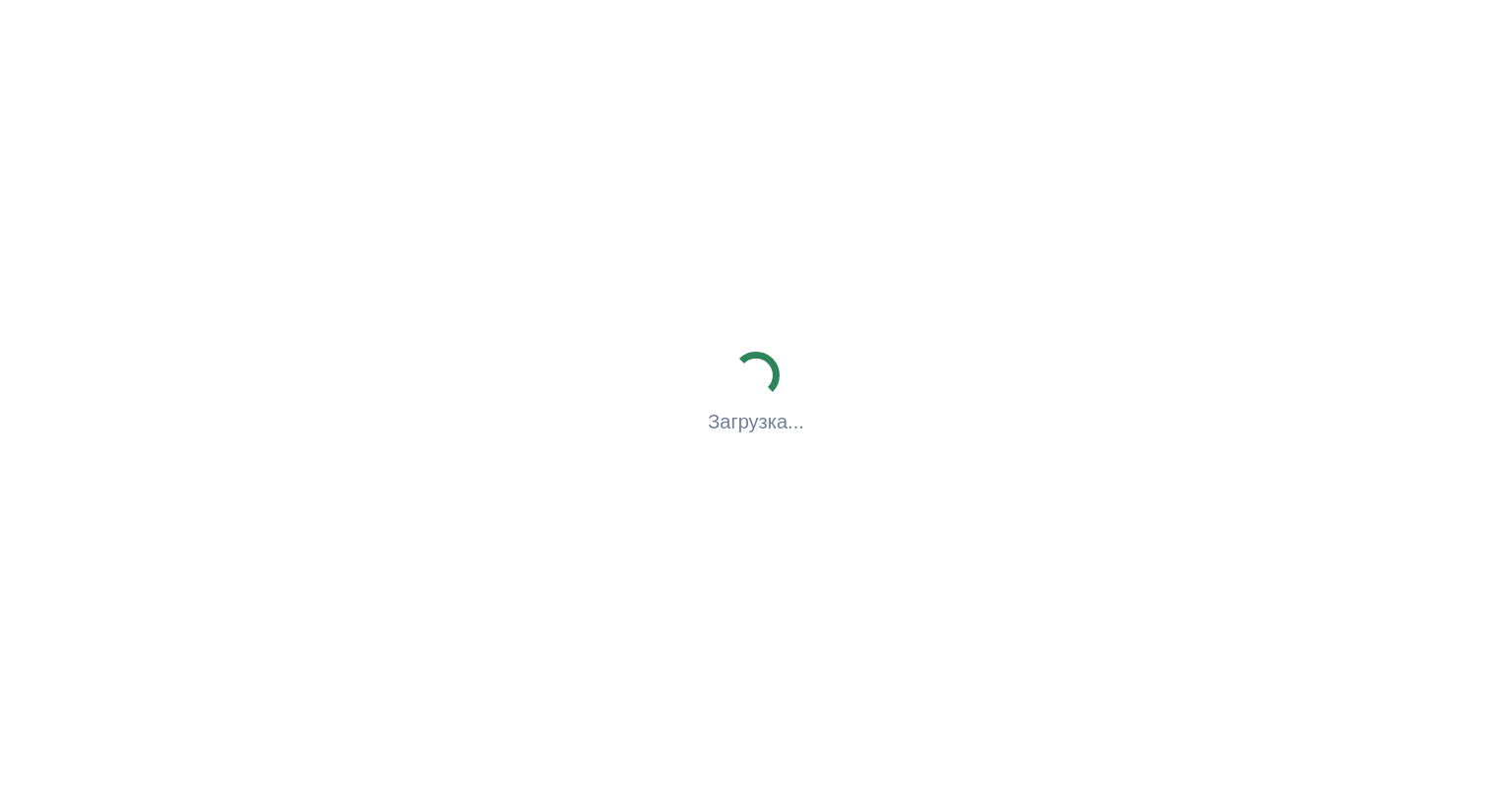 scroll, scrollTop: 0, scrollLeft: 0, axis: both 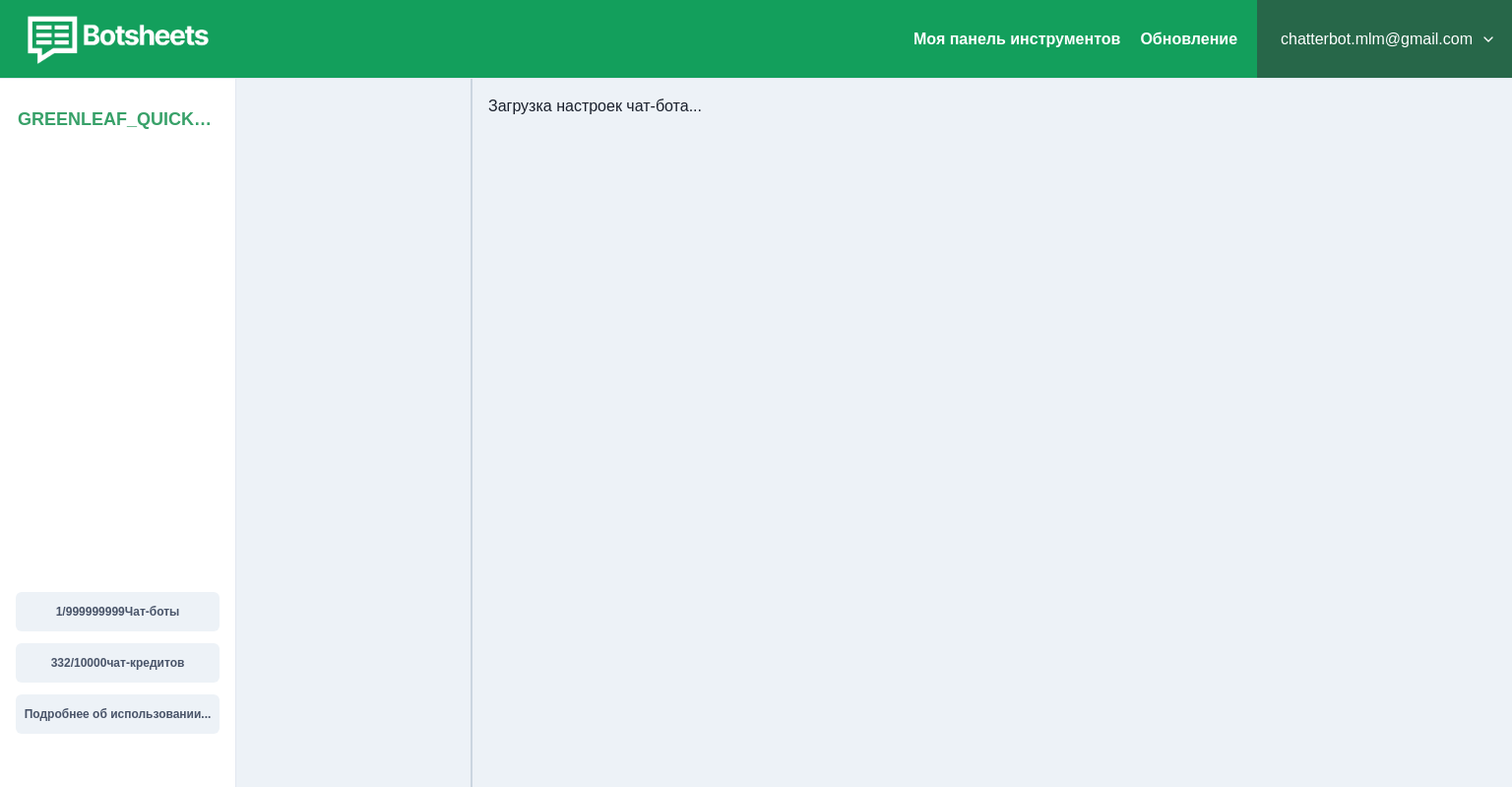 select on "**********" 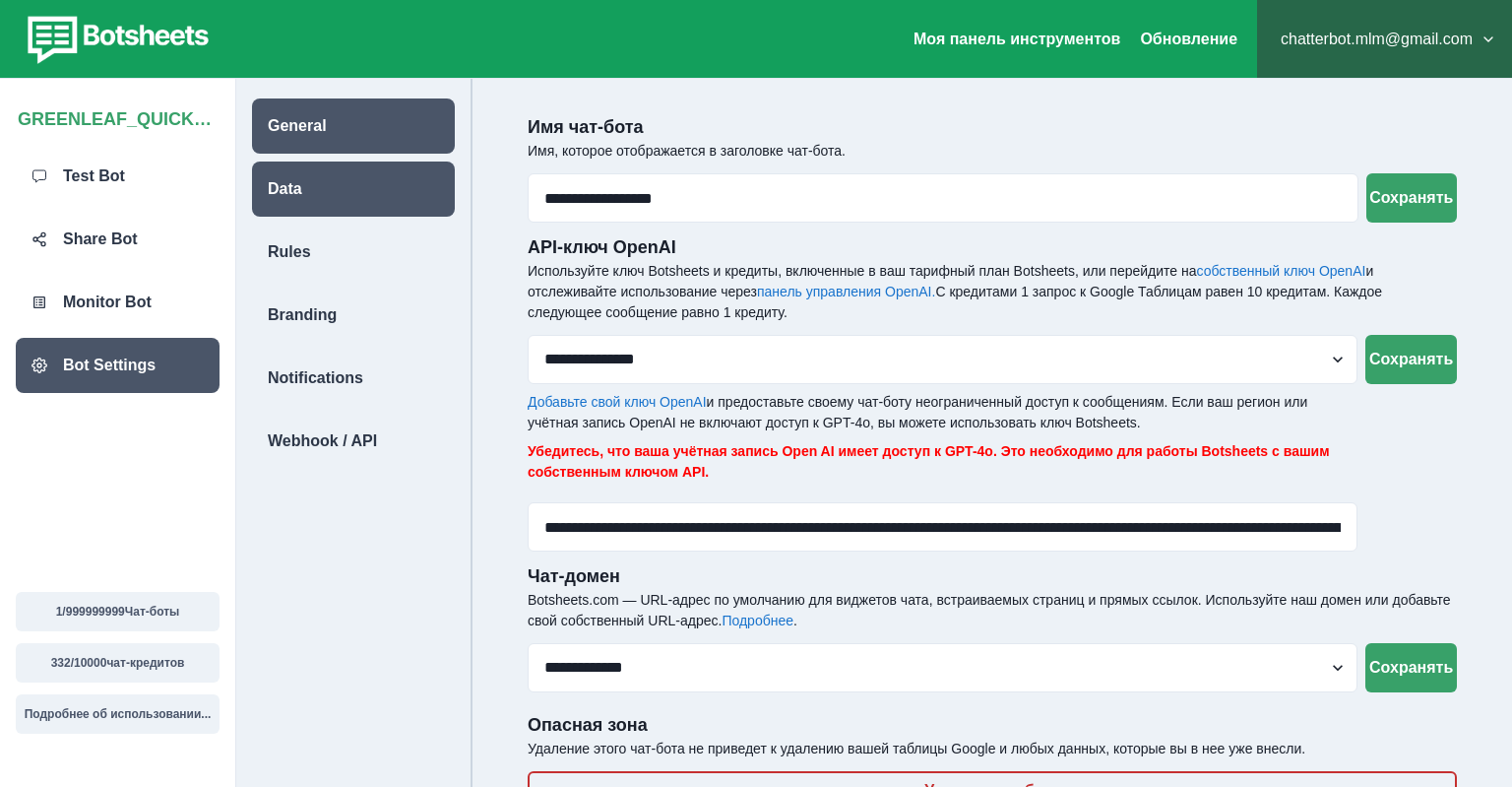 click on "Data" at bounding box center [353, 189] 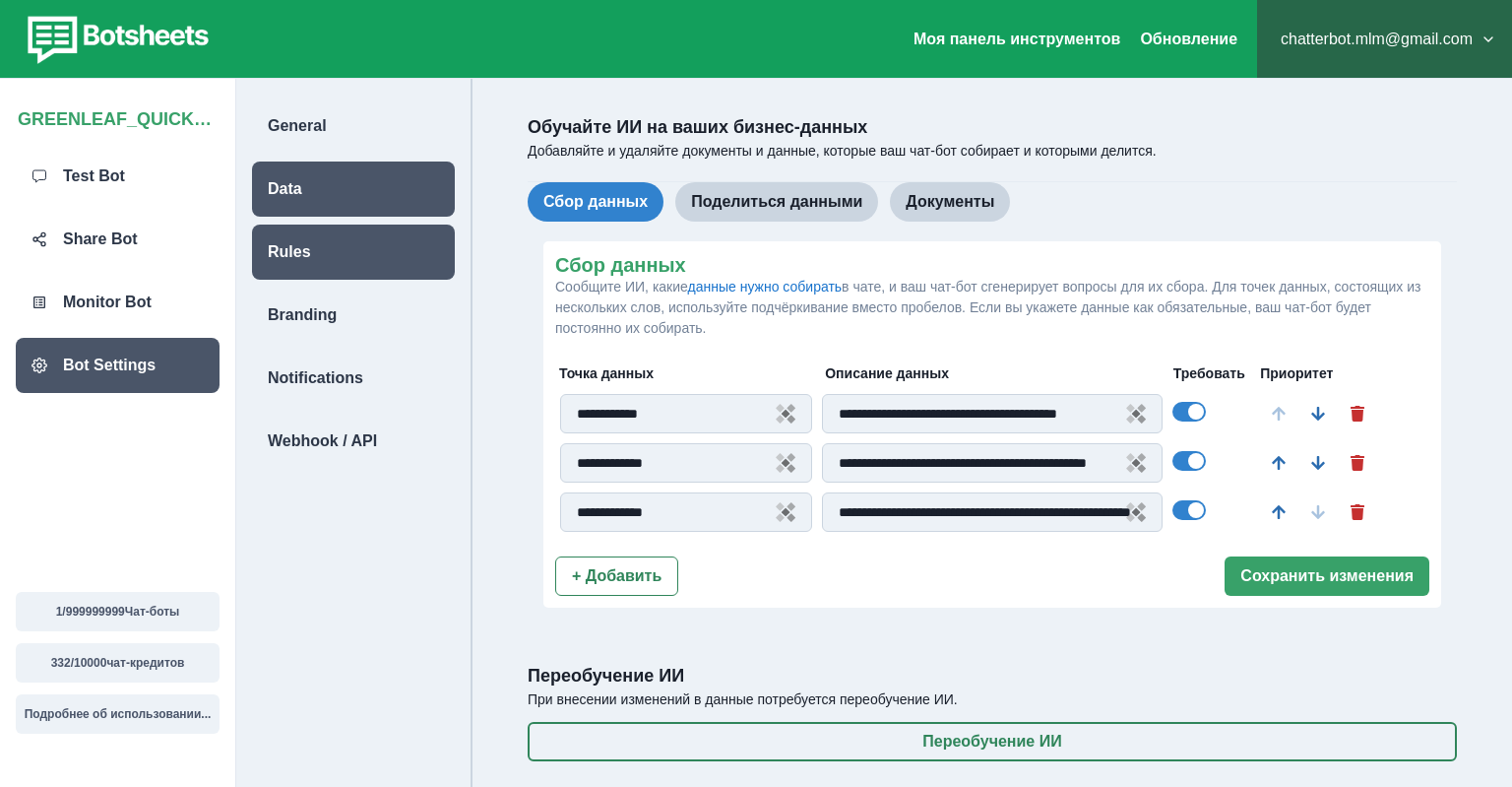 click on "Rules" at bounding box center [353, 252] 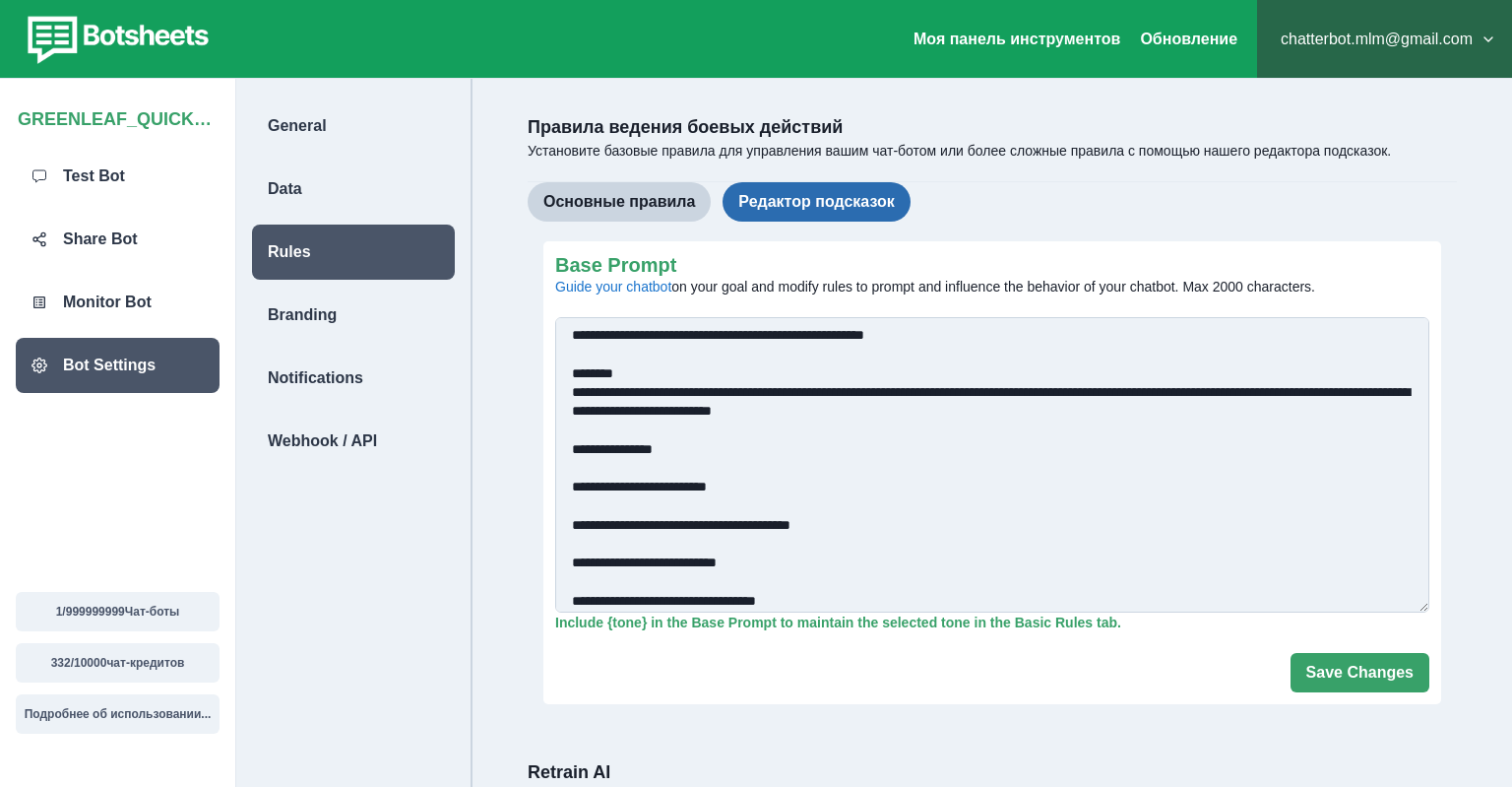 click on "Редактор подсказок" at bounding box center [816, 202] 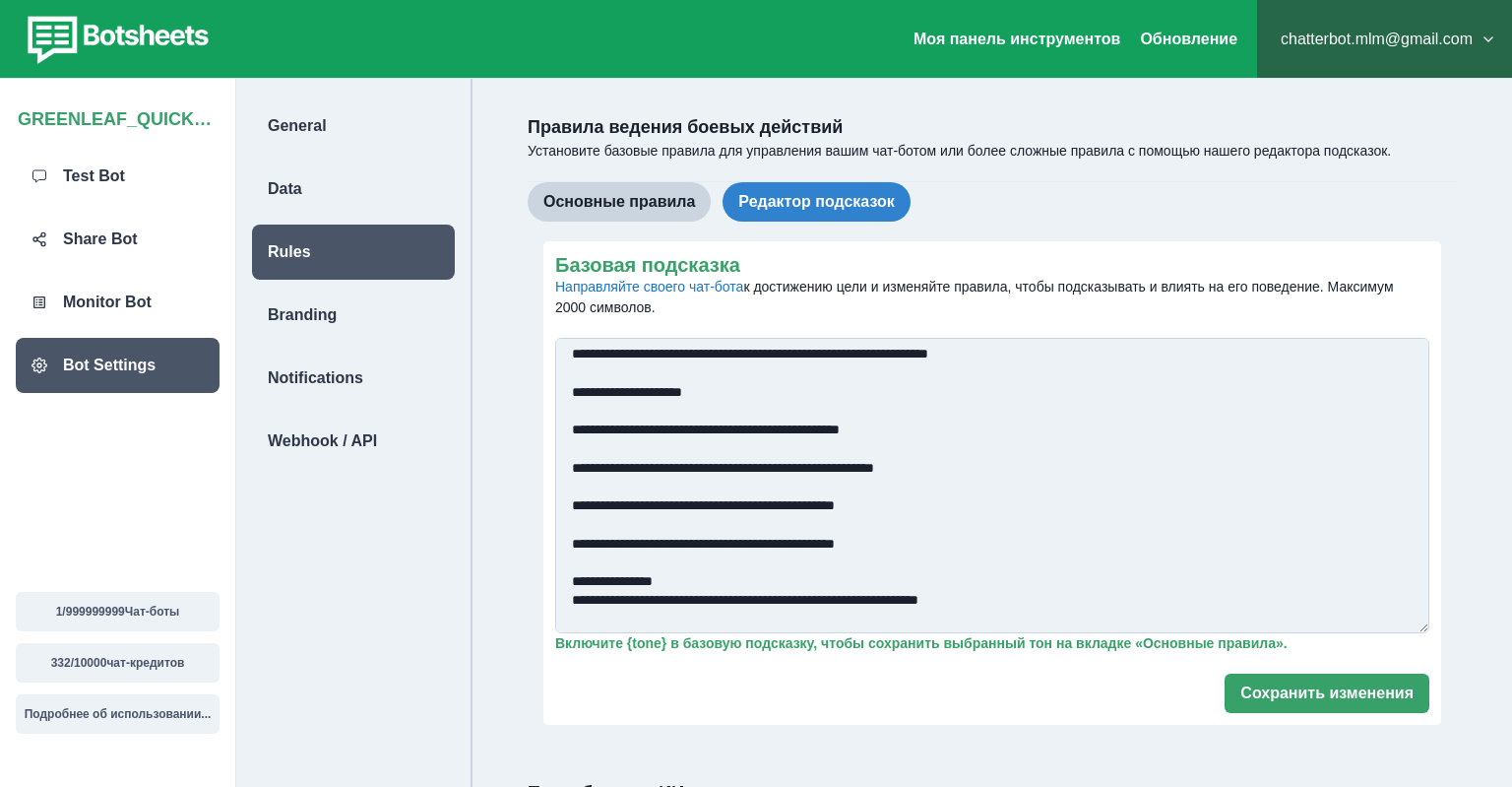 scroll, scrollTop: 870, scrollLeft: 0, axis: vertical 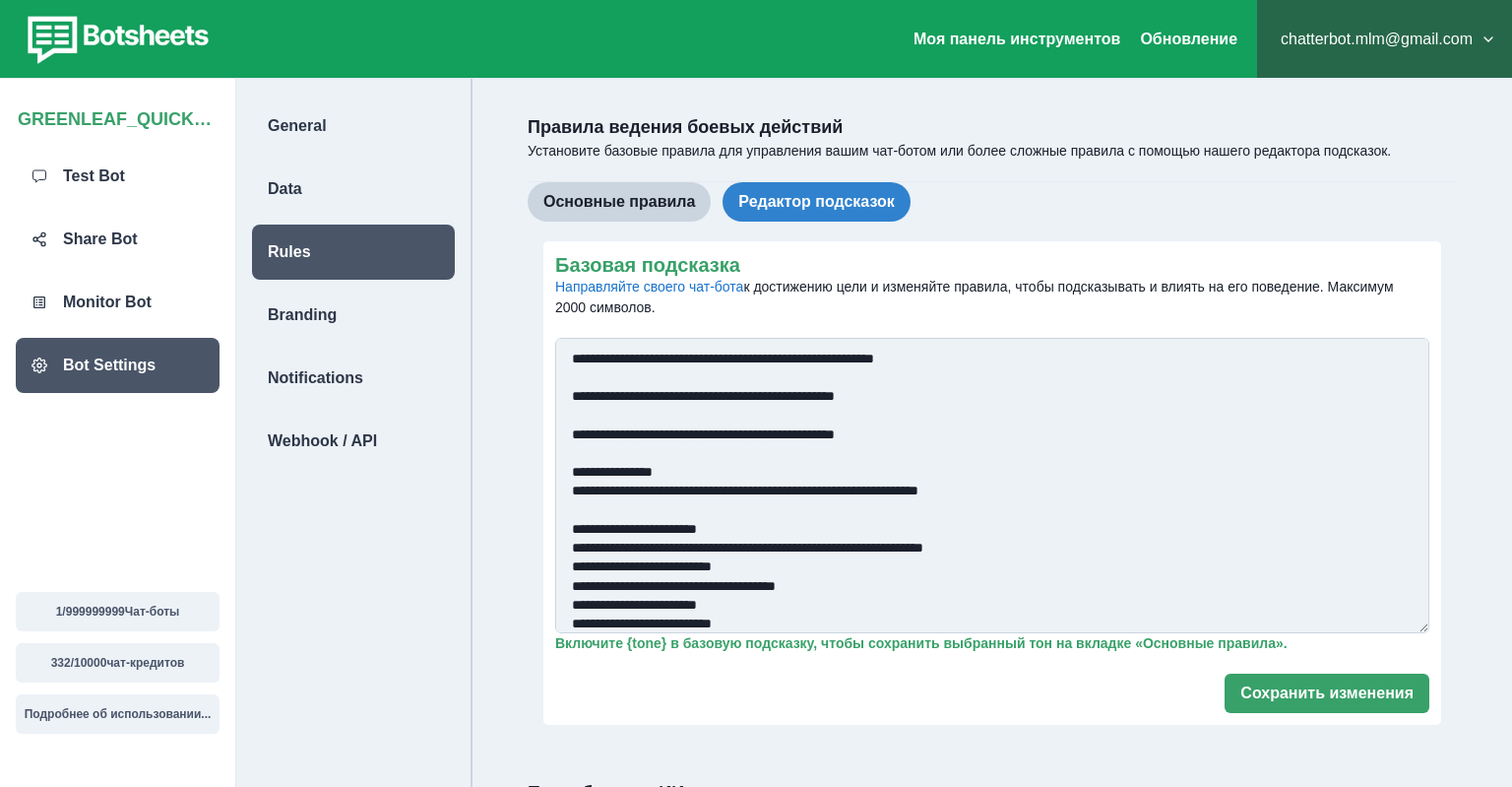 drag, startPoint x: 597, startPoint y: 477, endPoint x: 693, endPoint y: 470, distance: 96.25487 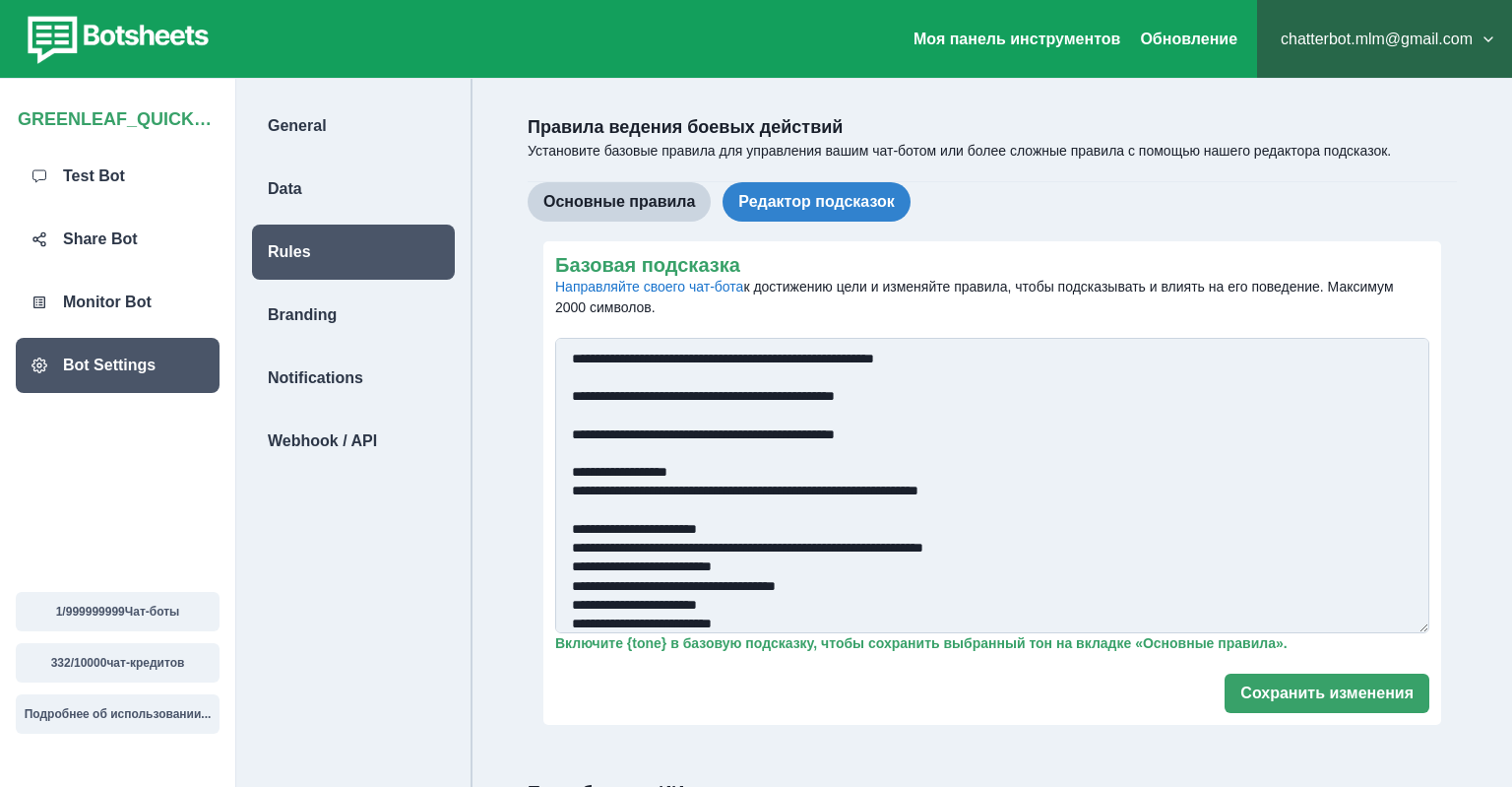 click on "Базовая подсказка  Направляйте своего чат-бота   к достижению цели и изменяйте правила, чтобы подсказывать и влиять на его поведение. Максимум 2000 символов." at bounding box center (992, 486) 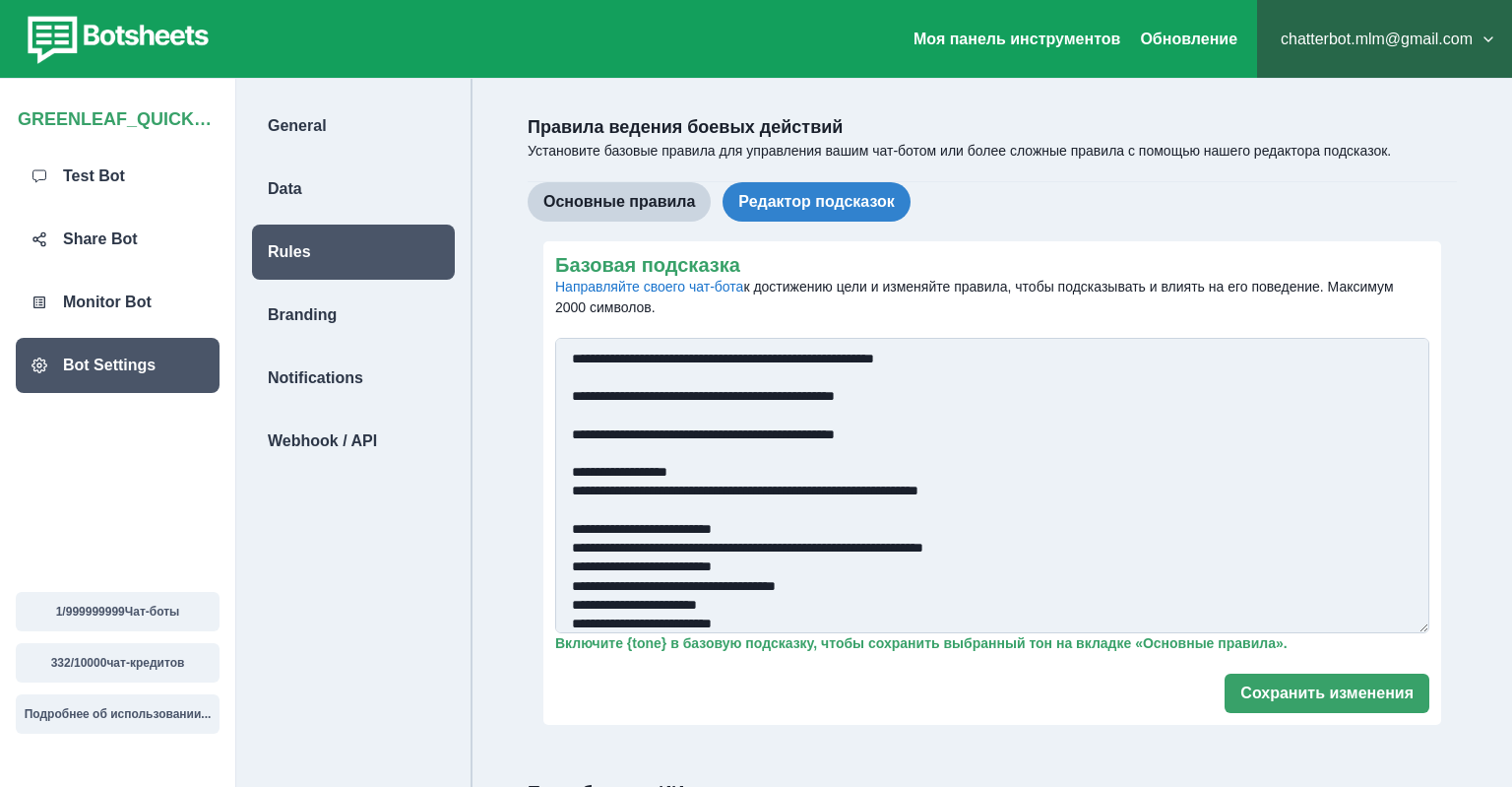 scroll, scrollTop: 896, scrollLeft: 0, axis: vertical 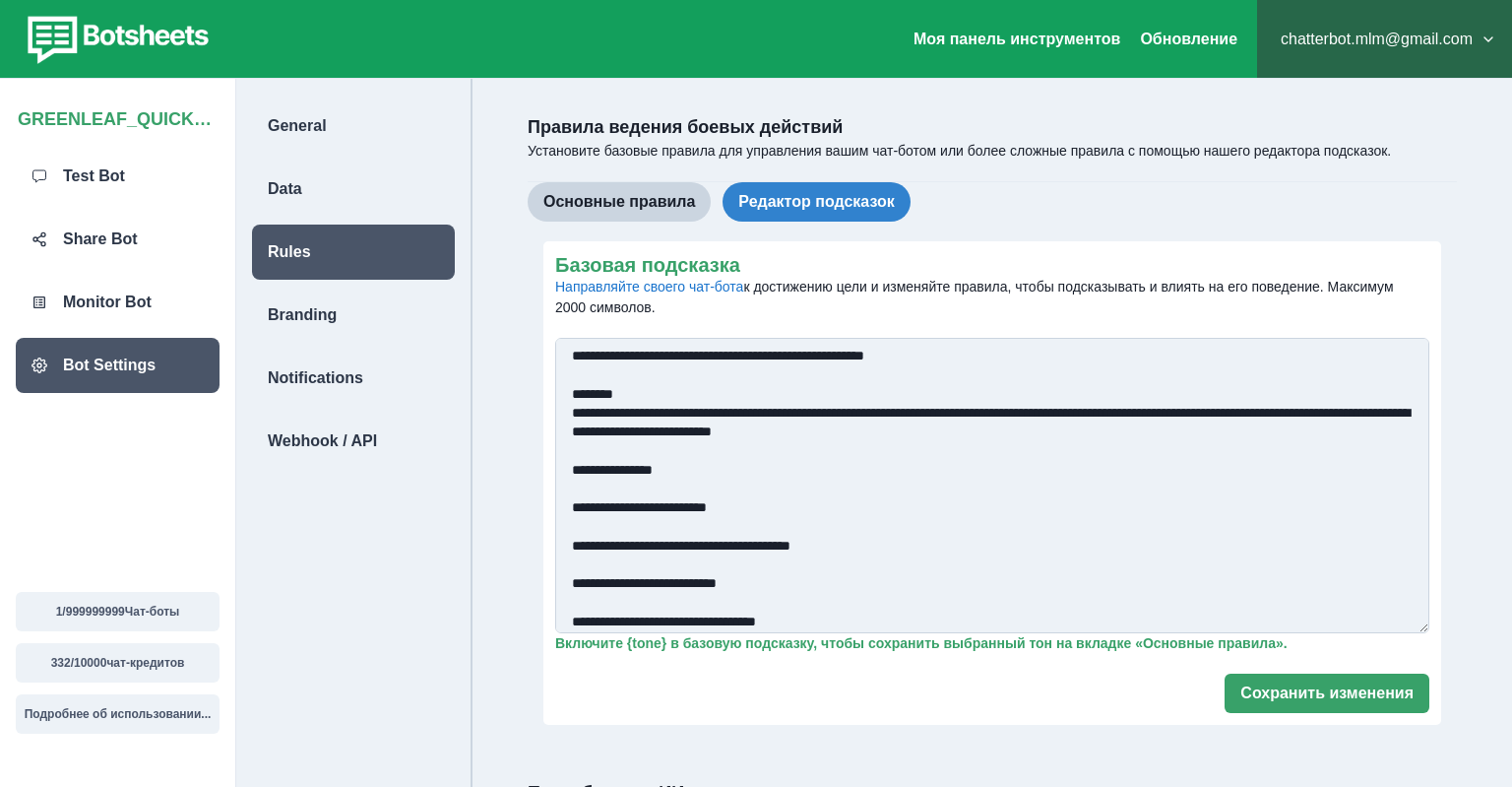drag, startPoint x: 591, startPoint y: 352, endPoint x: 563, endPoint y: 352, distance: 28 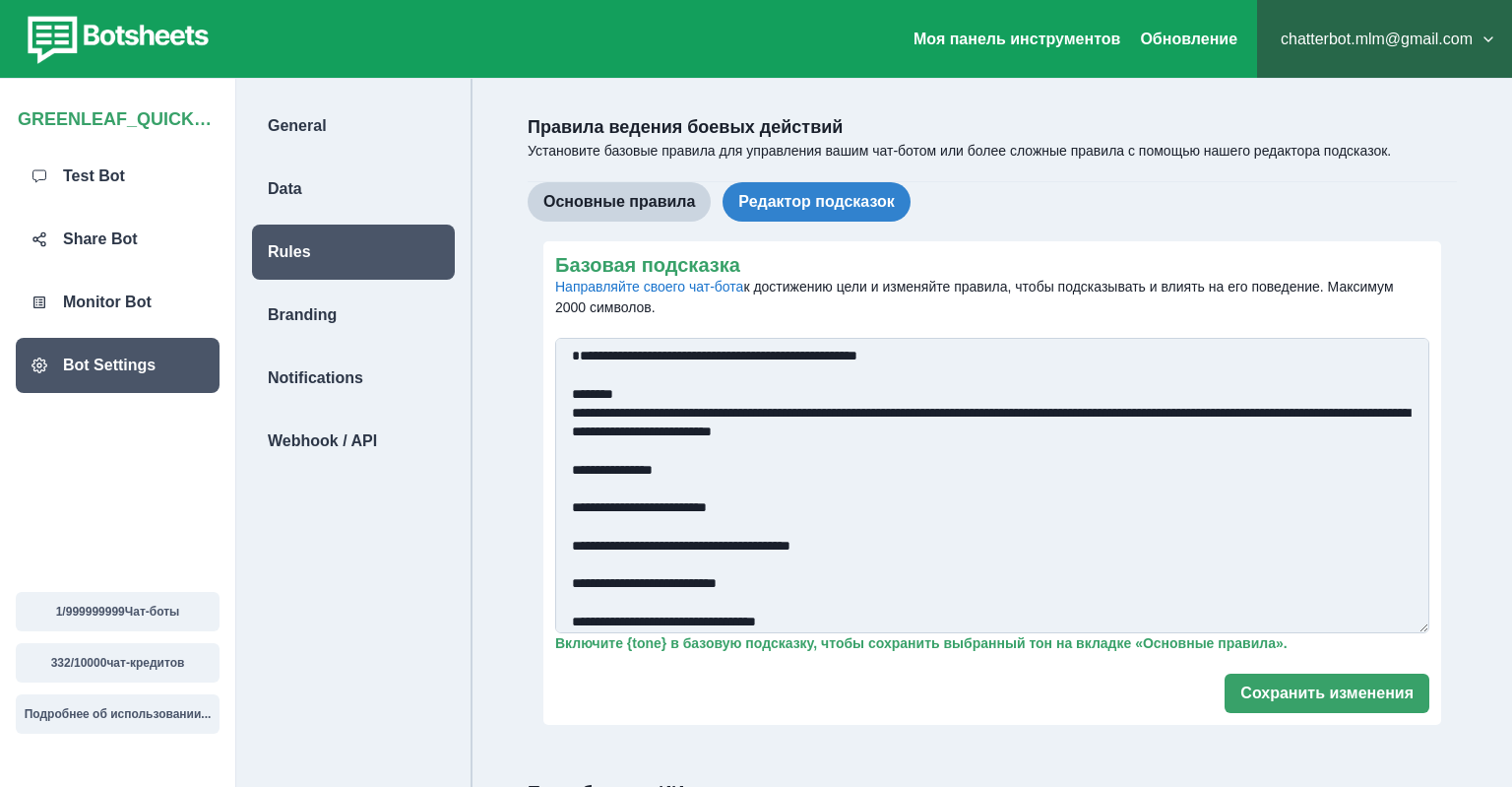 drag, startPoint x: 596, startPoint y: 387, endPoint x: 553, endPoint y: 390, distance: 43.104524 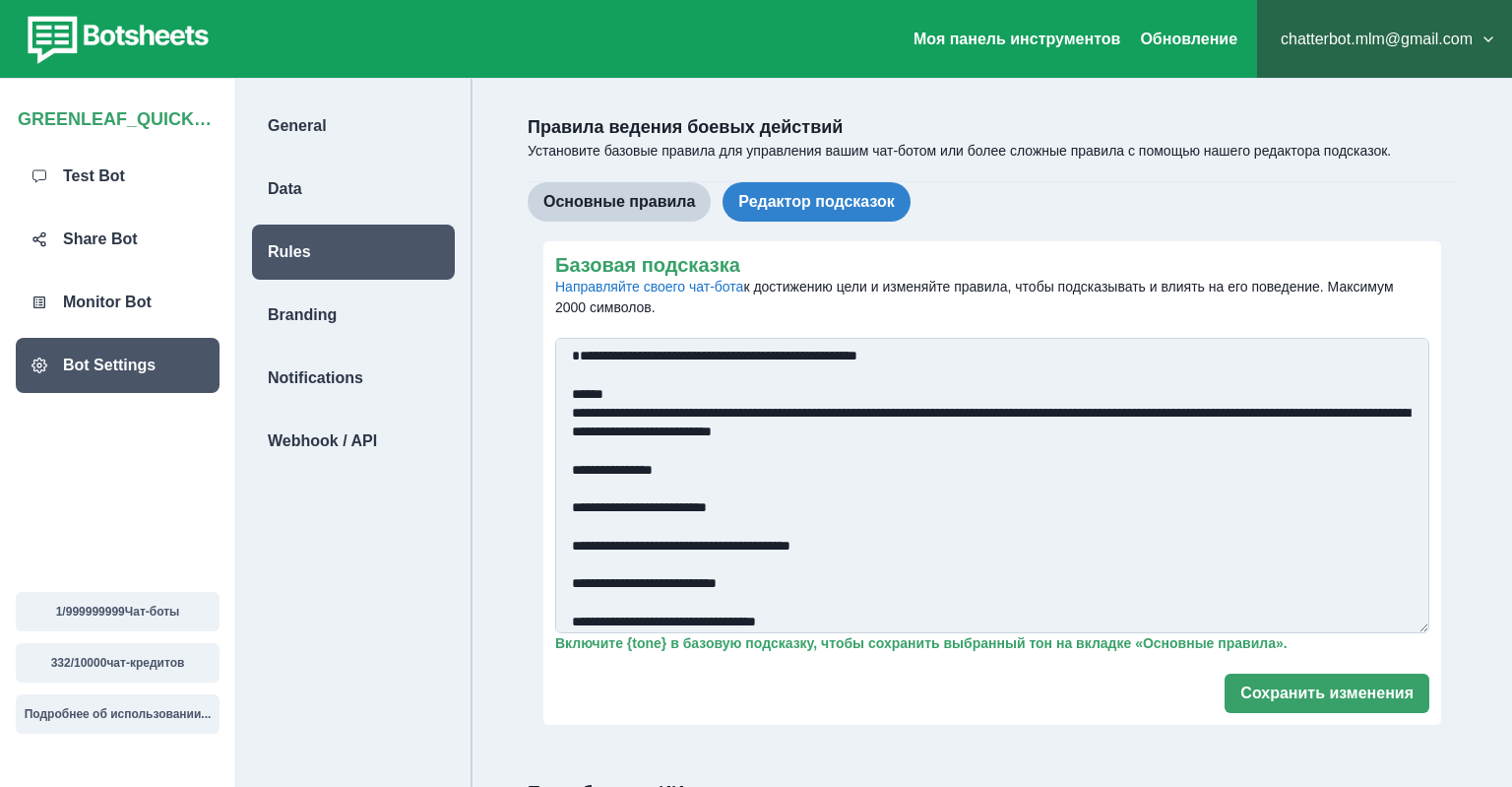 drag, startPoint x: 588, startPoint y: 468, endPoint x: 574, endPoint y: 468, distance: 14 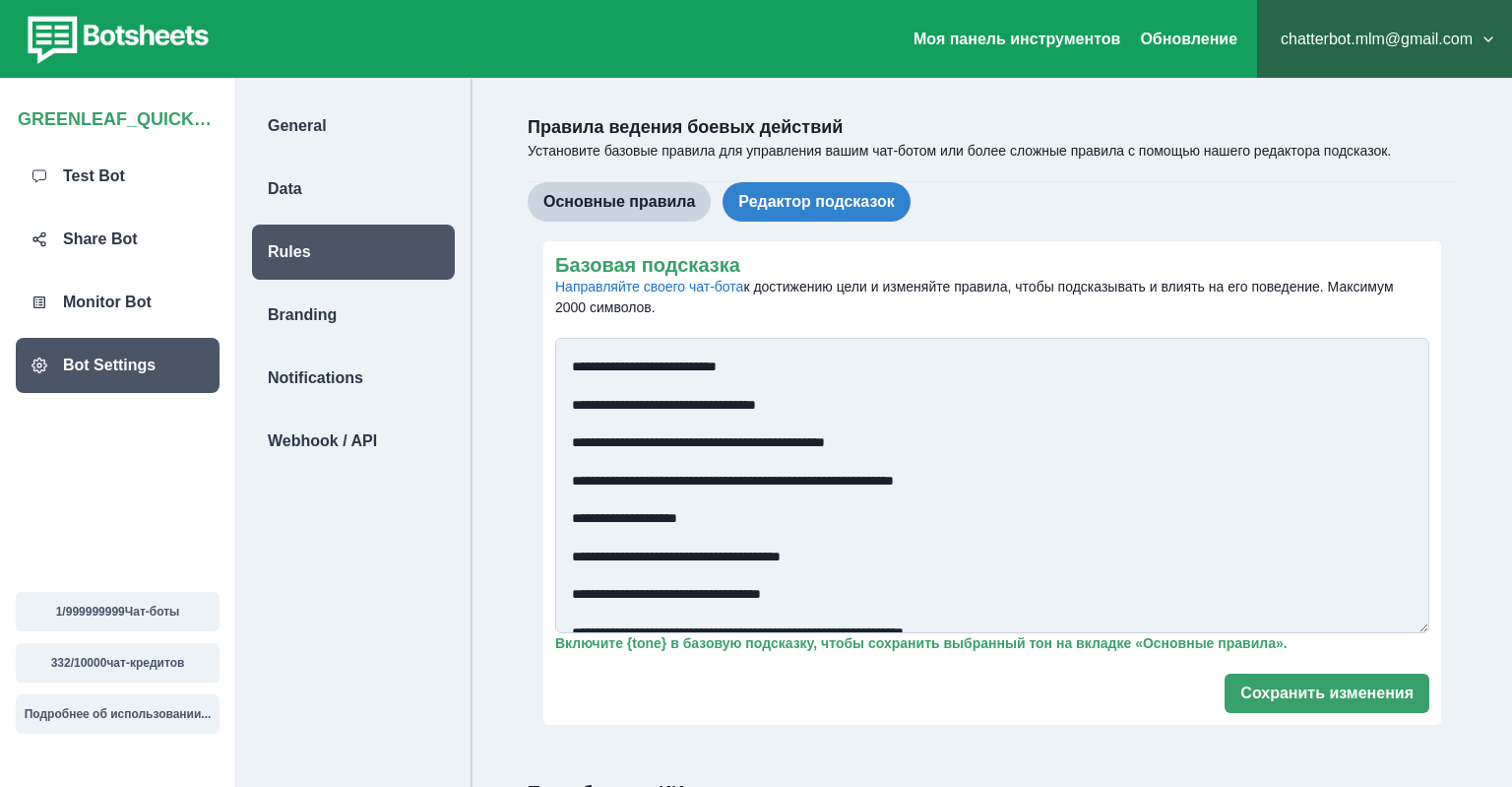 scroll, scrollTop: 326, scrollLeft: 0, axis: vertical 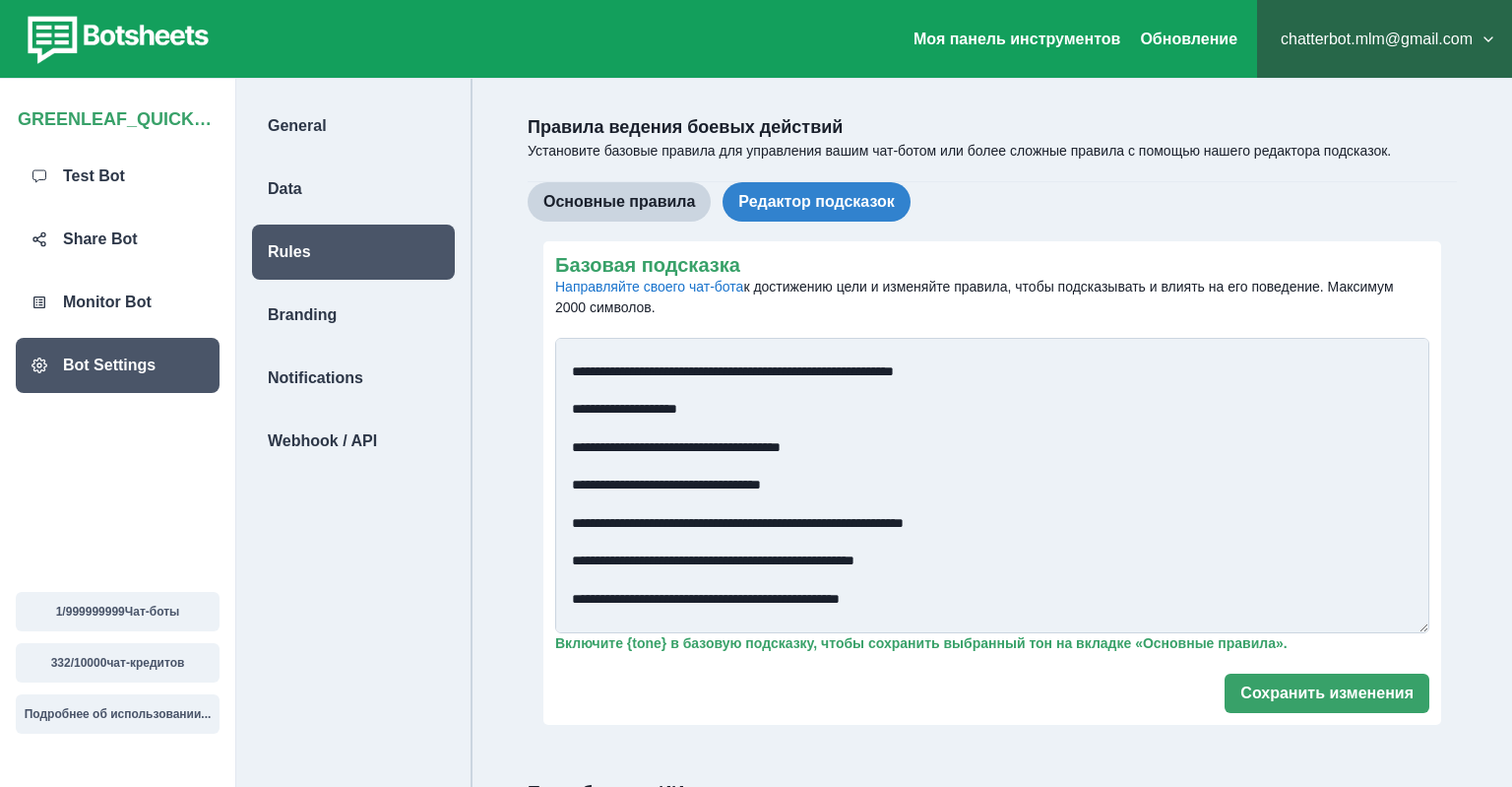 click on "Базовая подсказка  Направляйте своего чат-бота   к достижению цели и изменяйте правила, чтобы подсказывать и влиять на его поведение. Максимум 2000 символов." at bounding box center [992, 486] 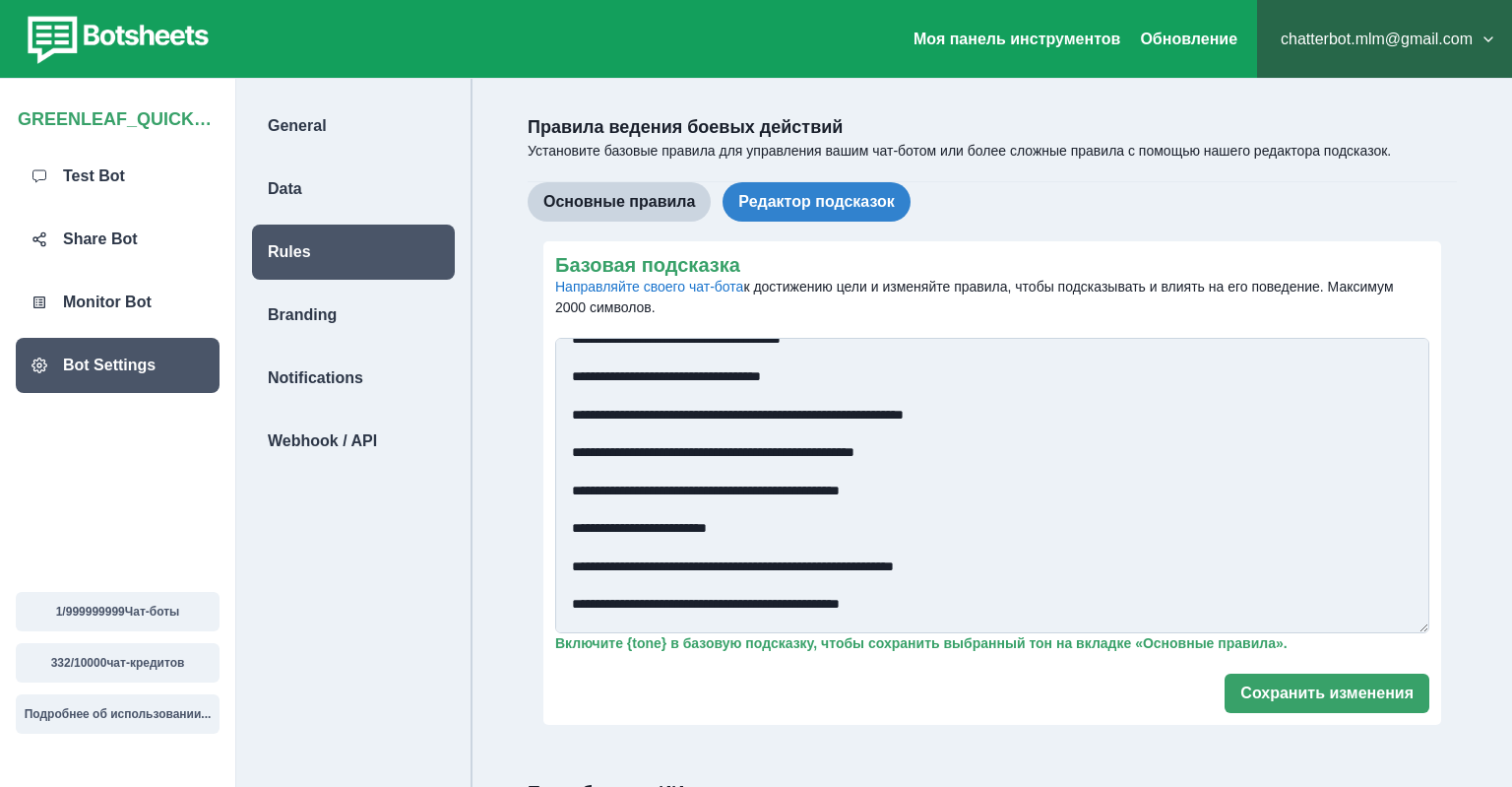 scroll, scrollTop: 544, scrollLeft: 0, axis: vertical 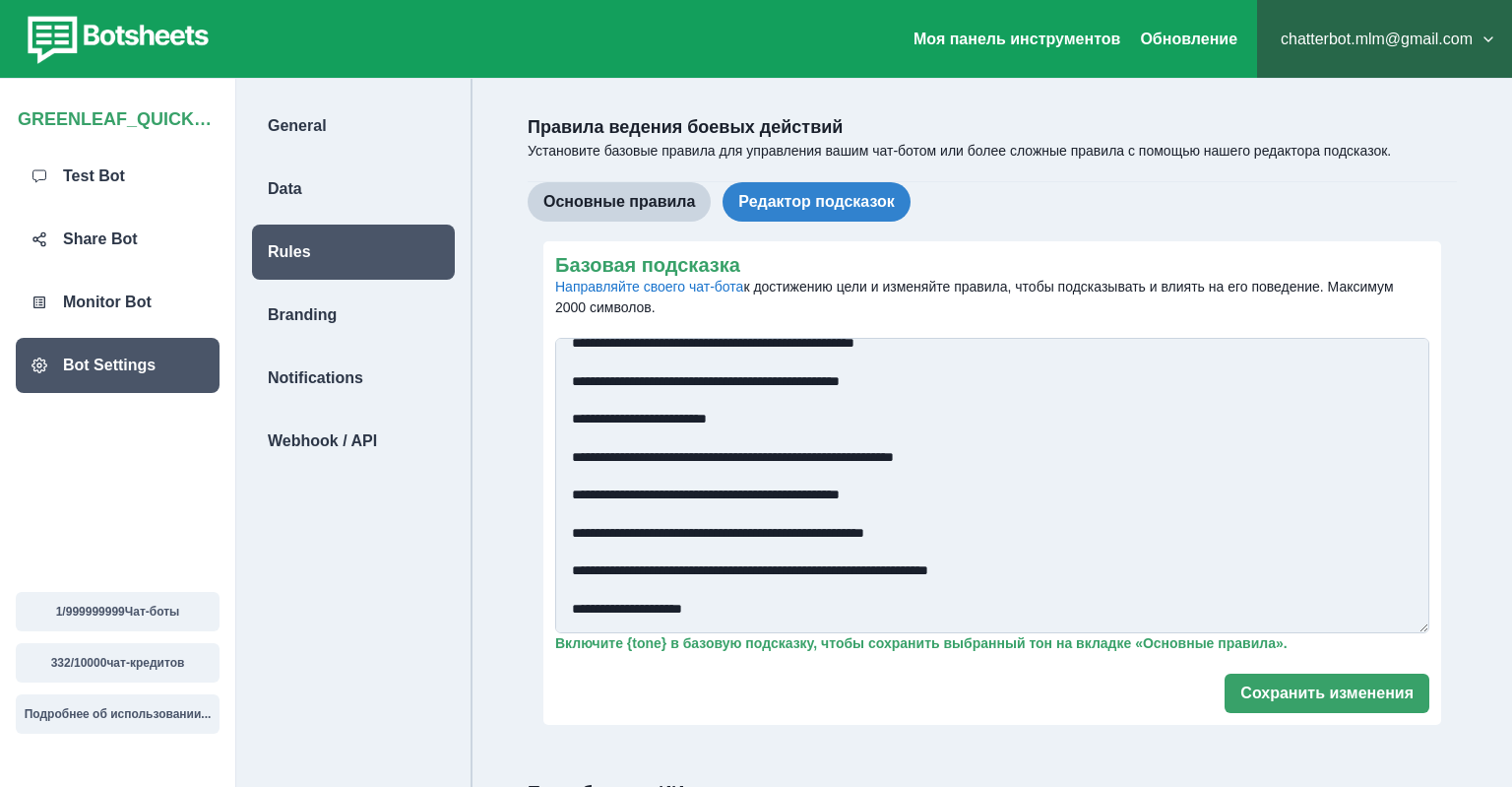 click on "Базовая подсказка  Направляйте своего чат-бота   к достижению цели и изменяйте правила, чтобы подсказывать и влиять на его поведение. Максимум 2000 символов." at bounding box center [992, 486] 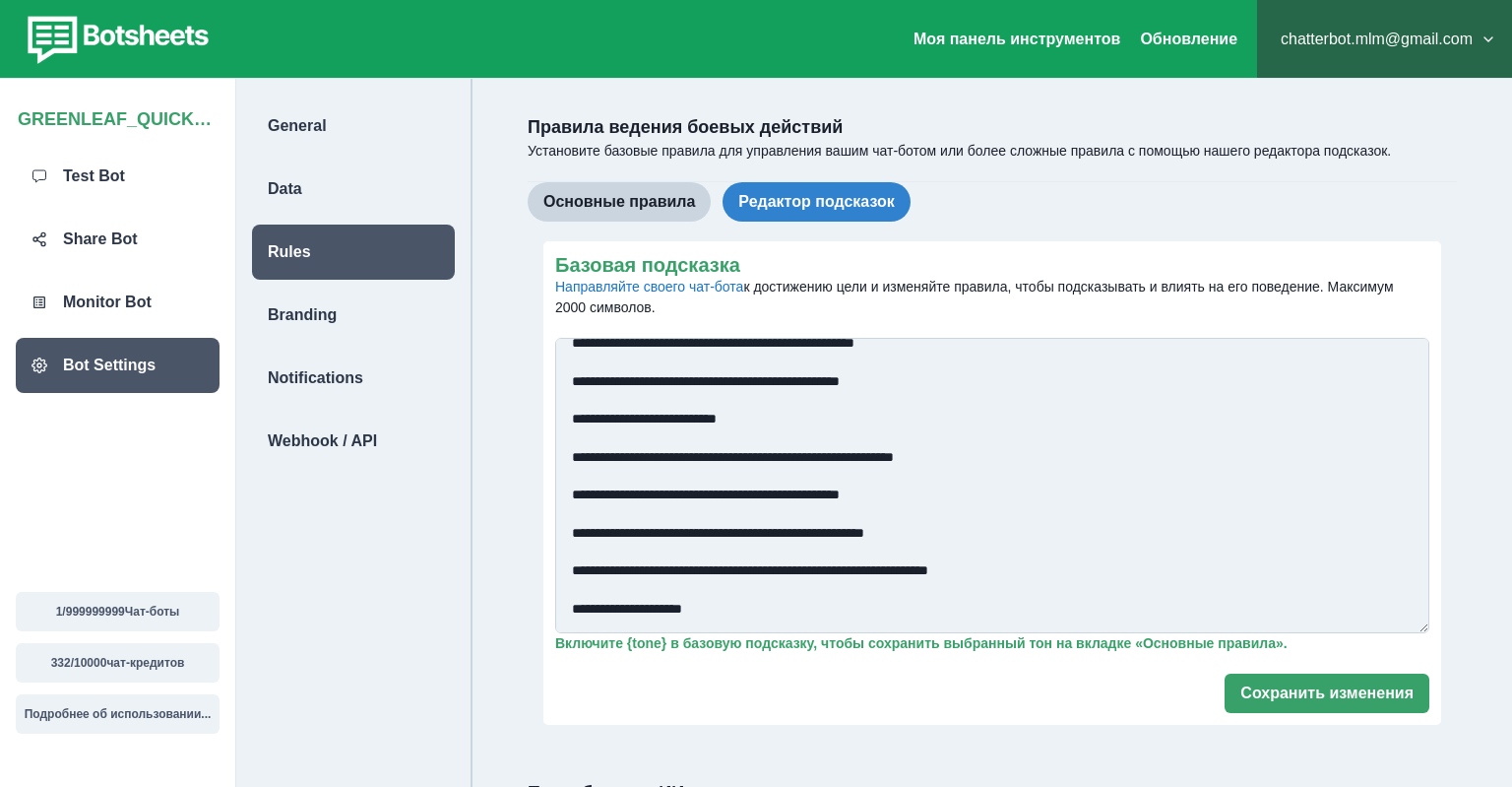 scroll, scrollTop: 652, scrollLeft: 0, axis: vertical 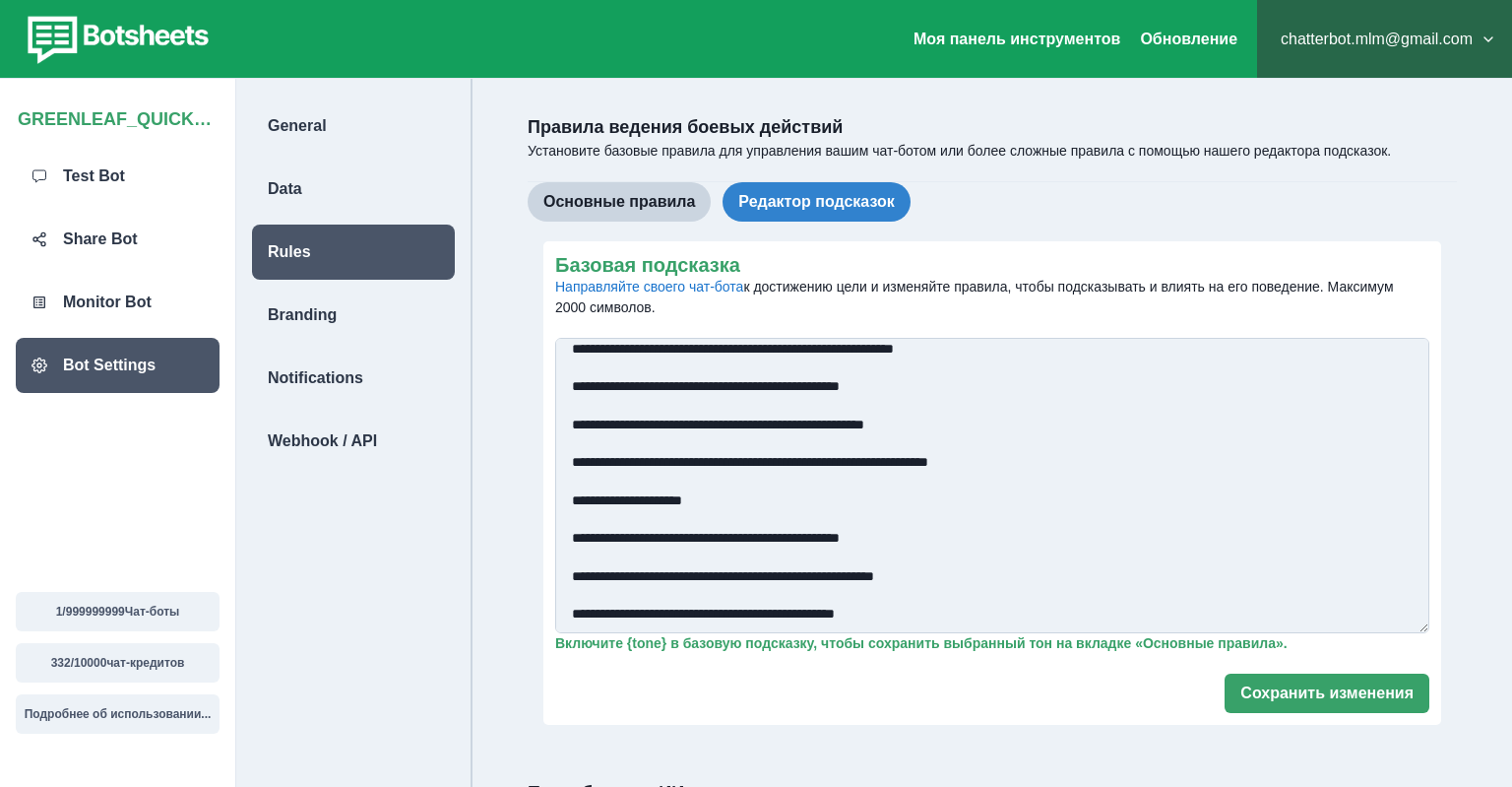 click on "Базовая подсказка  Направляйте своего чат-бота   к достижению цели и изменяйте правила, чтобы подсказывать и влиять на его поведение. Максимум 2000 символов." at bounding box center [992, 486] 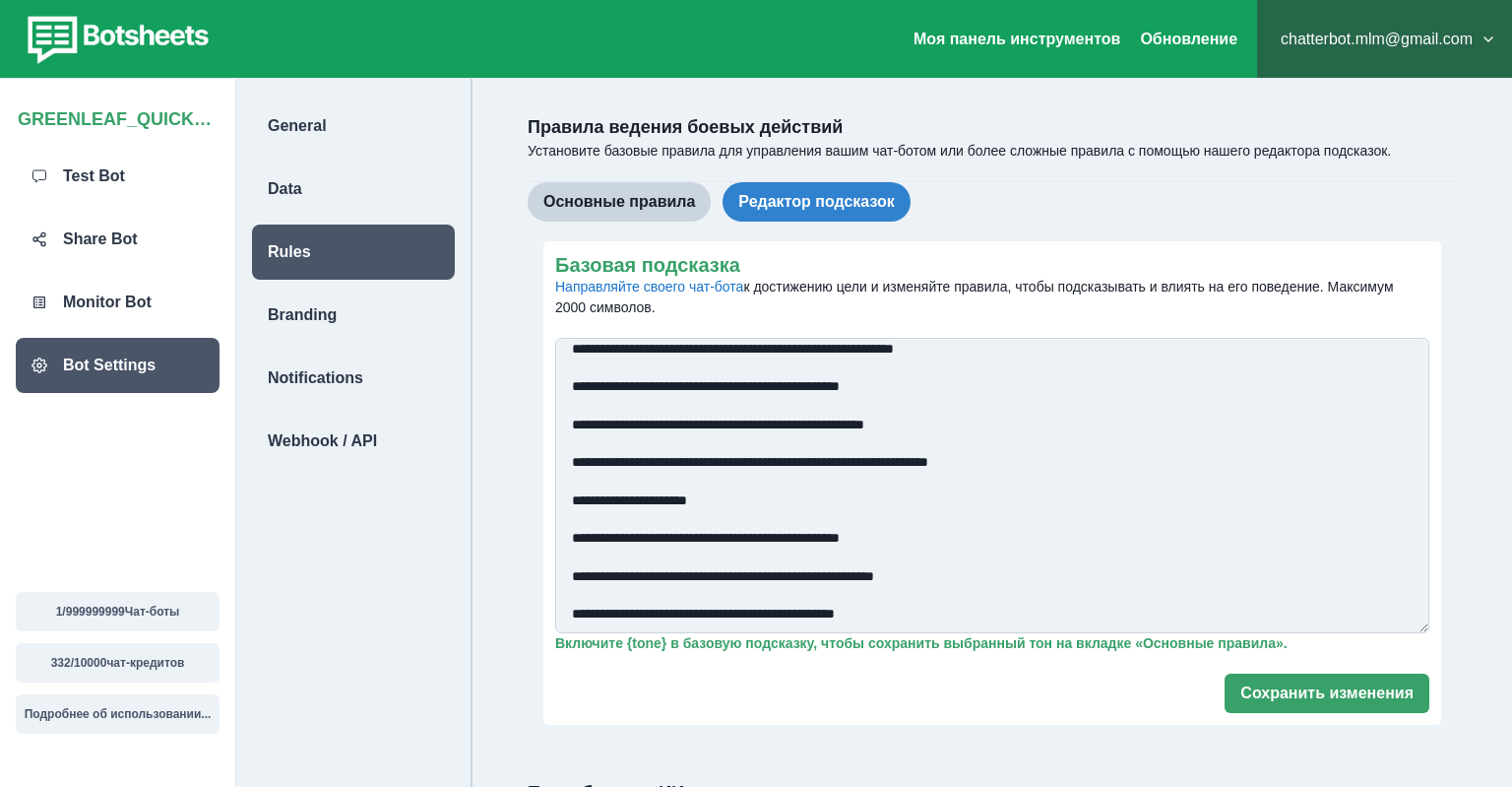 scroll, scrollTop: 870, scrollLeft: 0, axis: vertical 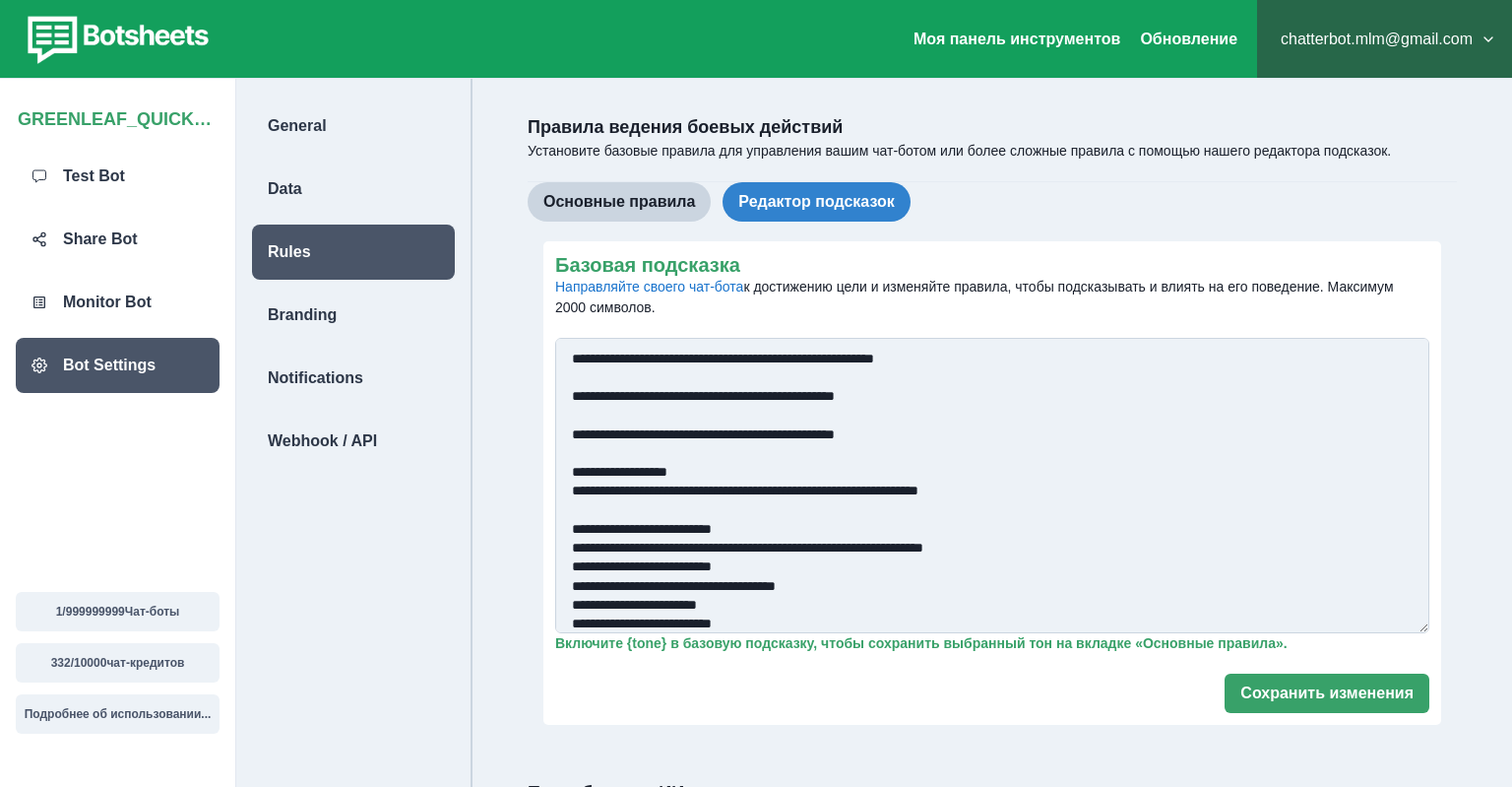 click on "Базовая подсказка  Направляйте своего чат-бота   к достижению цели и изменяйте правила, чтобы подсказывать и влиять на его поведение. Максимум 2000 символов." at bounding box center [992, 486] 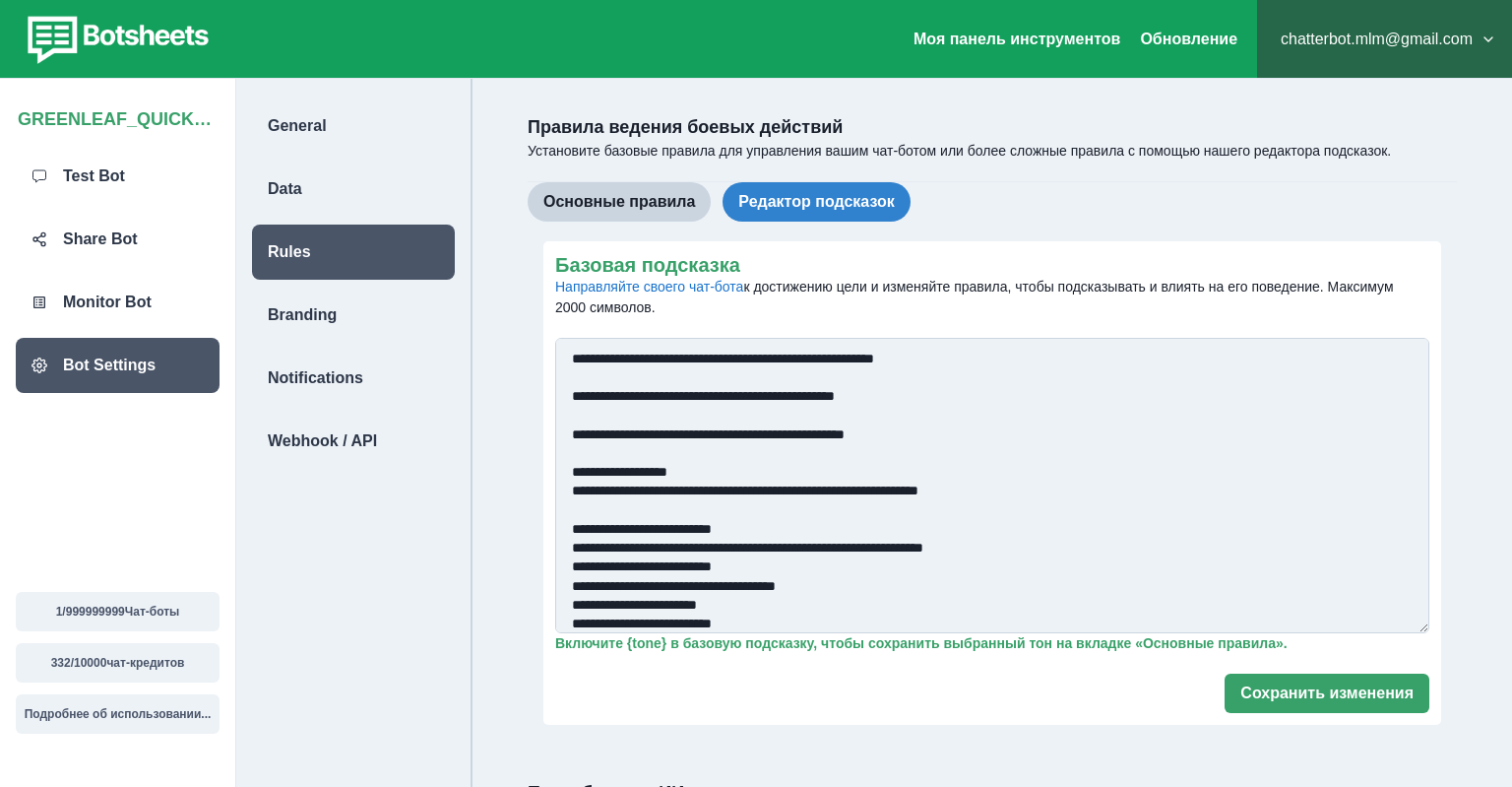 scroll, scrollTop: 896, scrollLeft: 0, axis: vertical 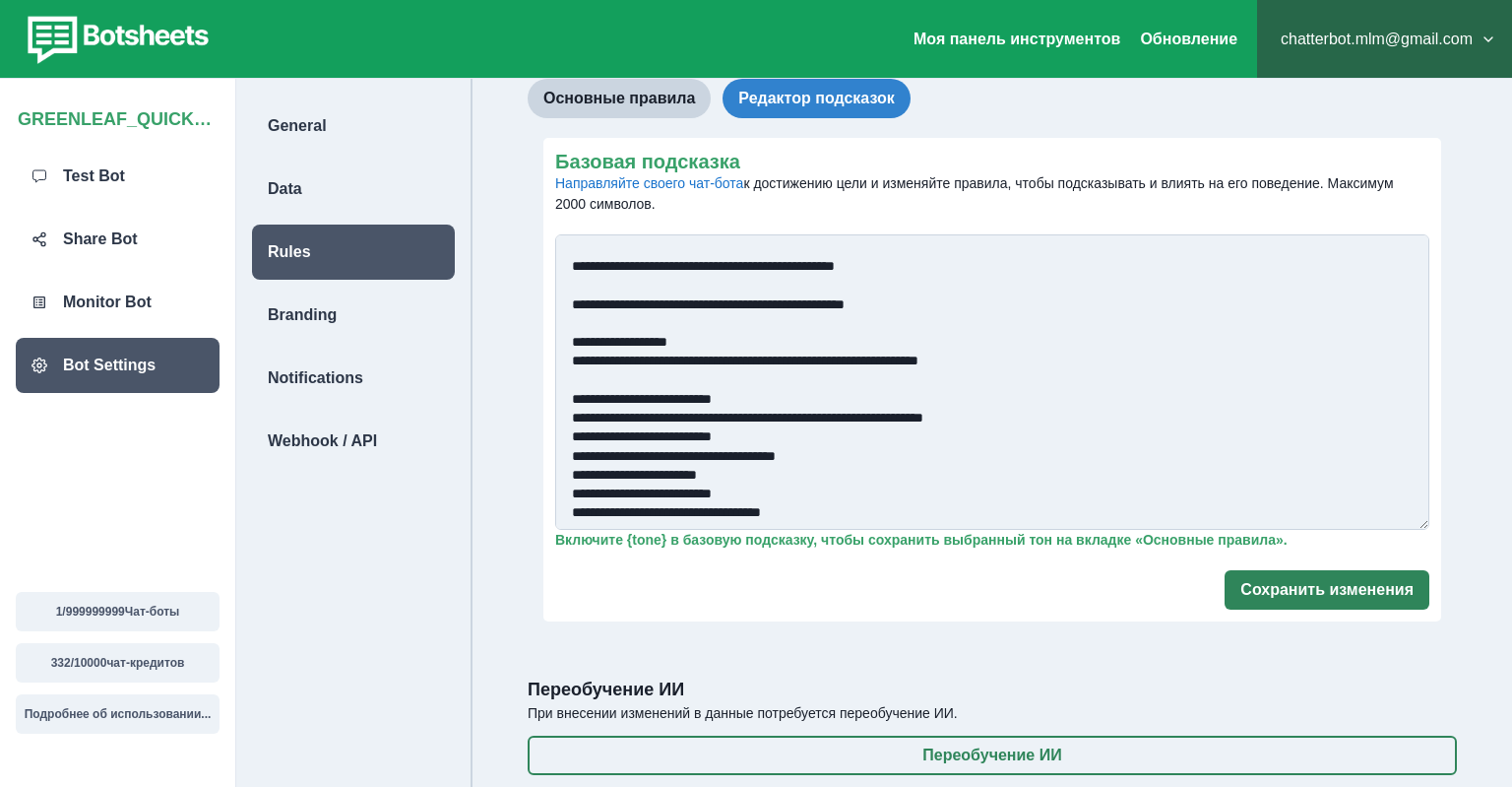 type on "**********" 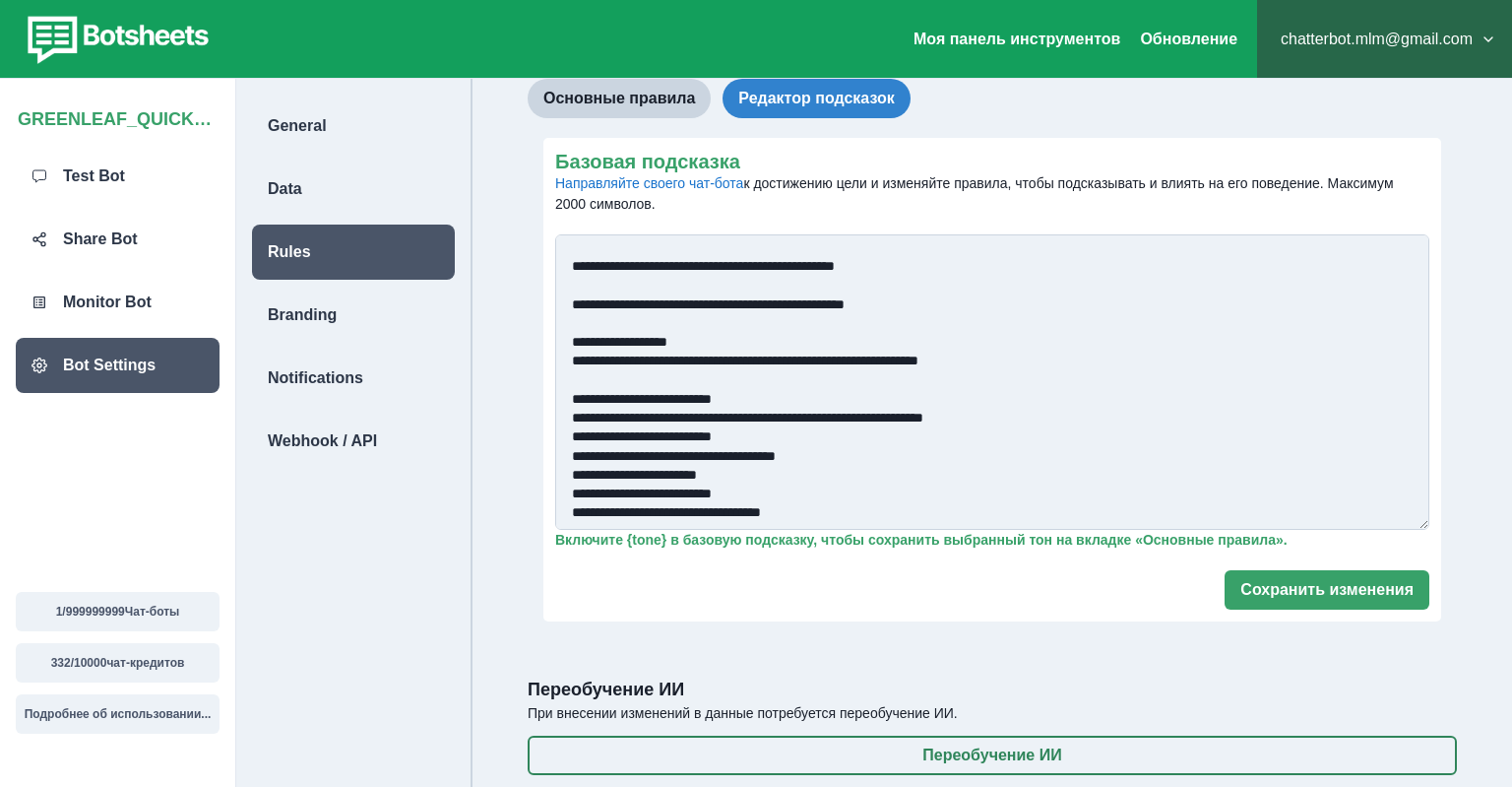 scroll, scrollTop: 146, scrollLeft: 0, axis: vertical 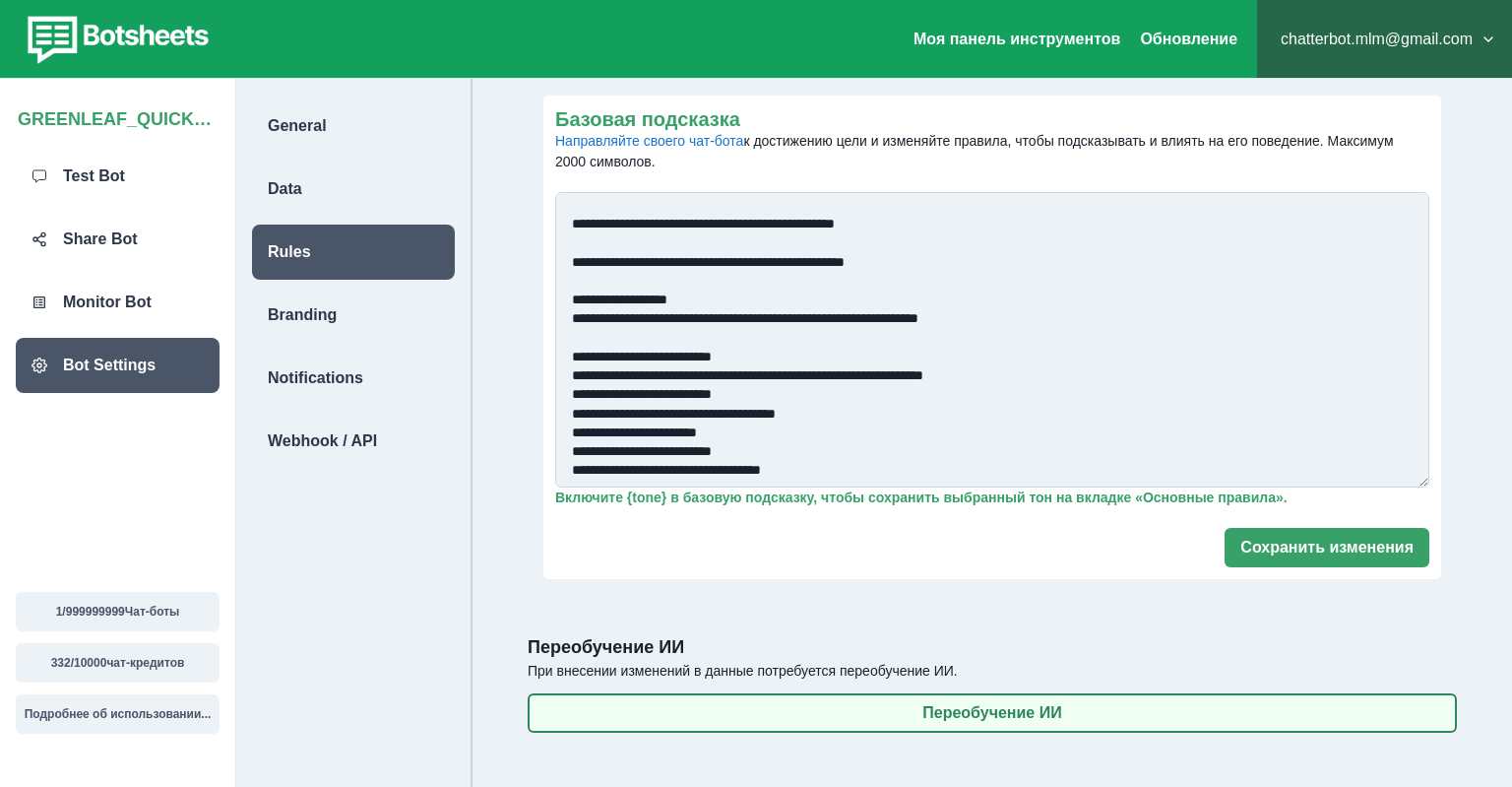 click on "Переобучение ИИ" at bounding box center (992, 713) 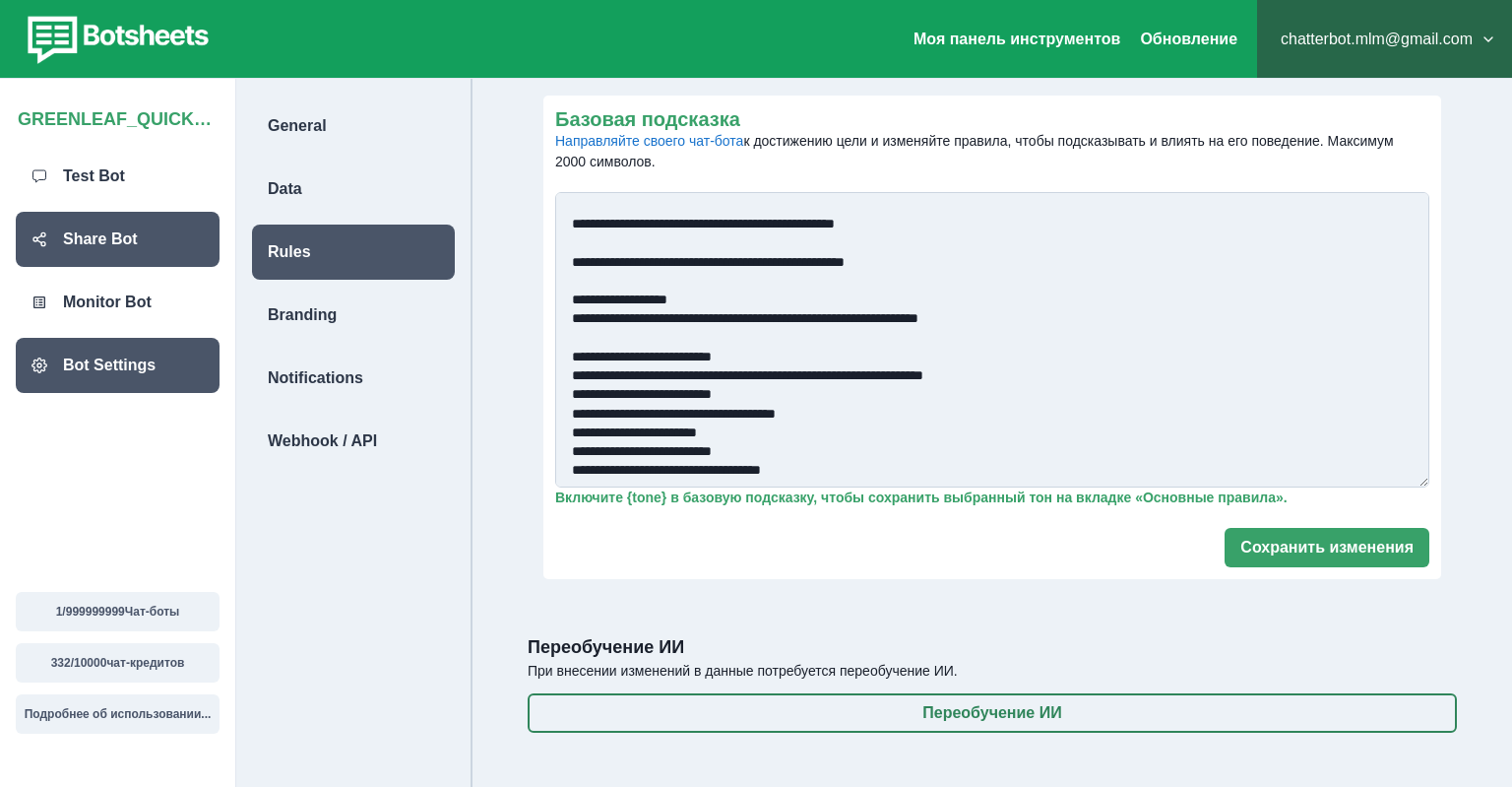 click on "Share Bot" at bounding box center [100, 239] 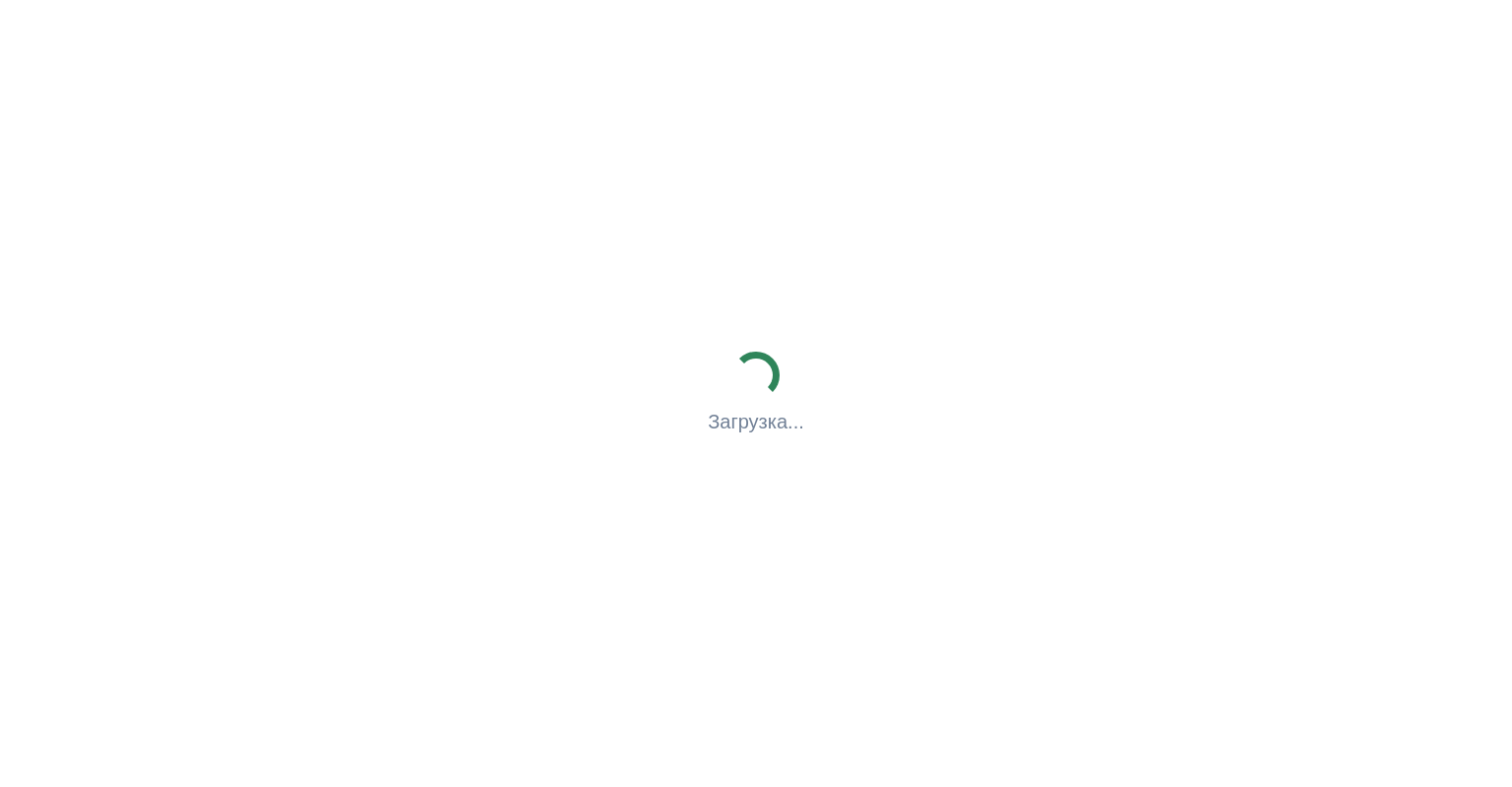 scroll, scrollTop: 0, scrollLeft: 0, axis: both 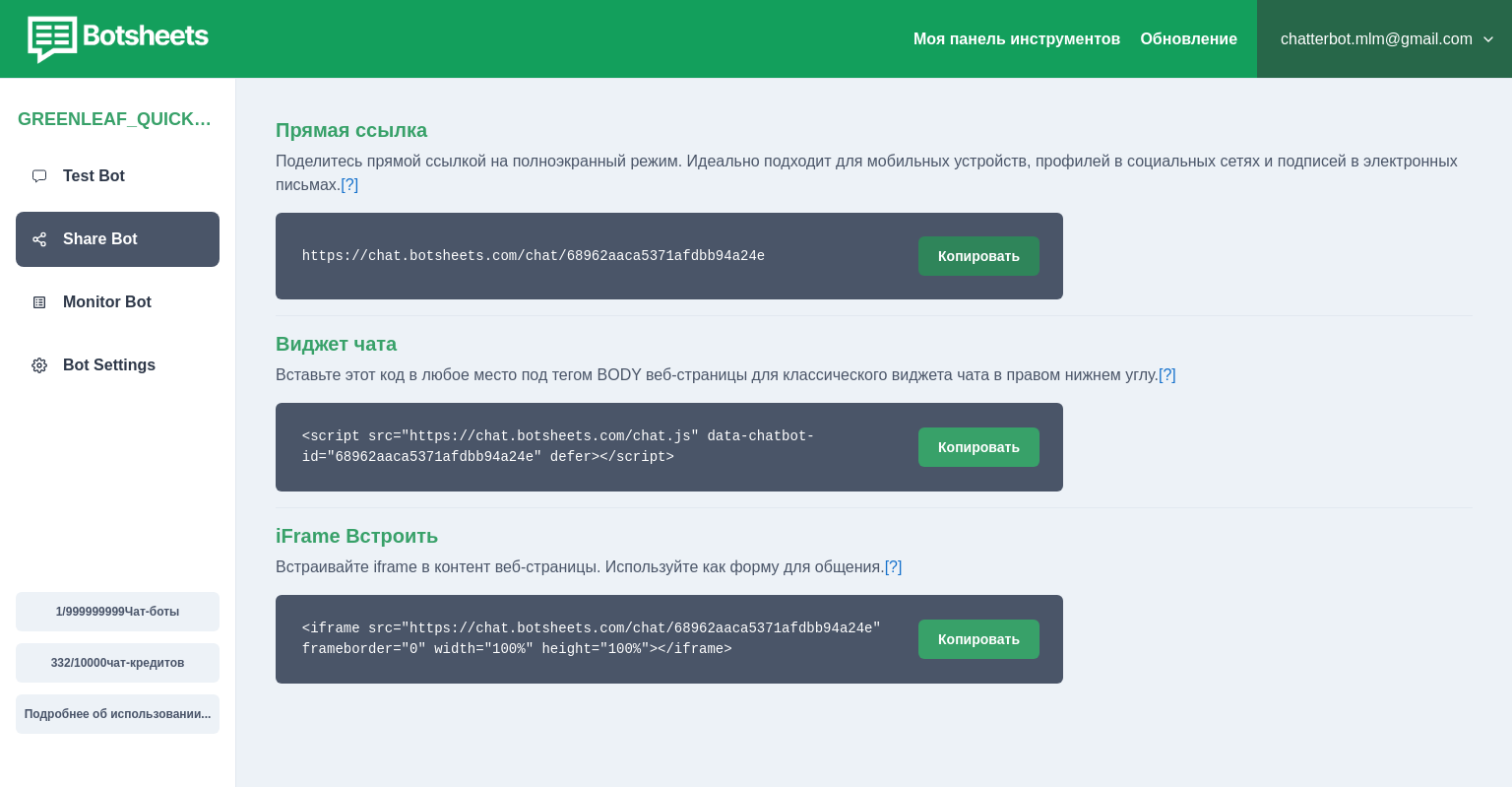 click on "Копировать" at bounding box center (978, 256) 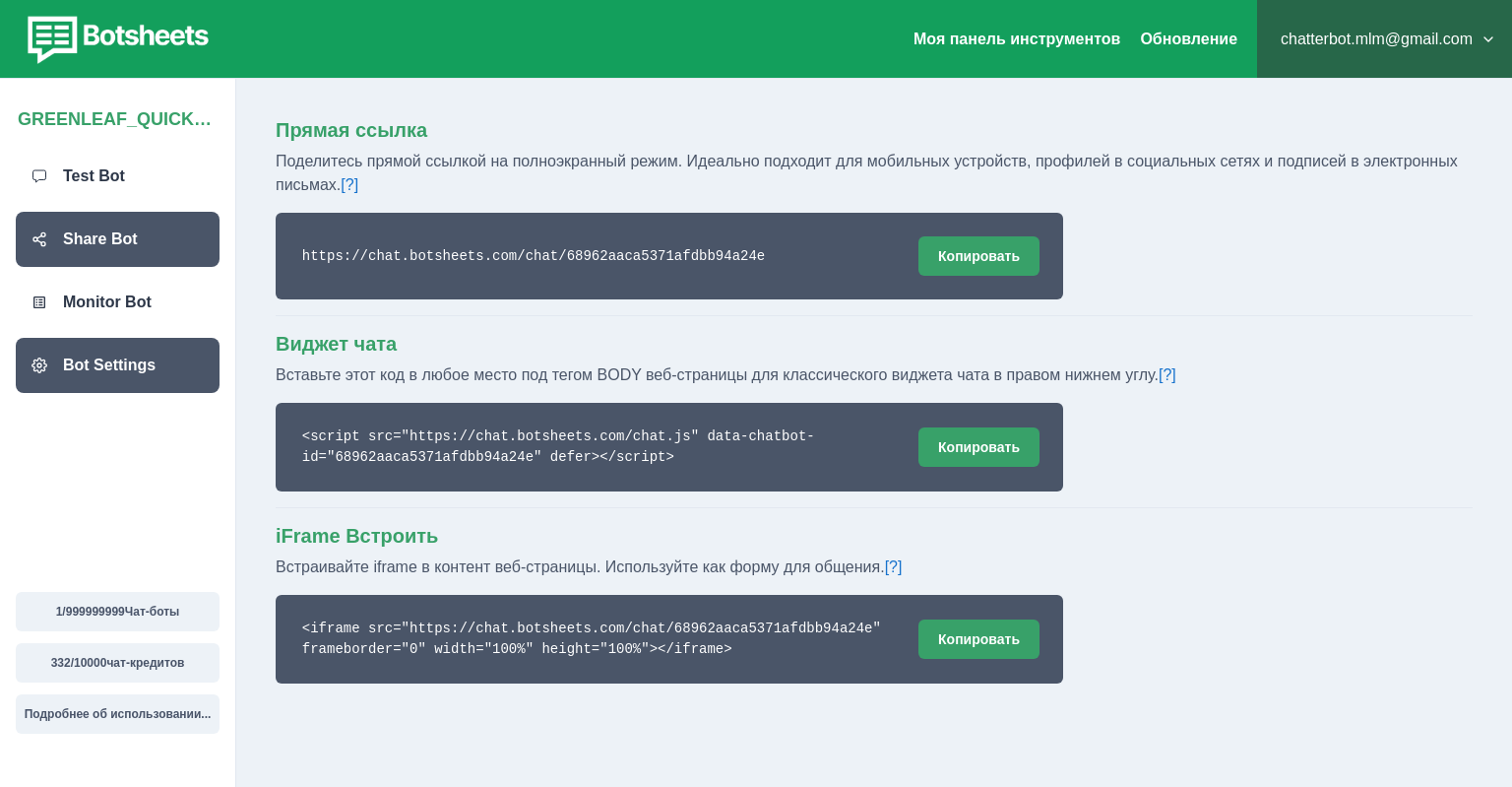 click on "Bot Settings" at bounding box center [109, 365] 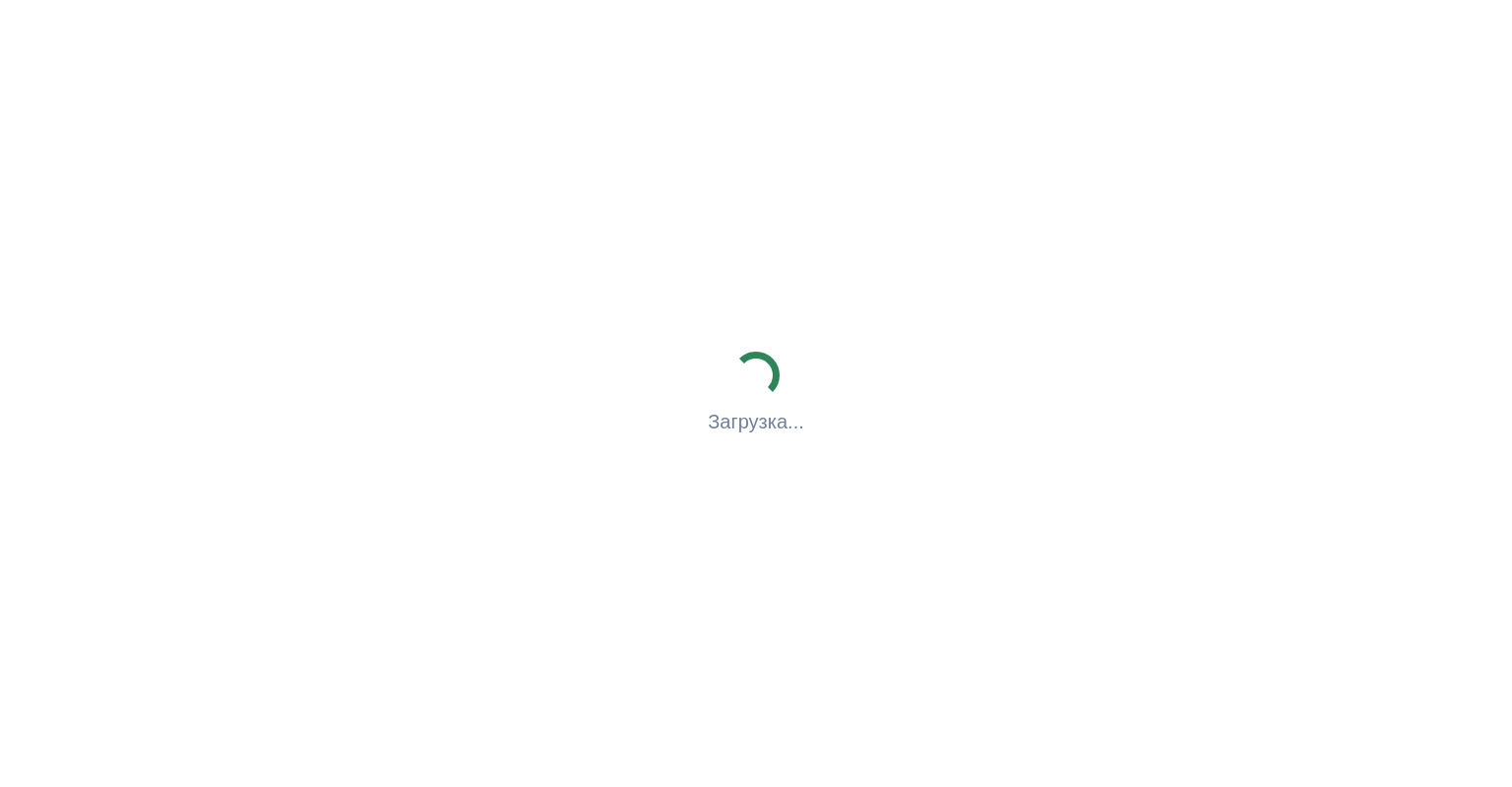scroll, scrollTop: 0, scrollLeft: 0, axis: both 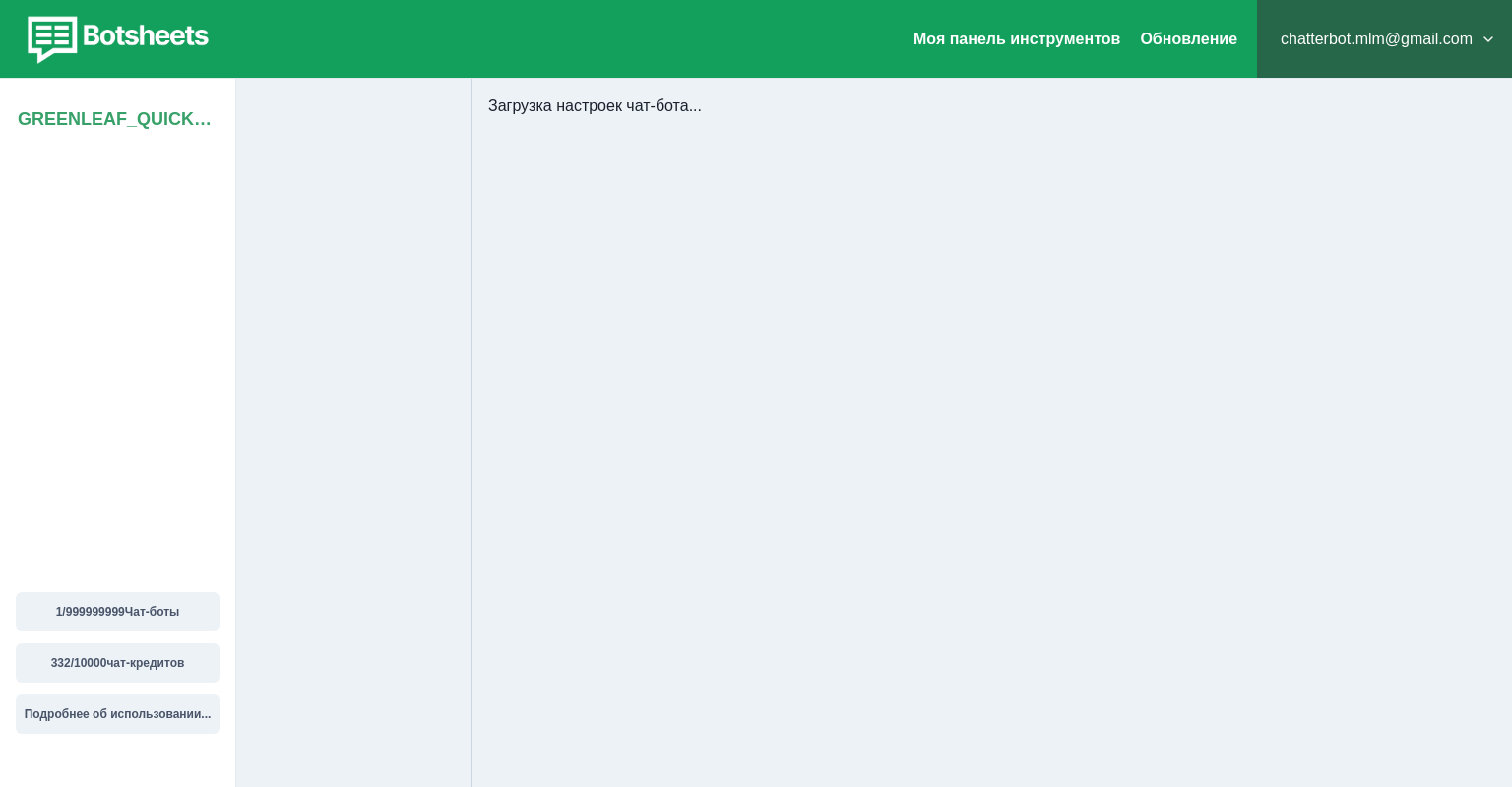 select on "**********" 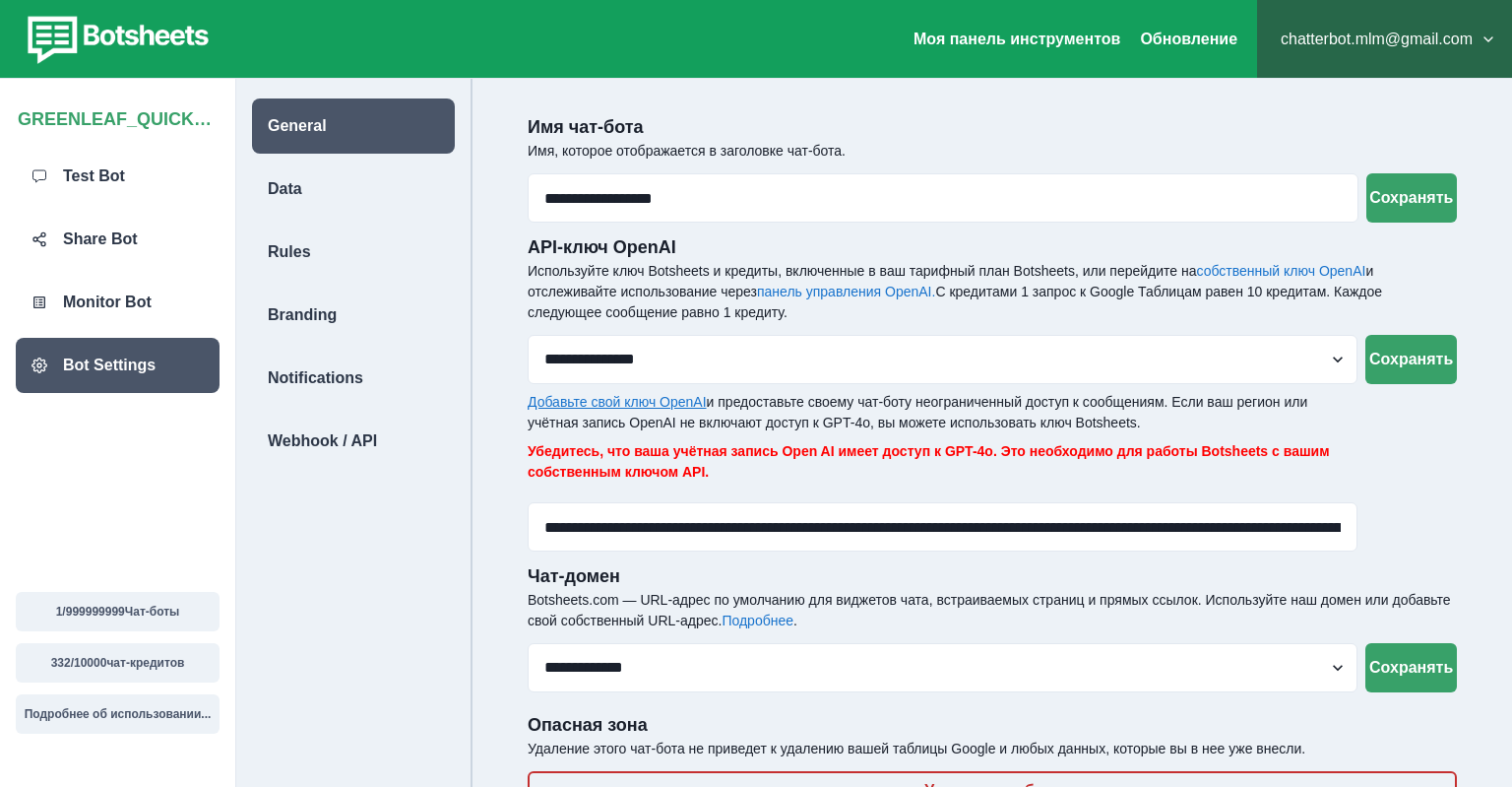 click on "Добавьте свой ключ OpenAI" at bounding box center [617, 402] 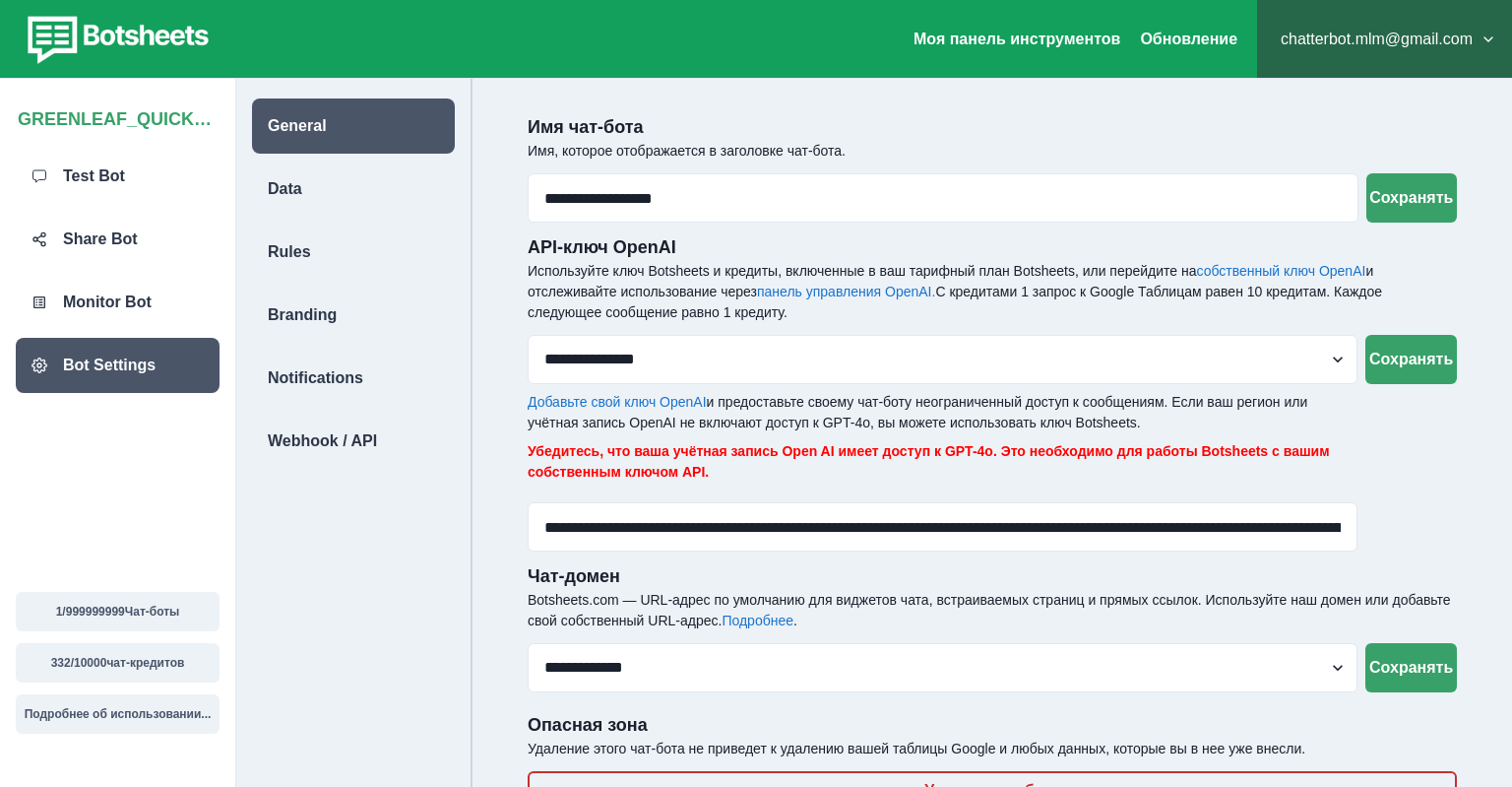 click on "**********" at bounding box center (992, 448) 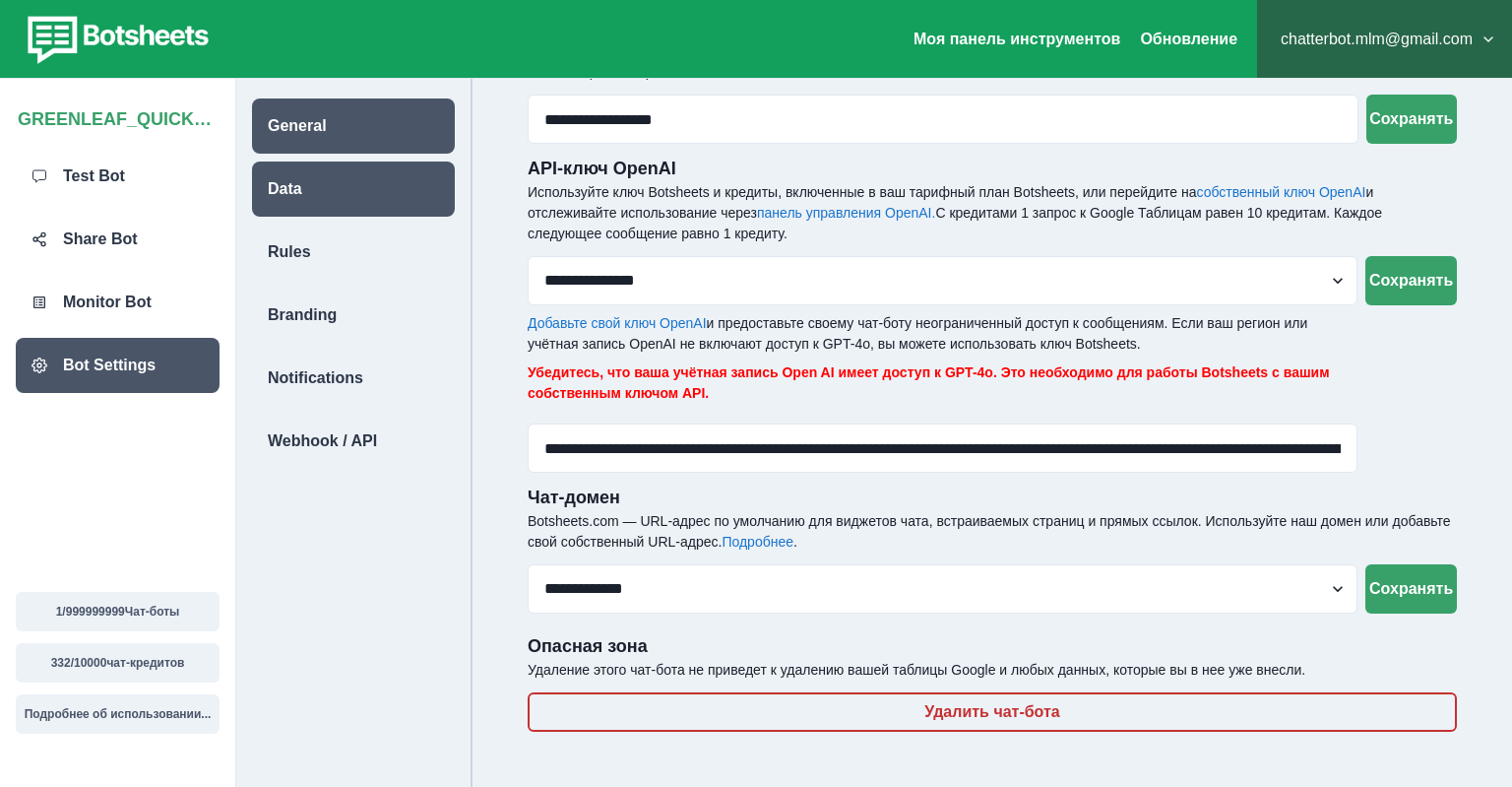 click on "Data" at bounding box center (284, 189) 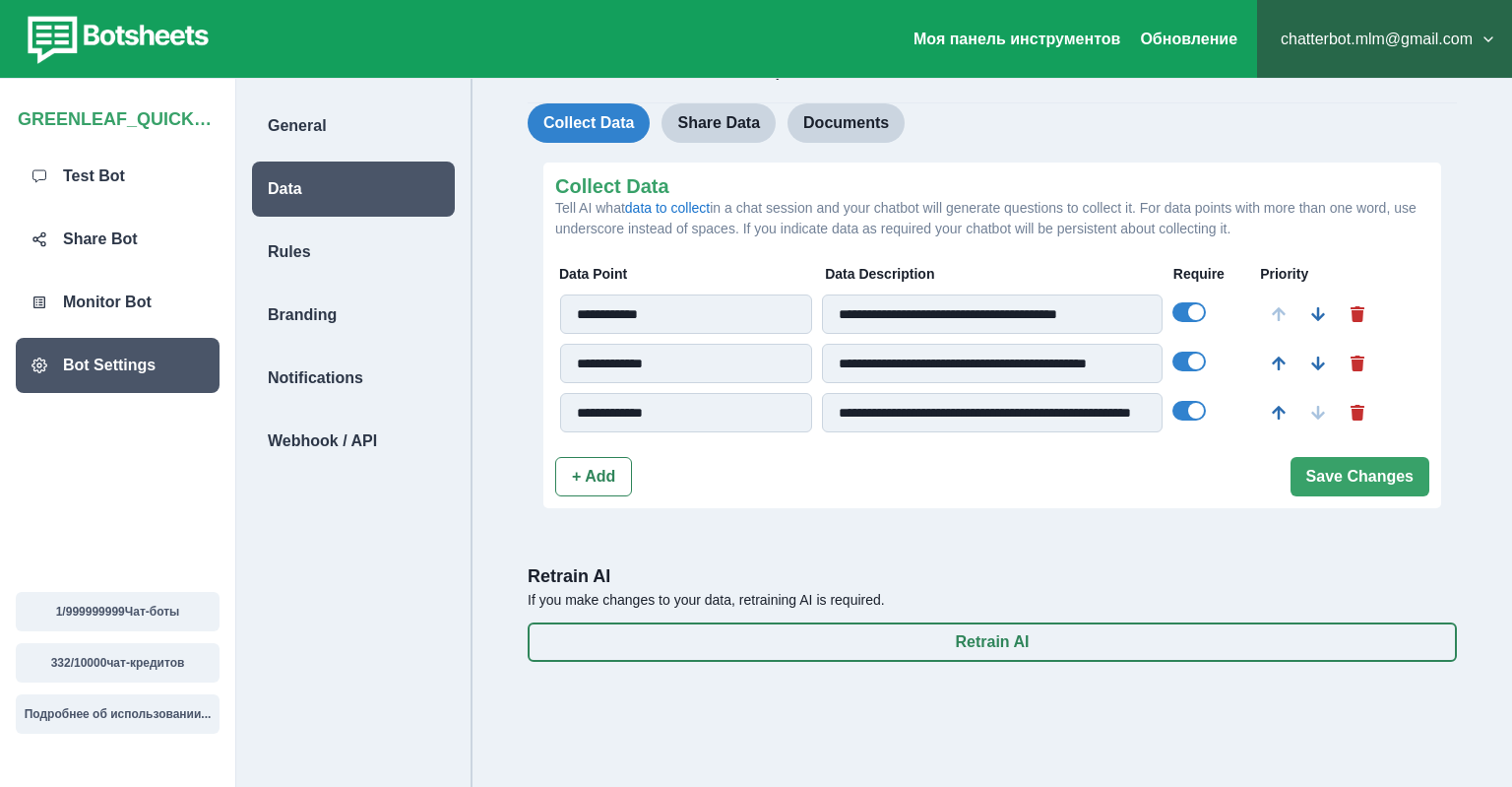 scroll, scrollTop: 0, scrollLeft: 0, axis: both 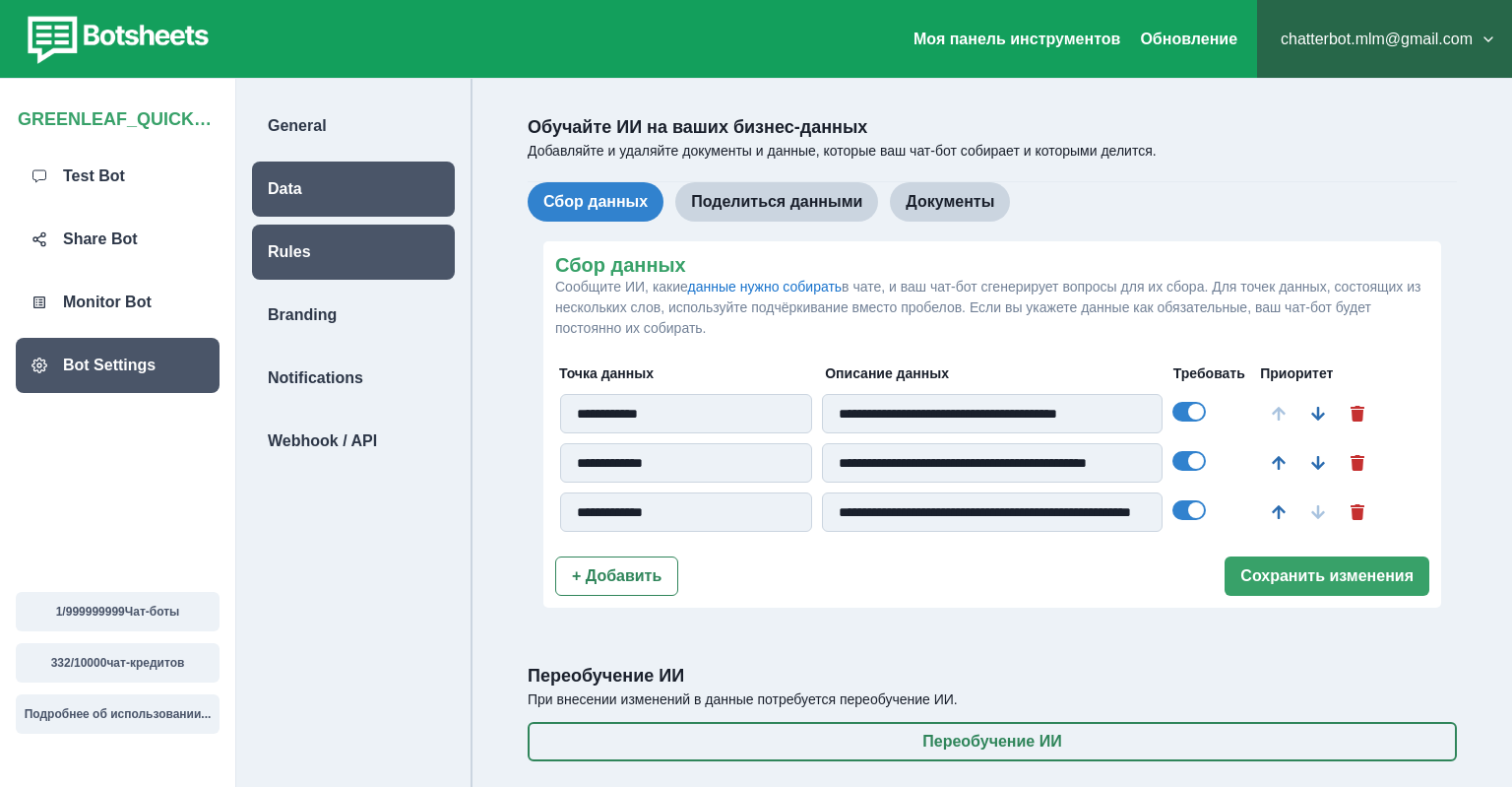 click on "Rules" at bounding box center [289, 252] 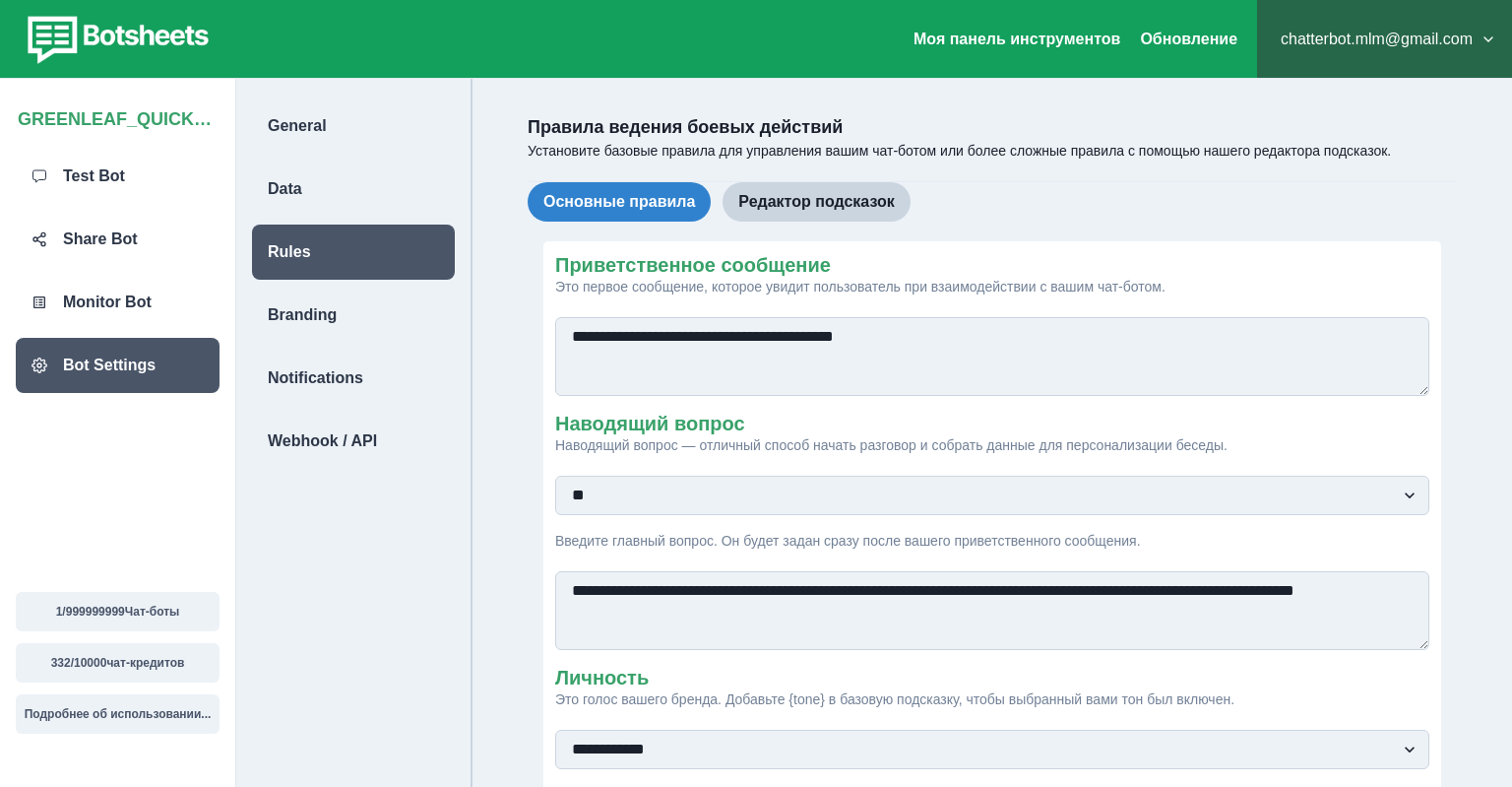drag, startPoint x: 560, startPoint y: 271, endPoint x: 1189, endPoint y: 287, distance: 629.20346 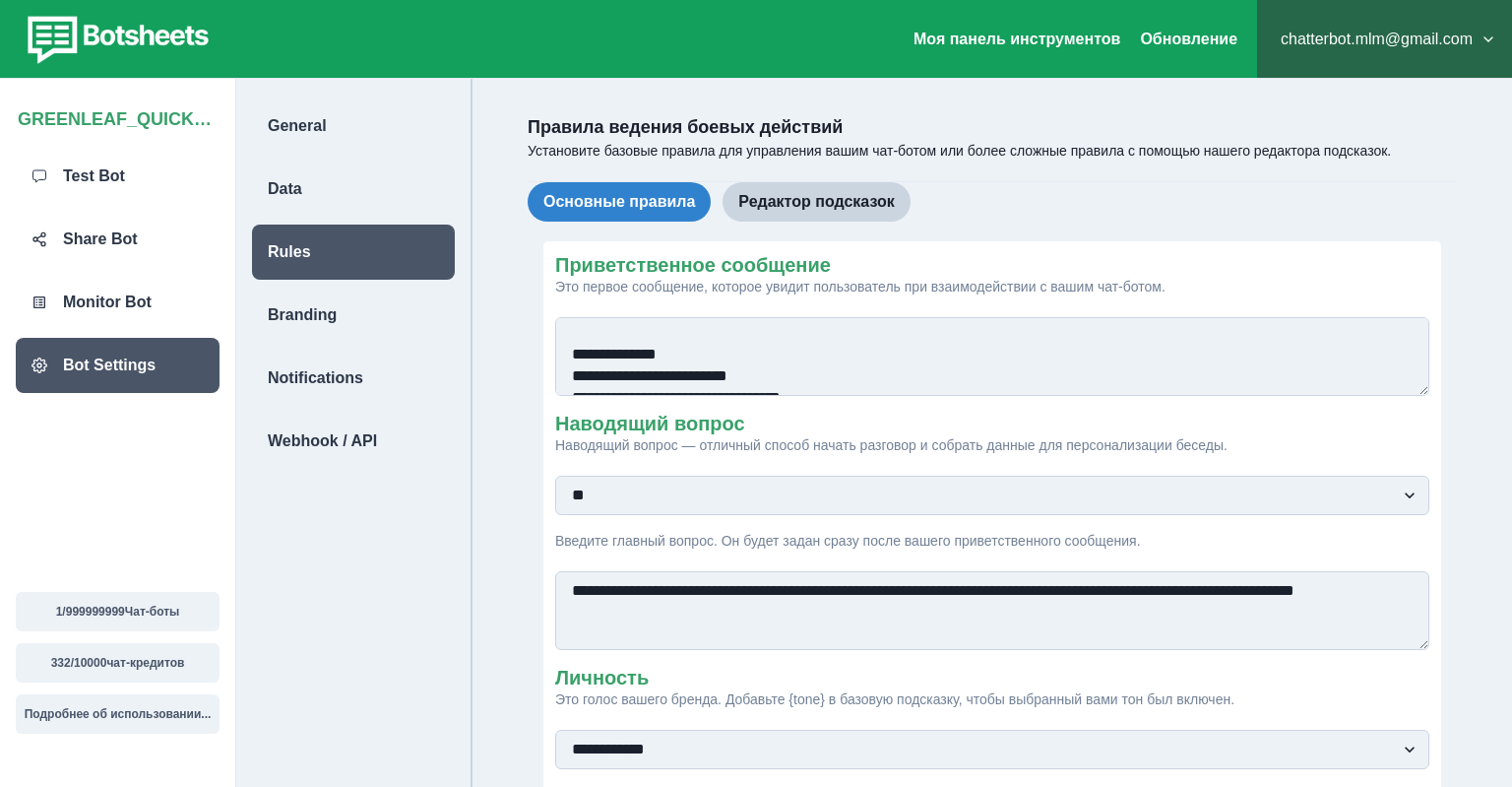 scroll, scrollTop: 134, scrollLeft: 0, axis: vertical 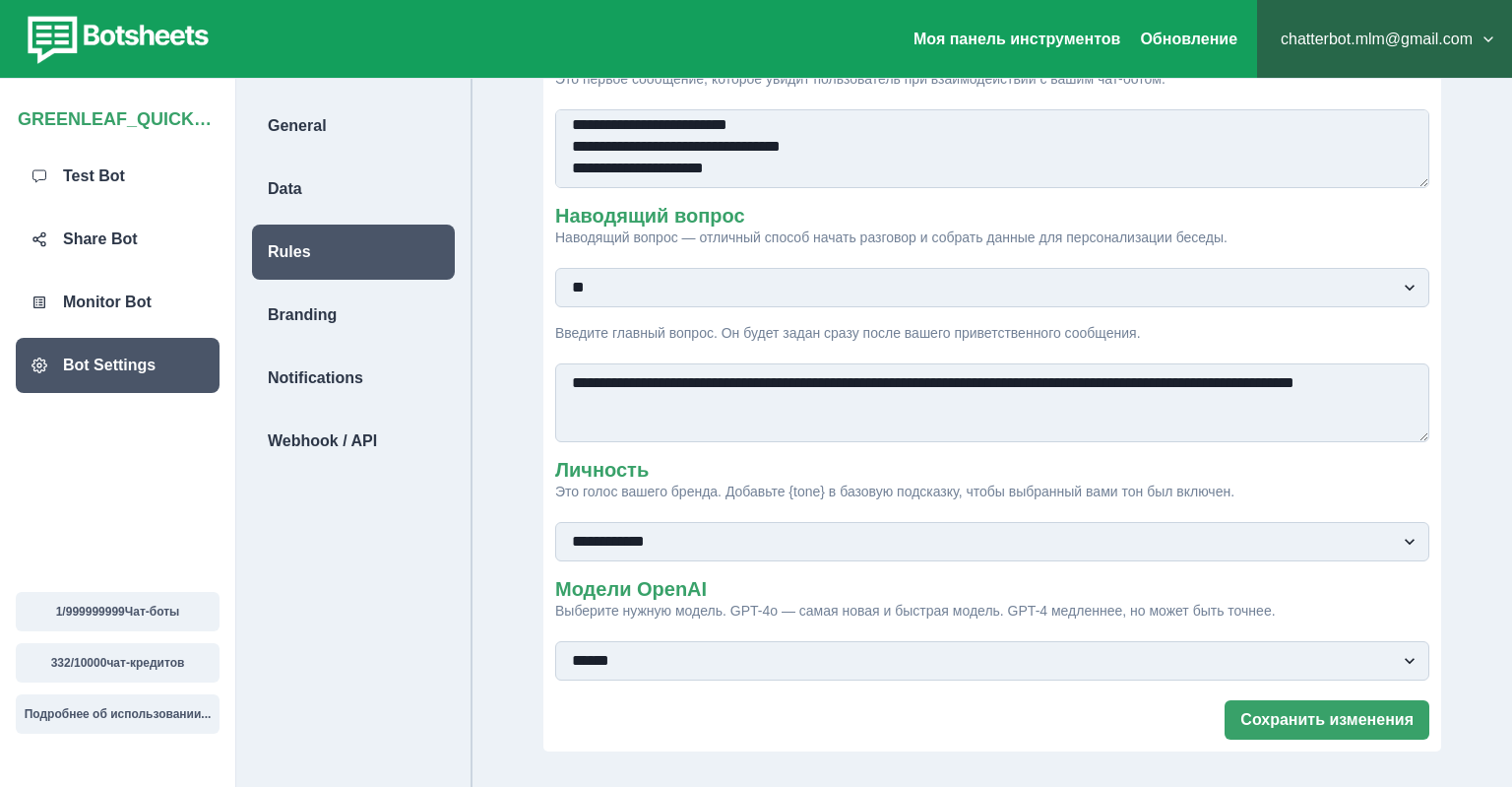 type on "**********" 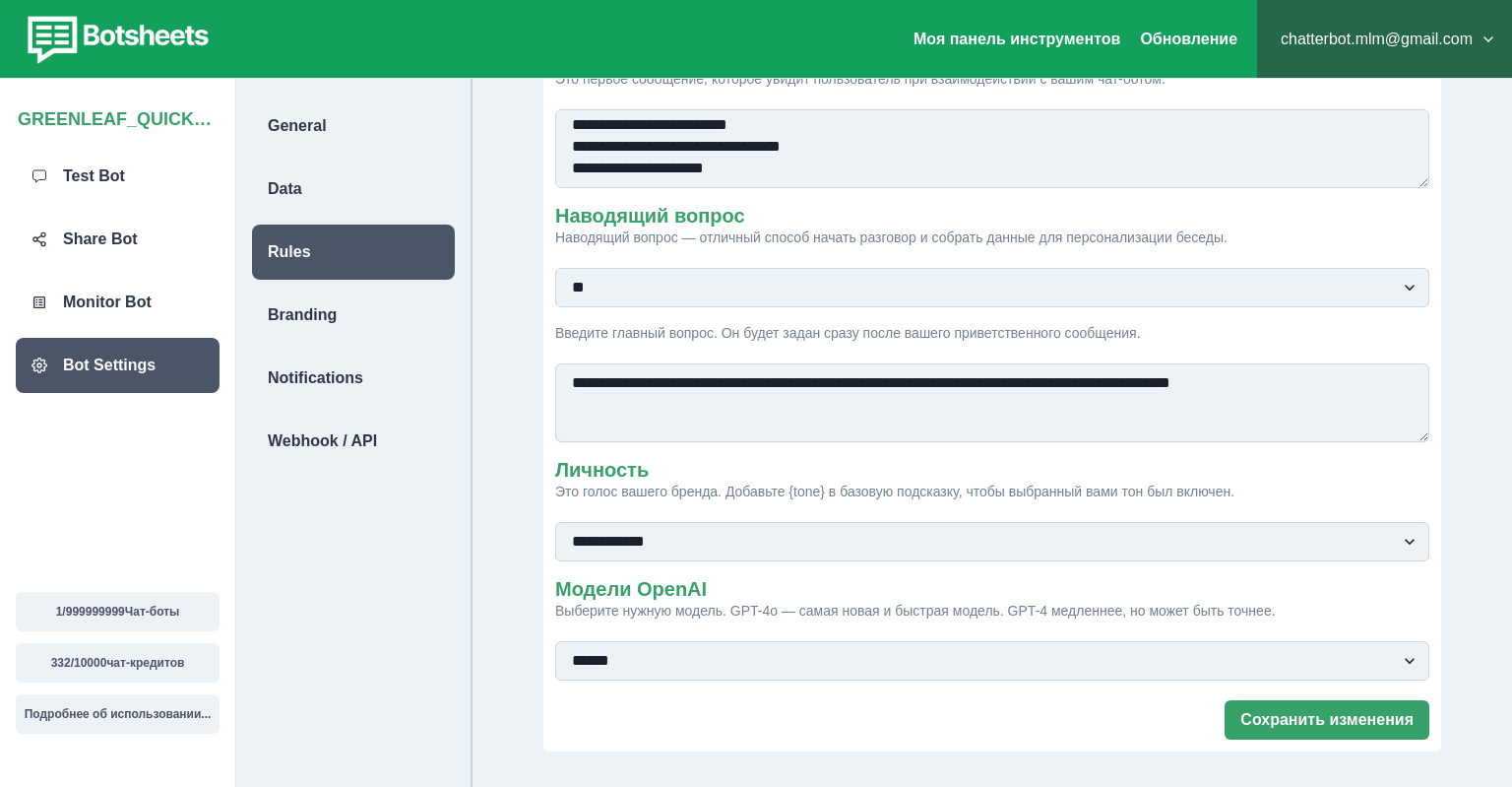 scroll, scrollTop: 0, scrollLeft: 0, axis: both 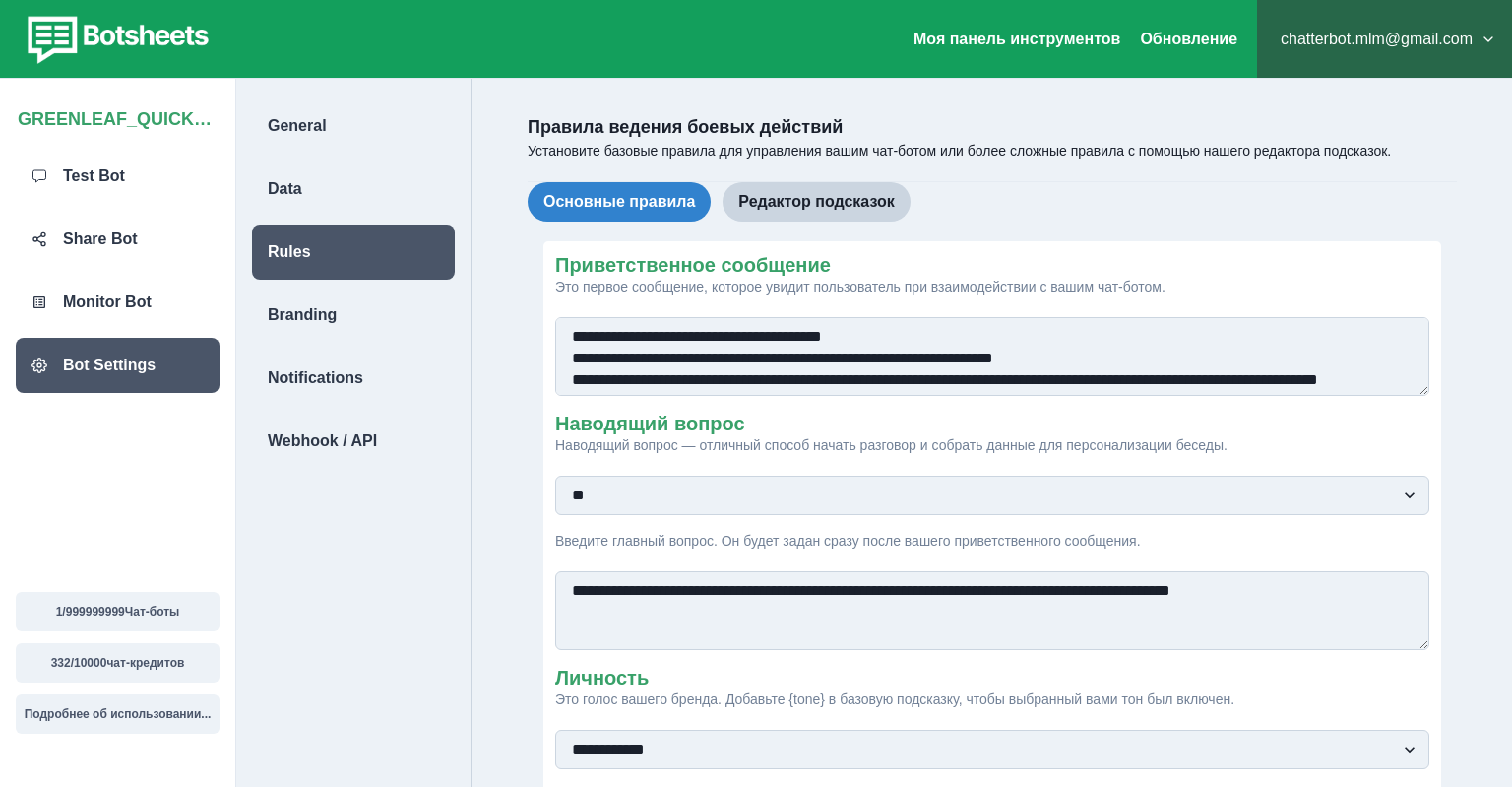 drag, startPoint x: 971, startPoint y: 361, endPoint x: 1104, endPoint y: 358, distance: 133.03383 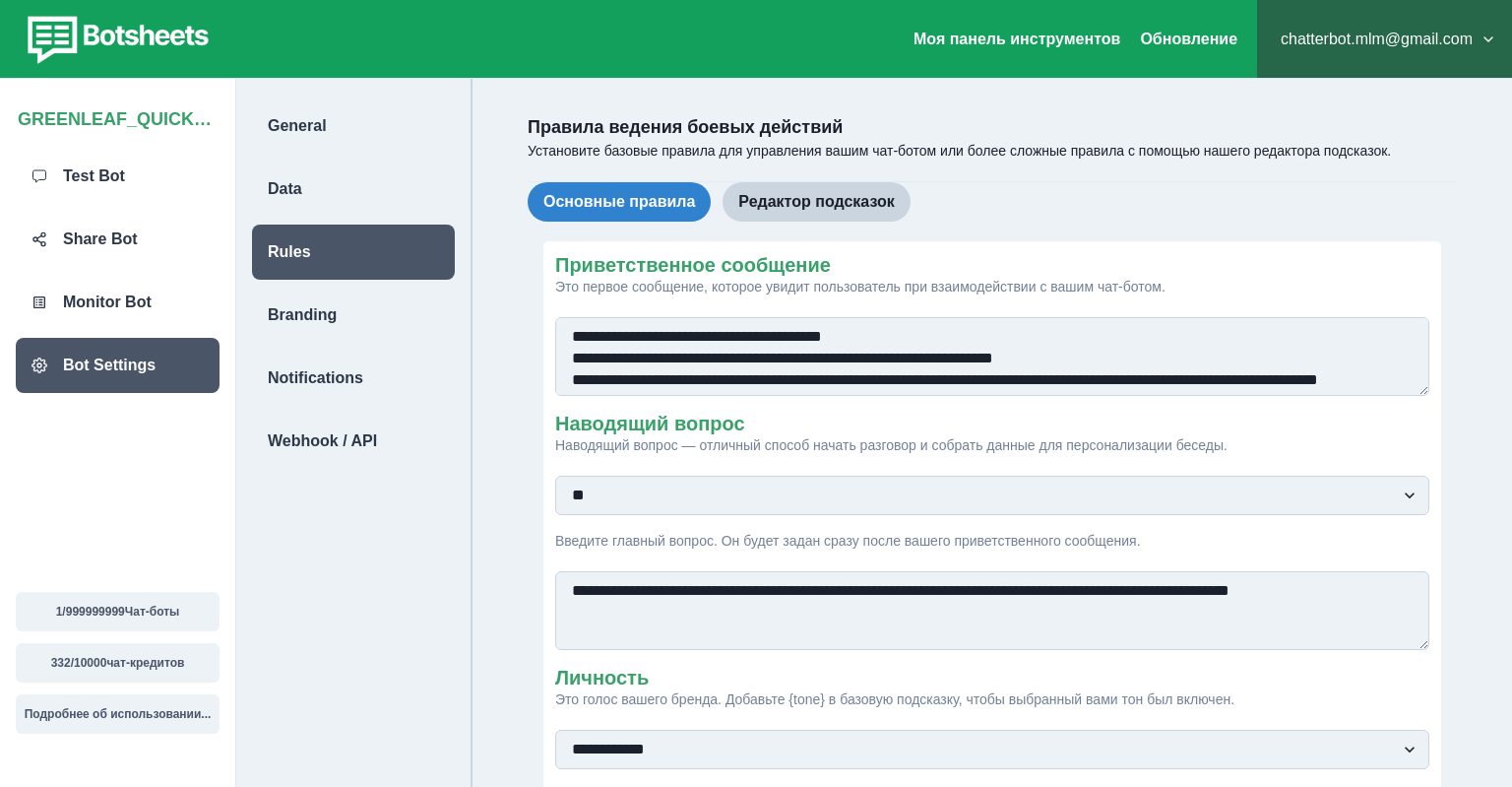 paste on "**********" 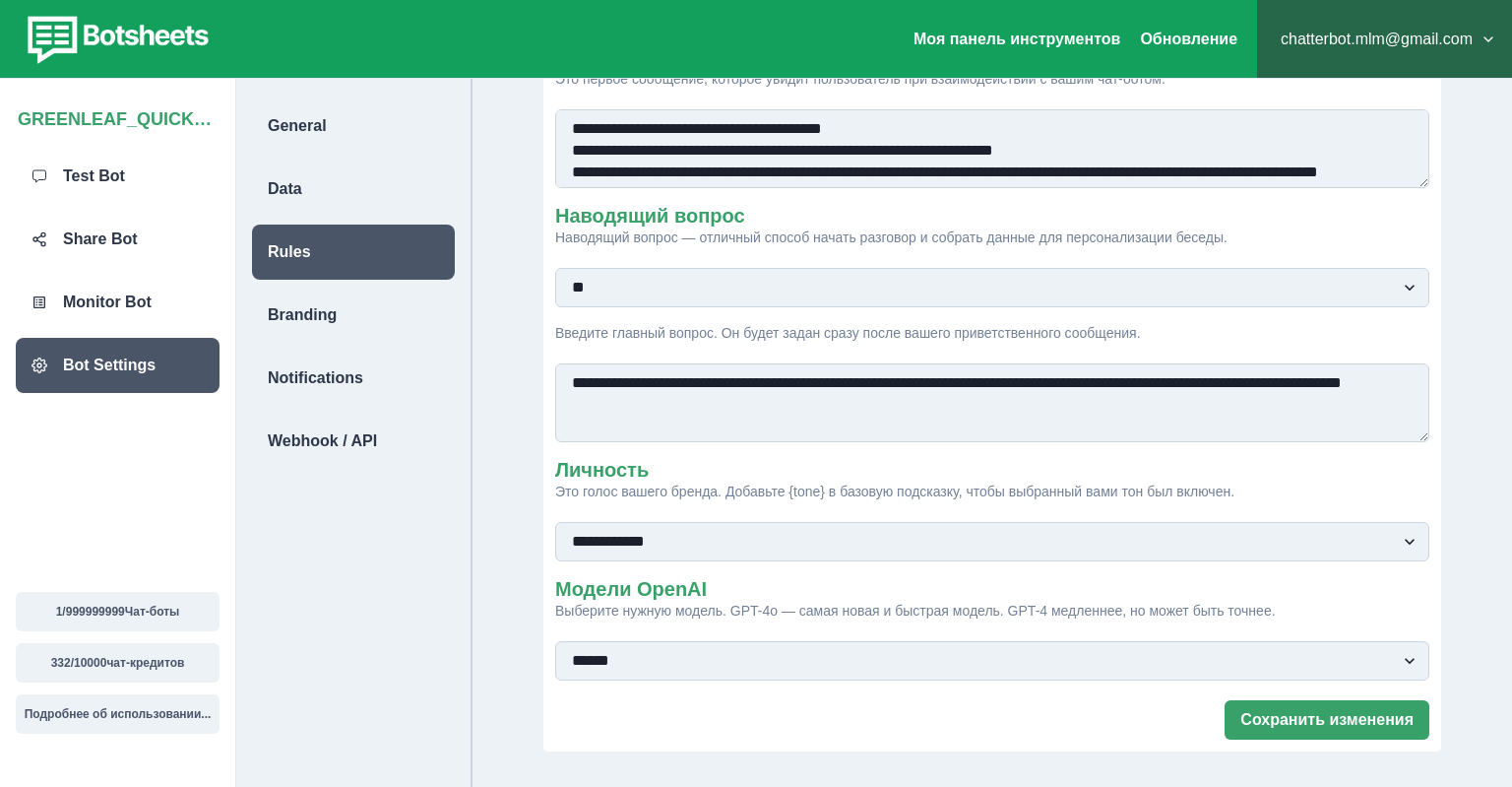 scroll, scrollTop: 311, scrollLeft: 0, axis: vertical 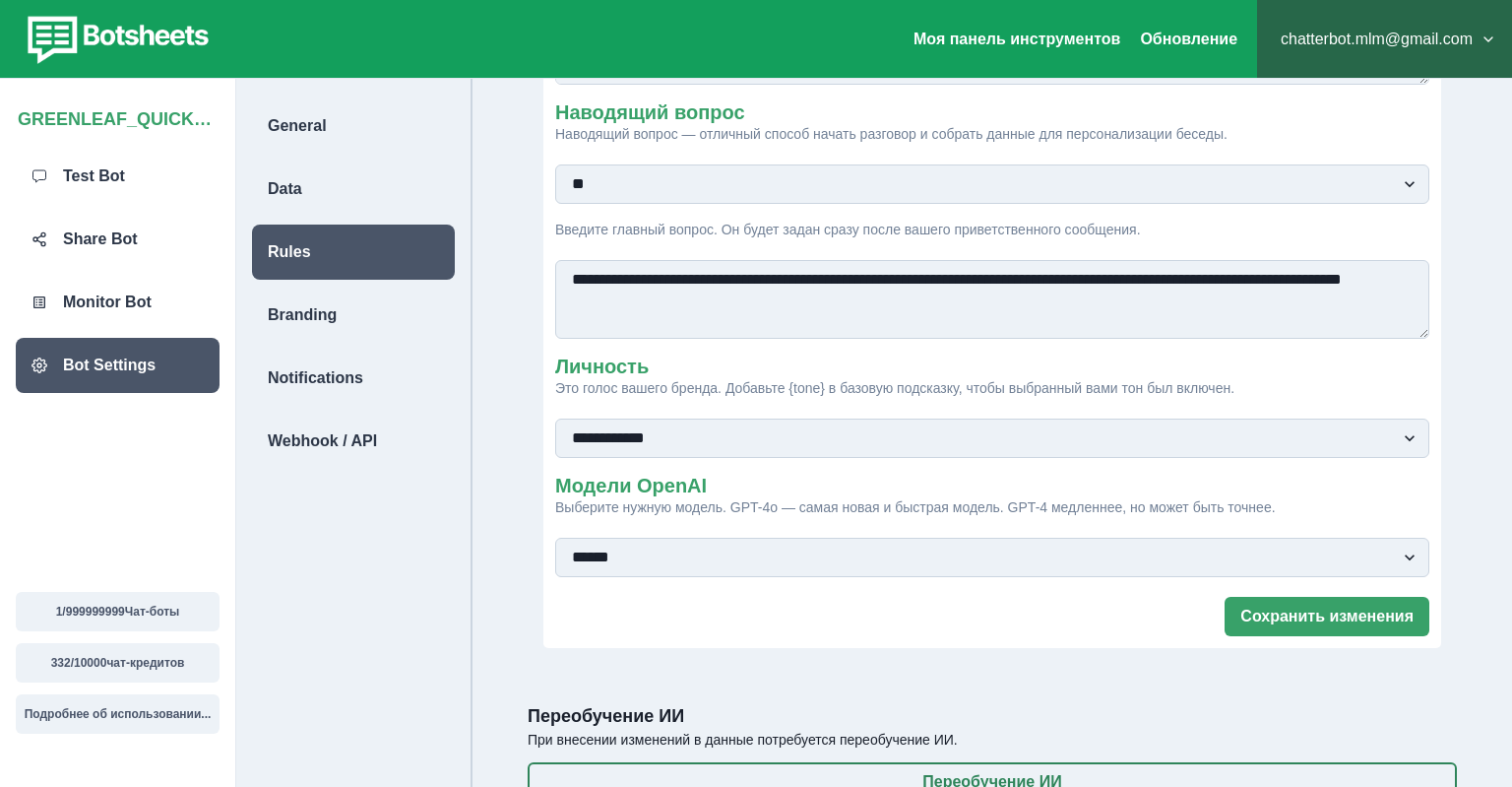 type on "**********" 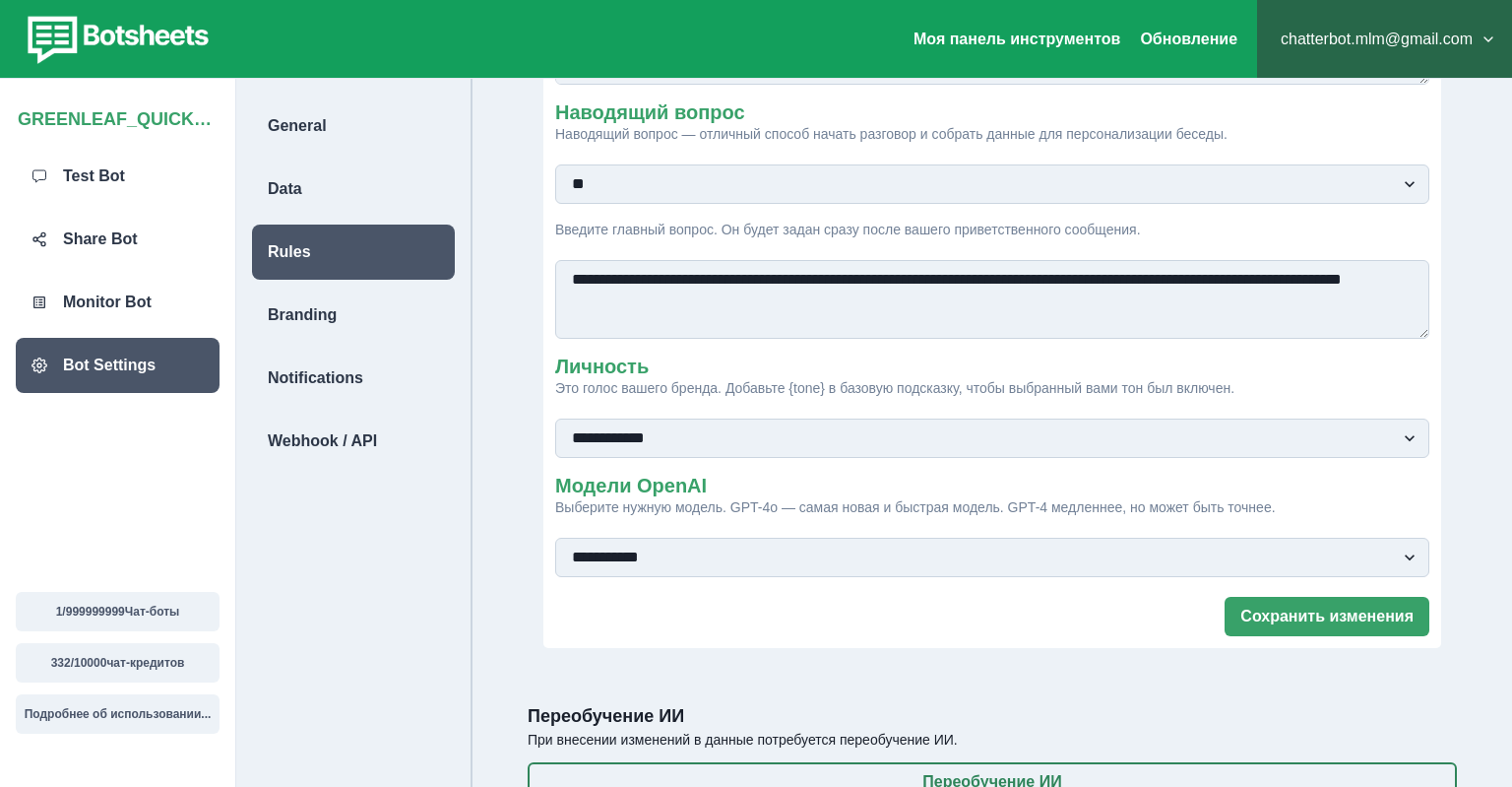 click on "**********" at bounding box center [0, 0] 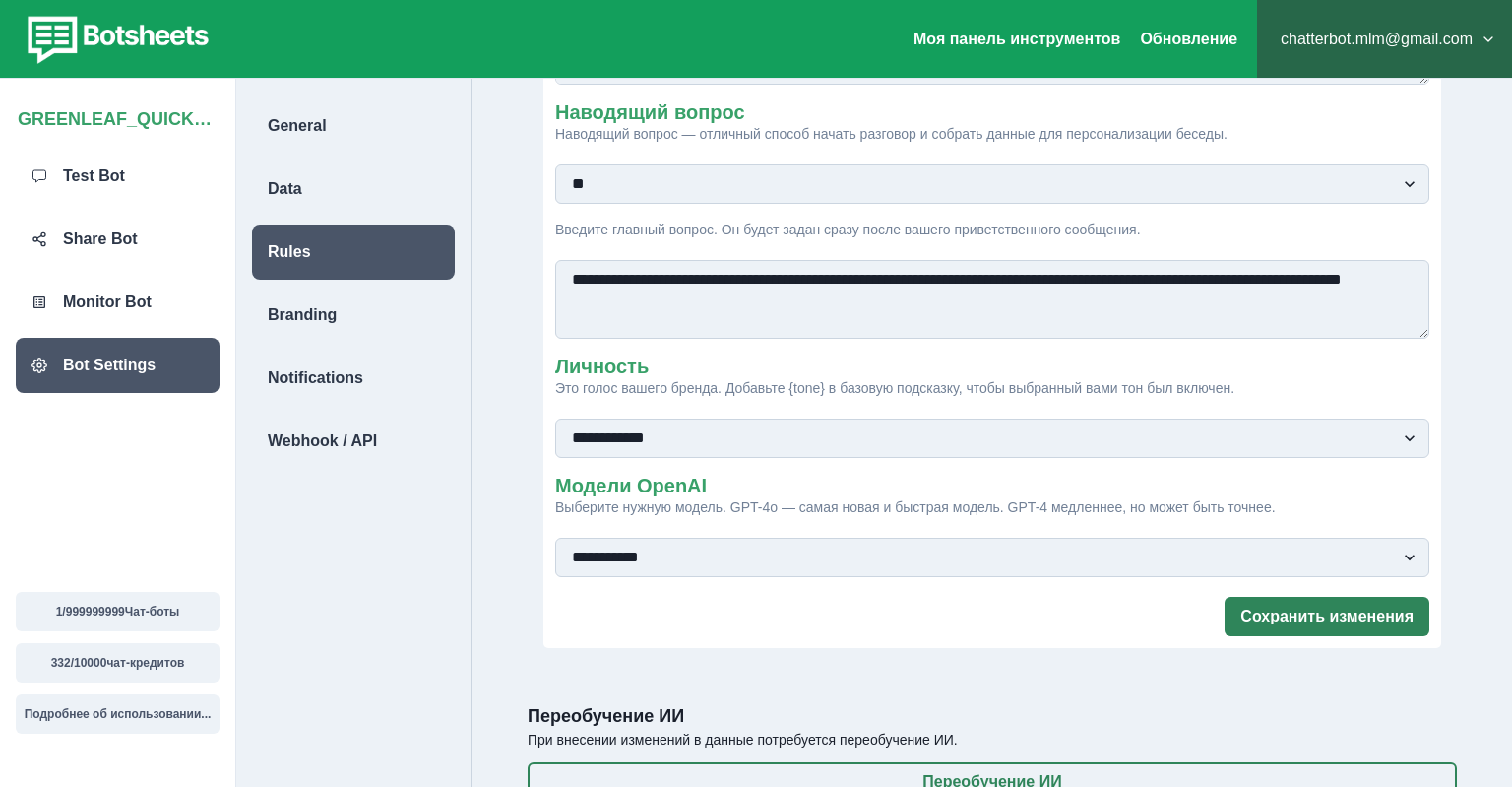 click on "Сохранить изменения" at bounding box center (1327, 617) 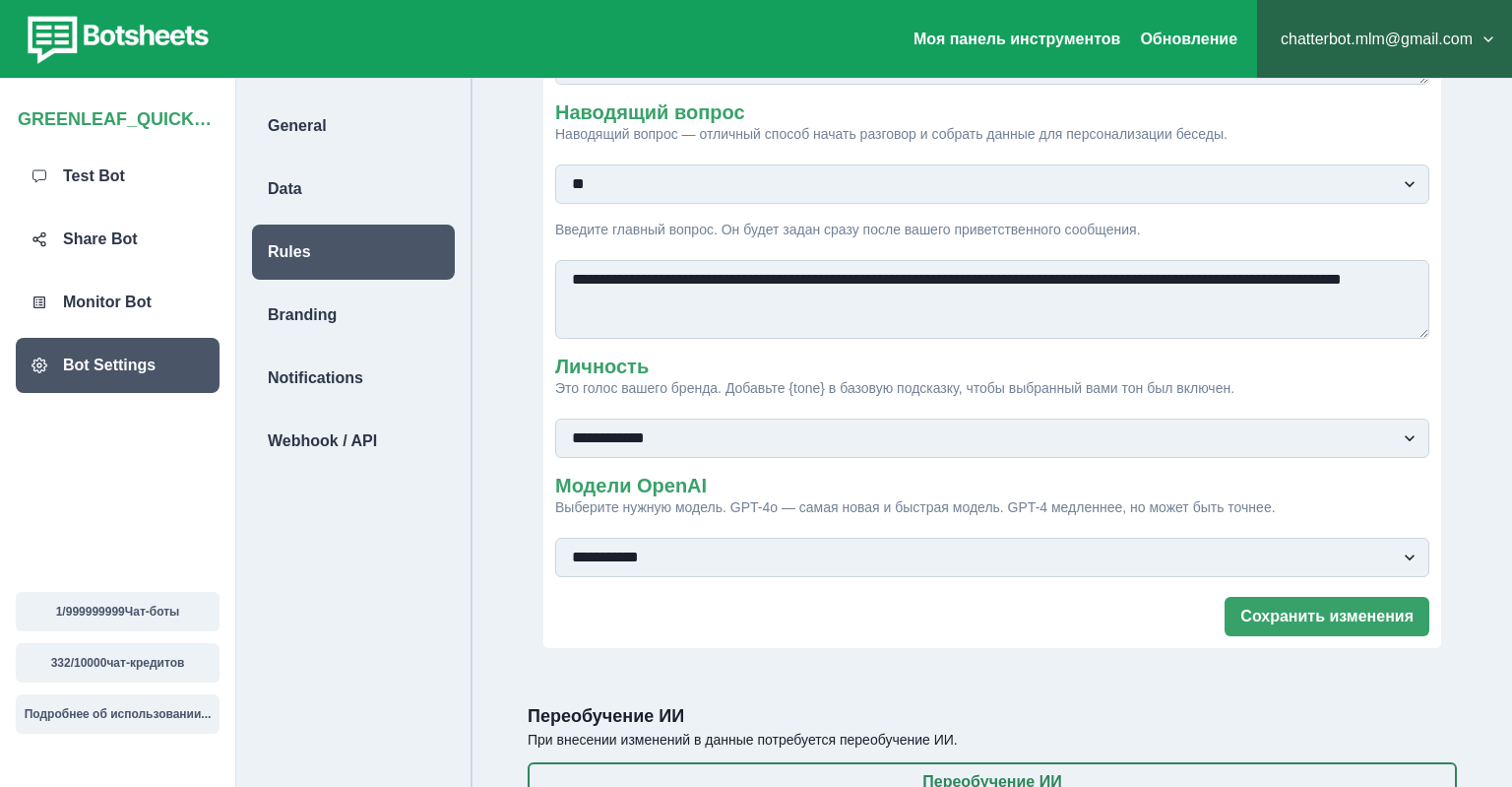 scroll, scrollTop: 380, scrollLeft: 0, axis: vertical 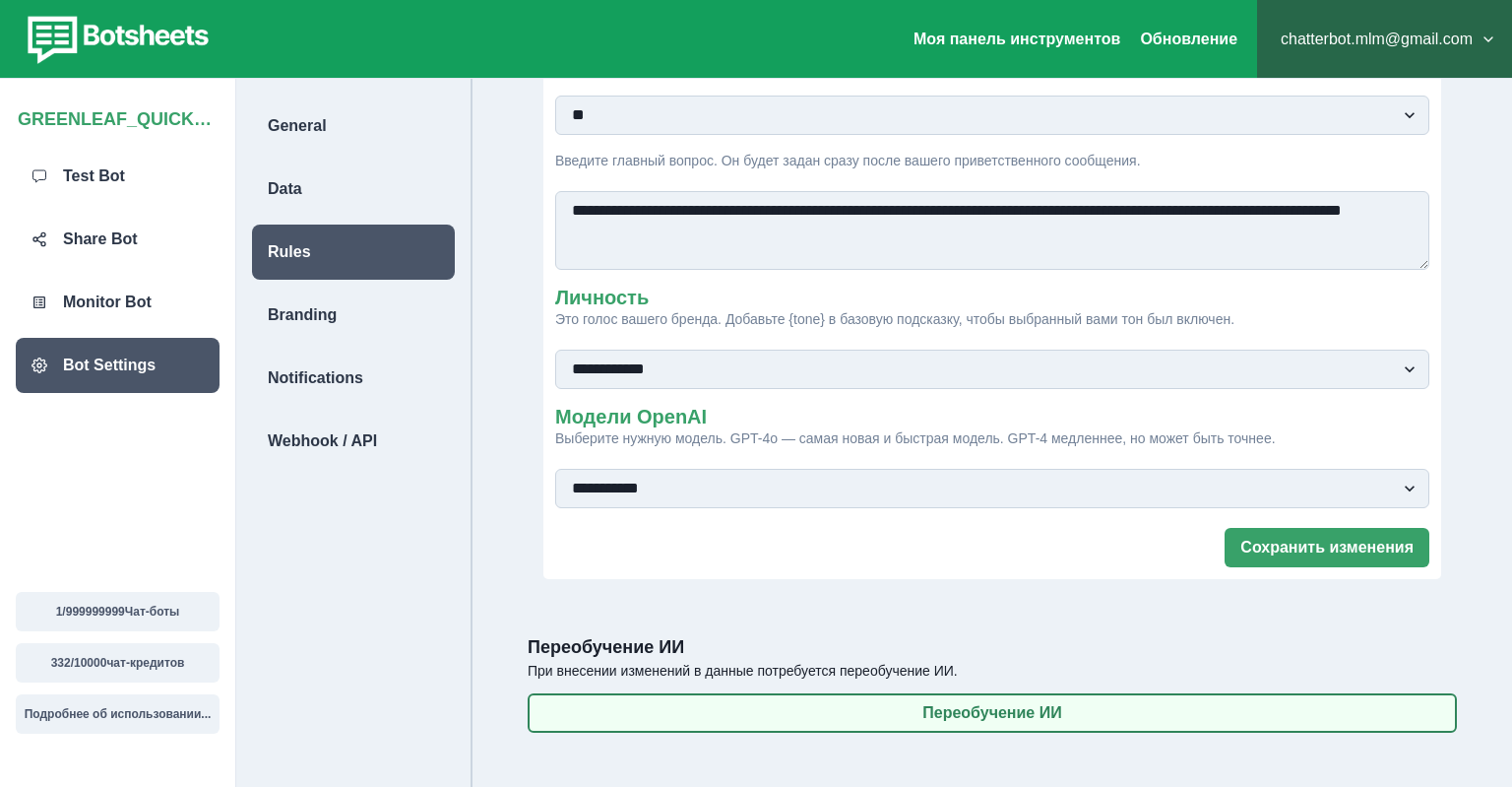 click on "Переобучение ИИ" at bounding box center (992, 713) 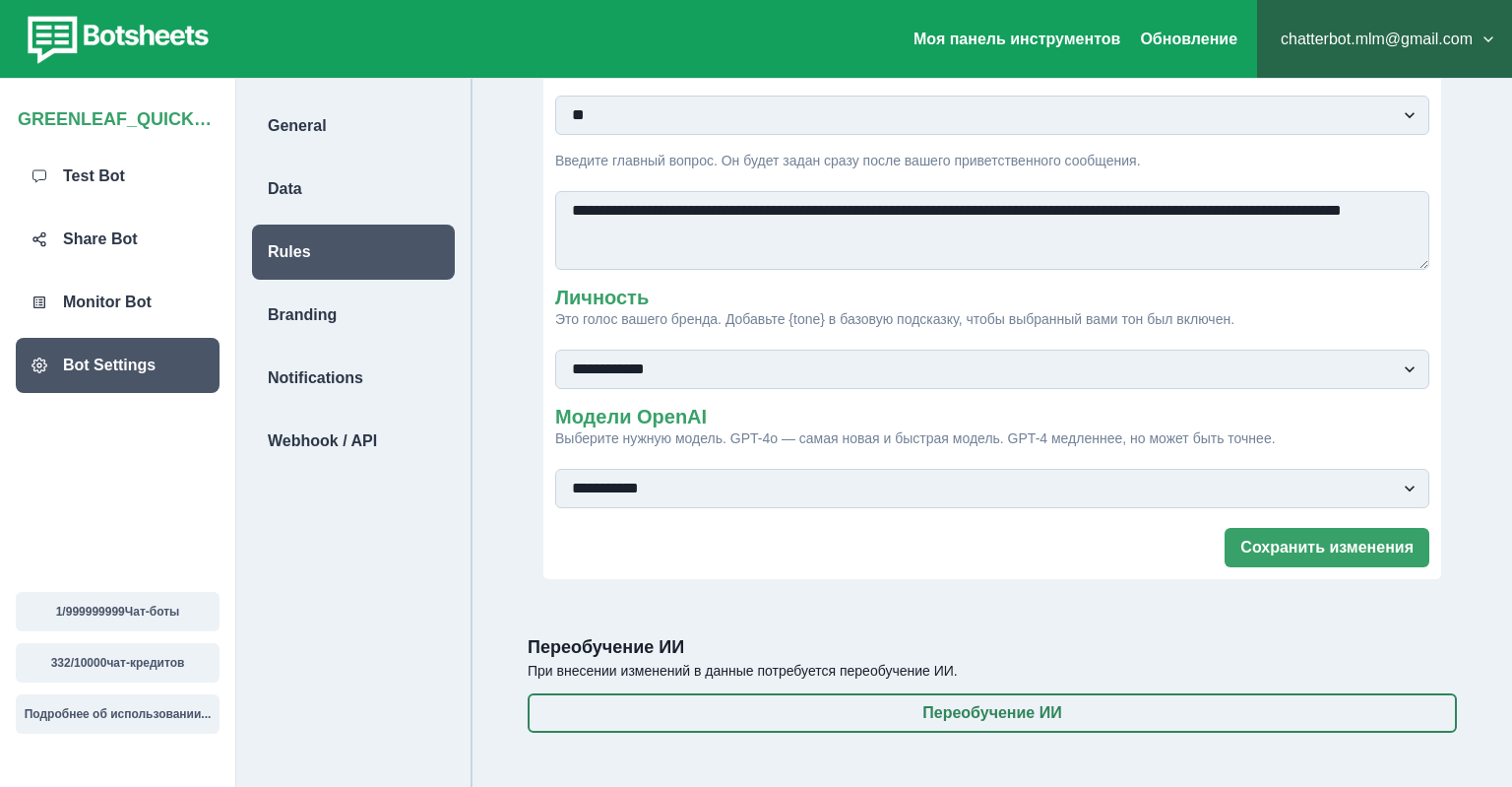 click on "**********" at bounding box center [992, 369] 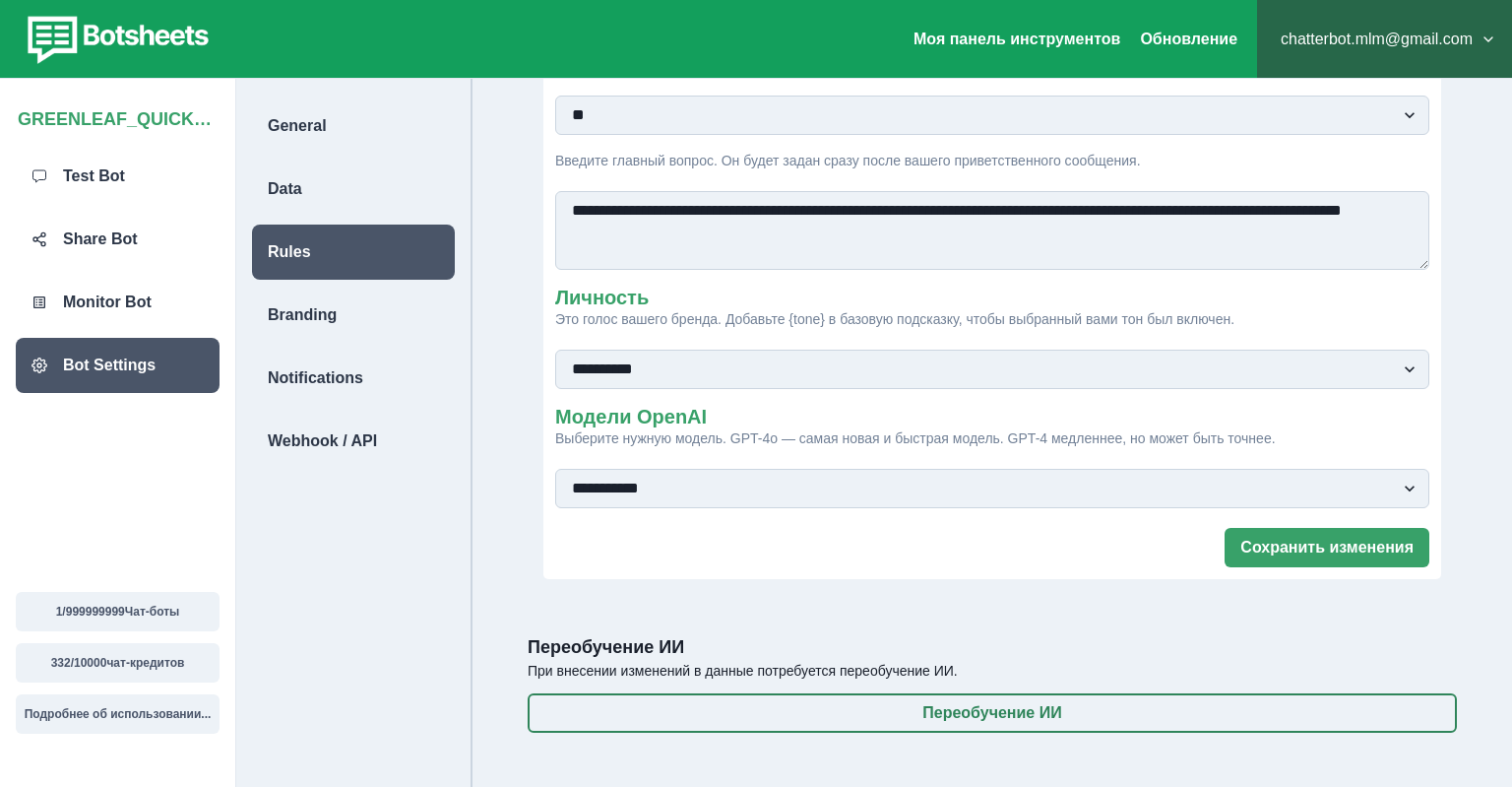 click on "**********" at bounding box center (0, 0) 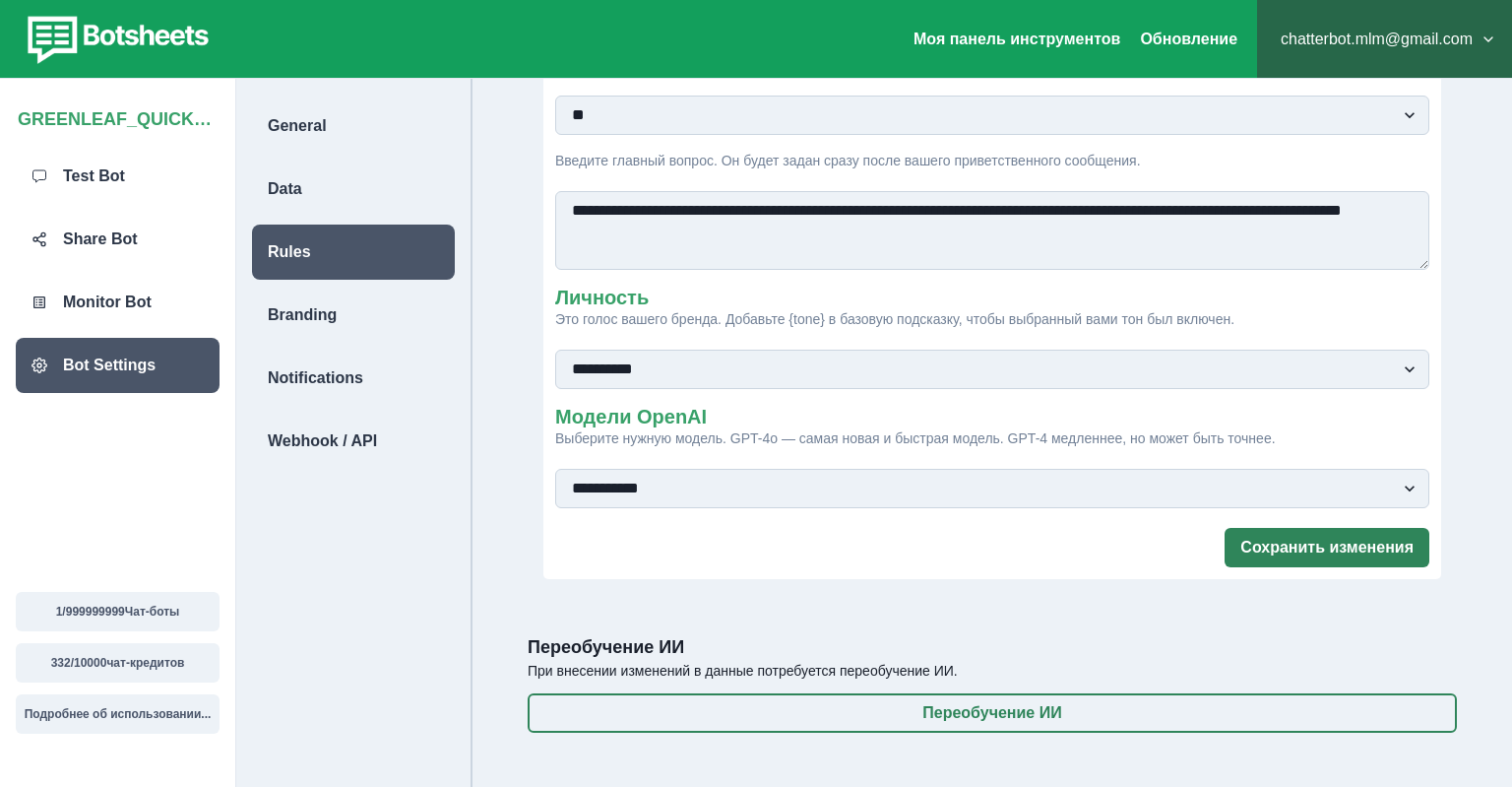 click on "Сохранить изменения" at bounding box center (1327, 548) 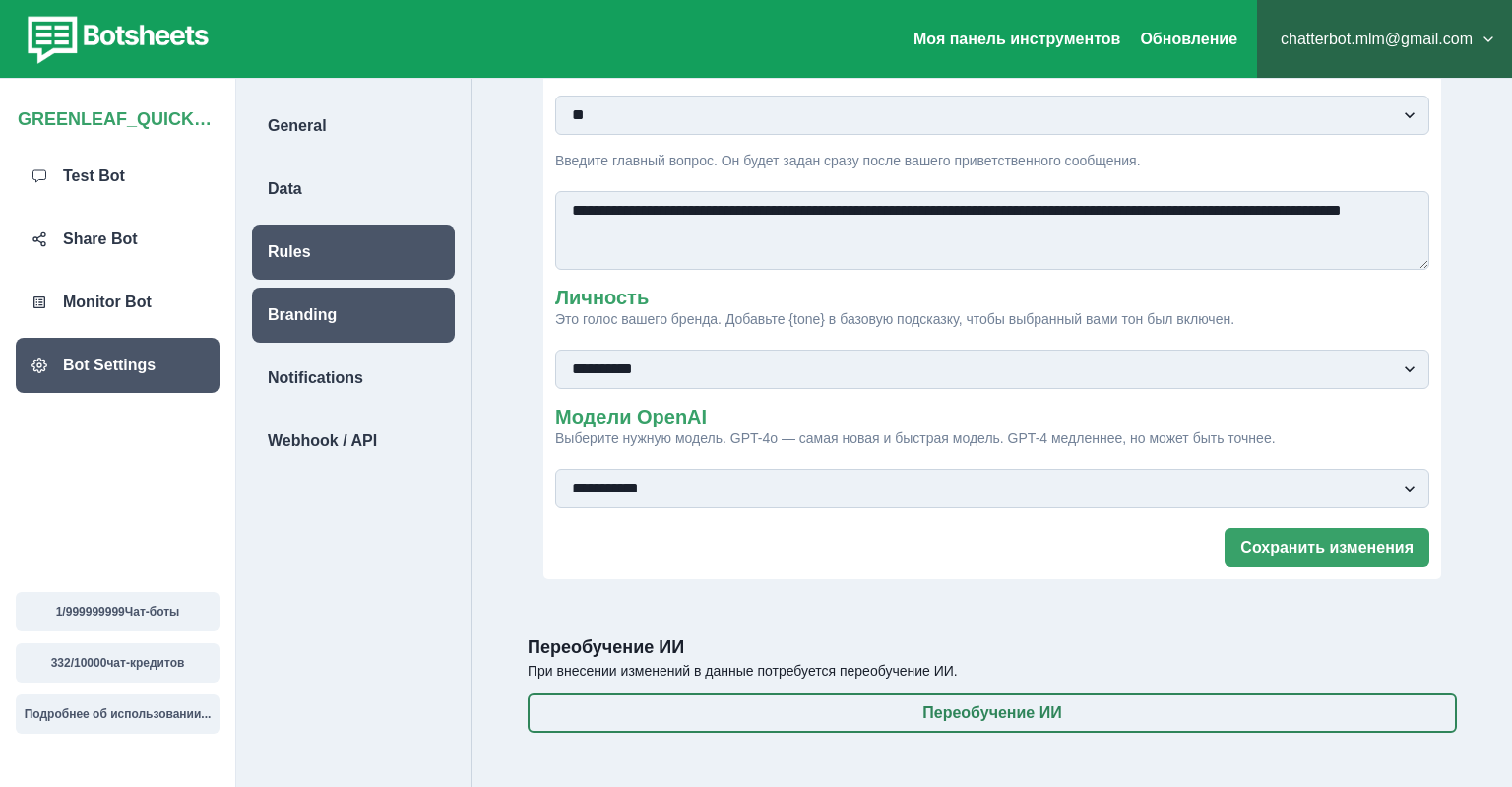 click on "Branding" at bounding box center (302, 315) 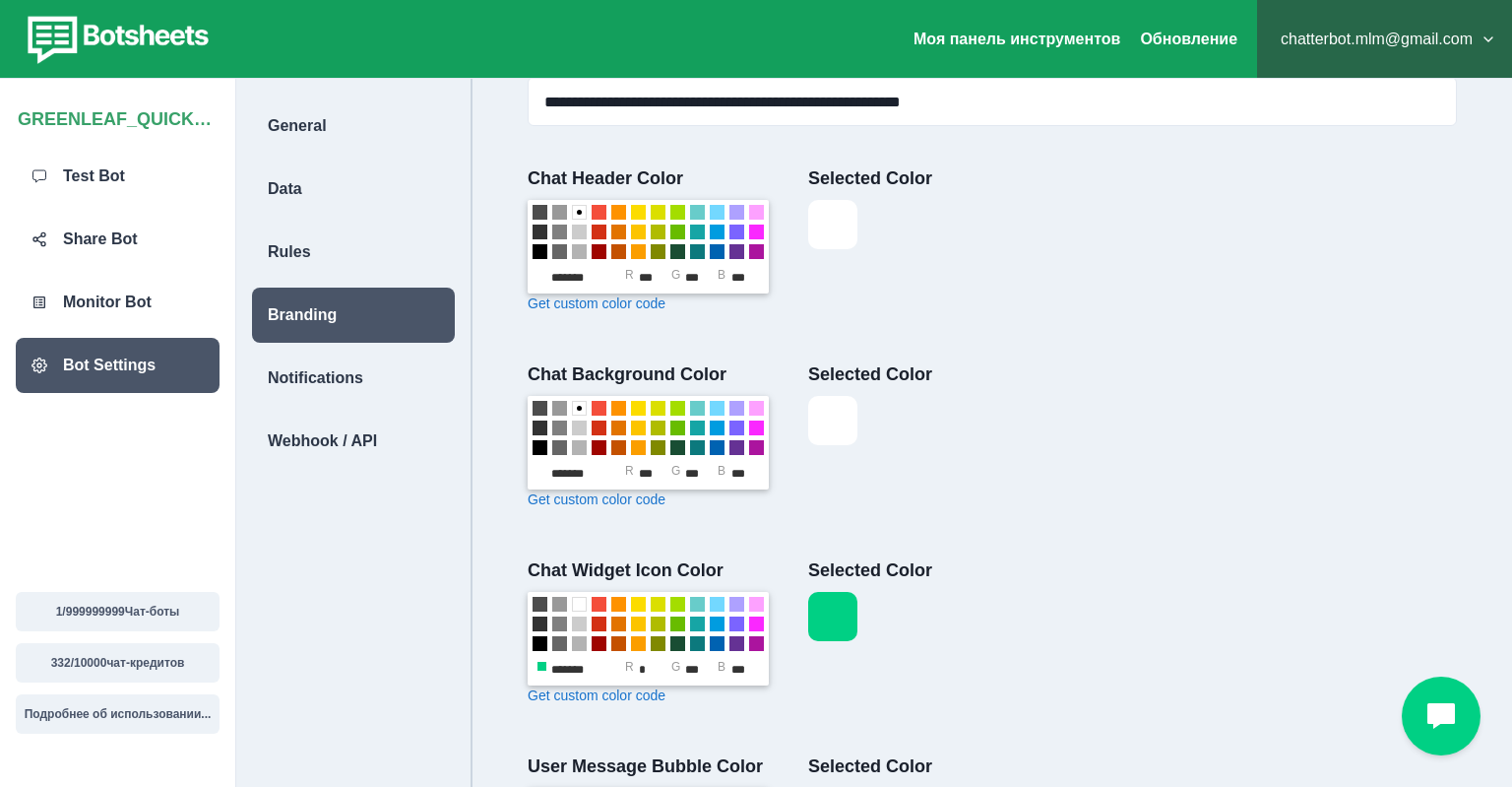 scroll, scrollTop: 0, scrollLeft: 0, axis: both 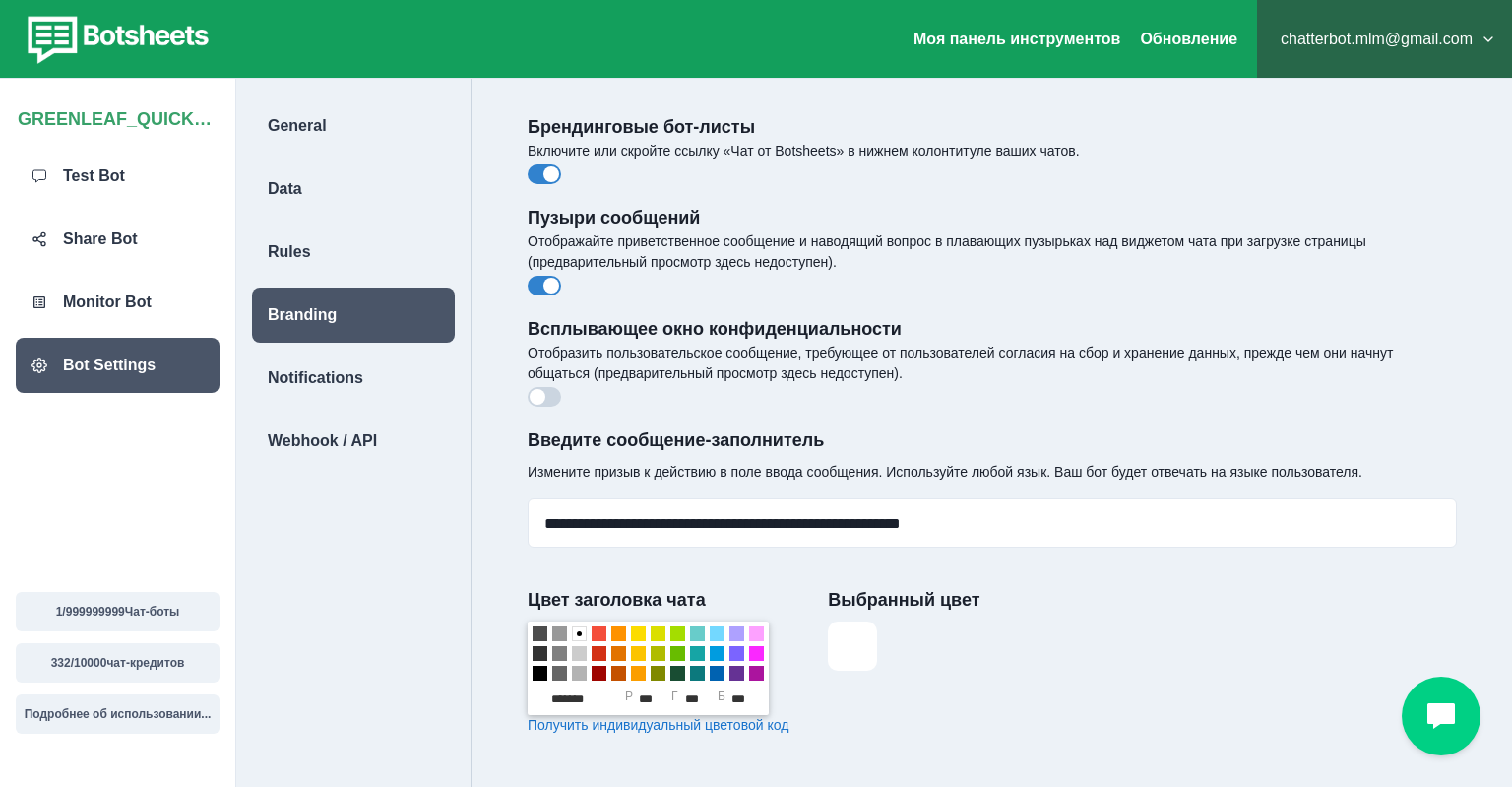 click at bounding box center (537, 397) 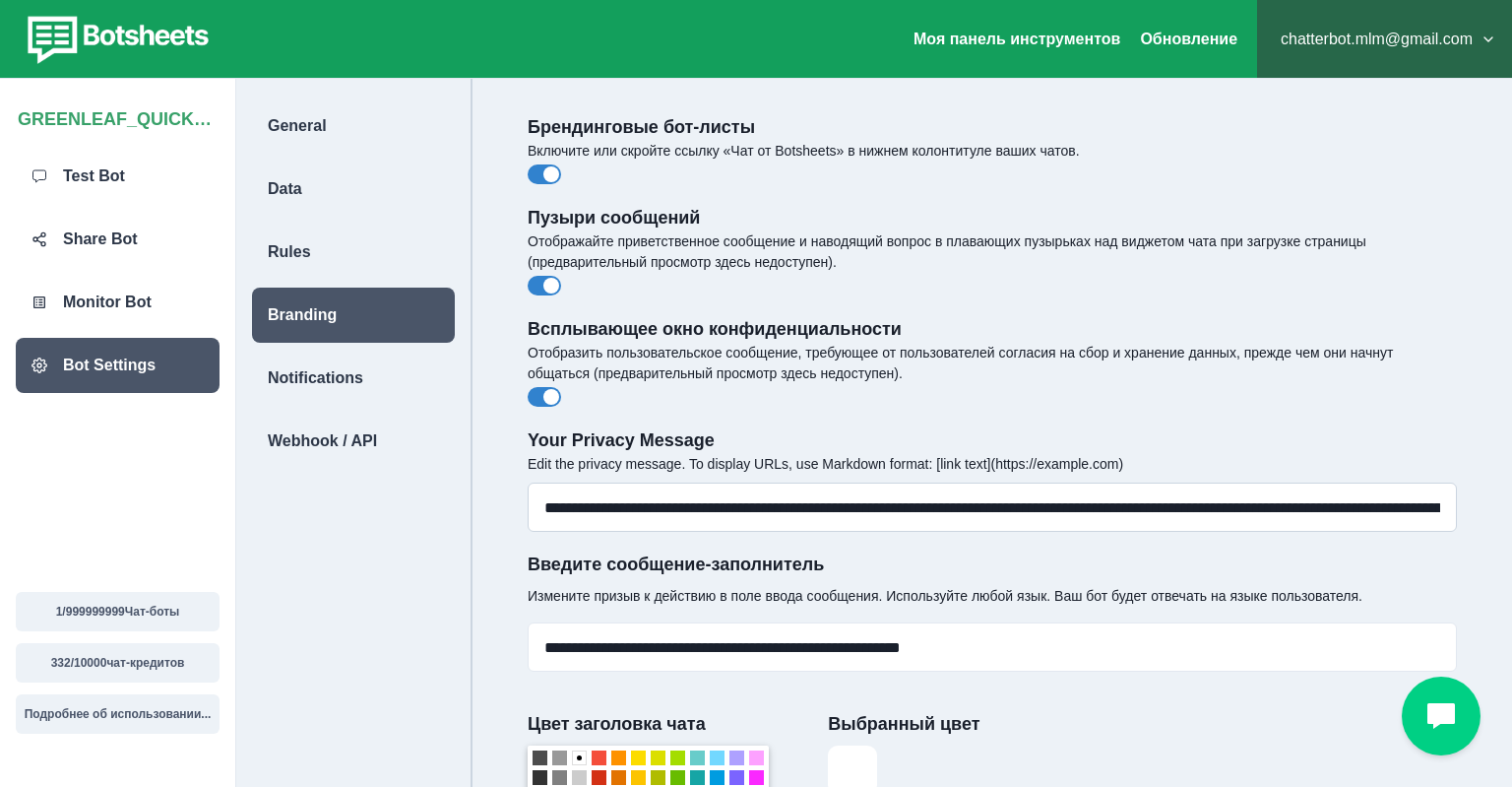 click on "**********" at bounding box center [992, 507] 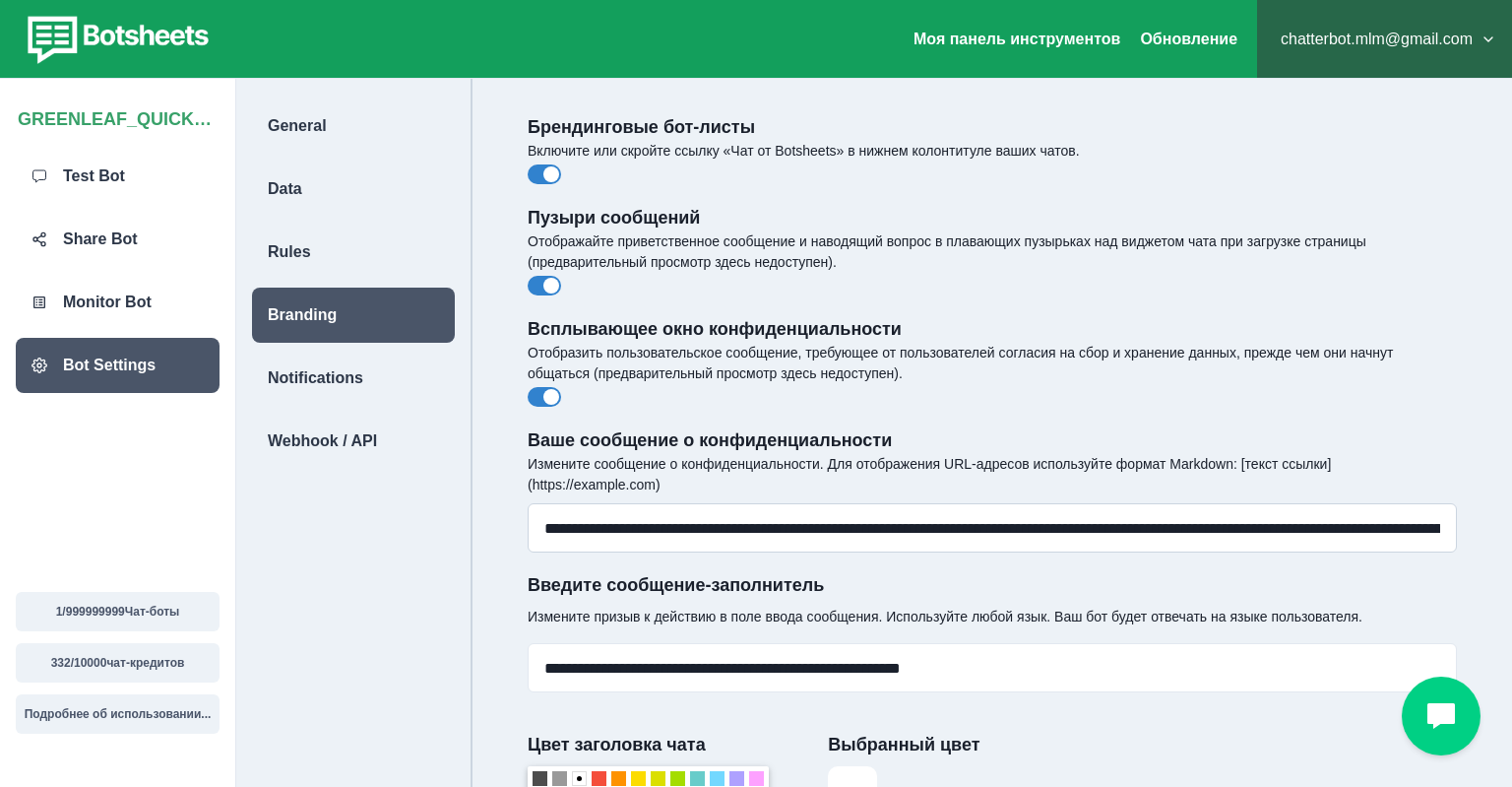 click on "**********" at bounding box center [992, 528] 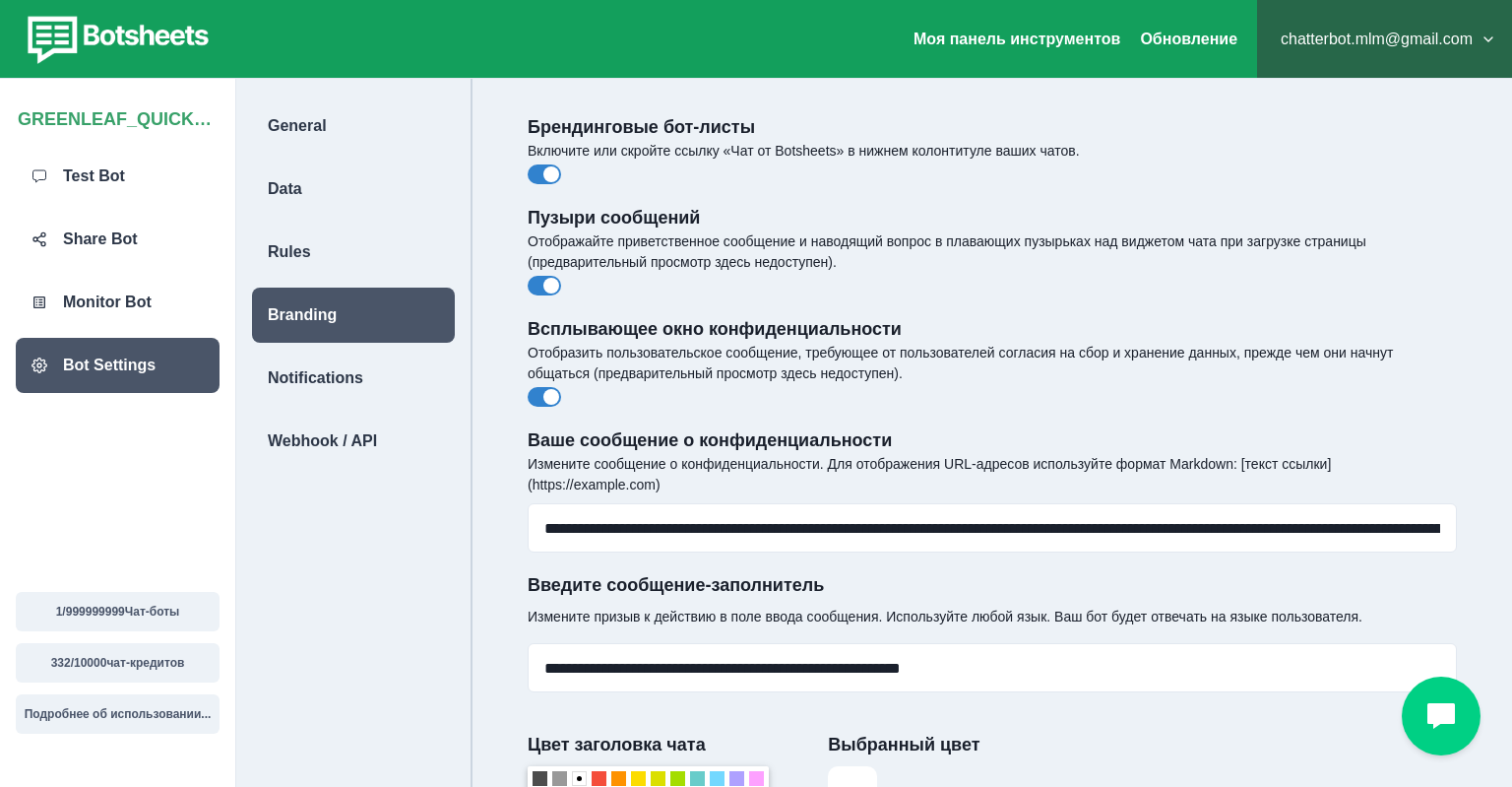 paste on "**********" 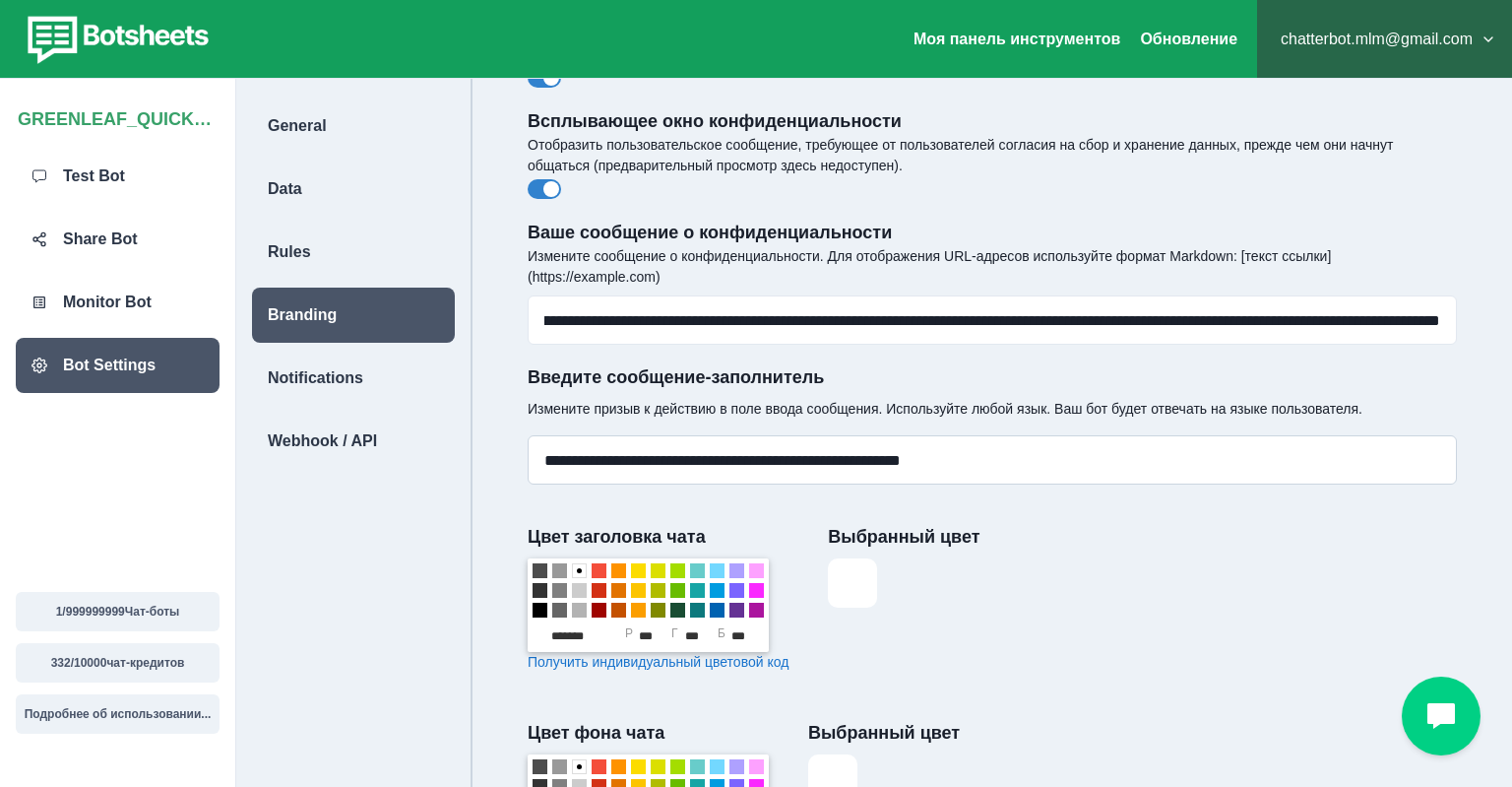 scroll, scrollTop: 311, scrollLeft: 0, axis: vertical 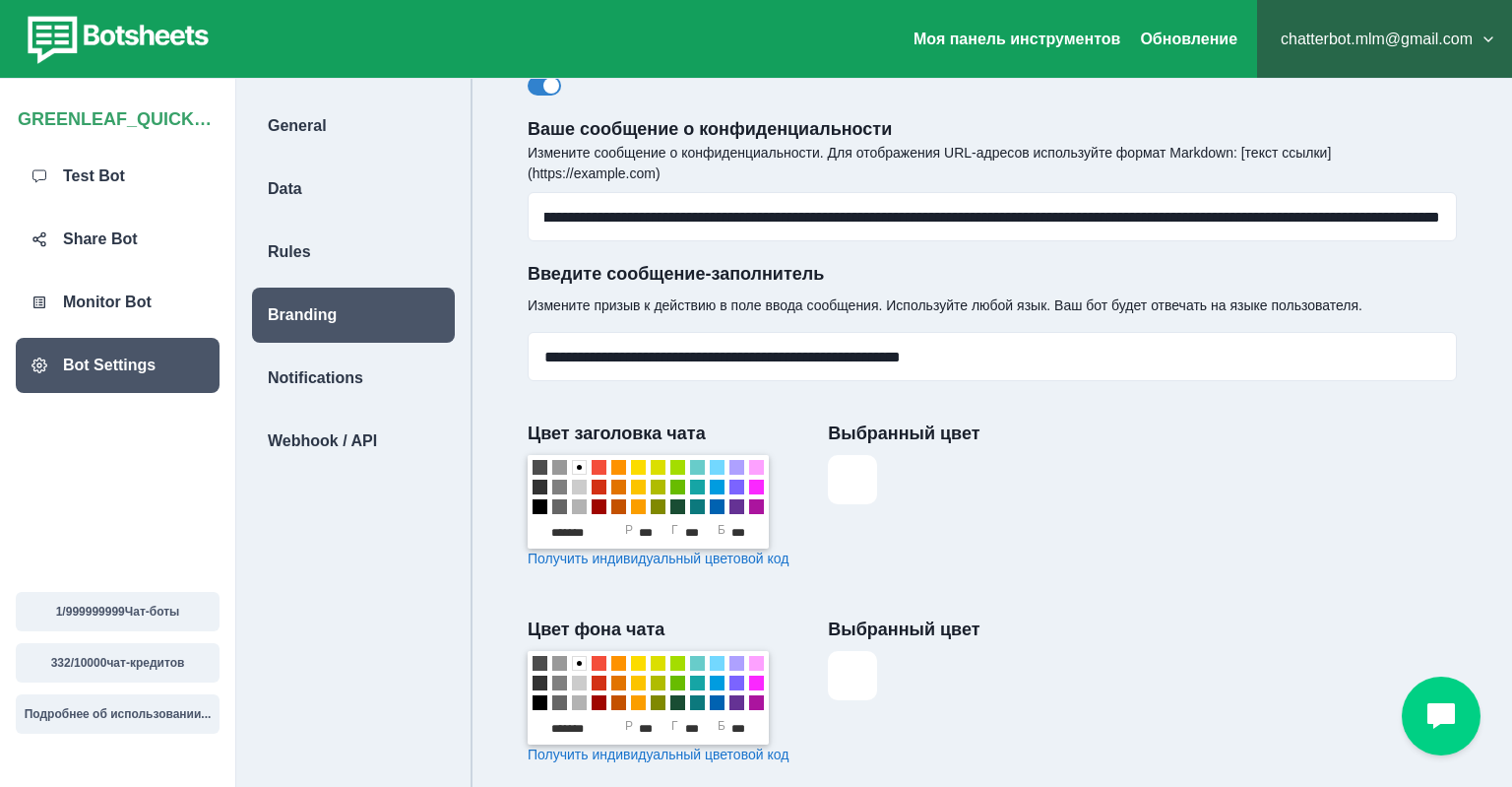 type on "**********" 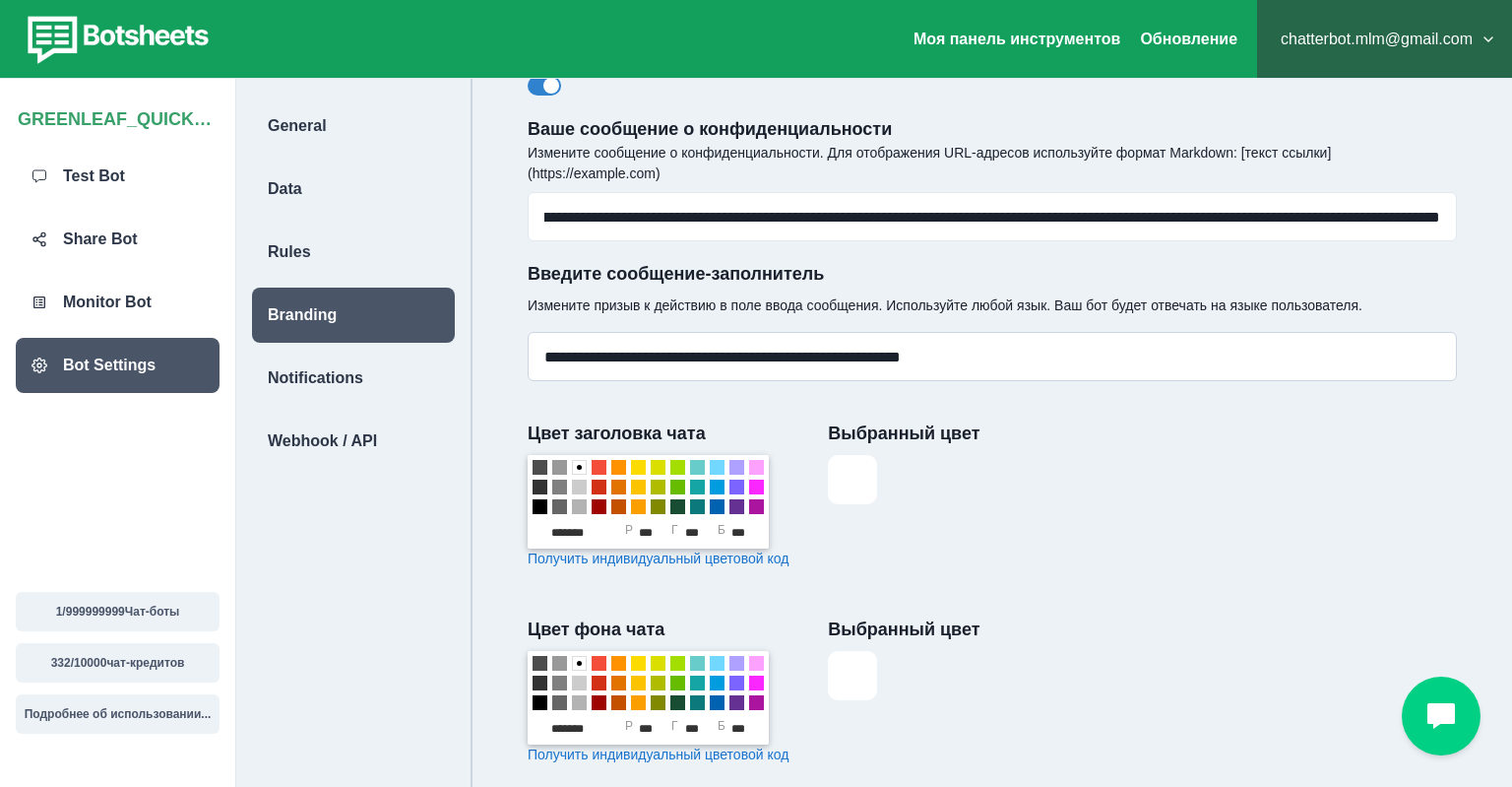 click on "**********" at bounding box center (992, 357) 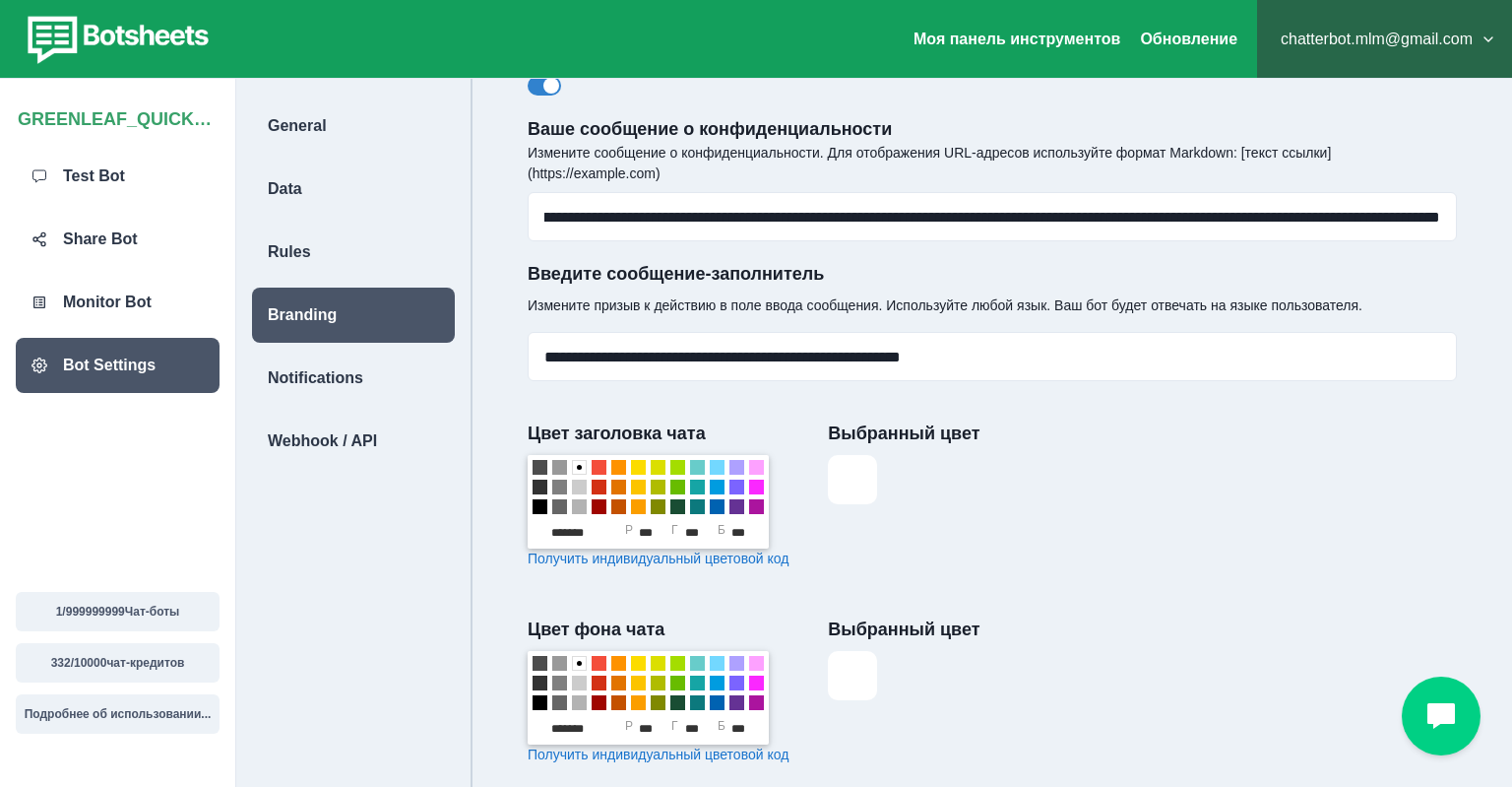 type on "**********" 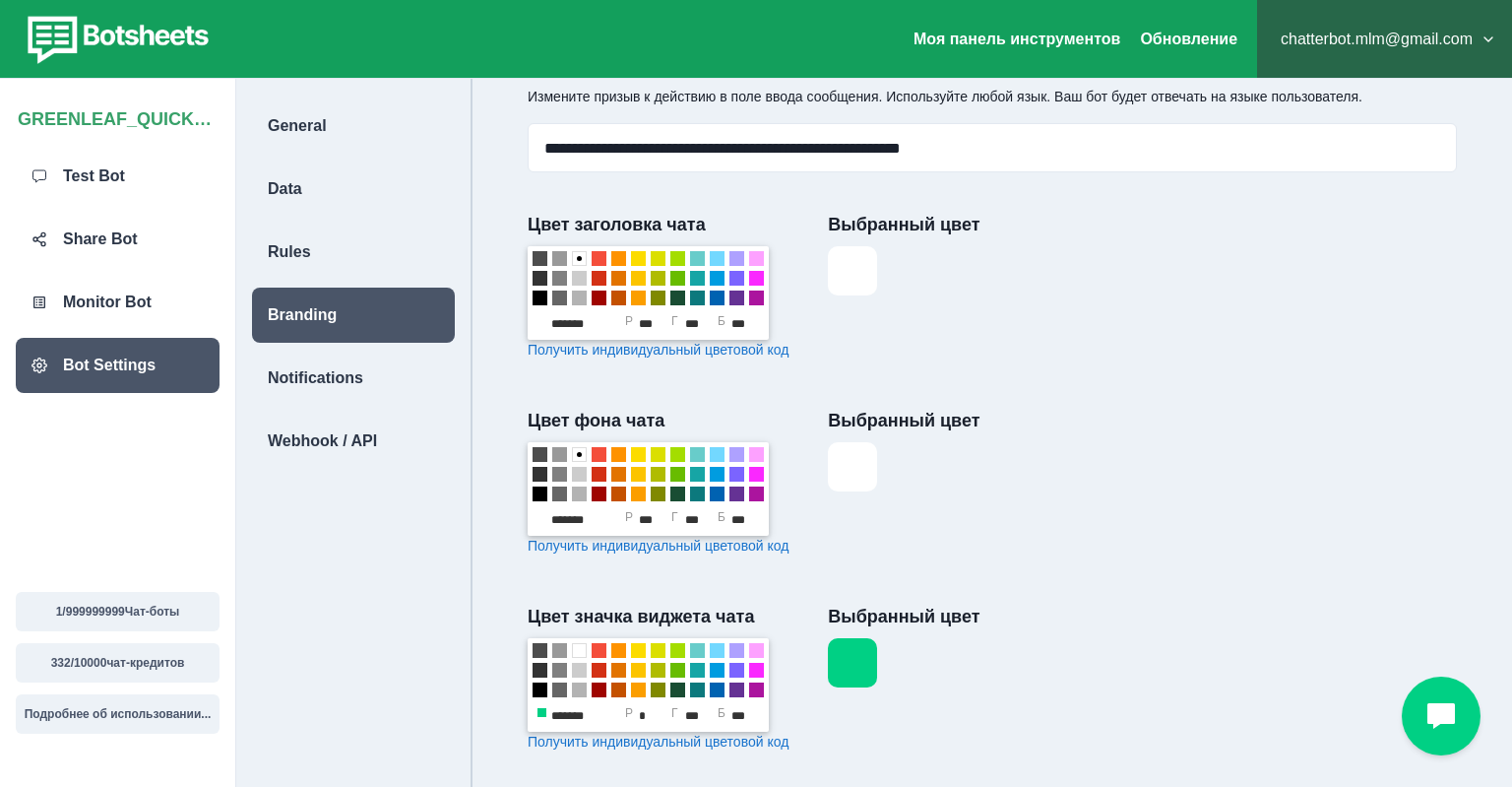 scroll, scrollTop: 728, scrollLeft: 0, axis: vertical 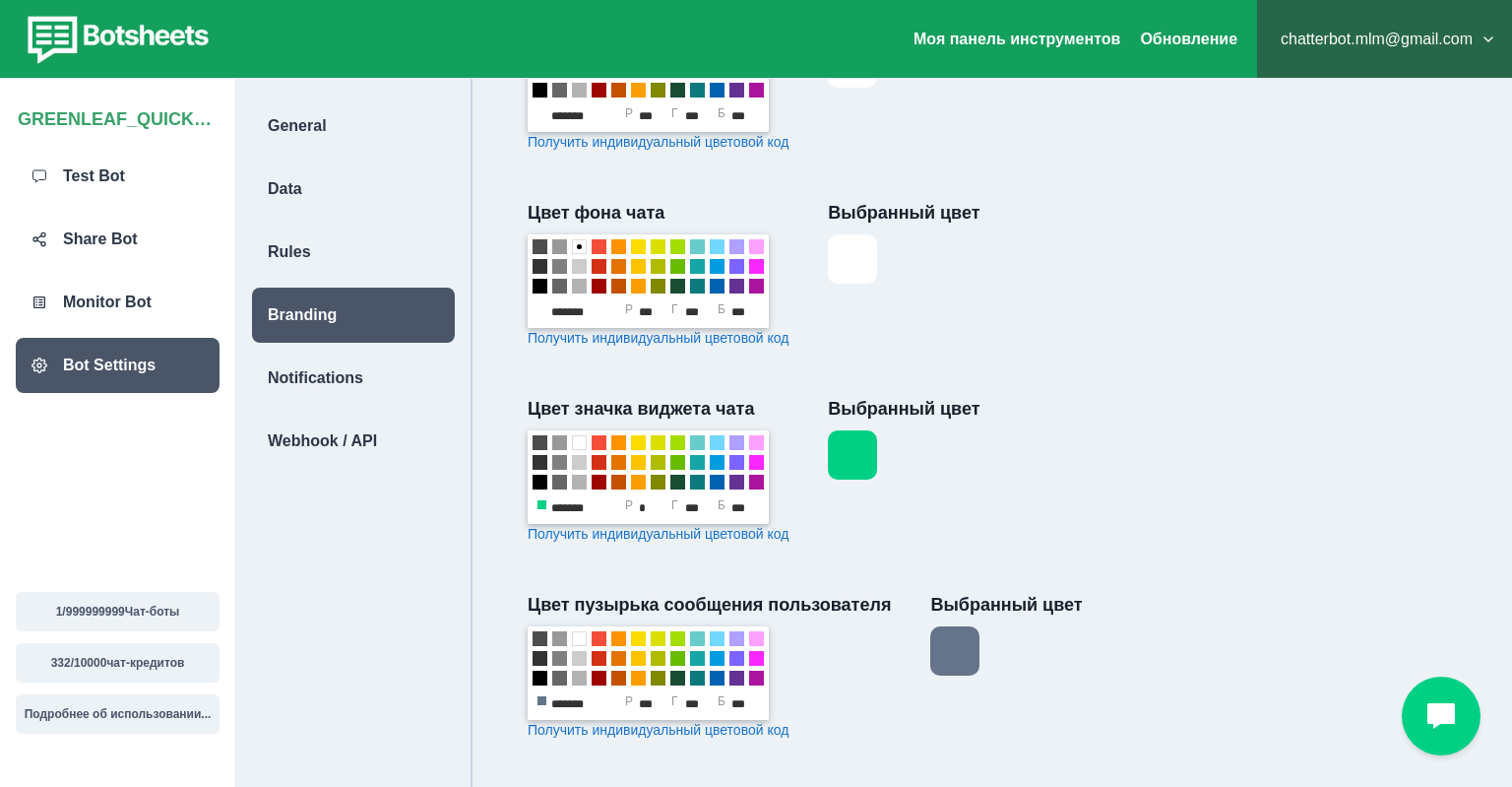 click at bounding box center [697, 442] 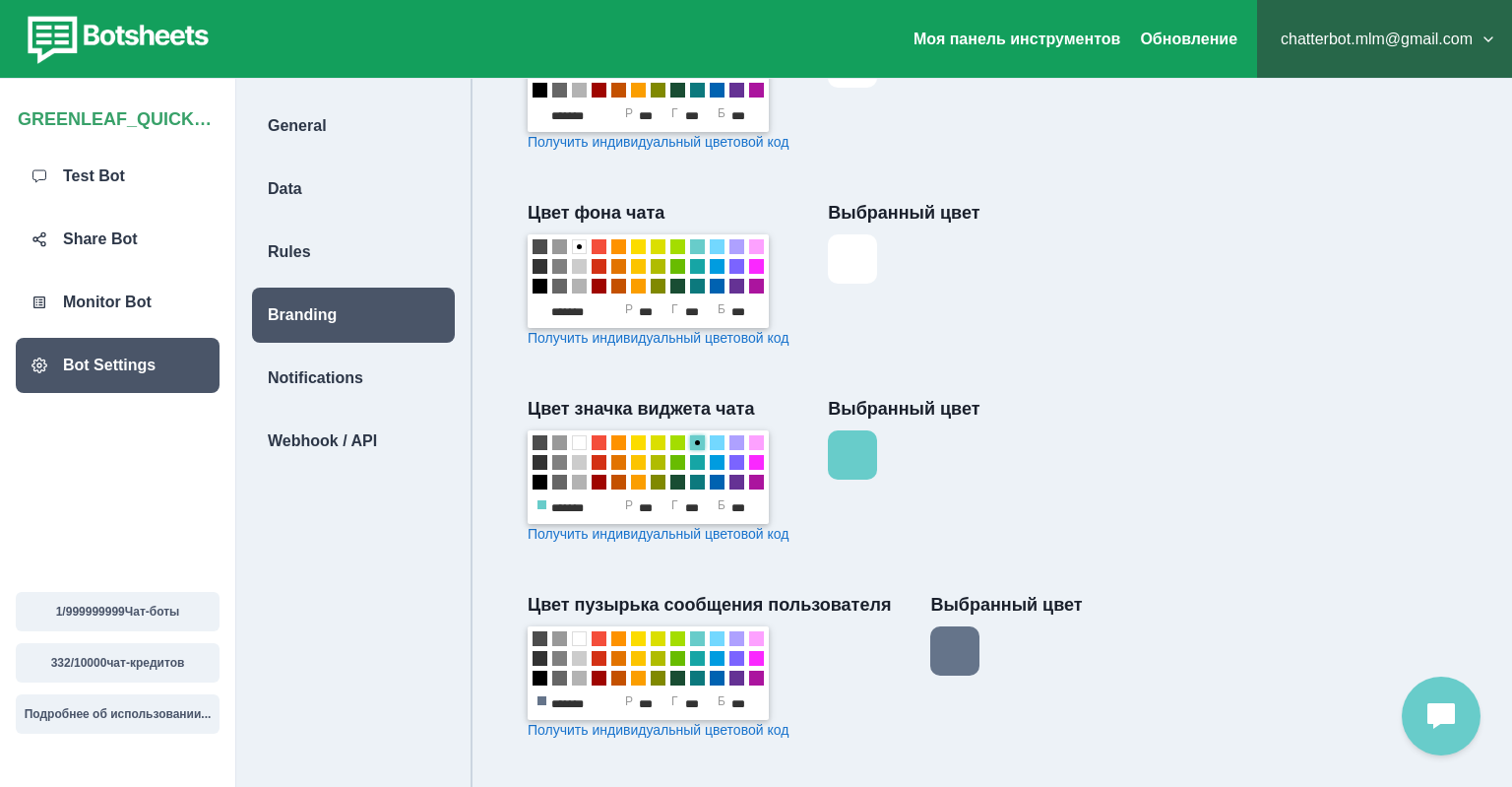 click at bounding box center (697, 462) 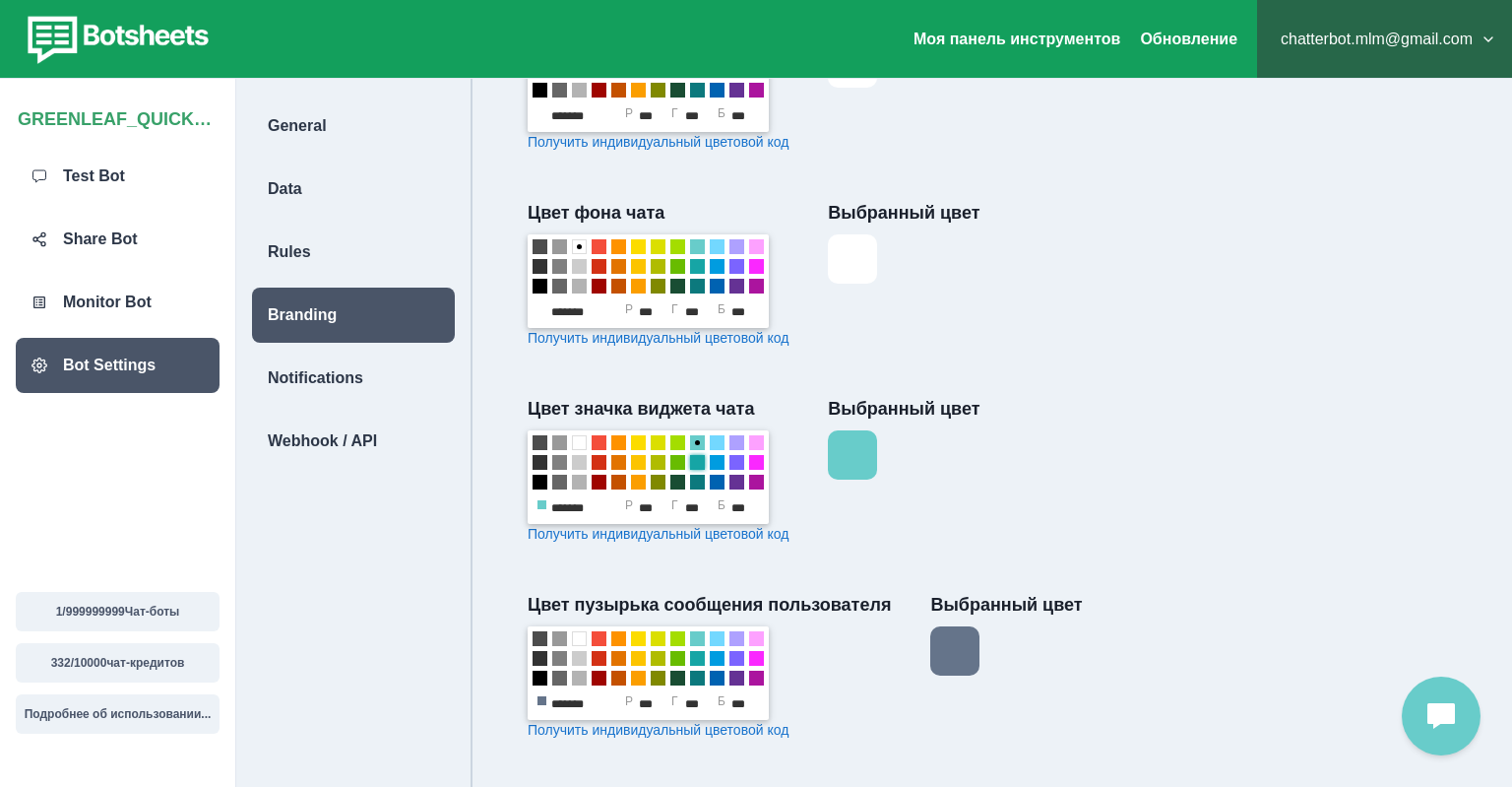 type on "*******" 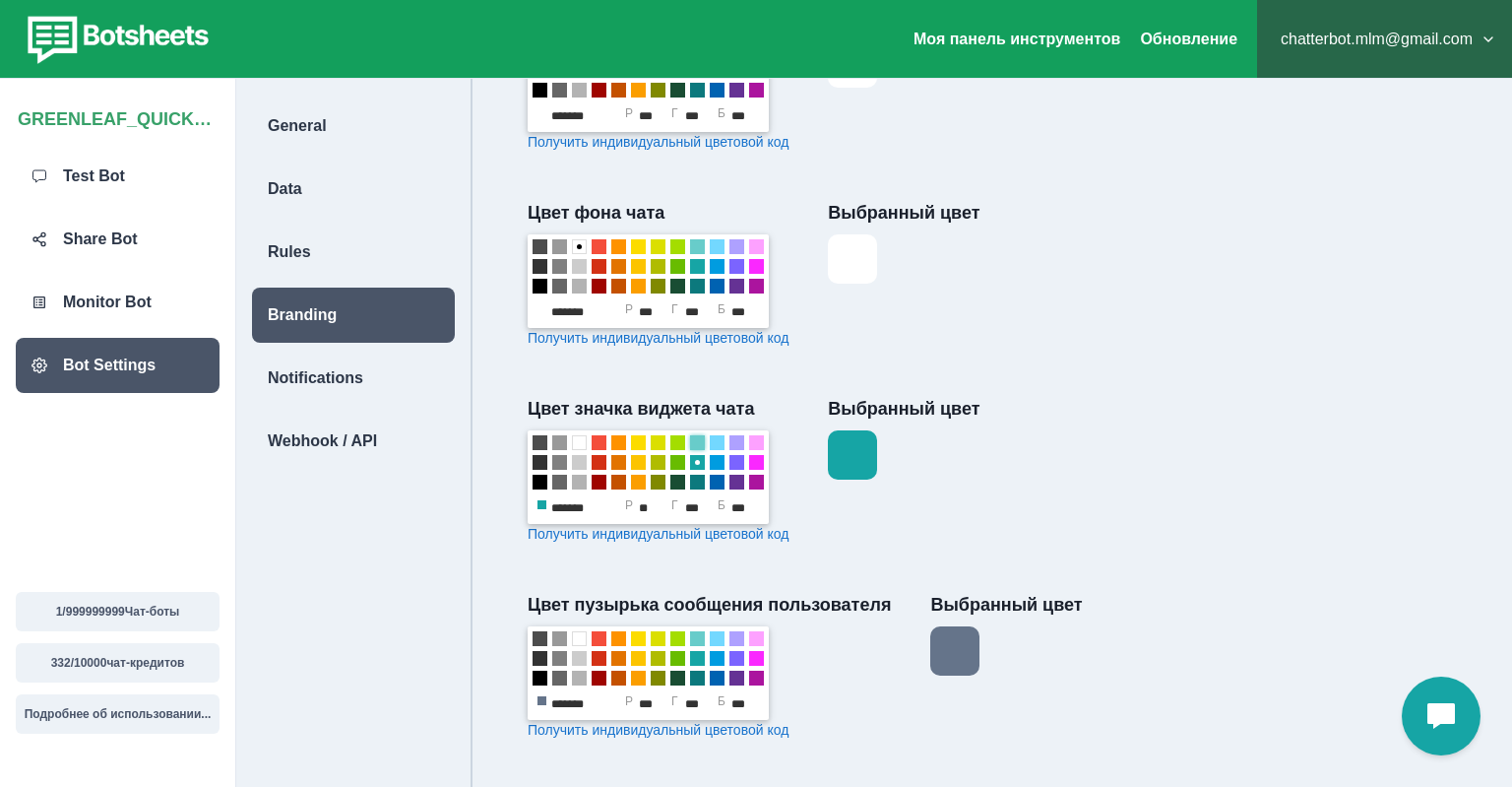 click at bounding box center [697, 442] 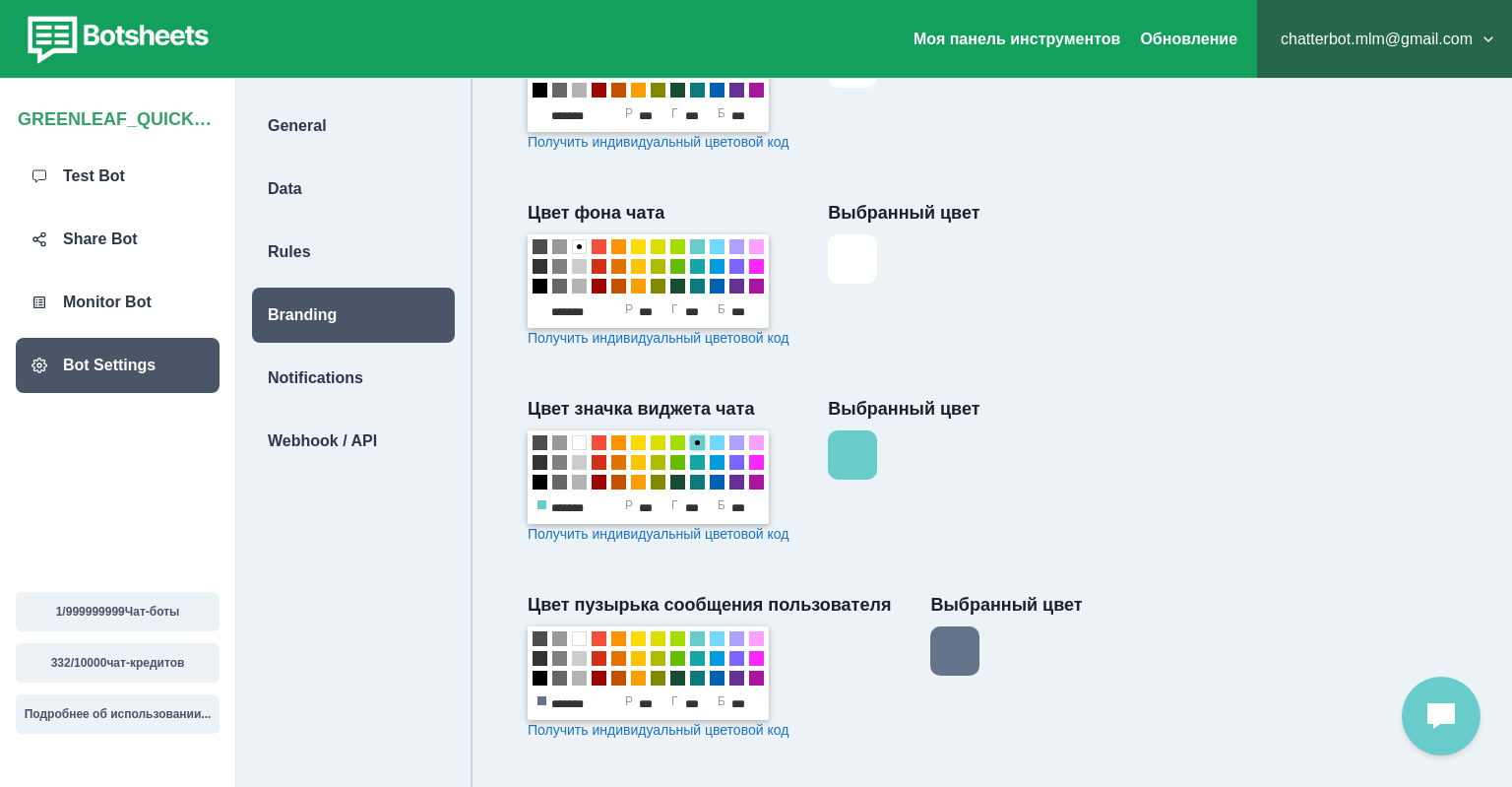 click at bounding box center (697, 482) 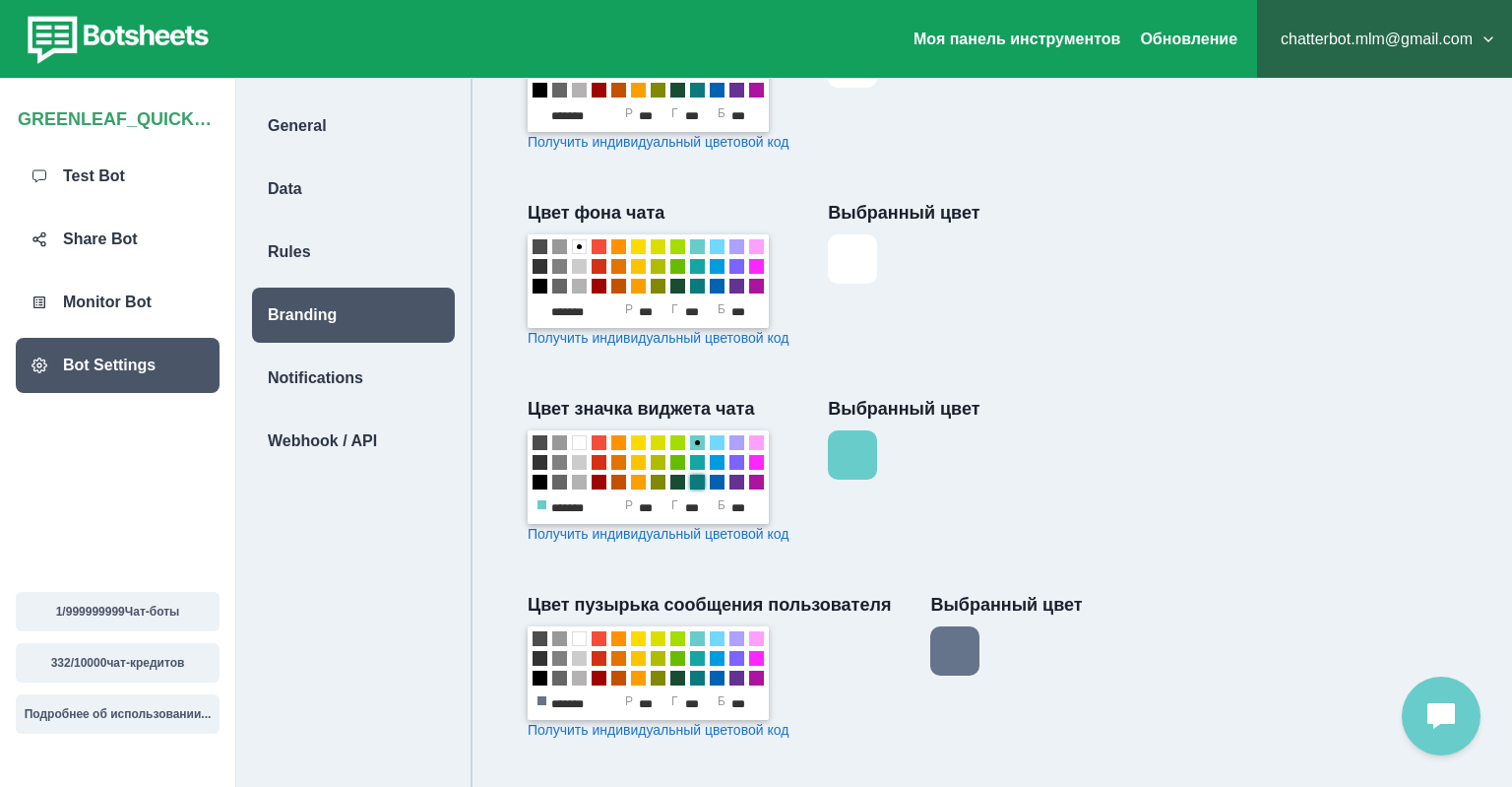 type on "*******" 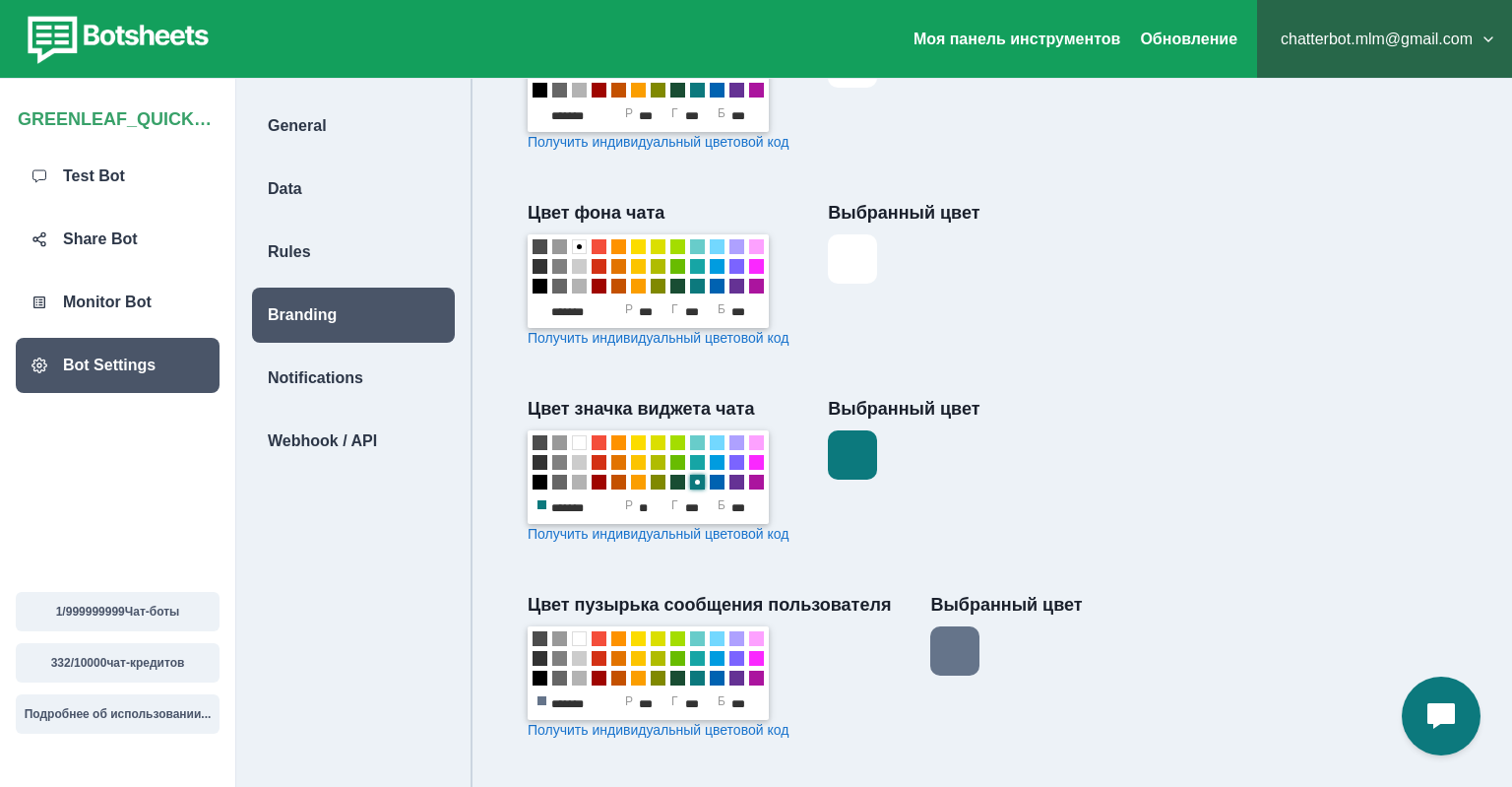 click at bounding box center [697, 462] 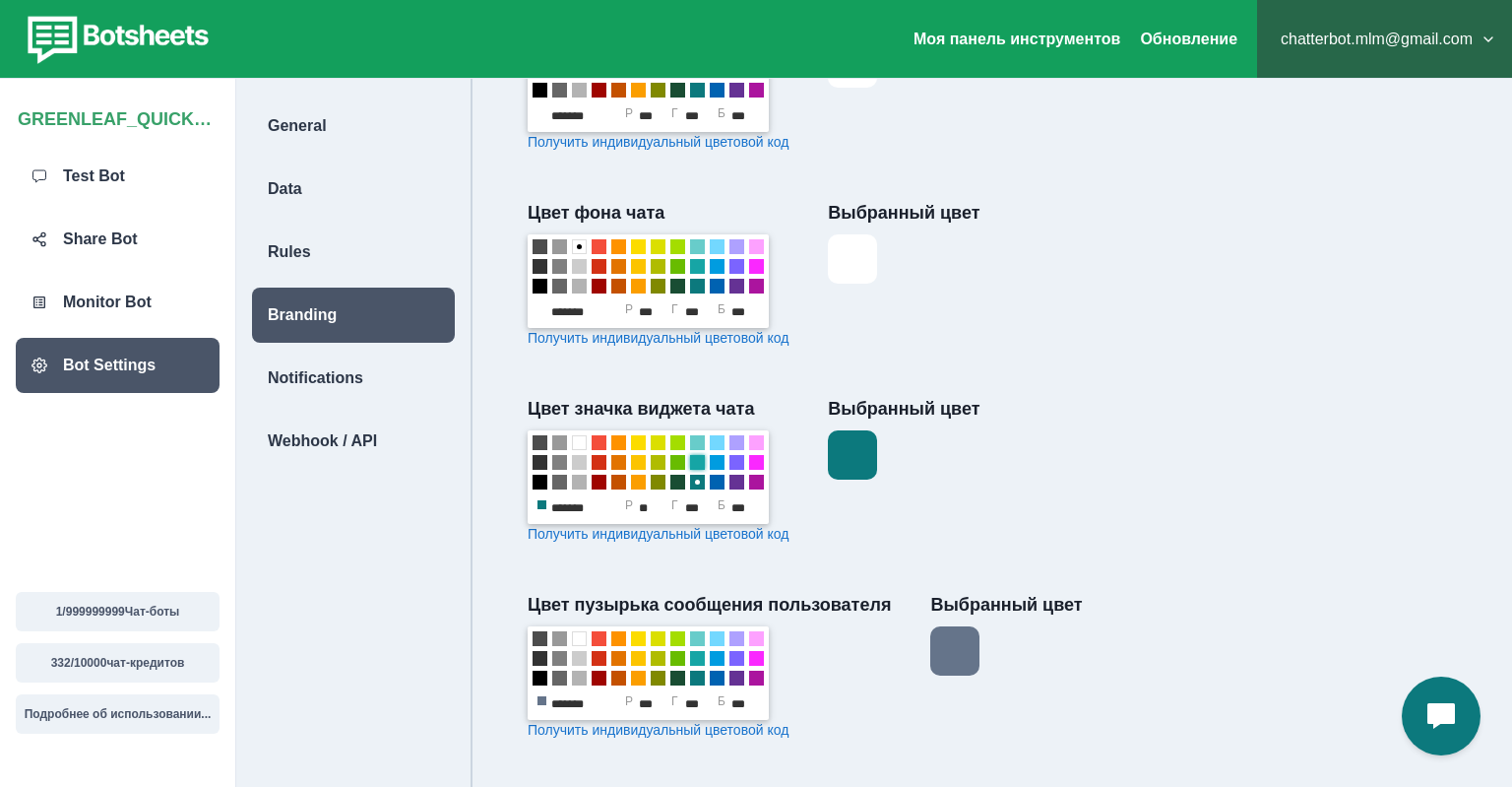 type on "*******" 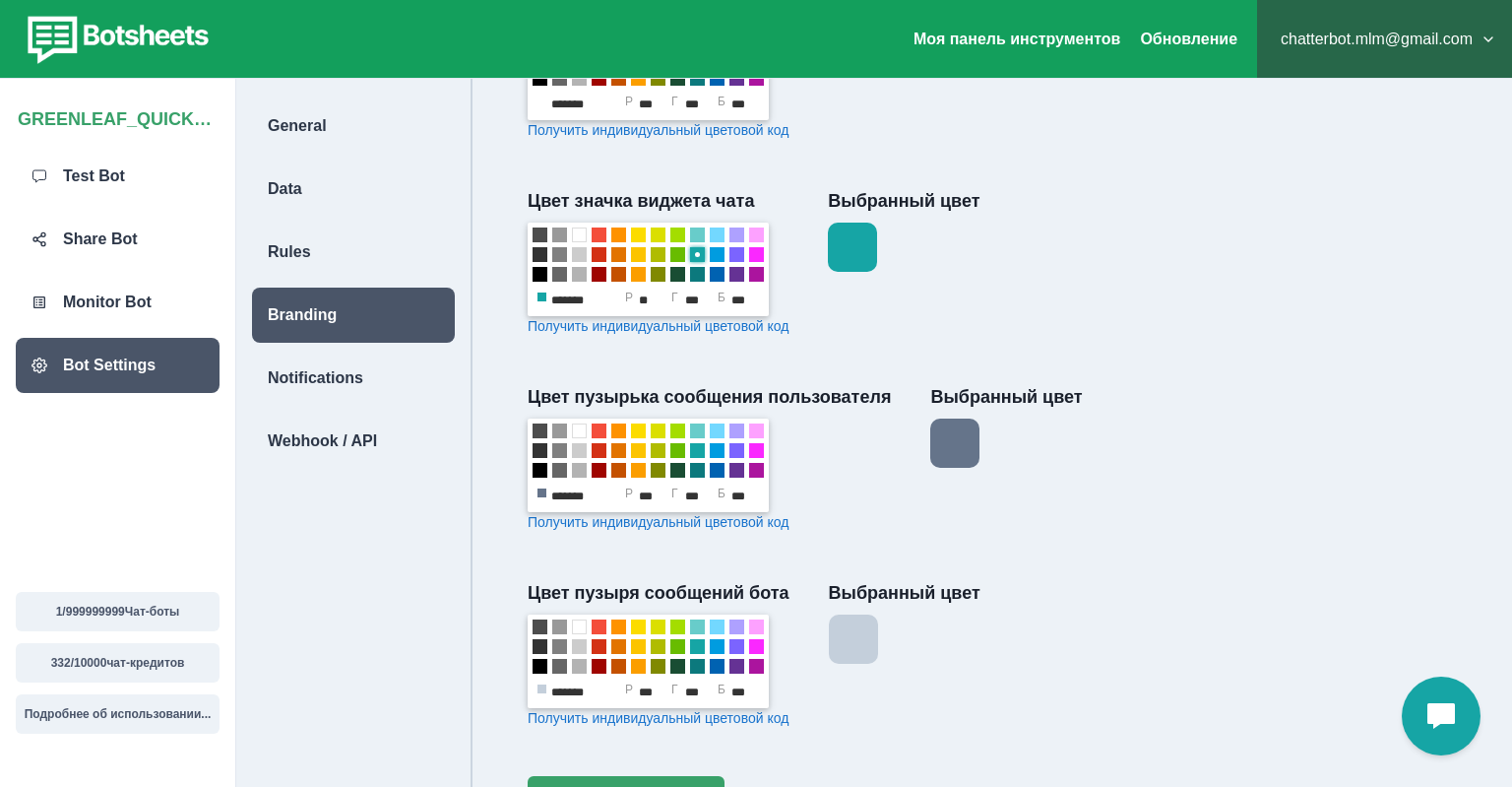 scroll, scrollTop: 1011, scrollLeft: 0, axis: vertical 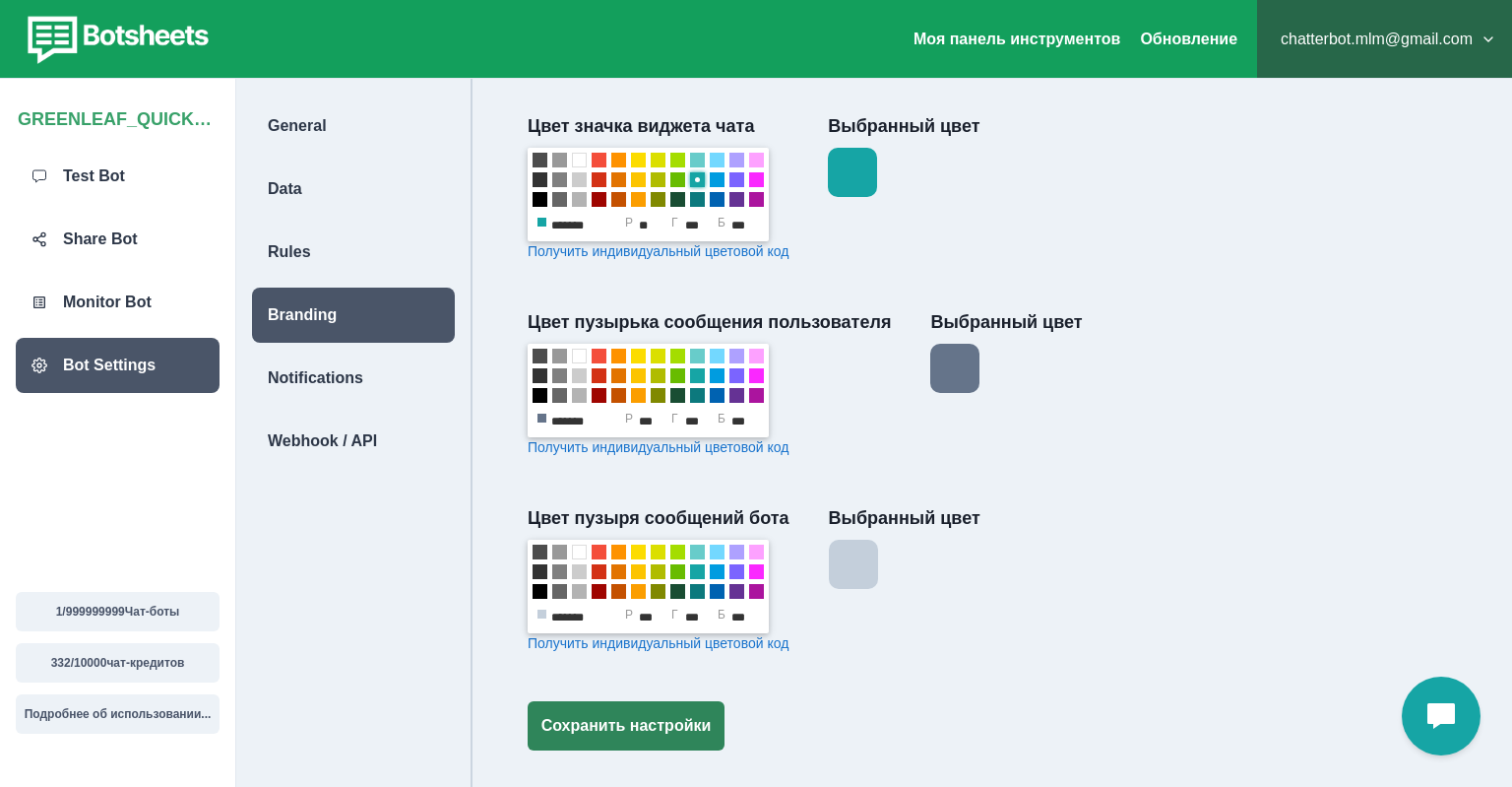 click on "Сохранить настройки" at bounding box center [626, 726] 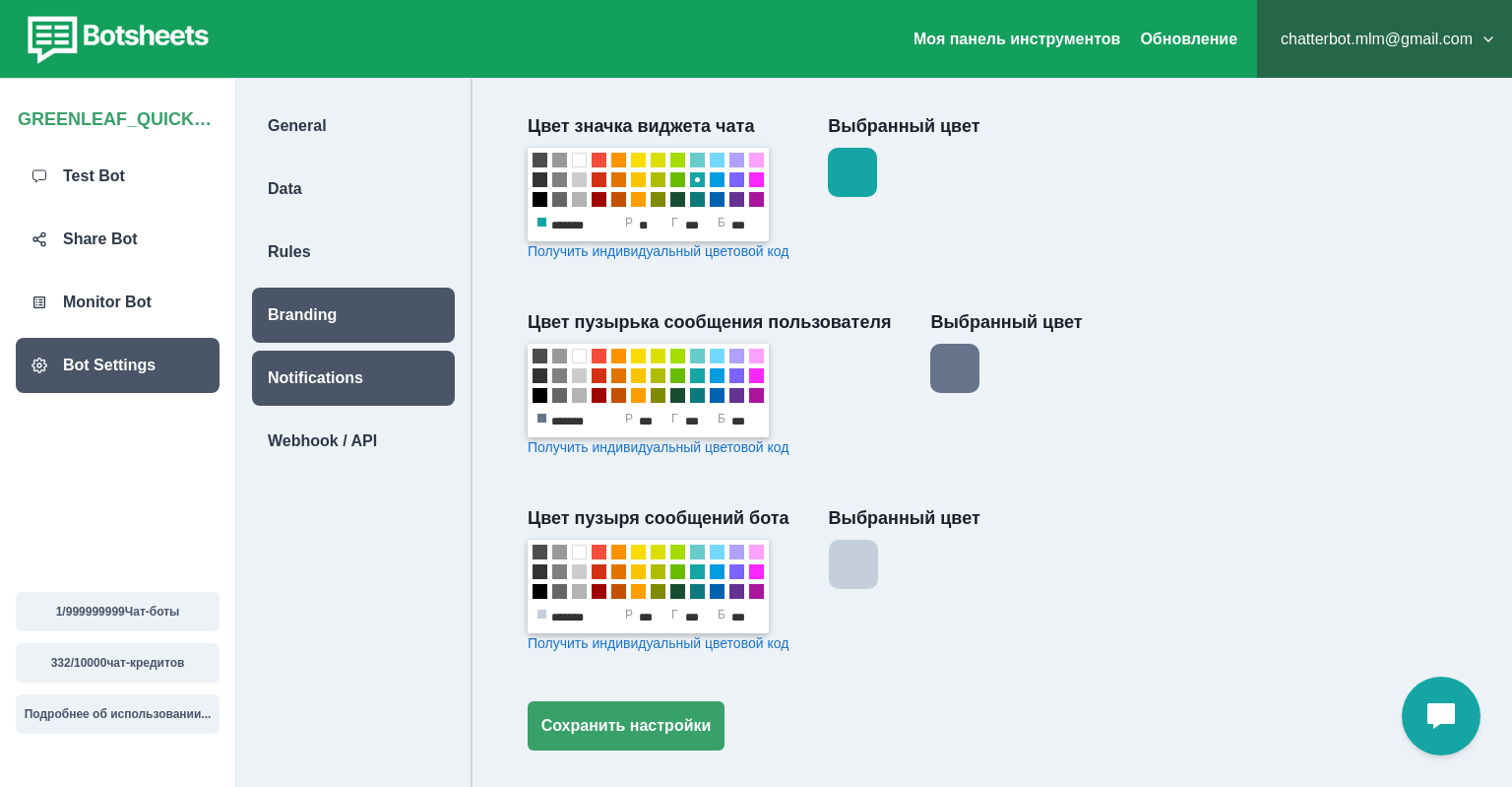 click on "Notifications" at bounding box center (315, 378) 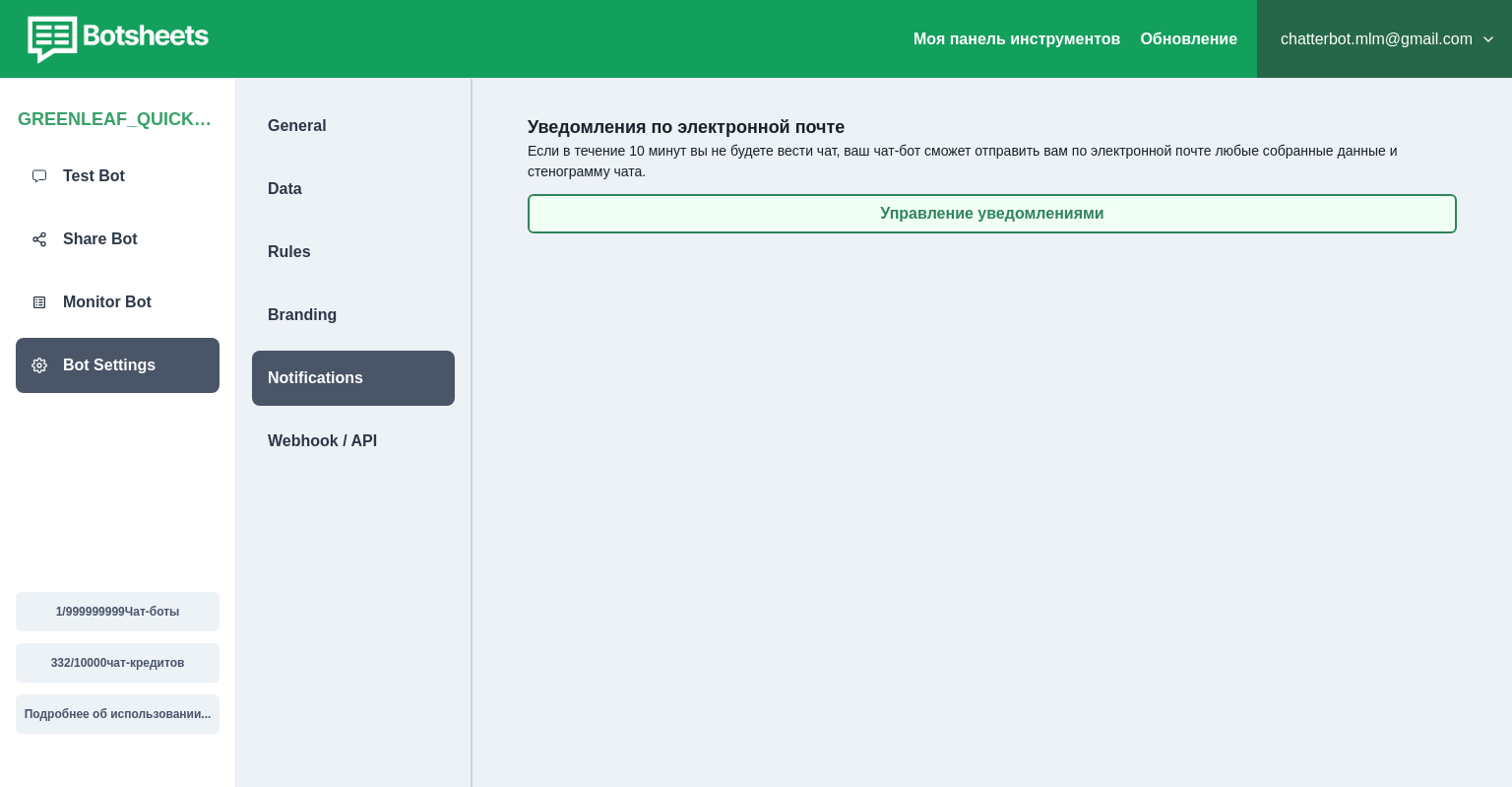 click on "Управление уведомлениями" at bounding box center (992, 214) 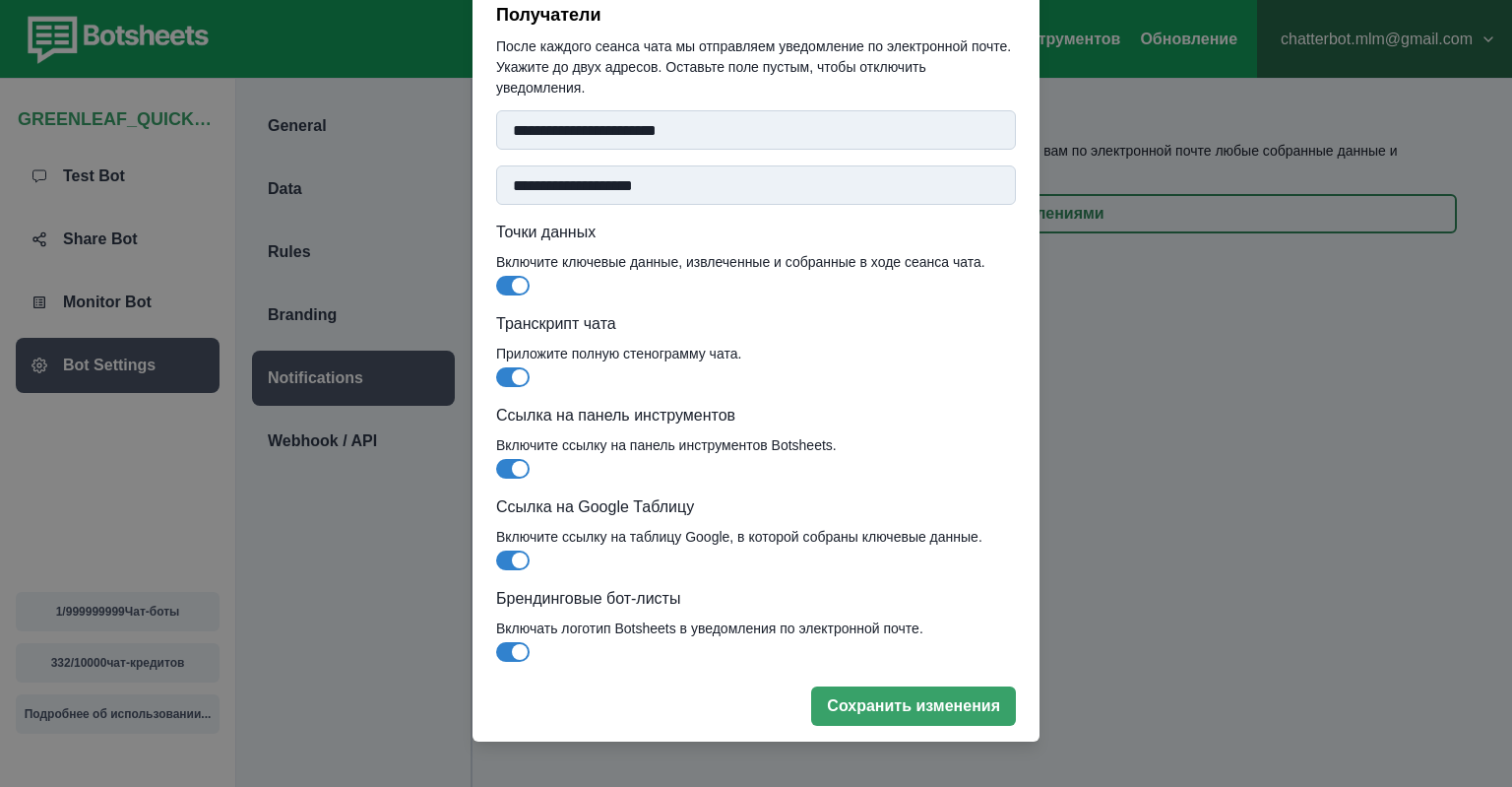 scroll, scrollTop: 0, scrollLeft: 0, axis: both 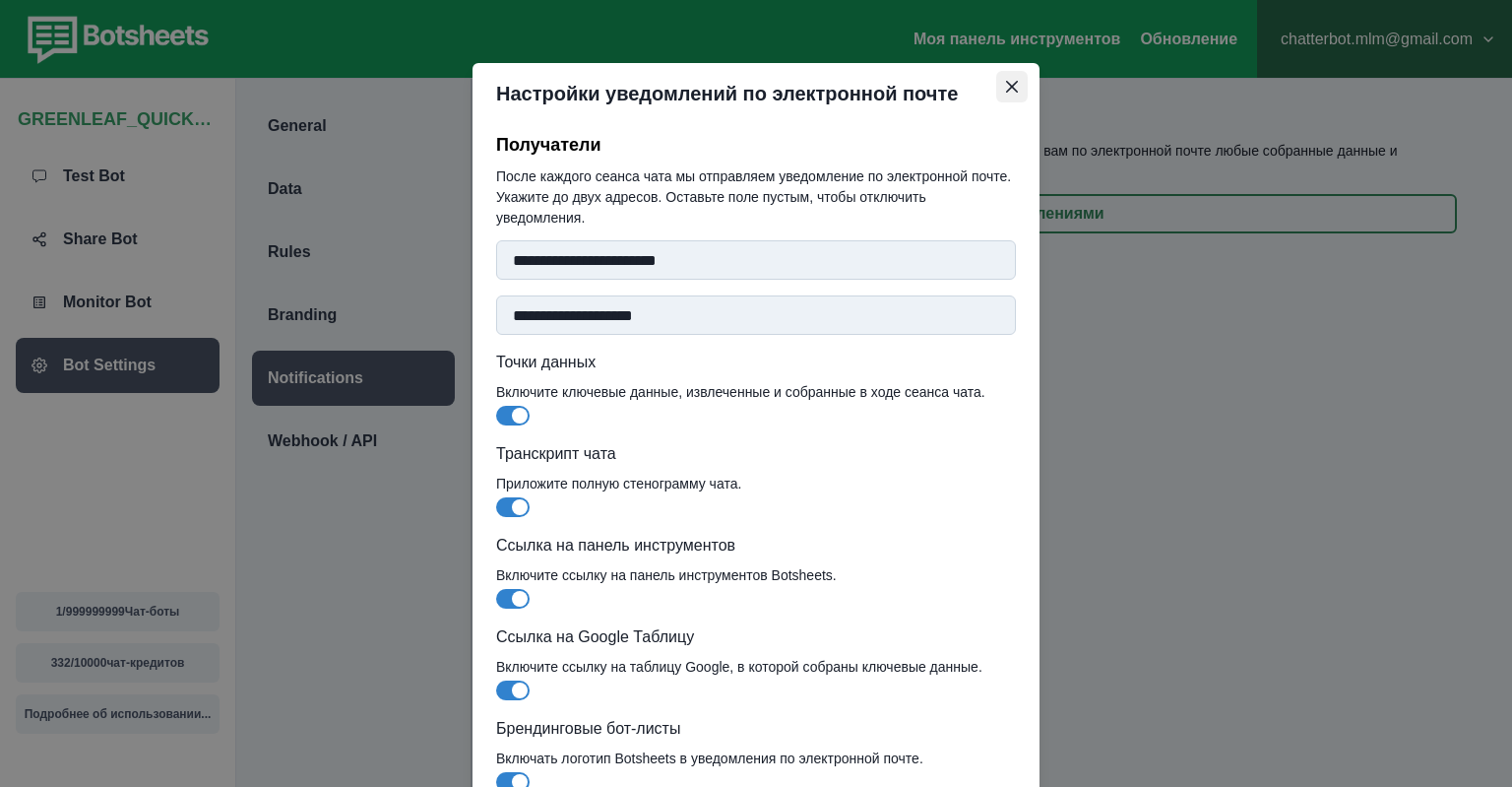 click 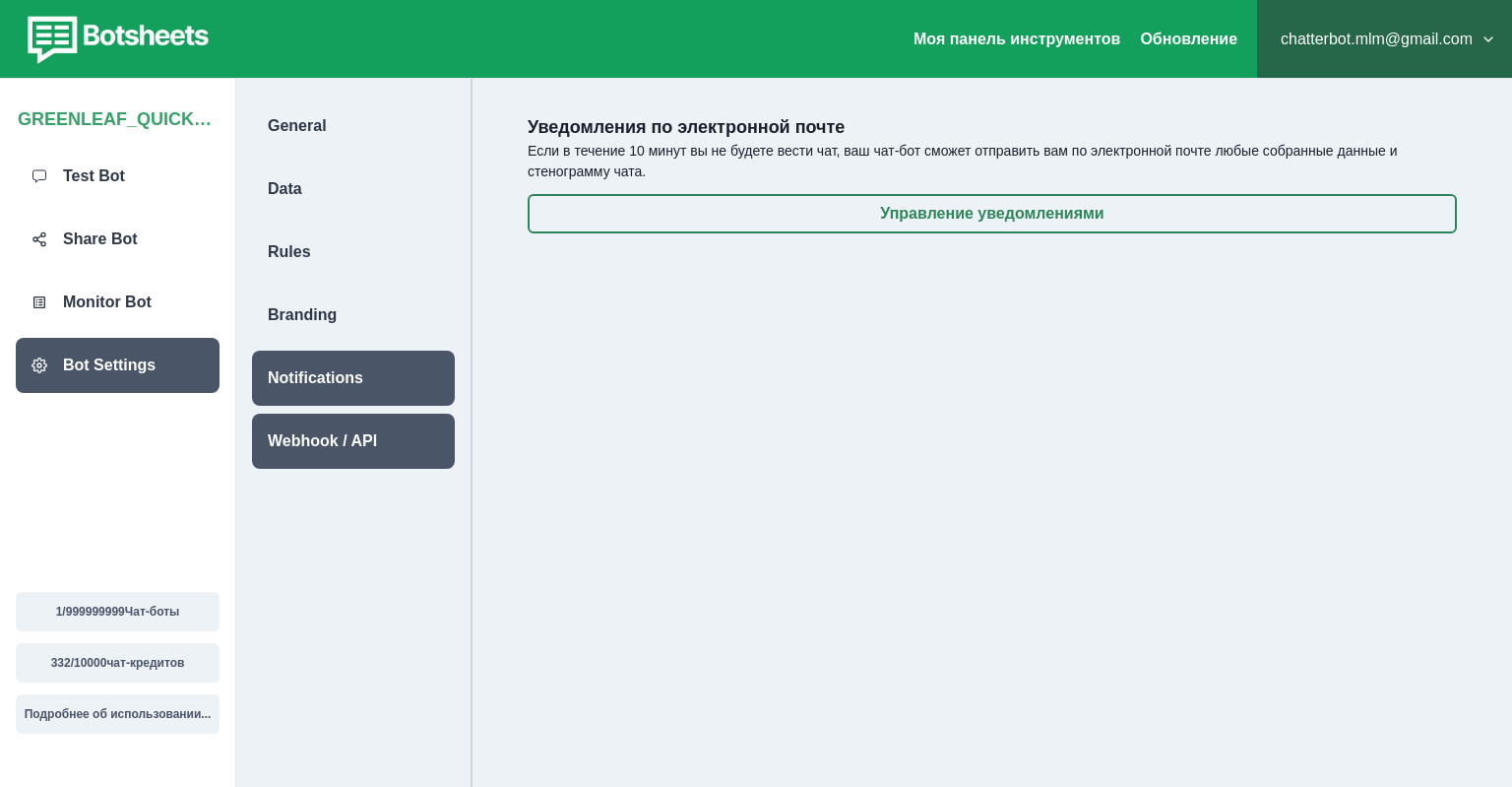 click on "Webhook / API" at bounding box center [322, 441] 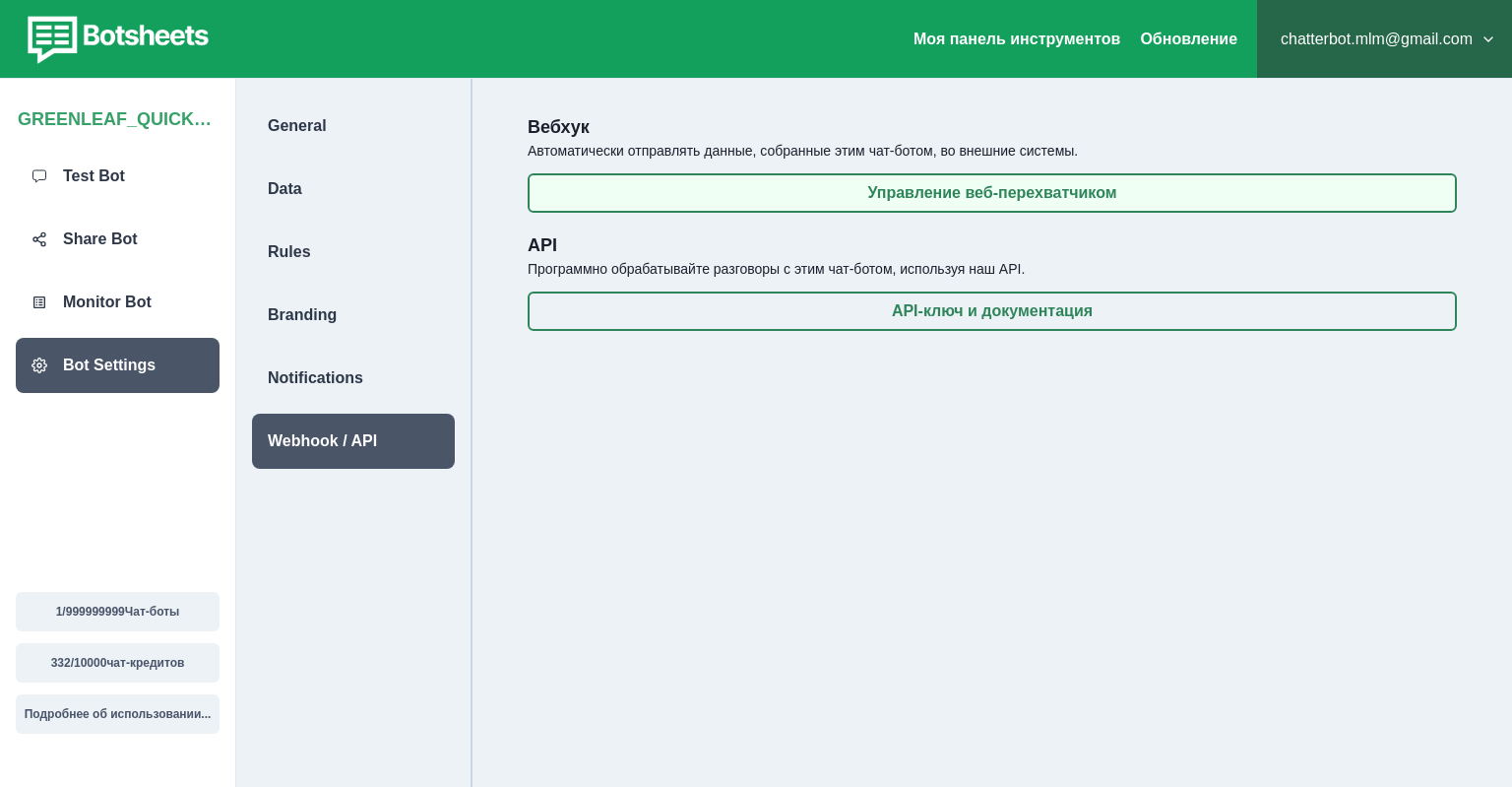 click on "Управление веб-перехватчиком" at bounding box center [992, 193] 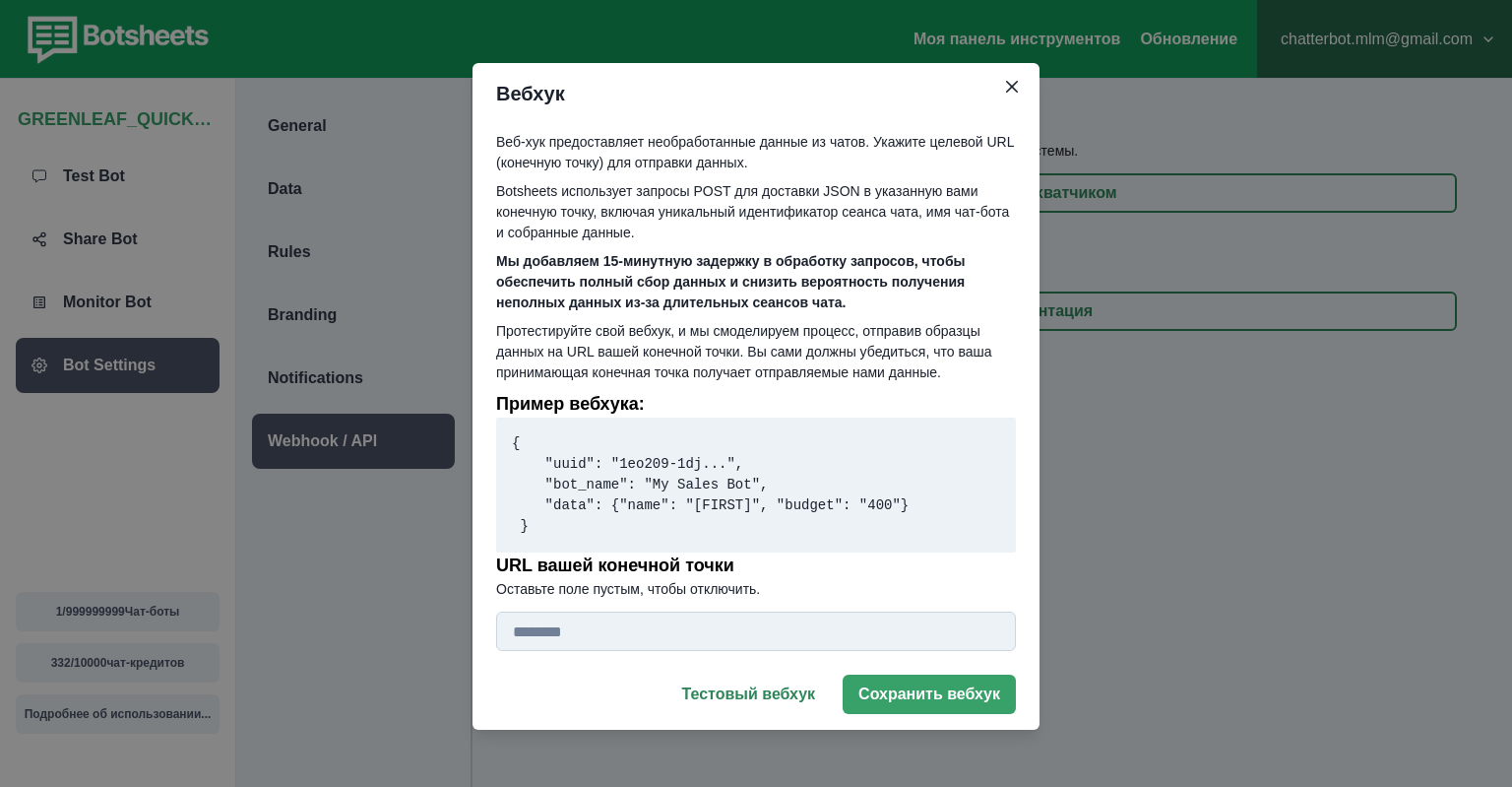 scroll, scrollTop: 5, scrollLeft: 0, axis: vertical 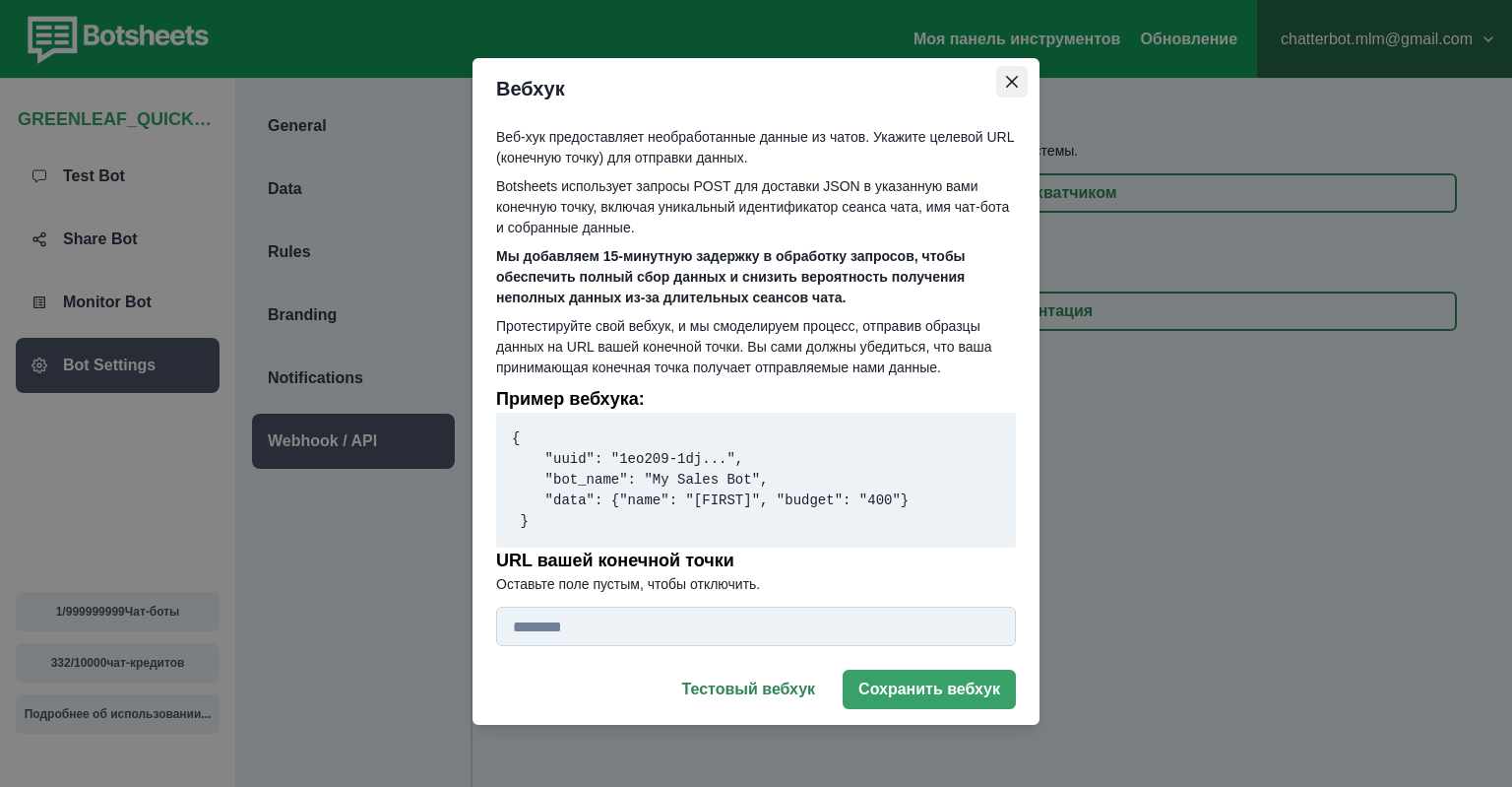 click at bounding box center [1012, 82] 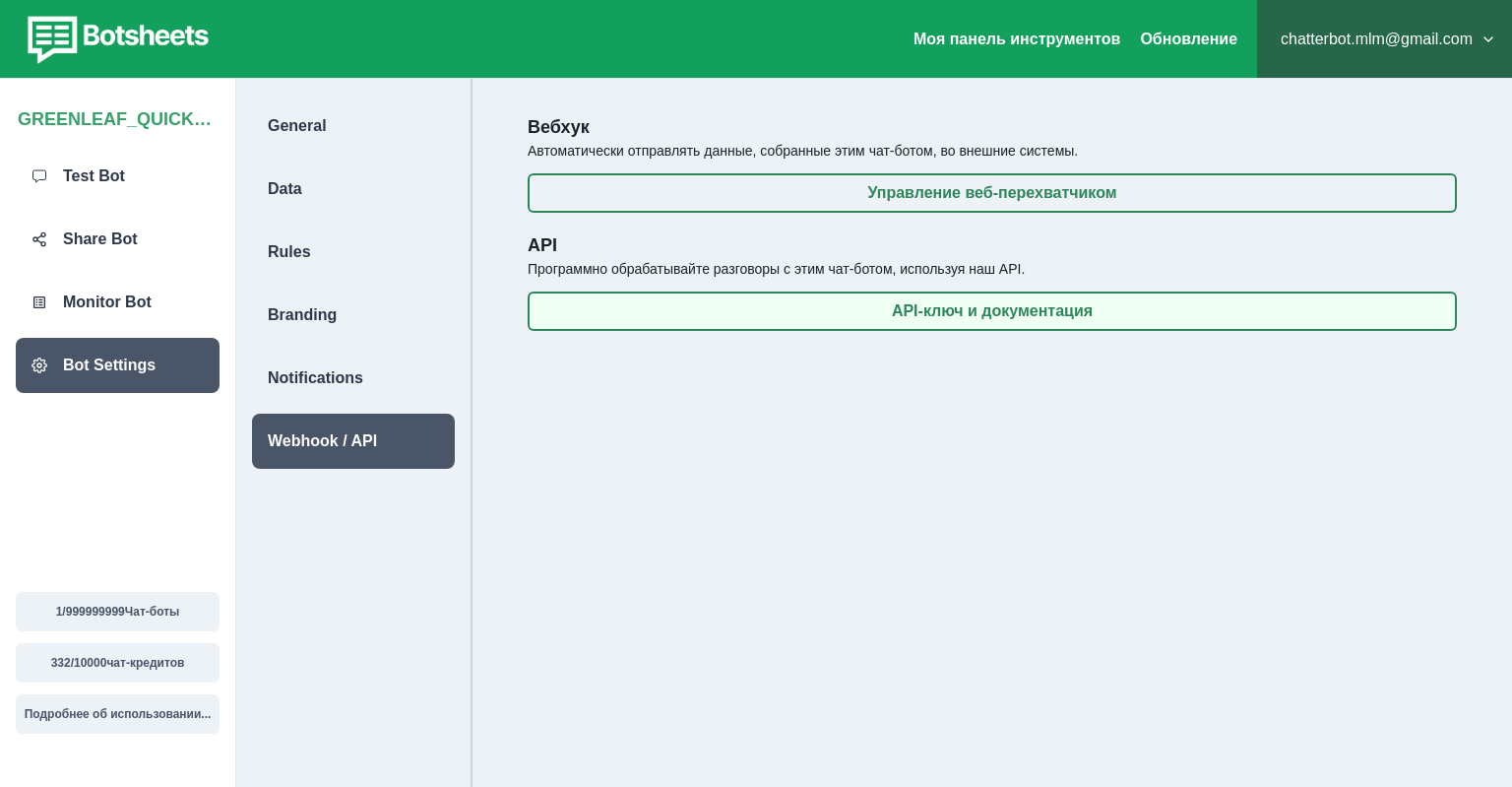 click on "API-ключ и документация" at bounding box center (992, 311) 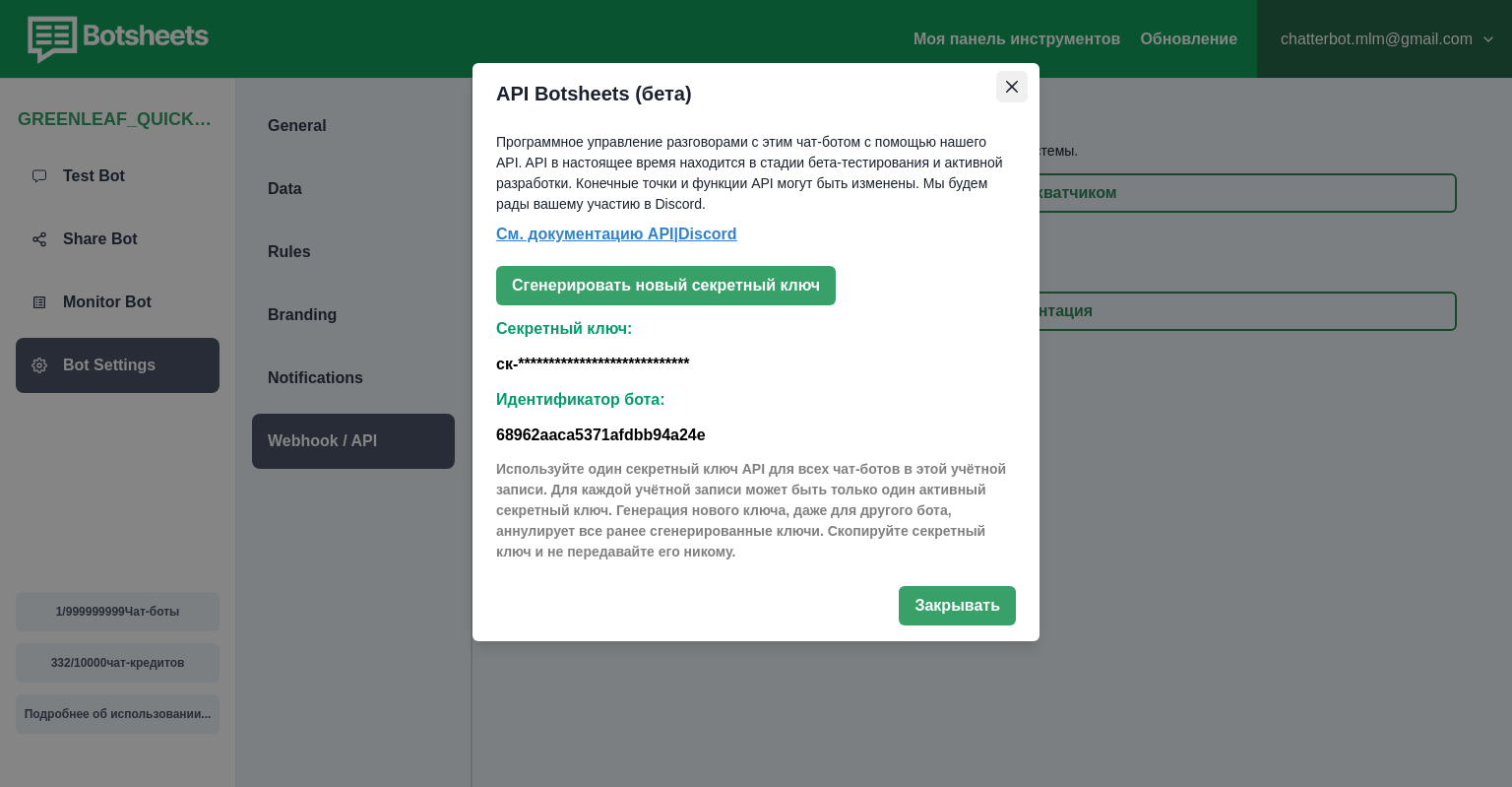 click 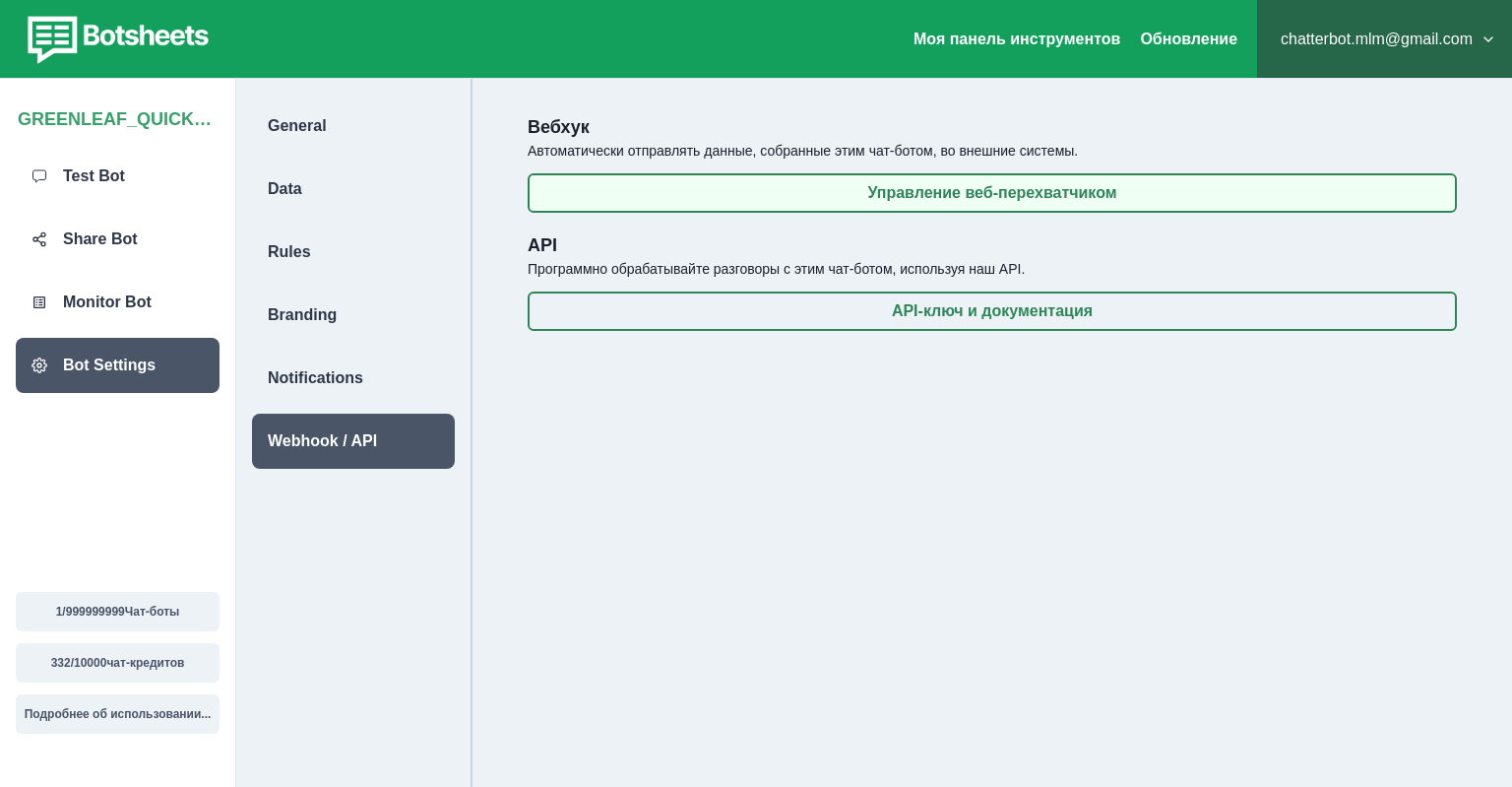 click on "Управление веб-перехватчиком" at bounding box center [992, 193] 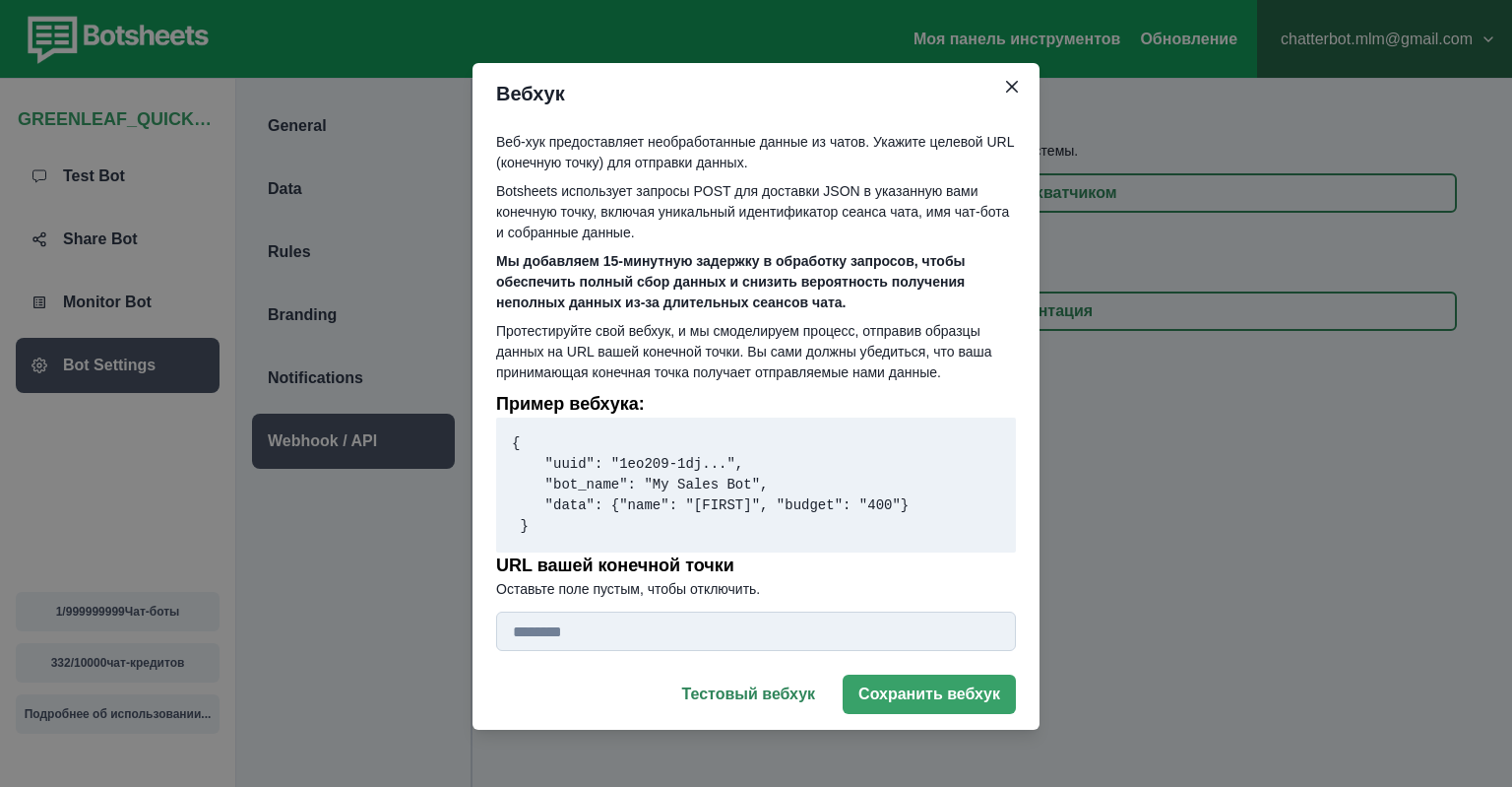 scroll, scrollTop: 5, scrollLeft: 0, axis: vertical 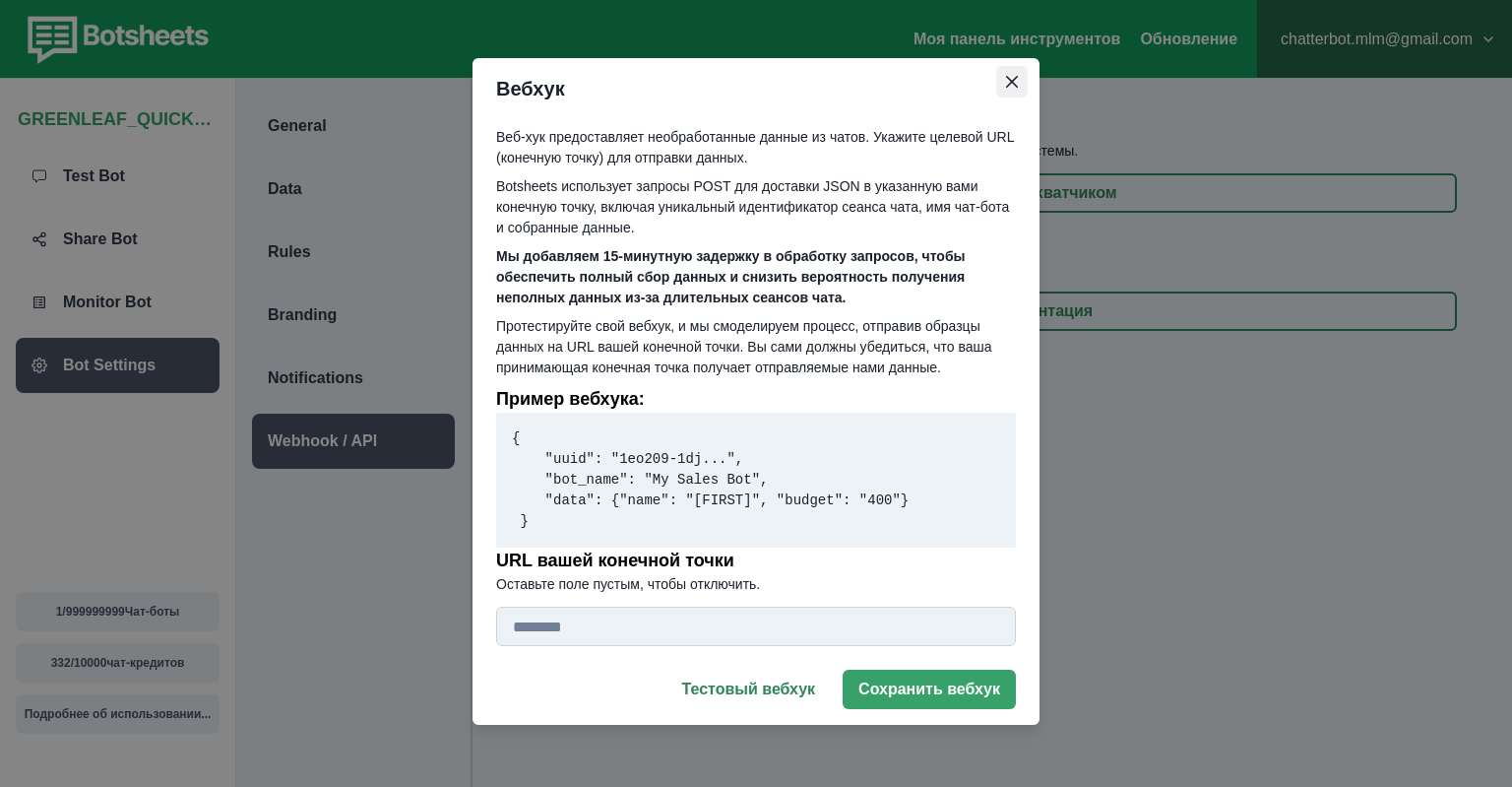 click 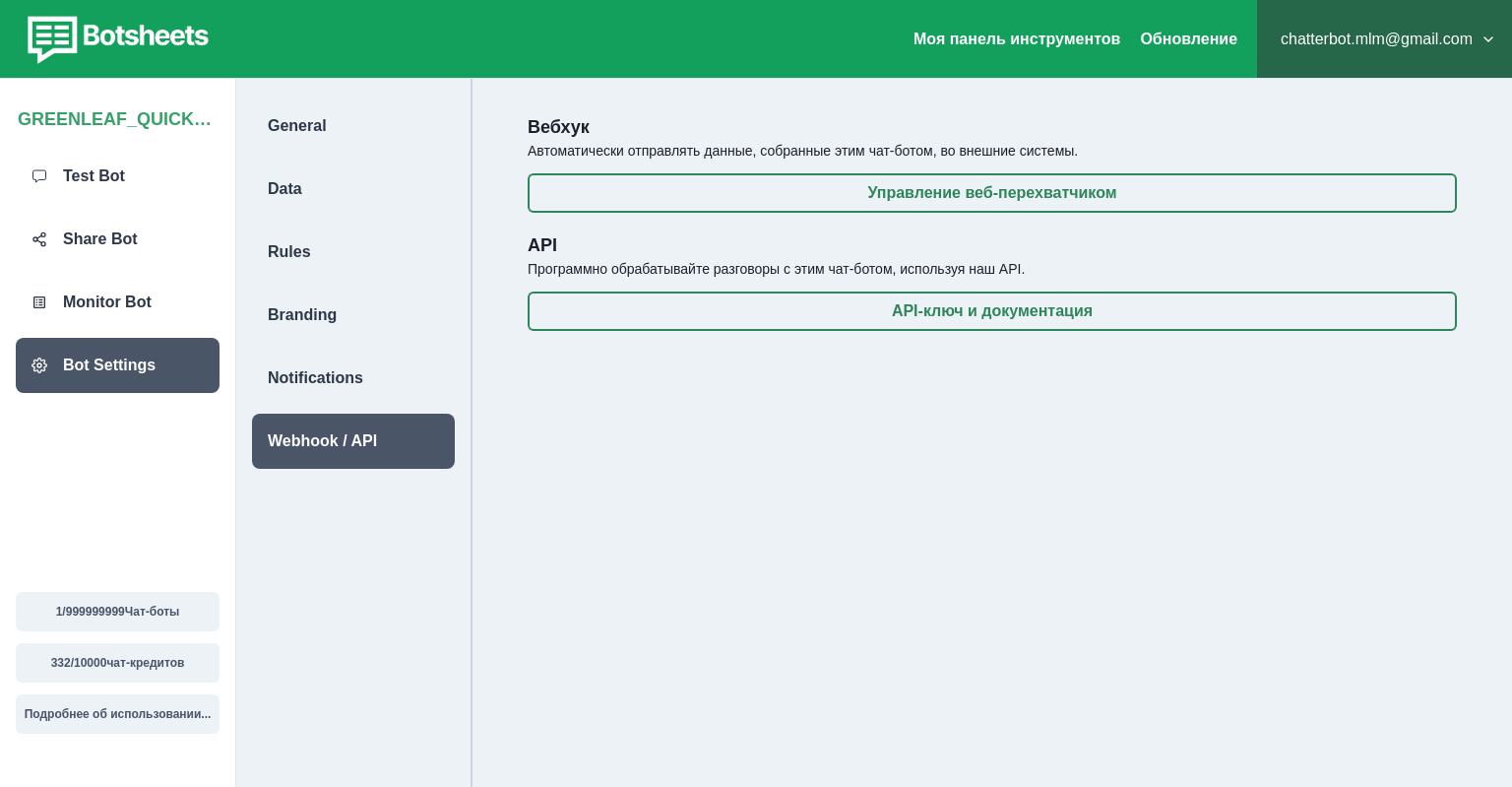 drag, startPoint x: 633, startPoint y: 126, endPoint x: 531, endPoint y: 126, distance: 102 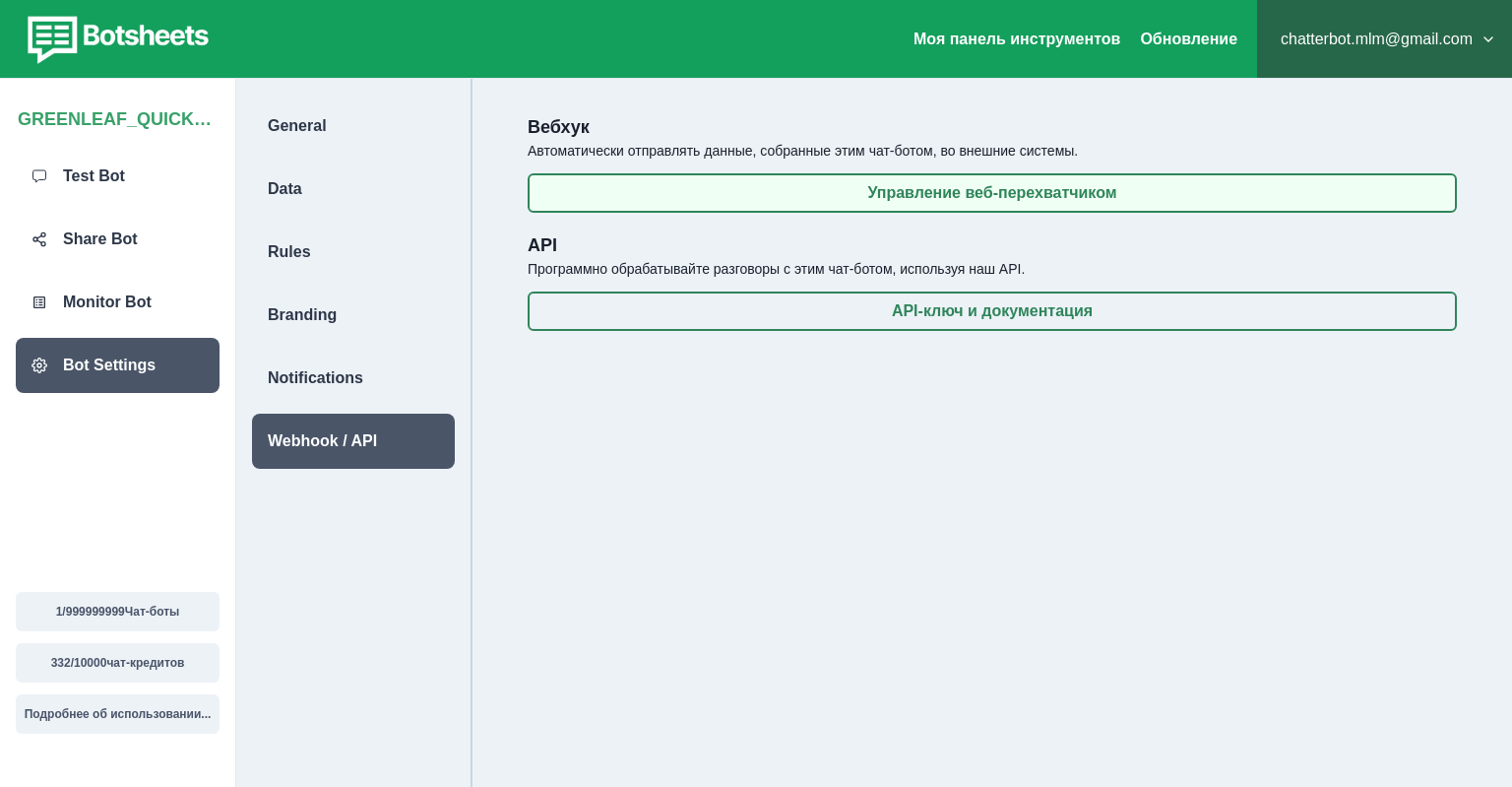 click on "Управление веб-перехватчиком" at bounding box center [992, 193] 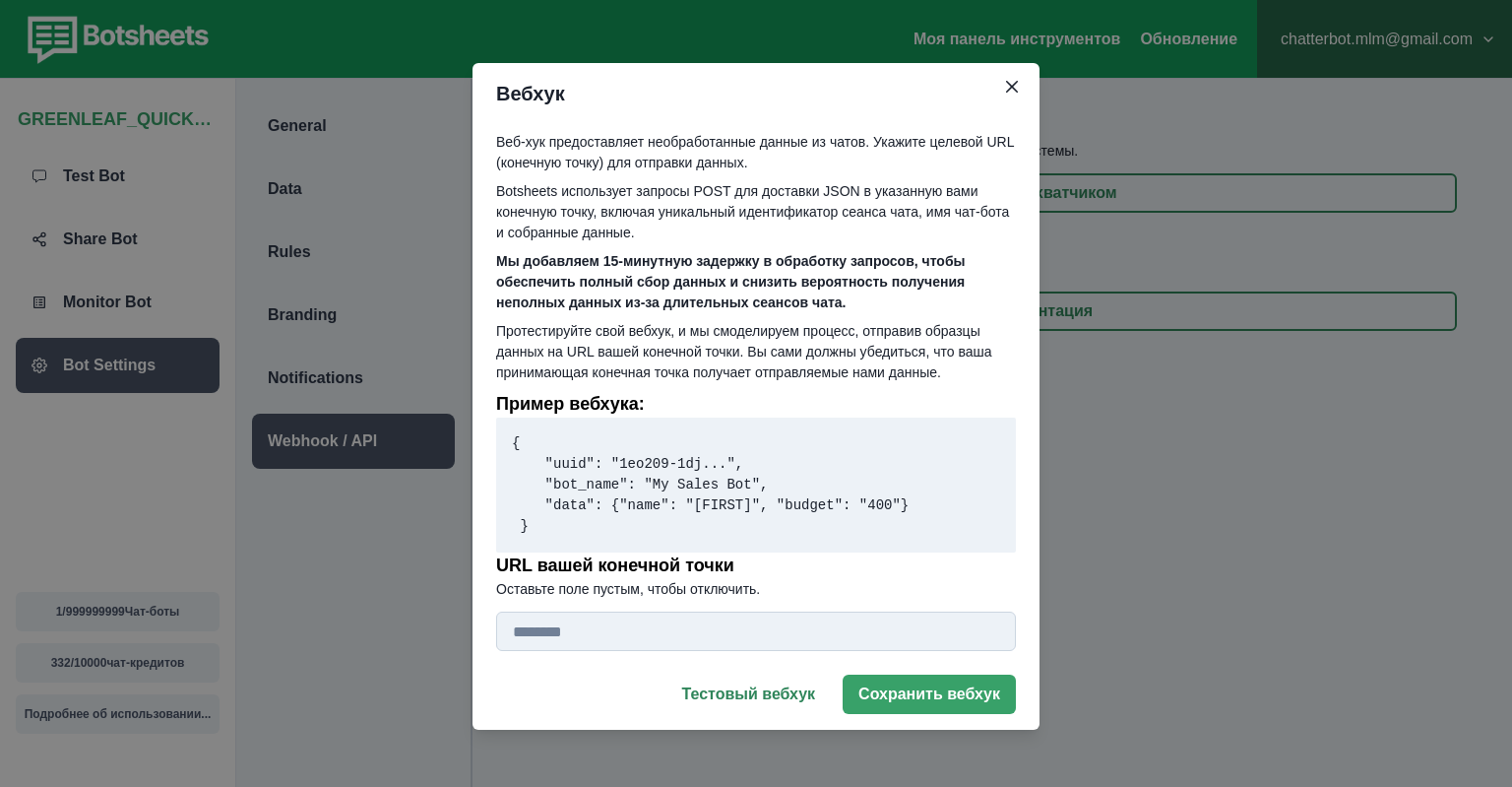click at bounding box center [756, 631] 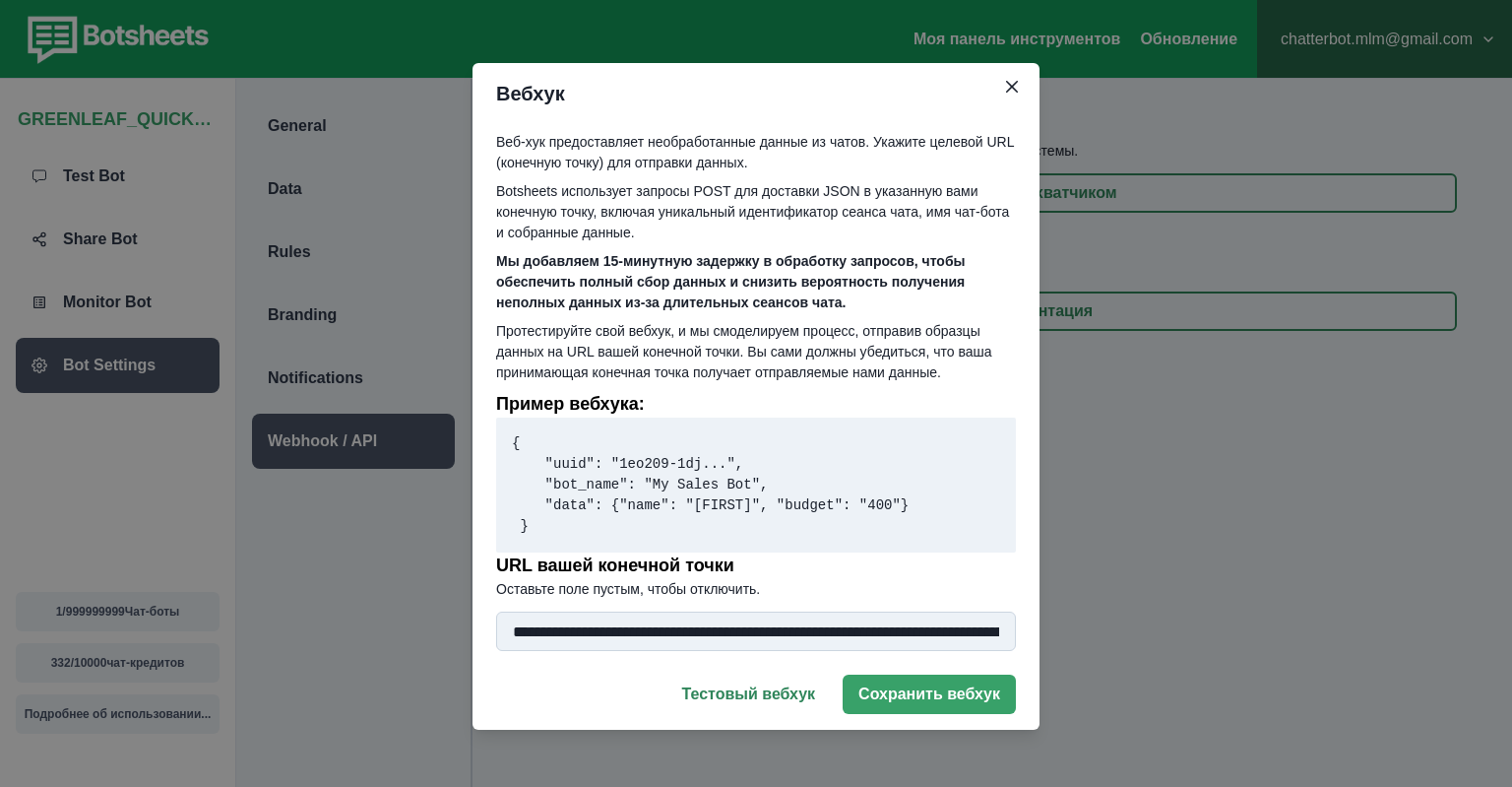 scroll, scrollTop: 0, scrollLeft: 406, axis: horizontal 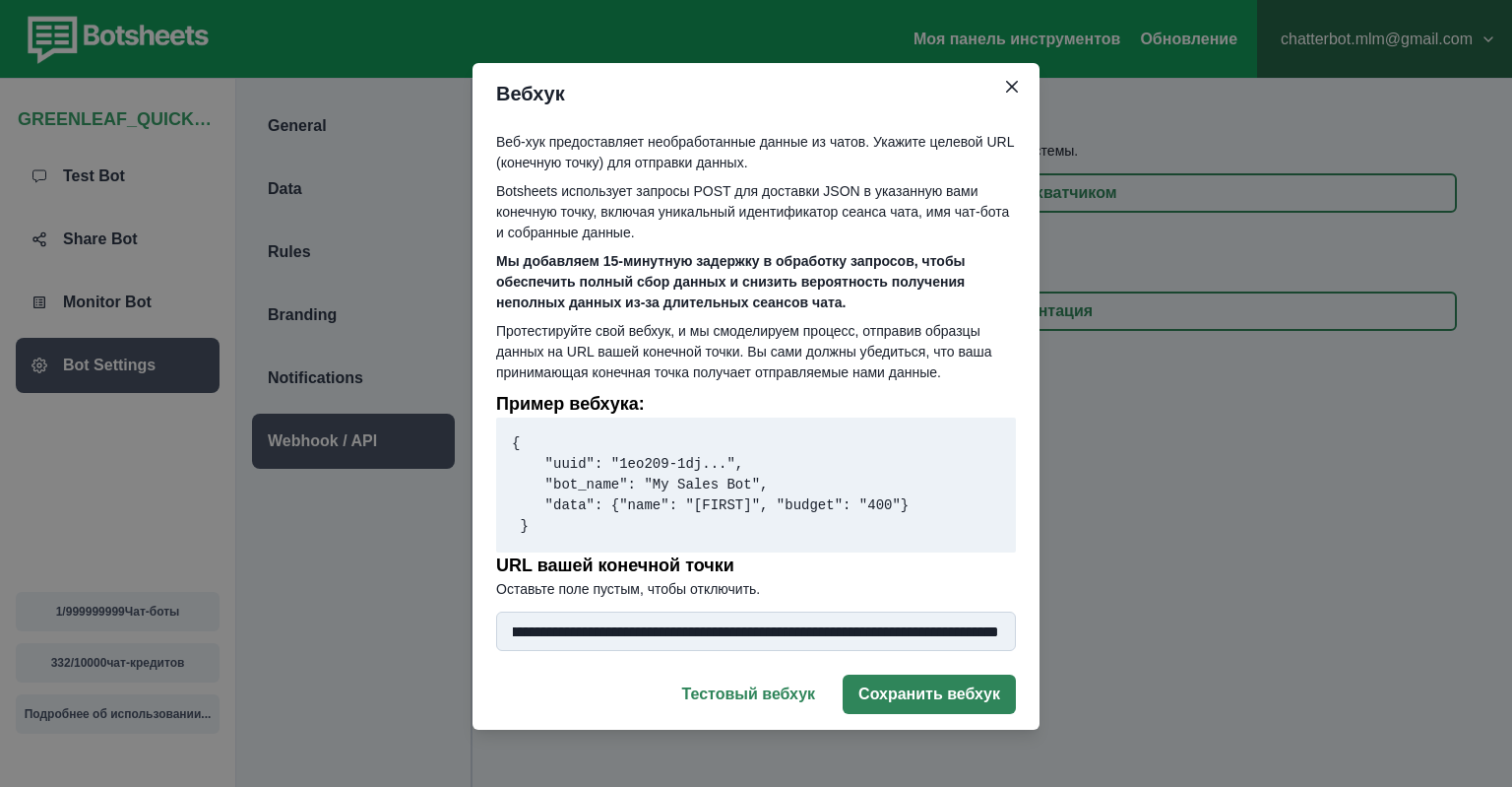 type on "**********" 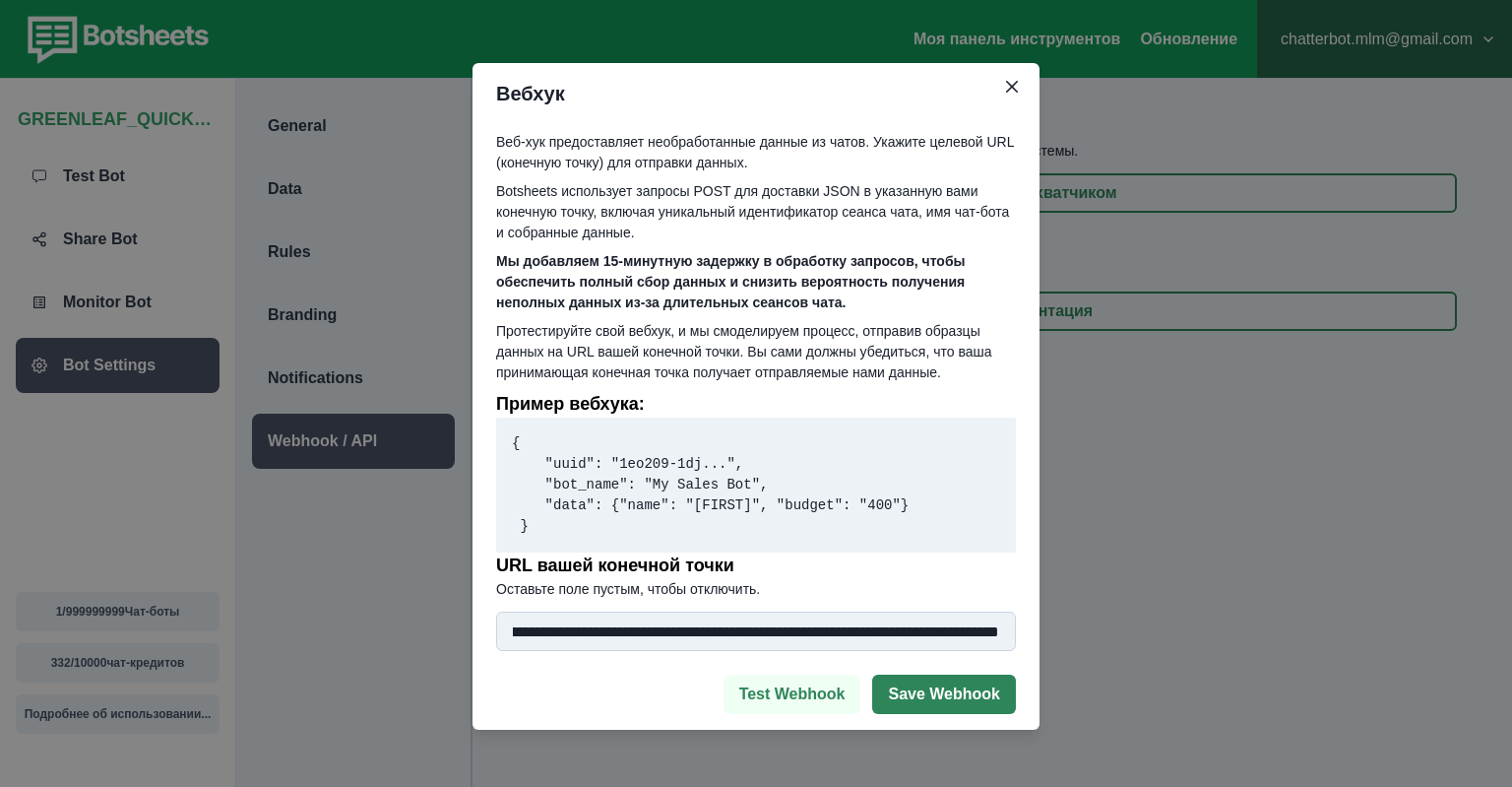 click on "Test Webhook" at bounding box center [792, 694] 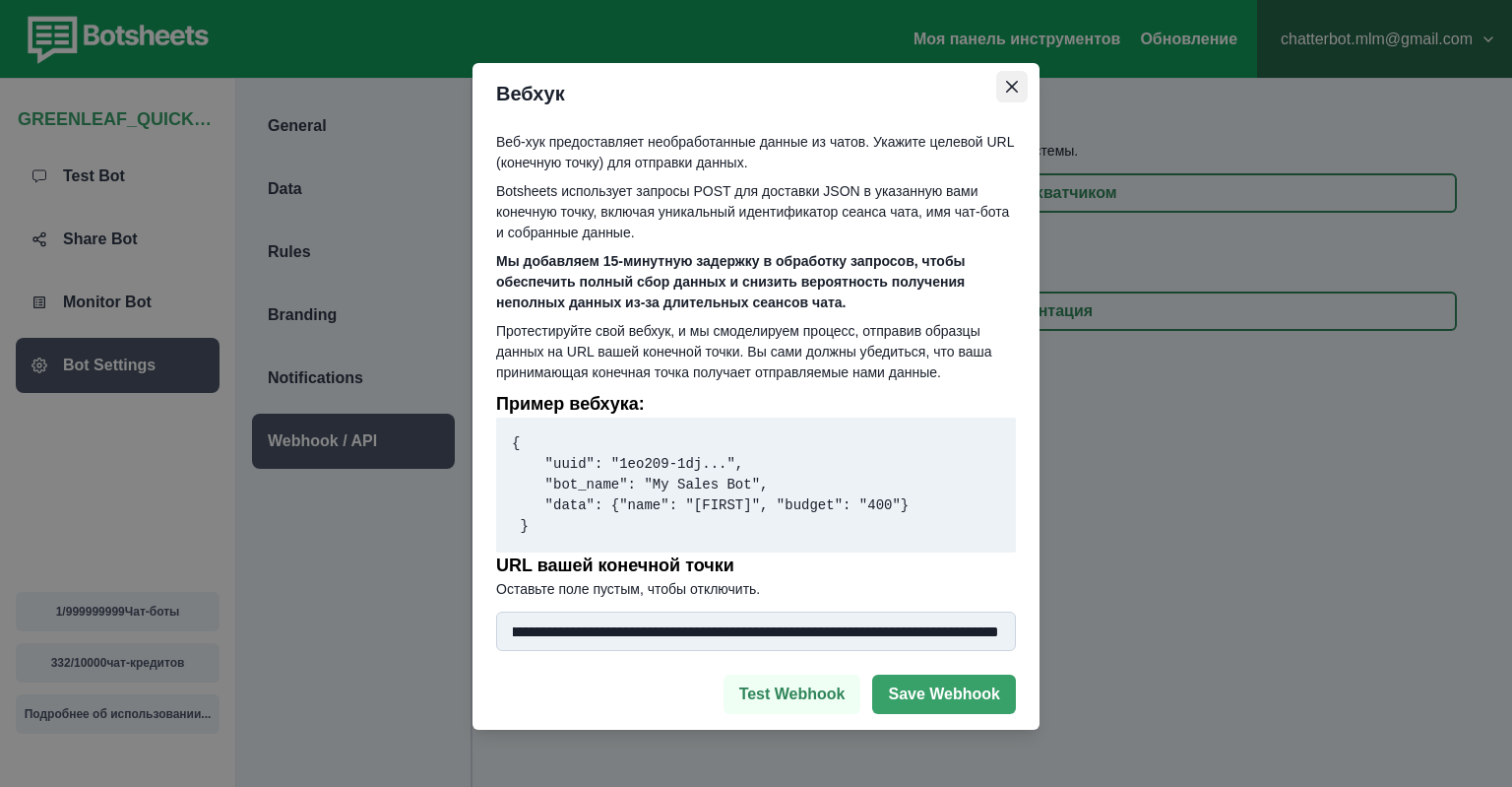 click 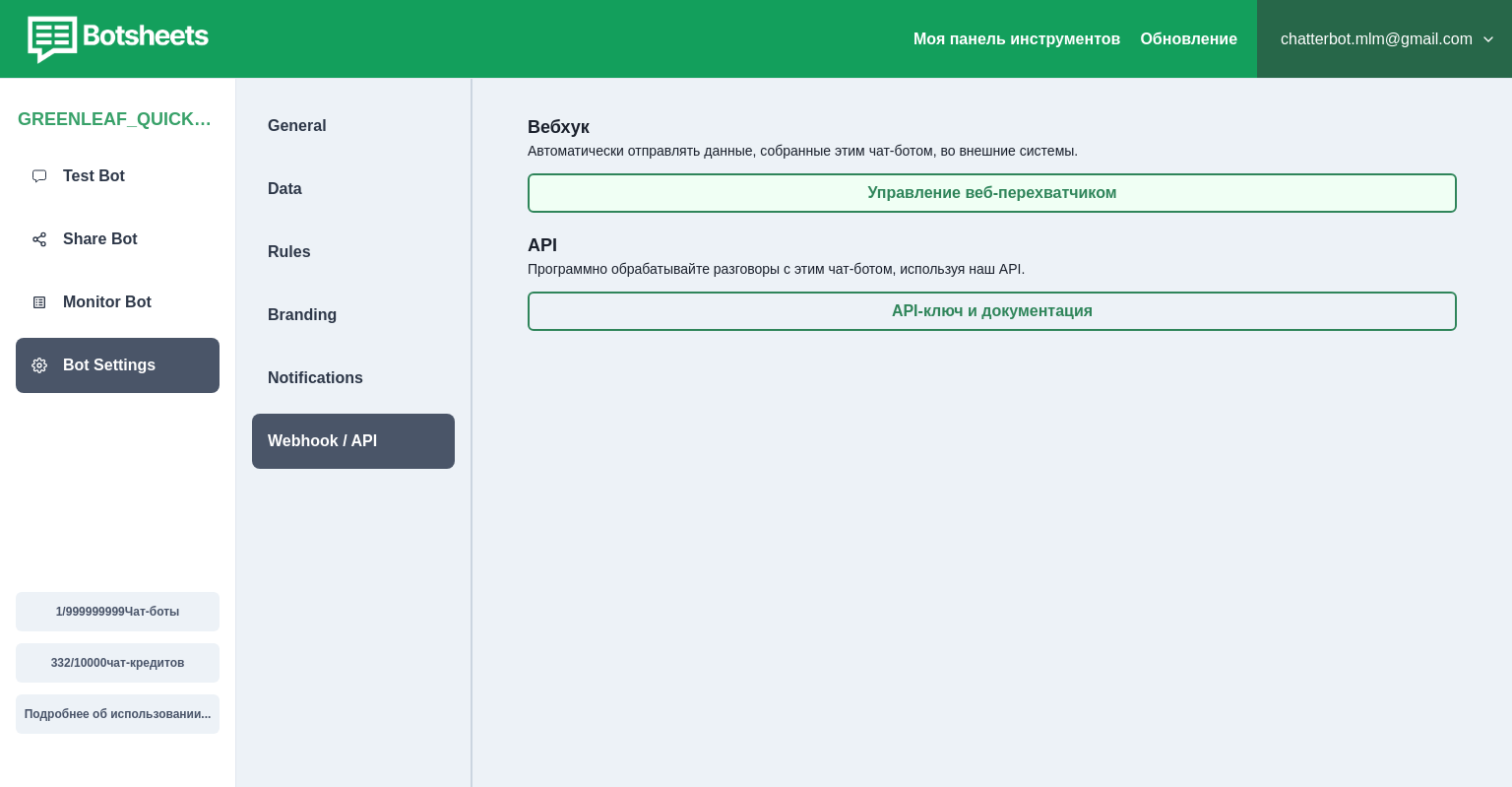 click on "Управление веб-перехватчиком" at bounding box center (992, 193) 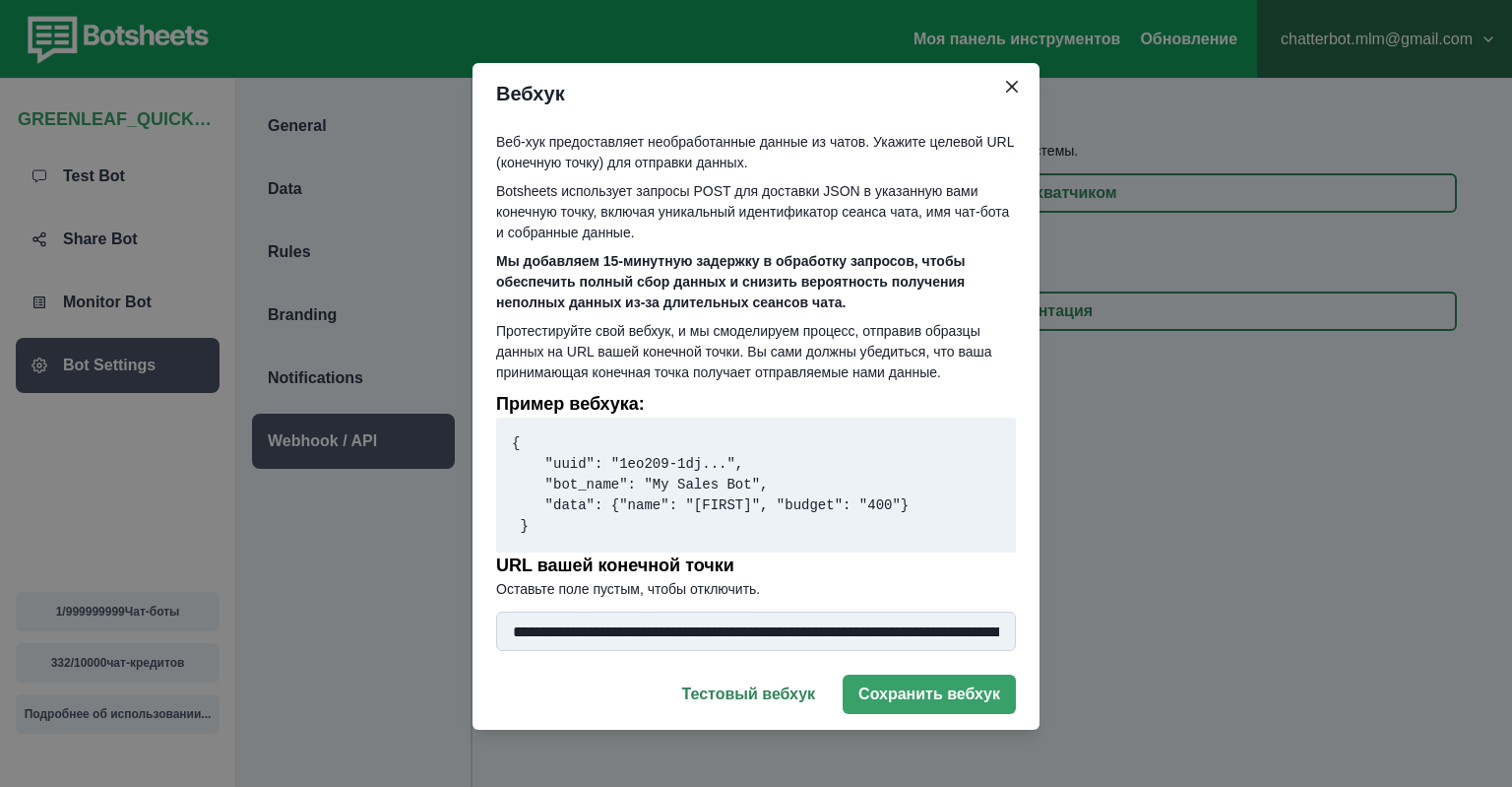 click on "**********" at bounding box center (756, 631) 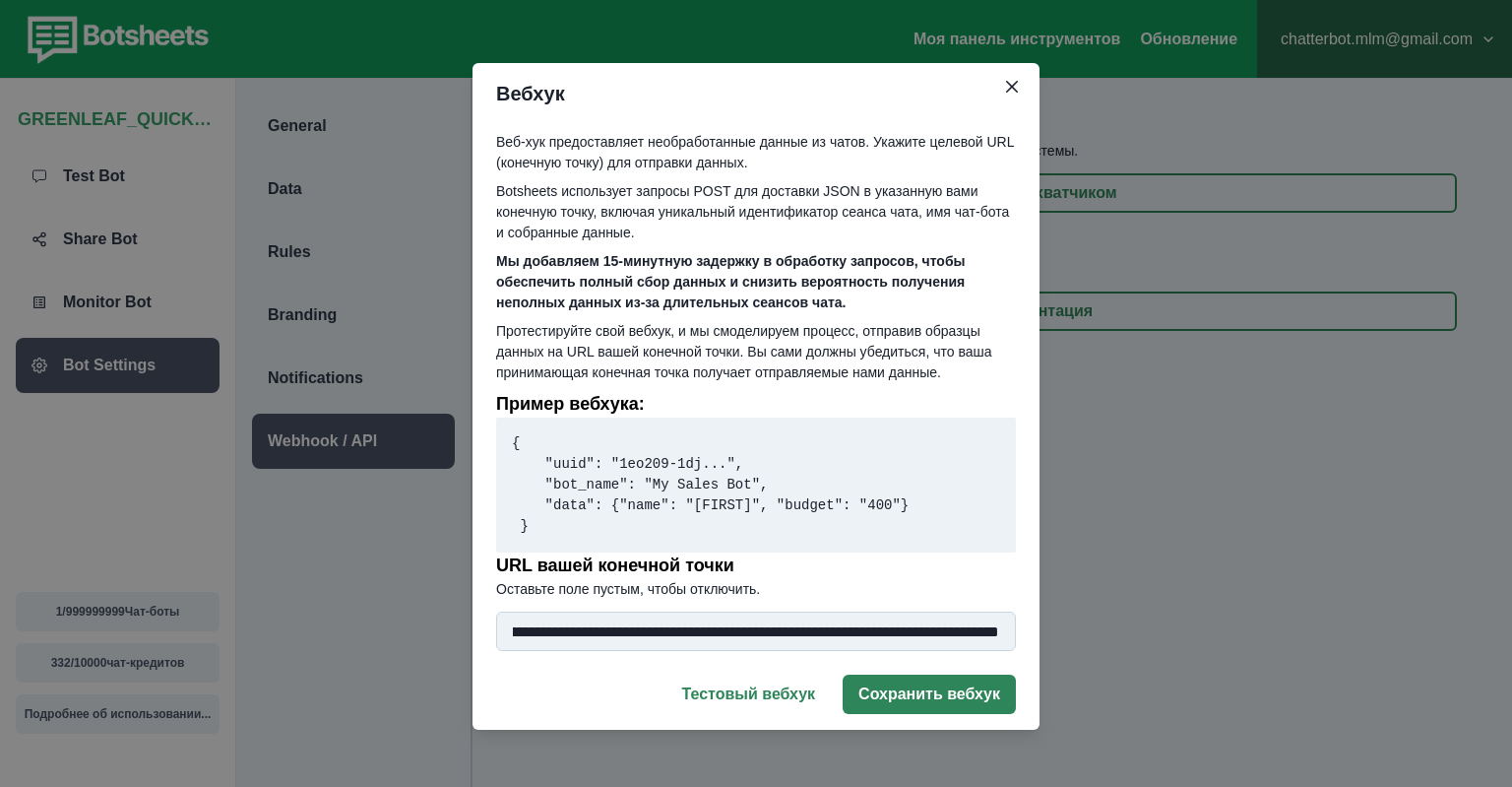 type on "**********" 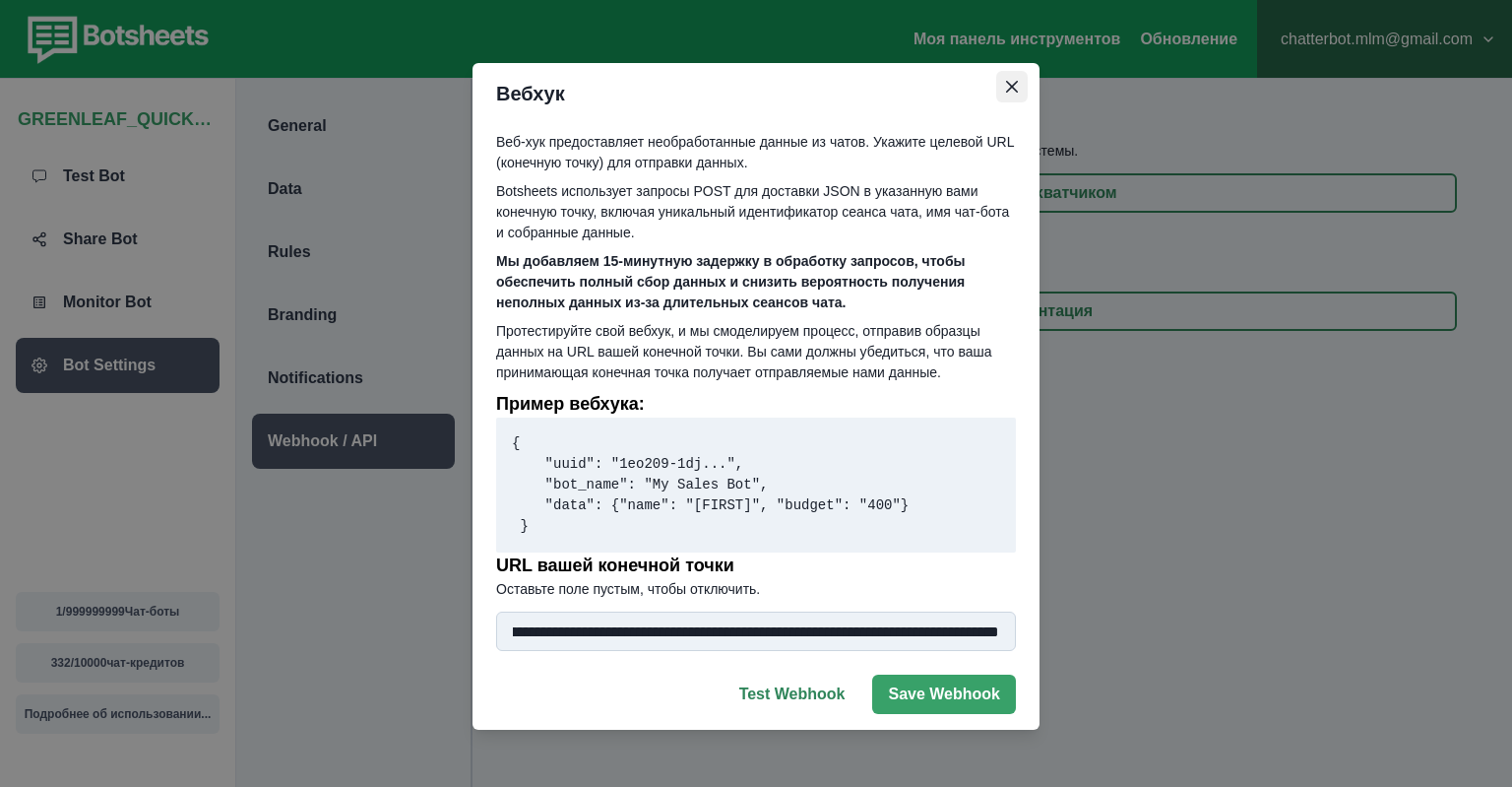 click 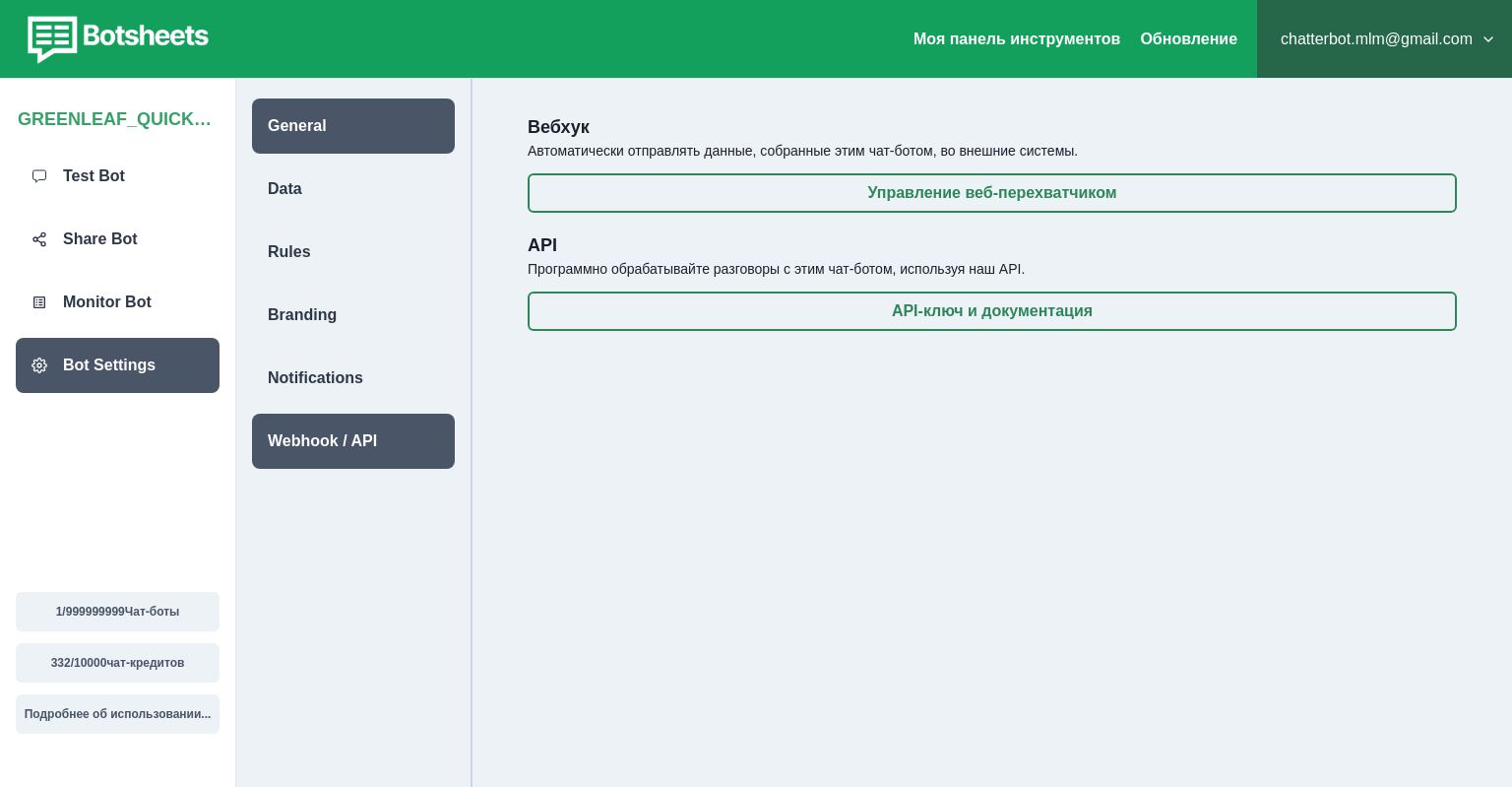 click on "General" at bounding box center [297, 126] 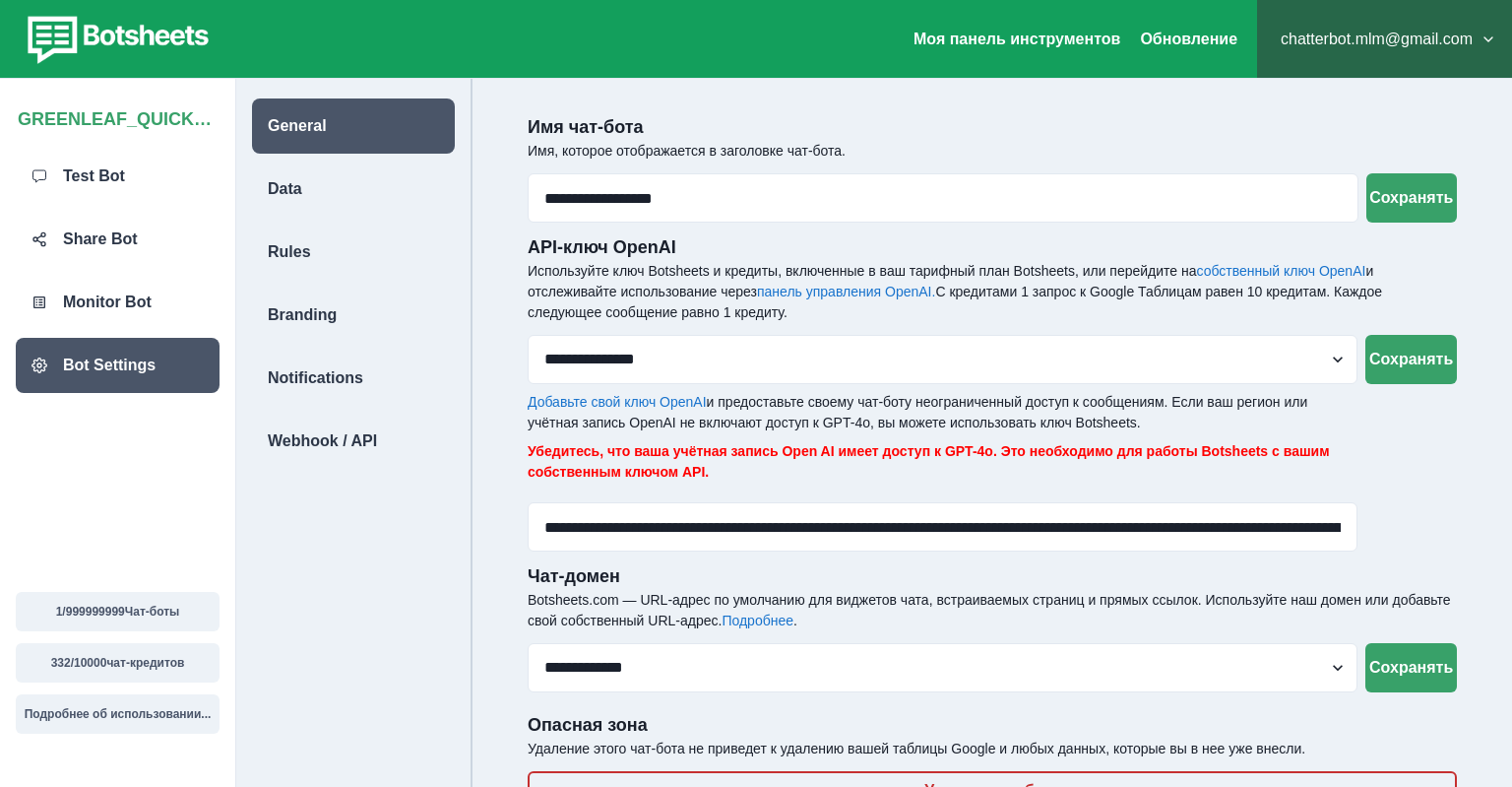 scroll, scrollTop: 79, scrollLeft: 0, axis: vertical 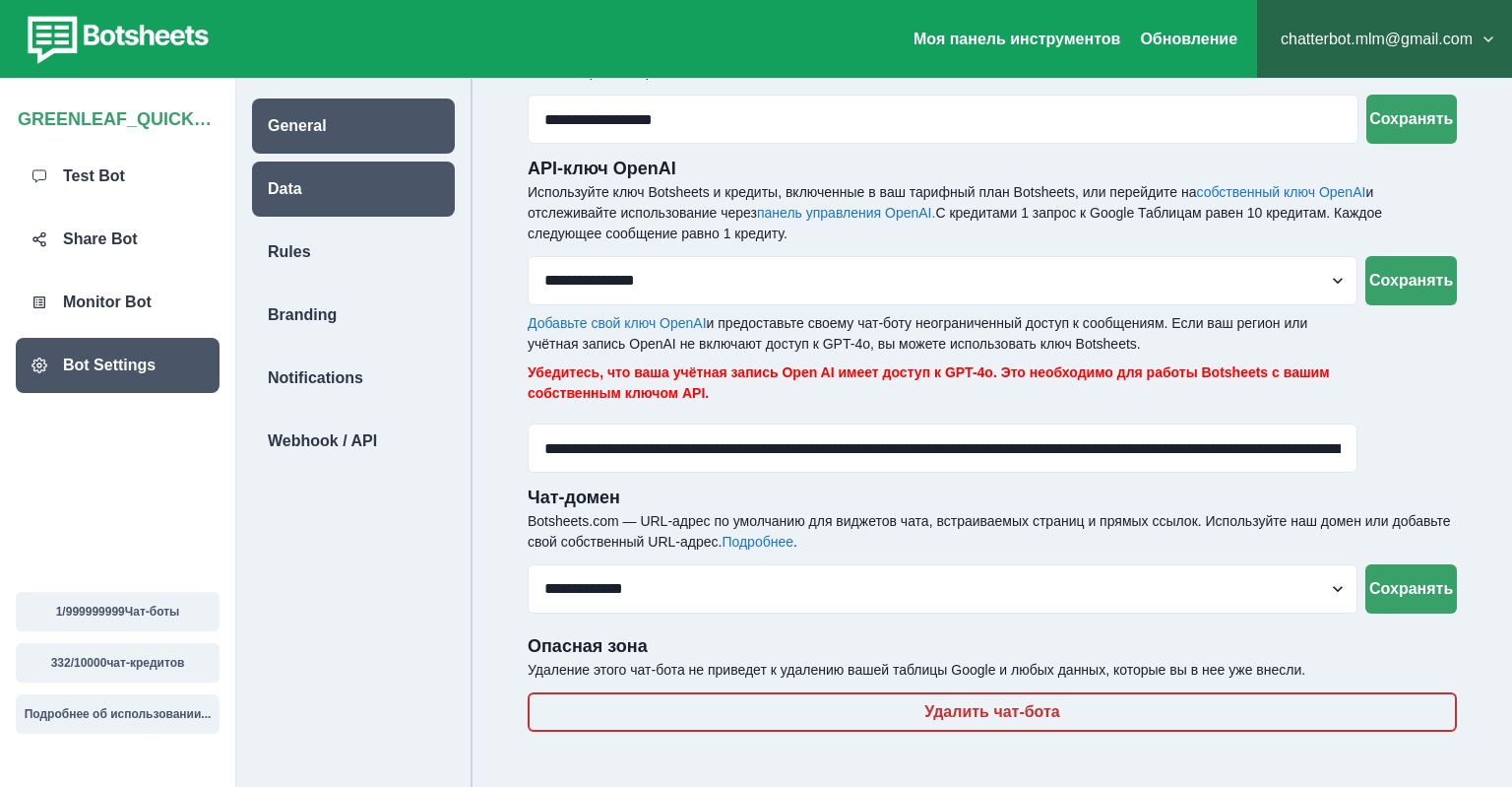 click on "Data" at bounding box center [284, 189] 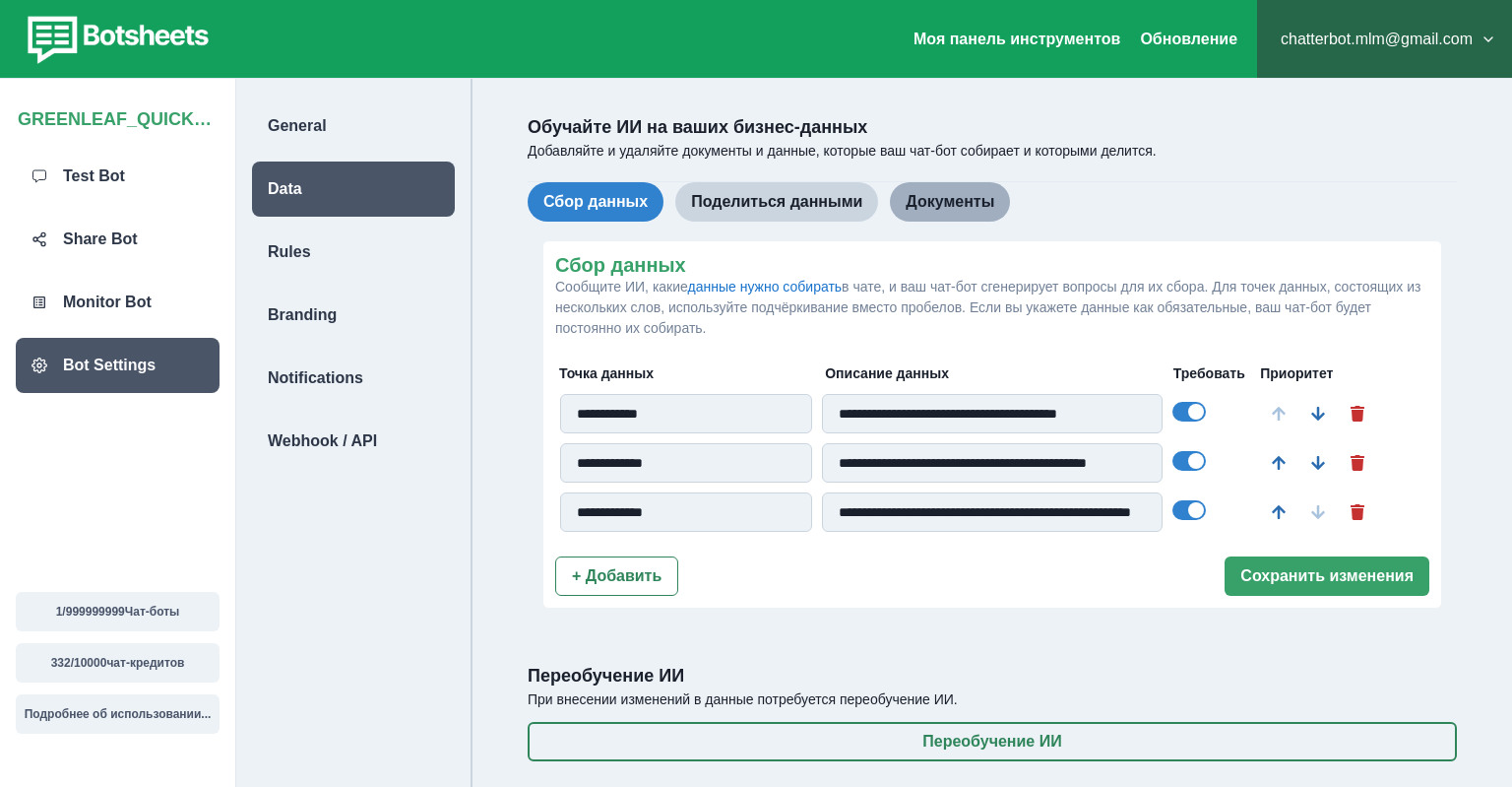 click on "Документы" at bounding box center [950, 202] 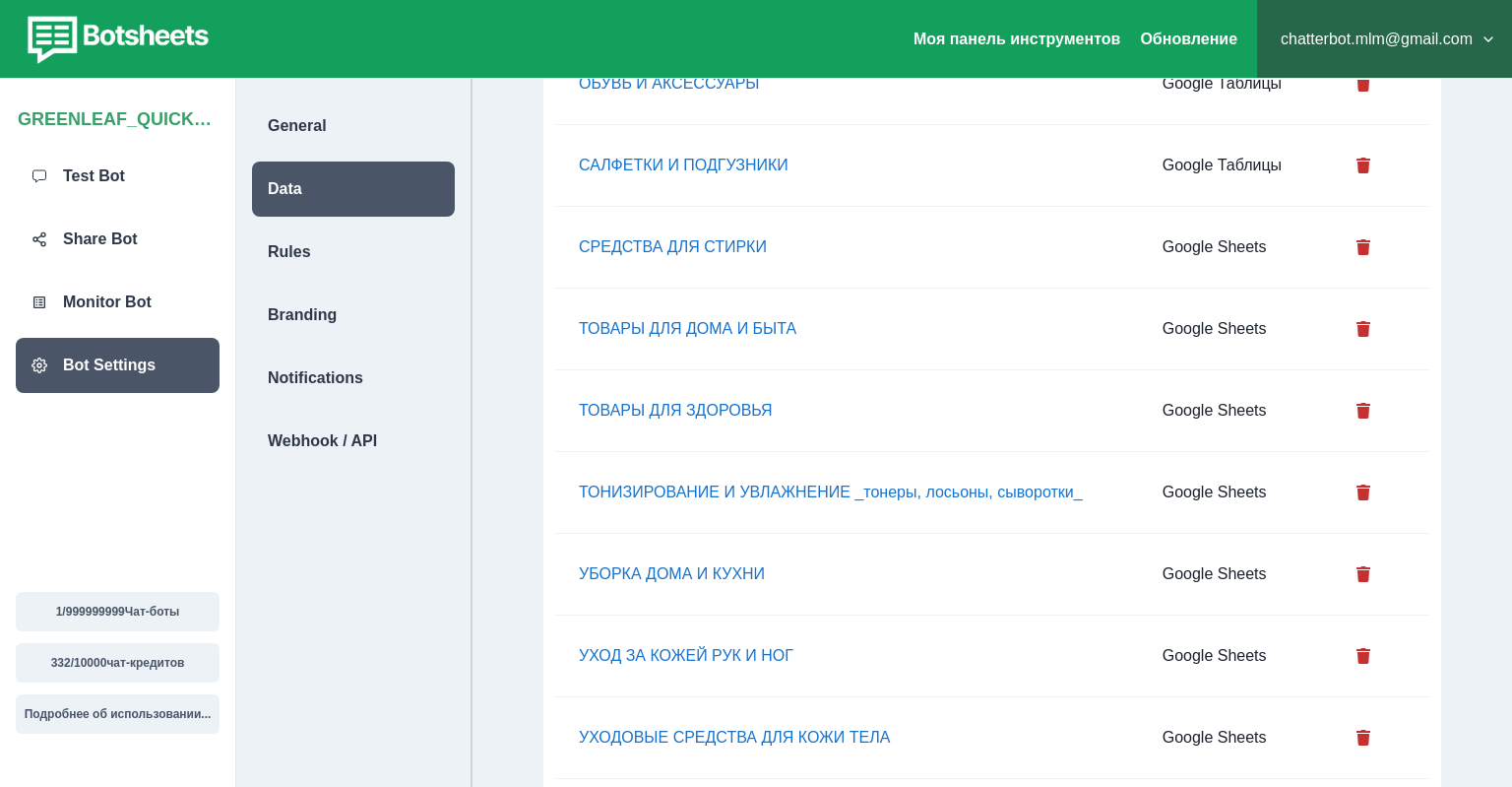 type 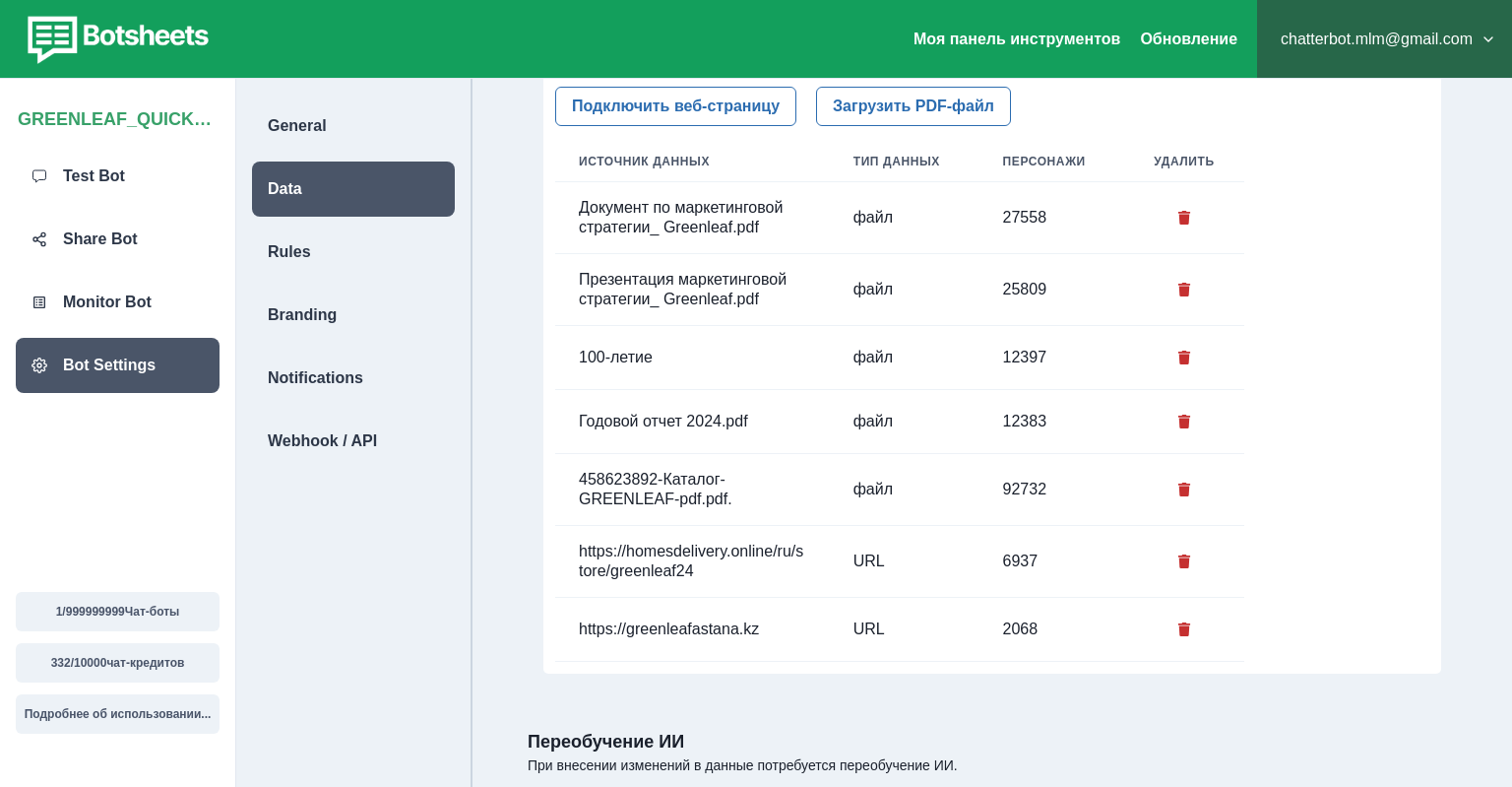 scroll, scrollTop: 2791, scrollLeft: 0, axis: vertical 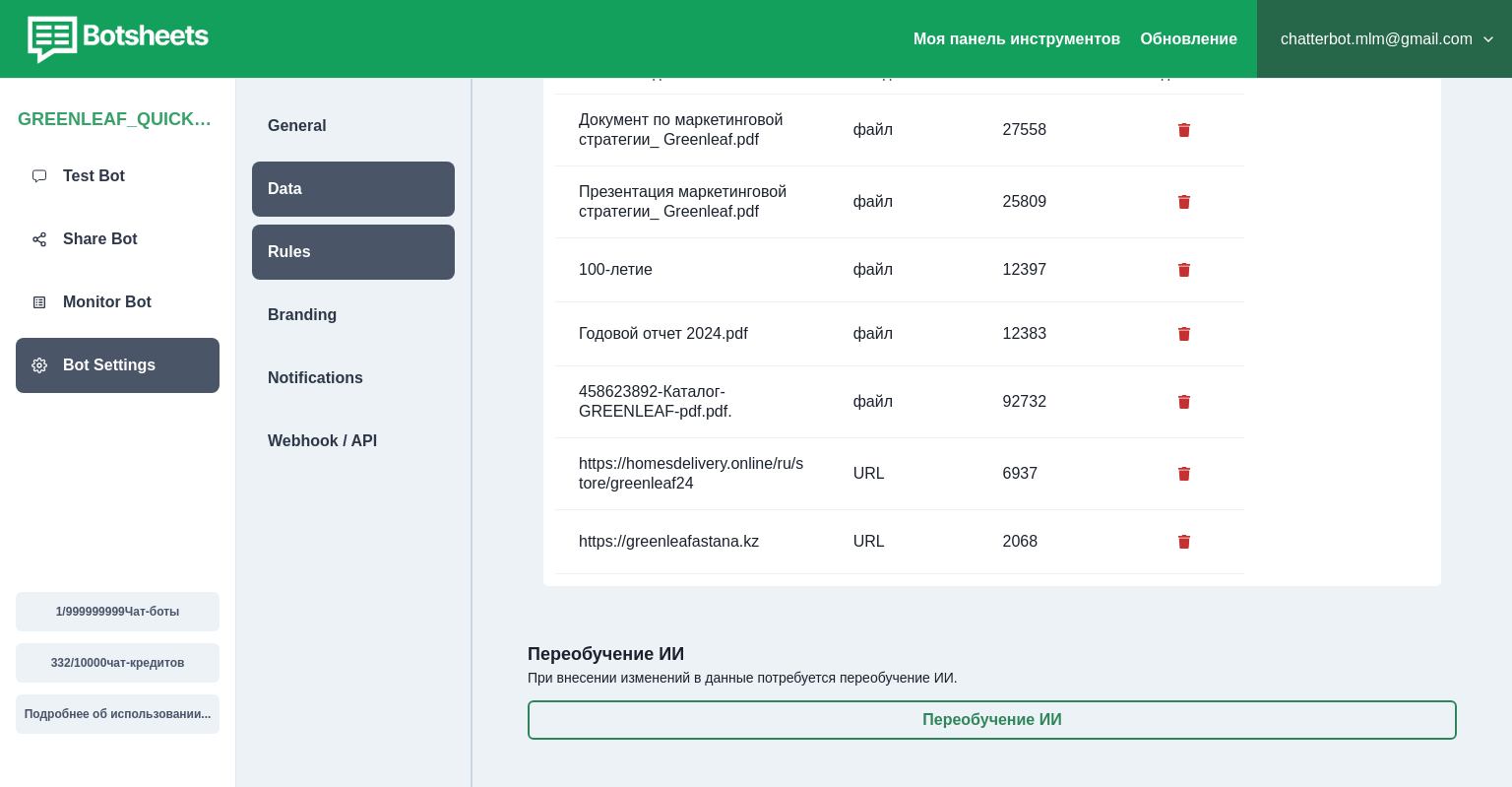 click on "Rules" at bounding box center (353, 252) 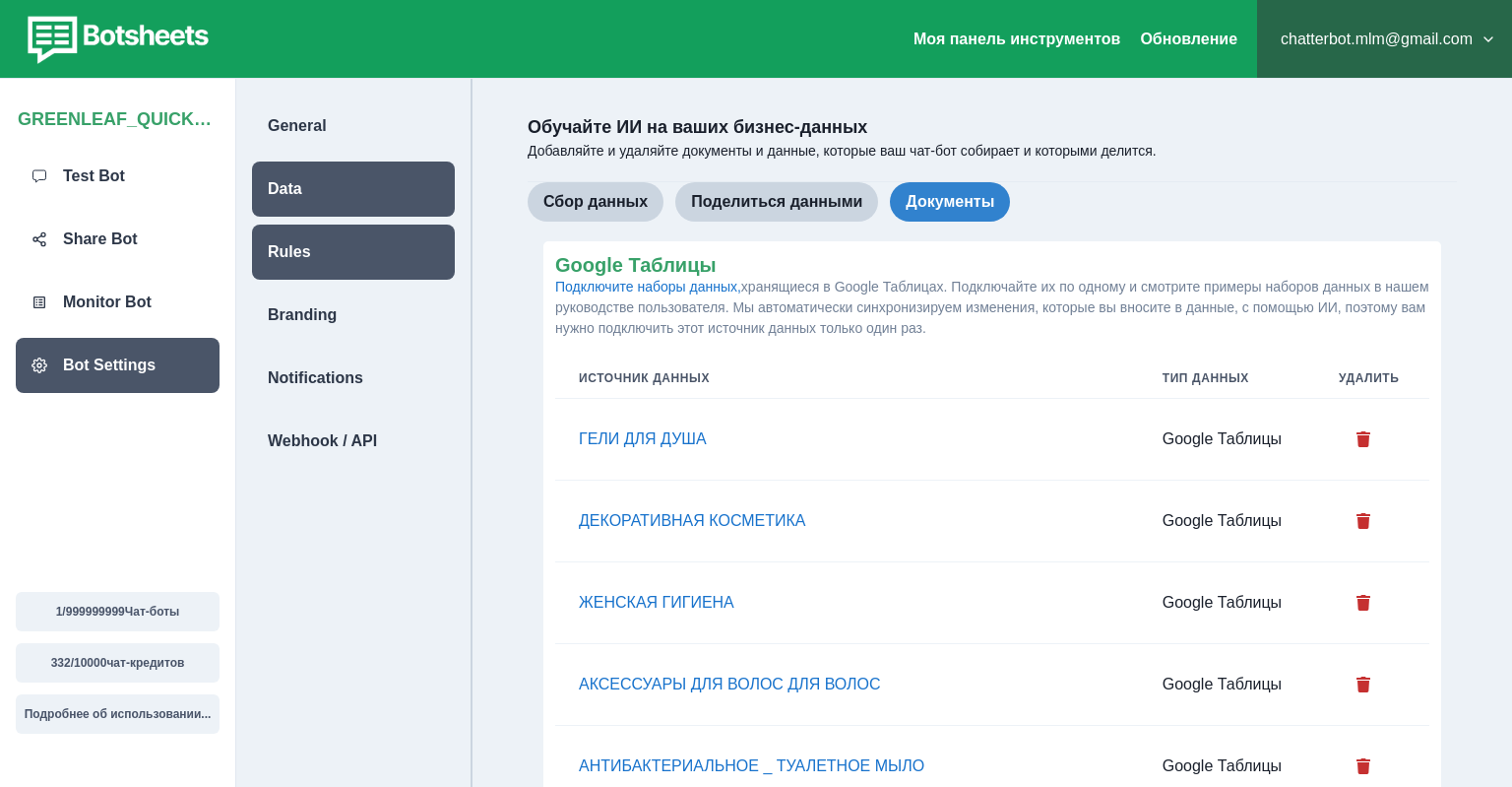 select on "***" 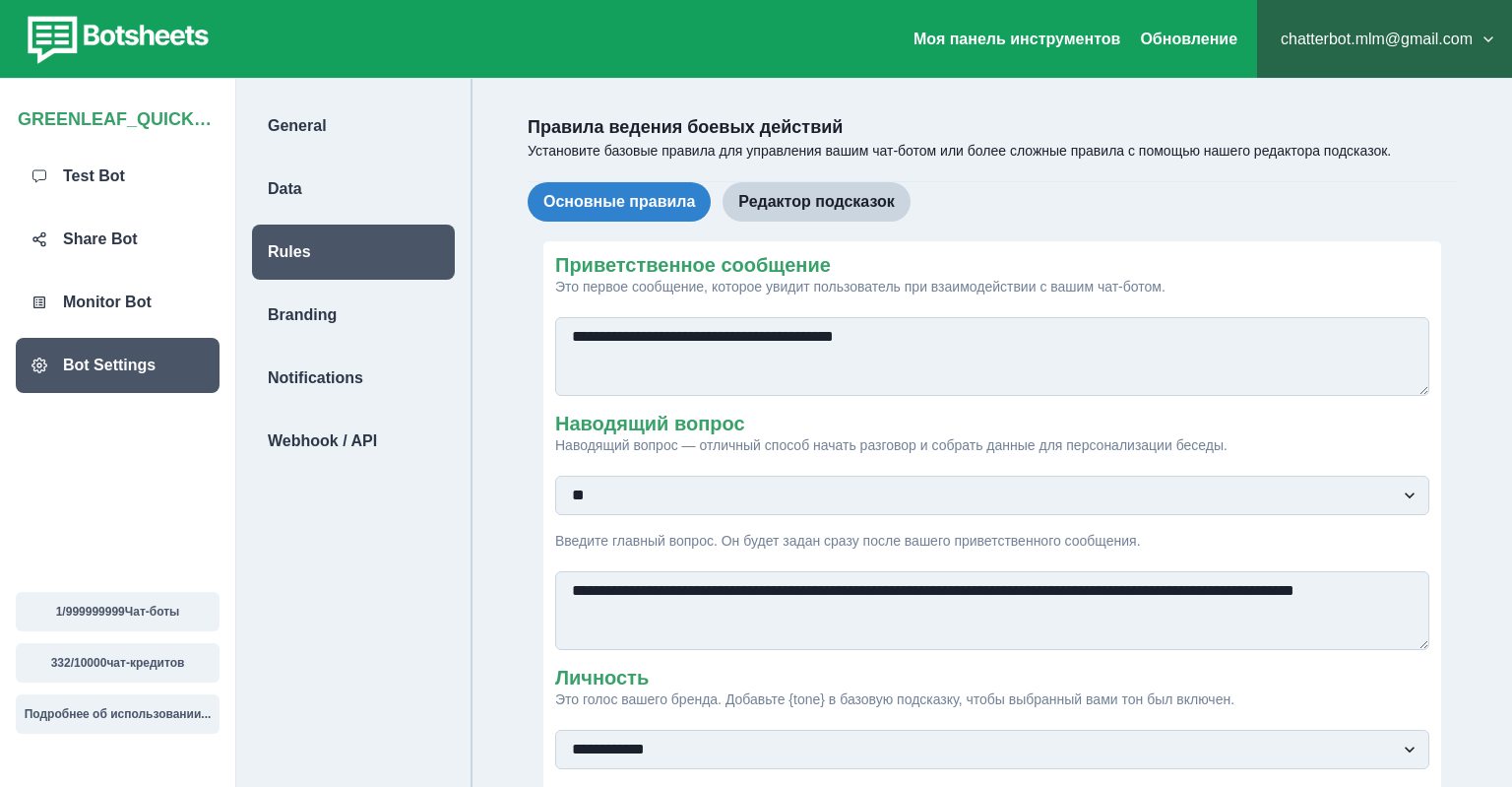 click on "**********" at bounding box center (992, 357) 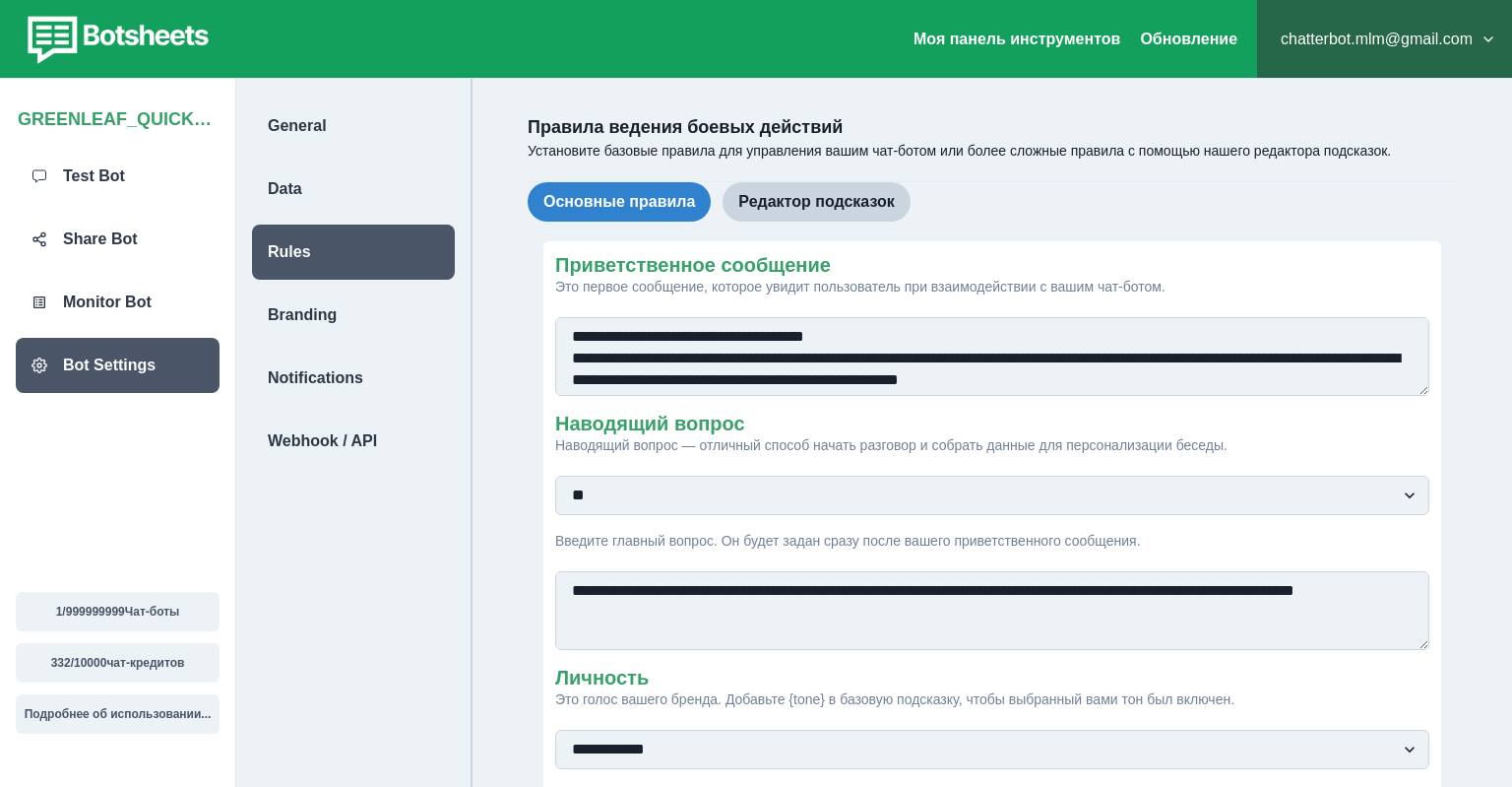 scroll, scrollTop: 103, scrollLeft: 0, axis: vertical 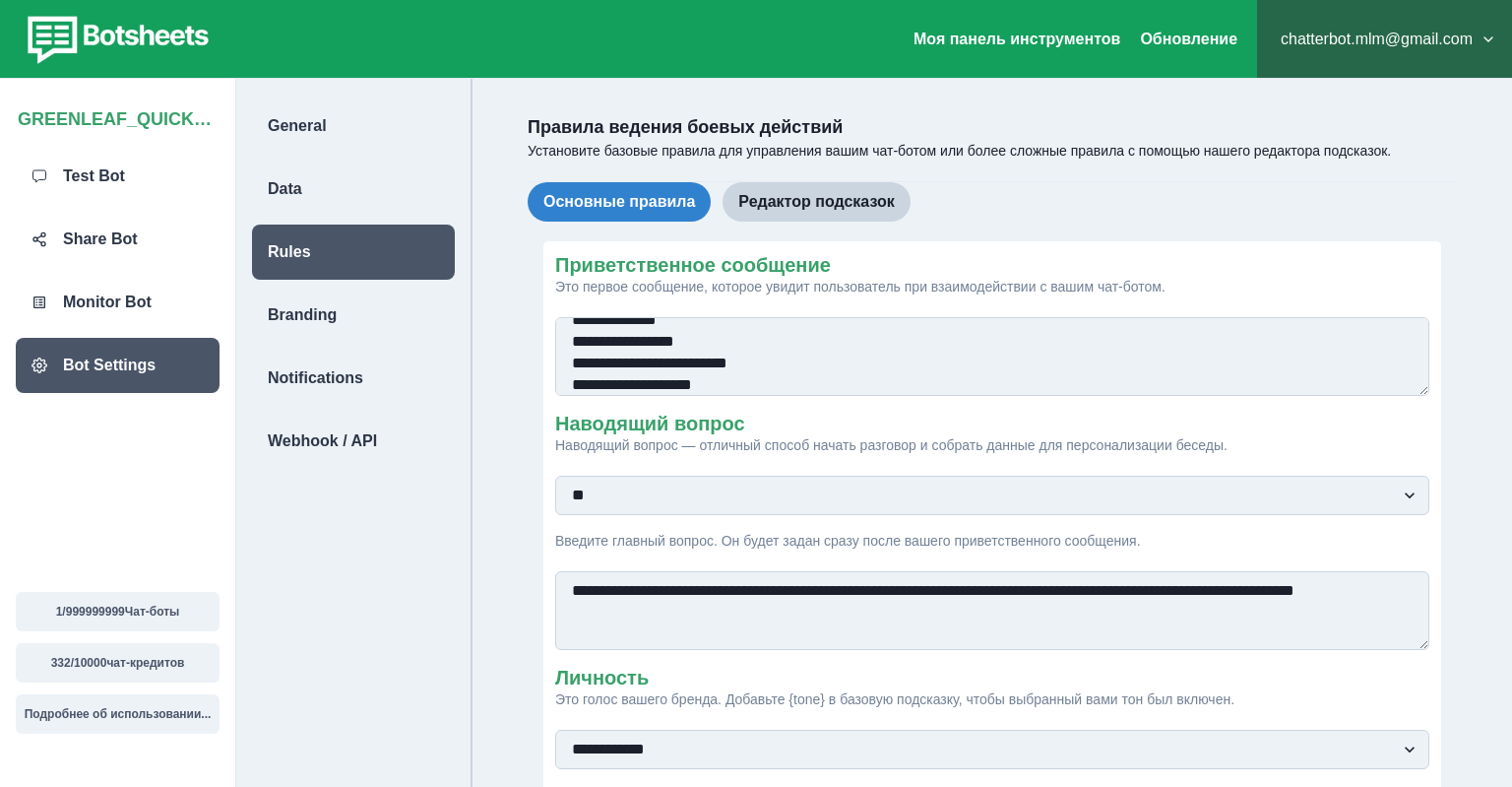 type on "**********" 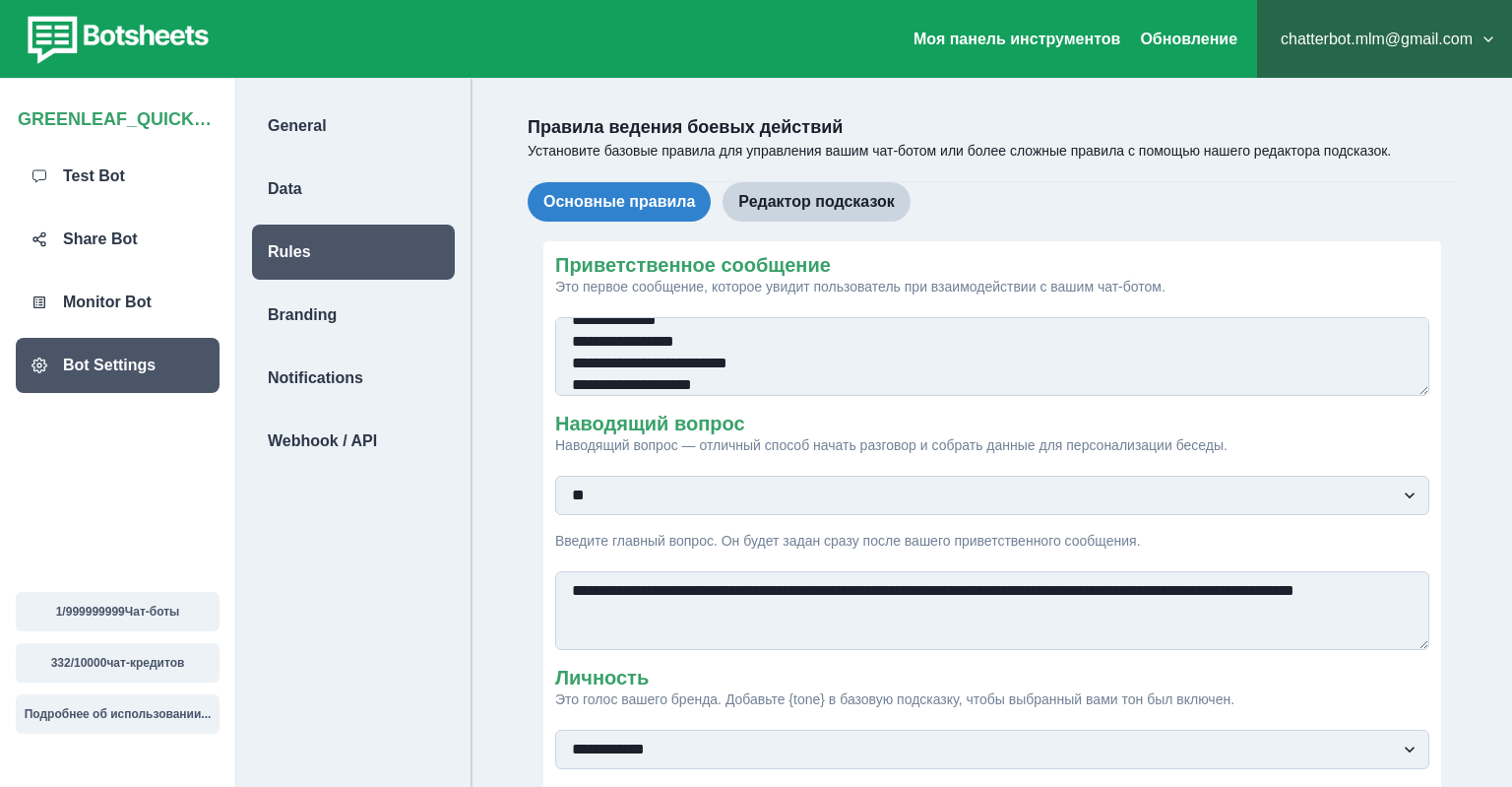 click on "*** **" at bounding box center [992, 495] 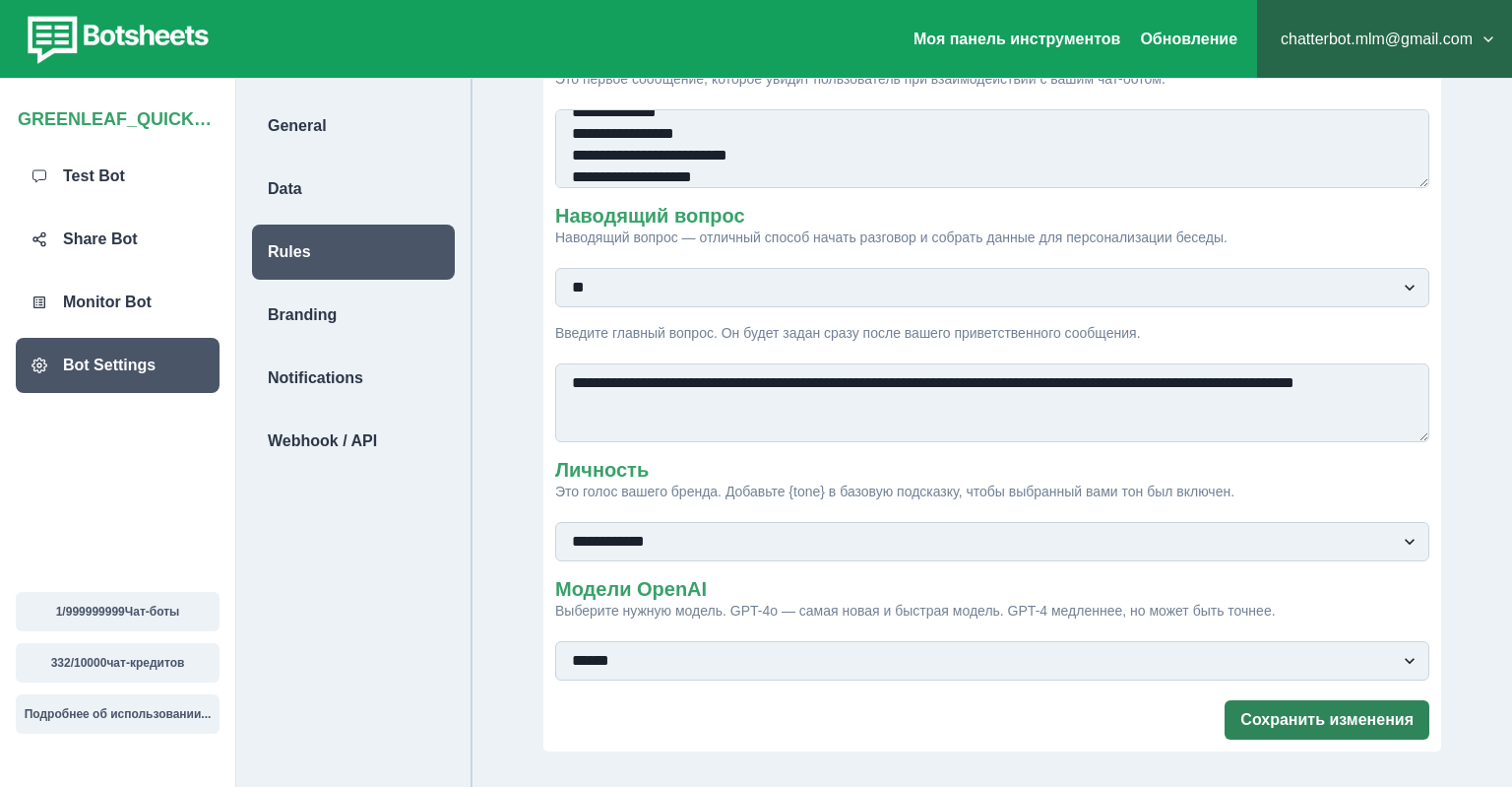 click on "Сохранить изменения" at bounding box center (1327, 720) 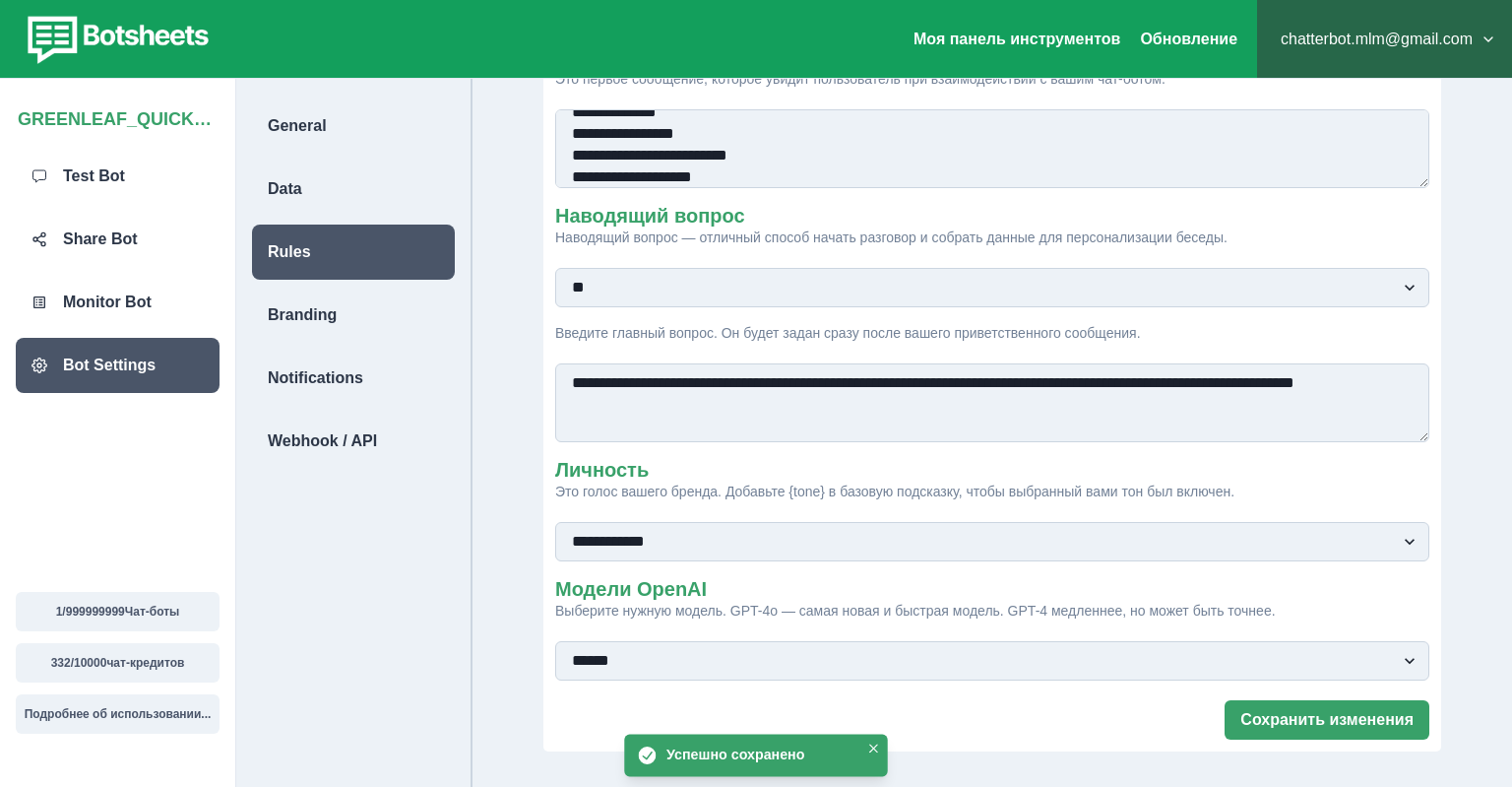 scroll, scrollTop: 380, scrollLeft: 0, axis: vertical 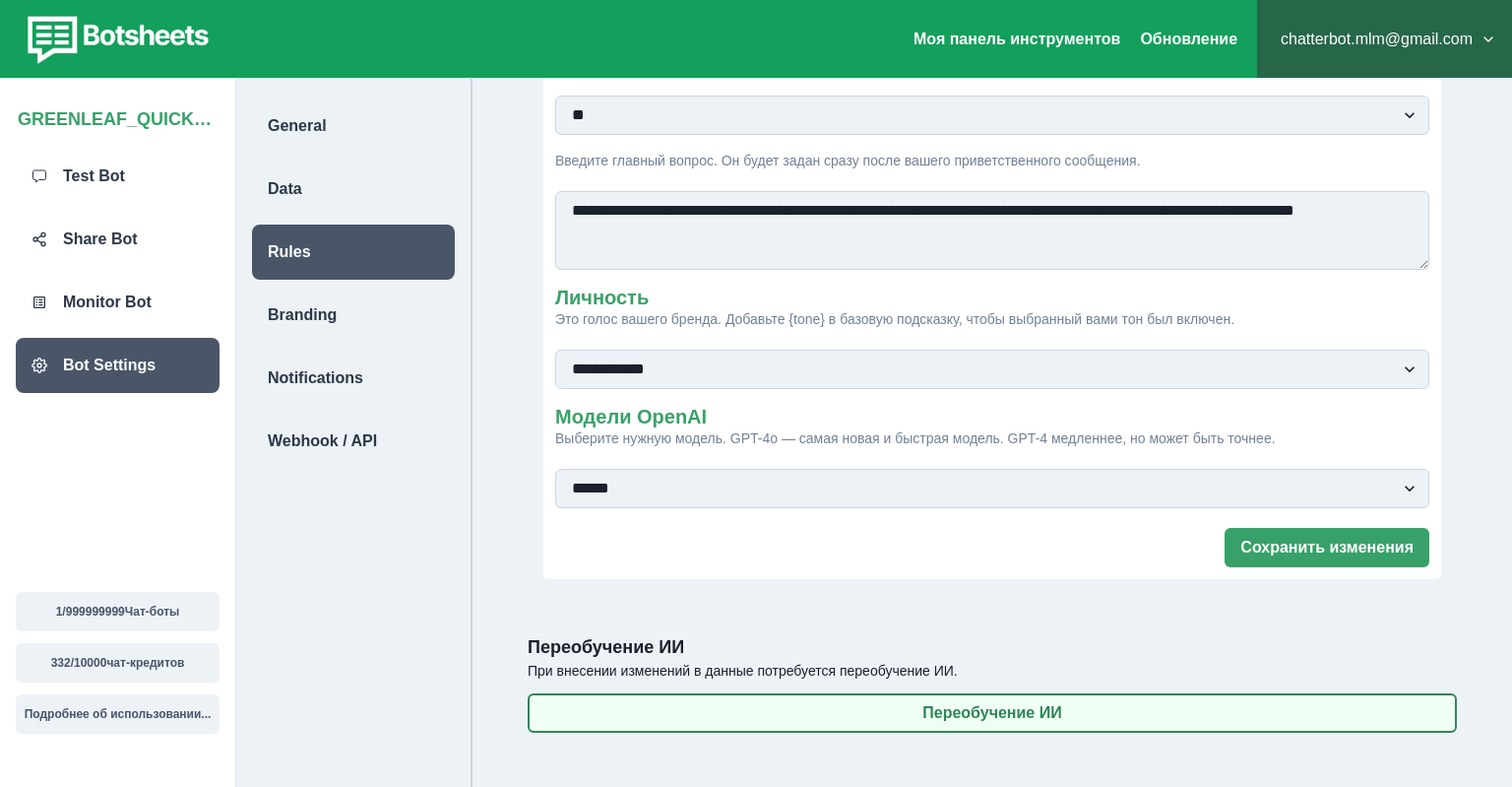 click on "Переобучение ИИ" at bounding box center (992, 713) 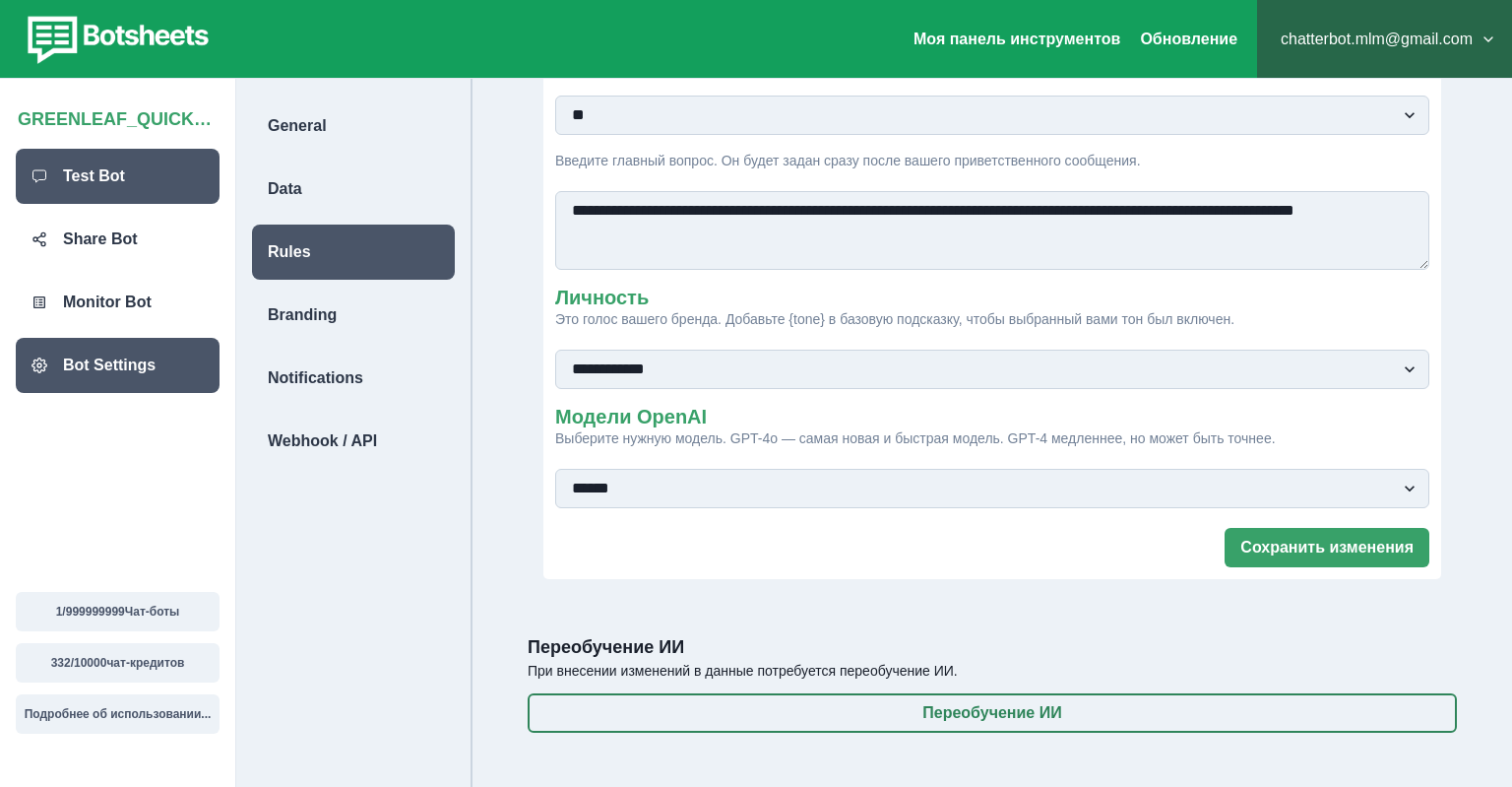 click on "Test Bot" at bounding box center [117, 176] 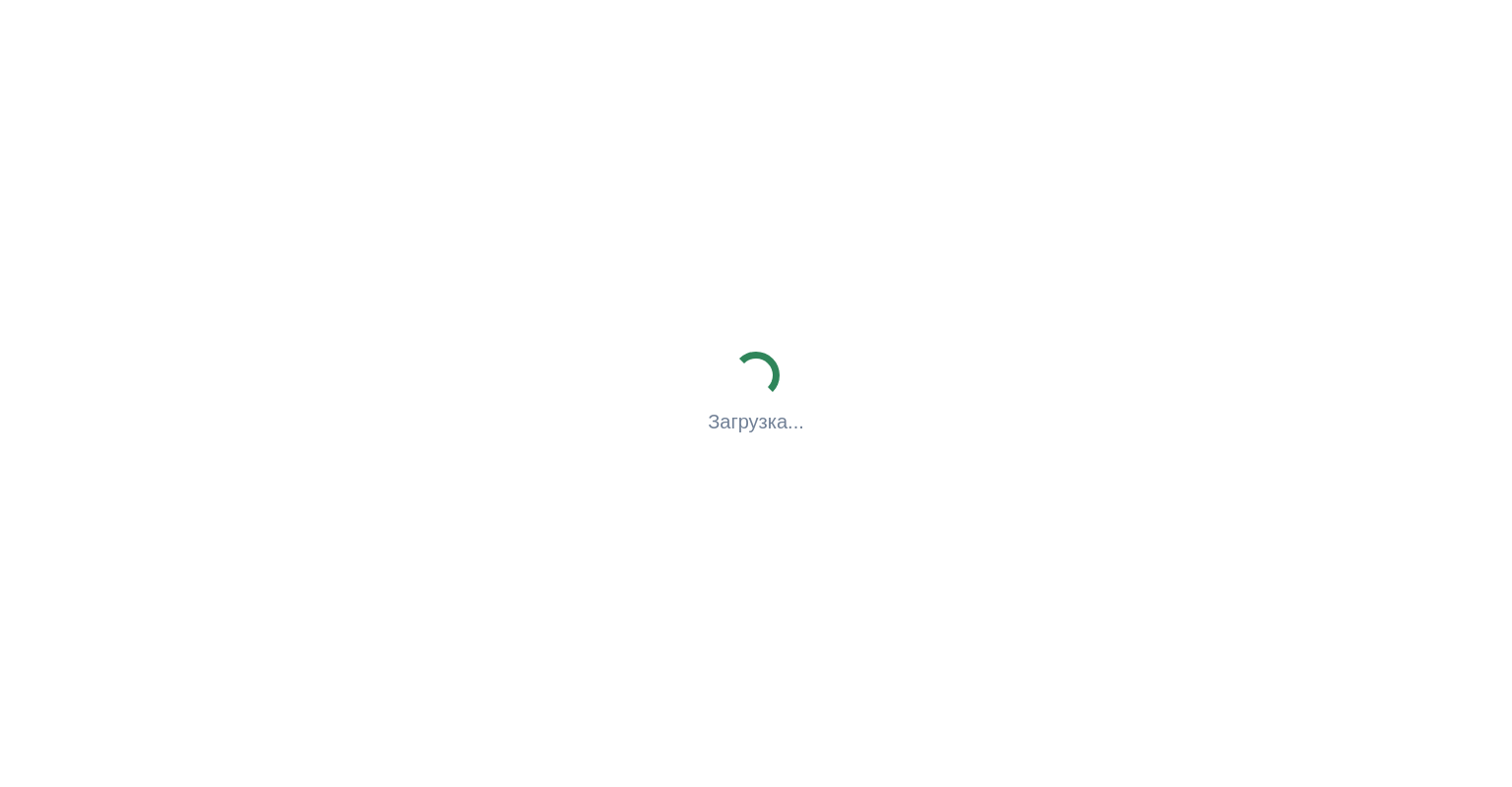 scroll, scrollTop: 0, scrollLeft: 0, axis: both 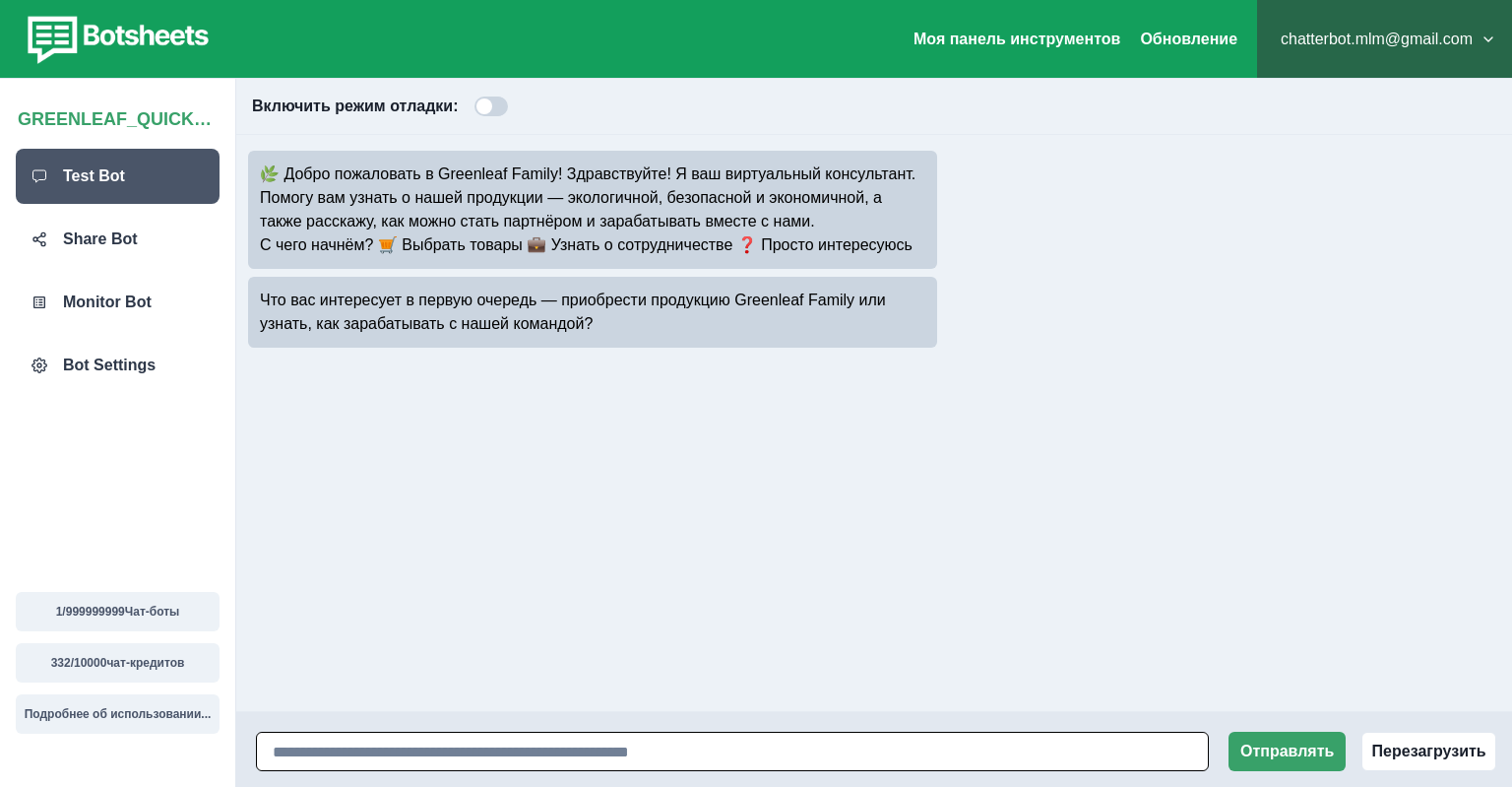 click at bounding box center (732, 752) 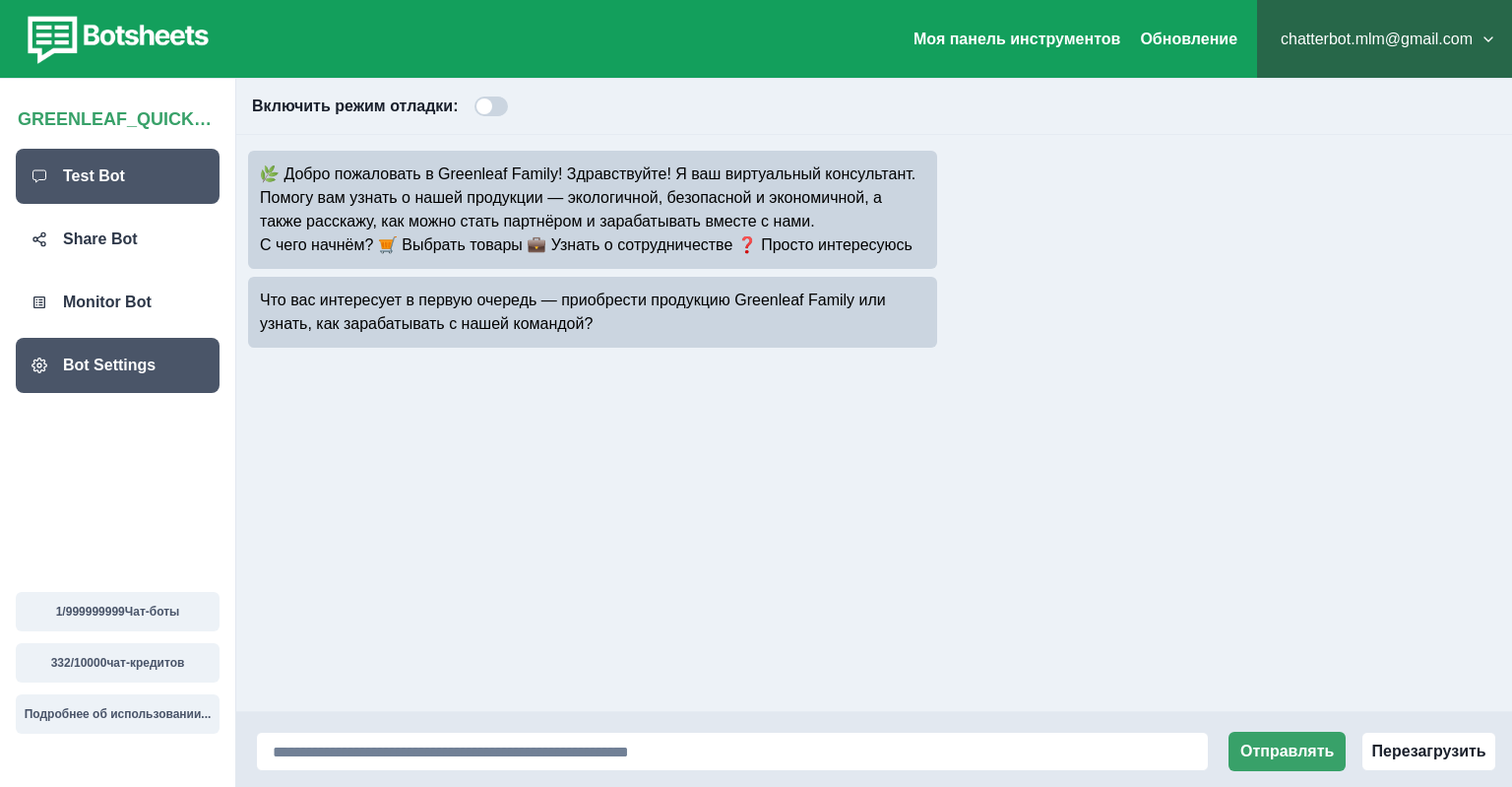 click on "Bot Settings" at bounding box center (109, 365) 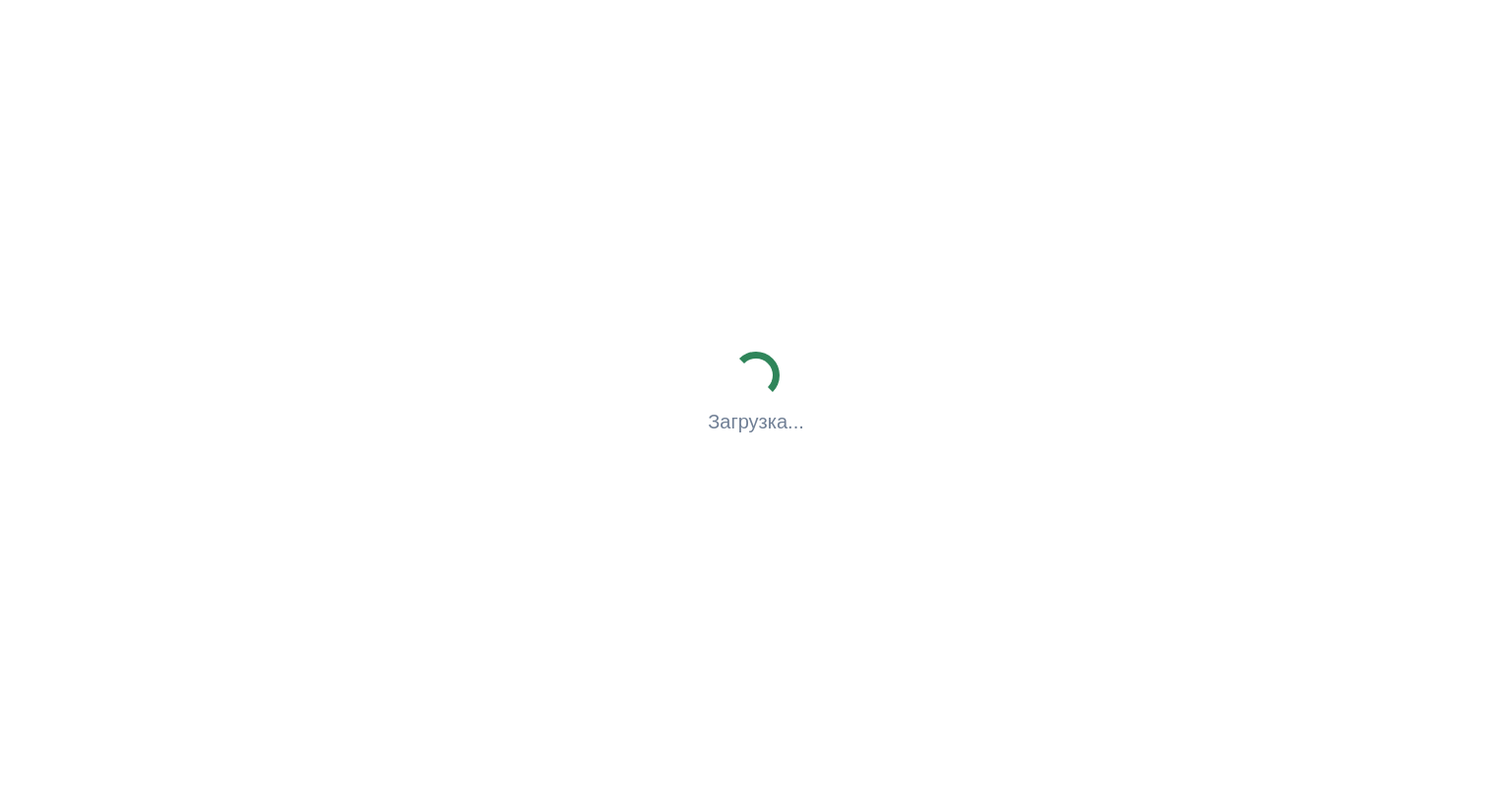 scroll, scrollTop: 0, scrollLeft: 0, axis: both 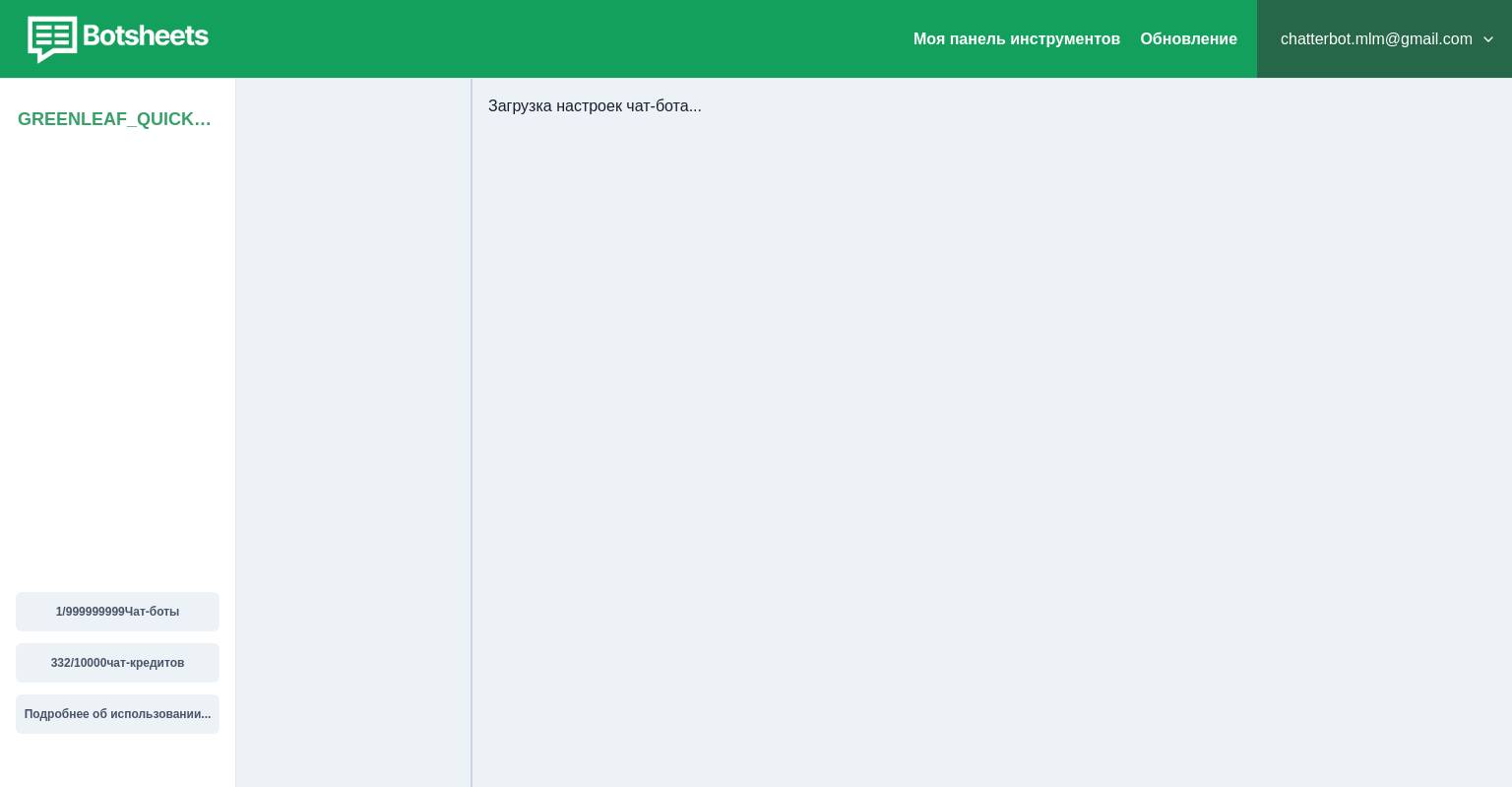 select on "**********" 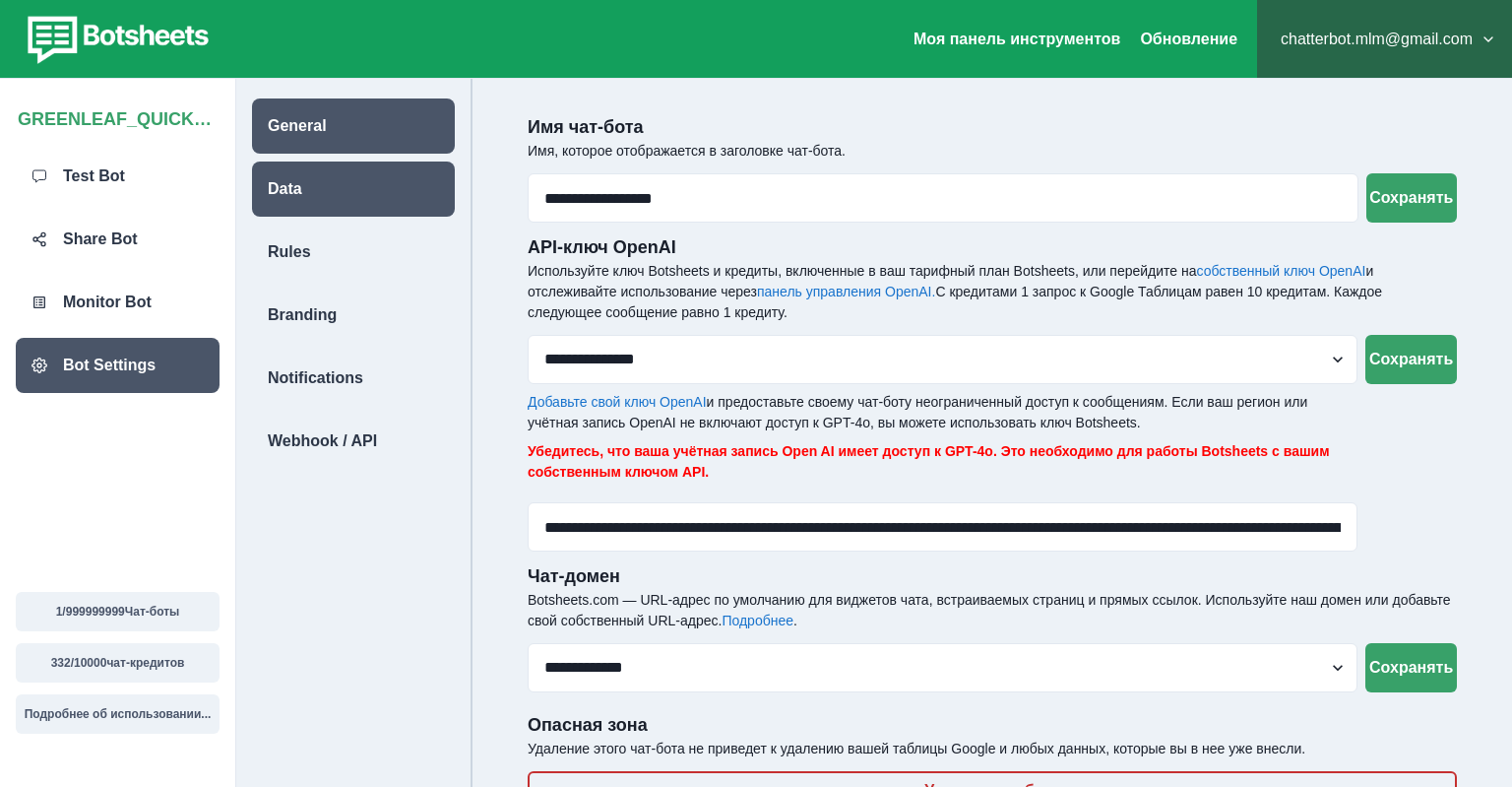 click on "Data" at bounding box center [284, 189] 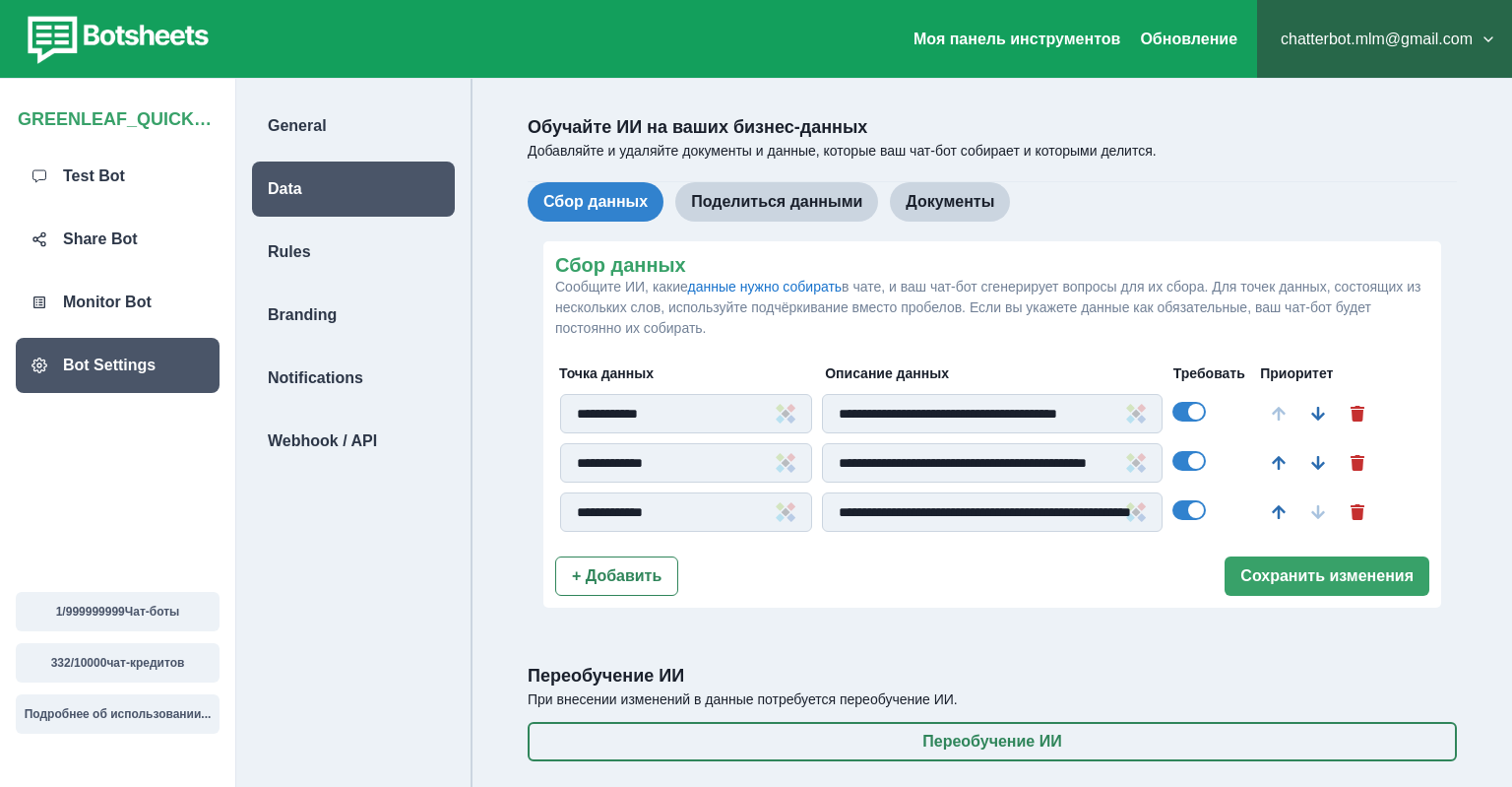 scroll, scrollTop: 79, scrollLeft: 0, axis: vertical 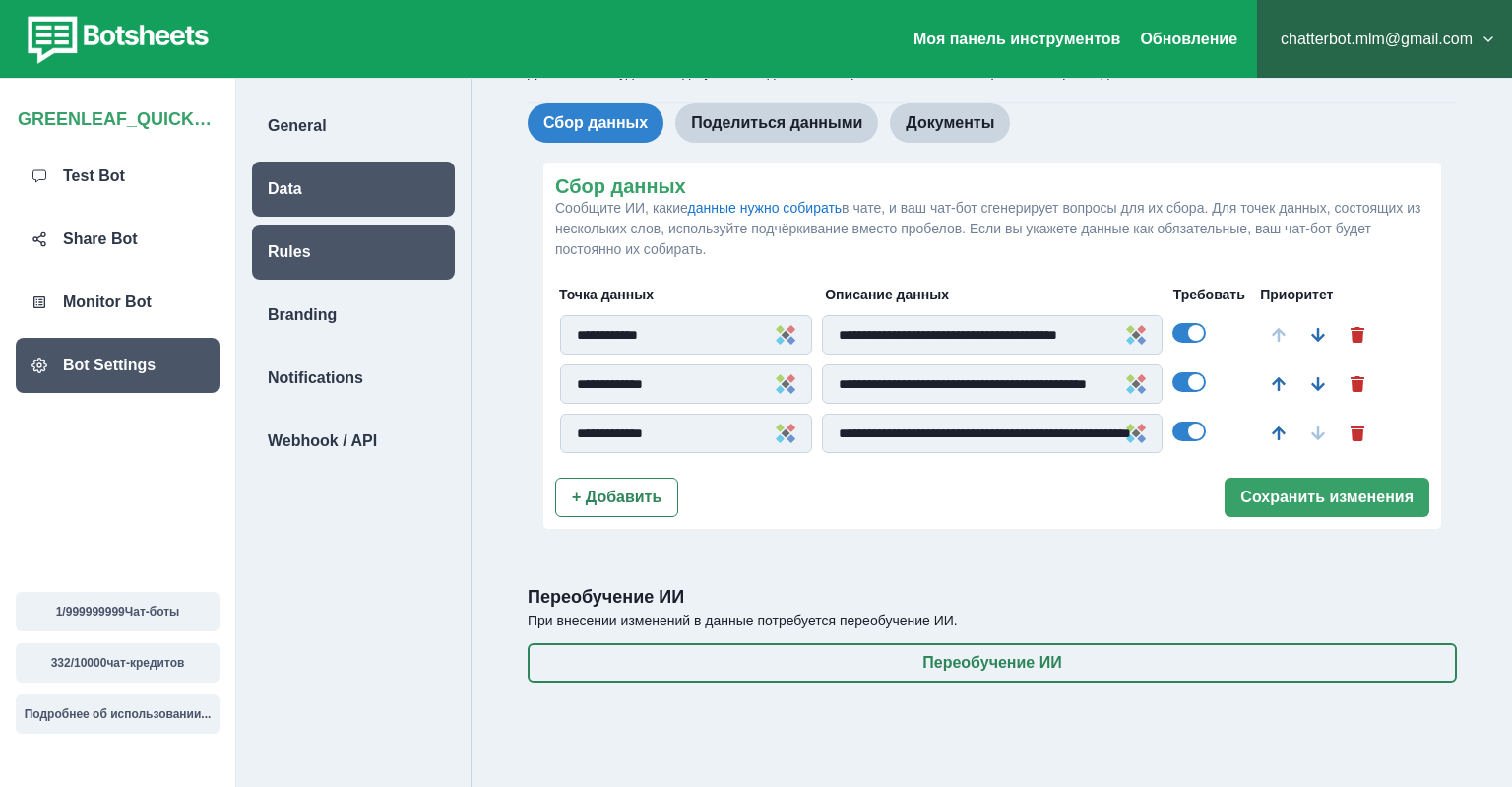 click on "Rules" at bounding box center (289, 252) 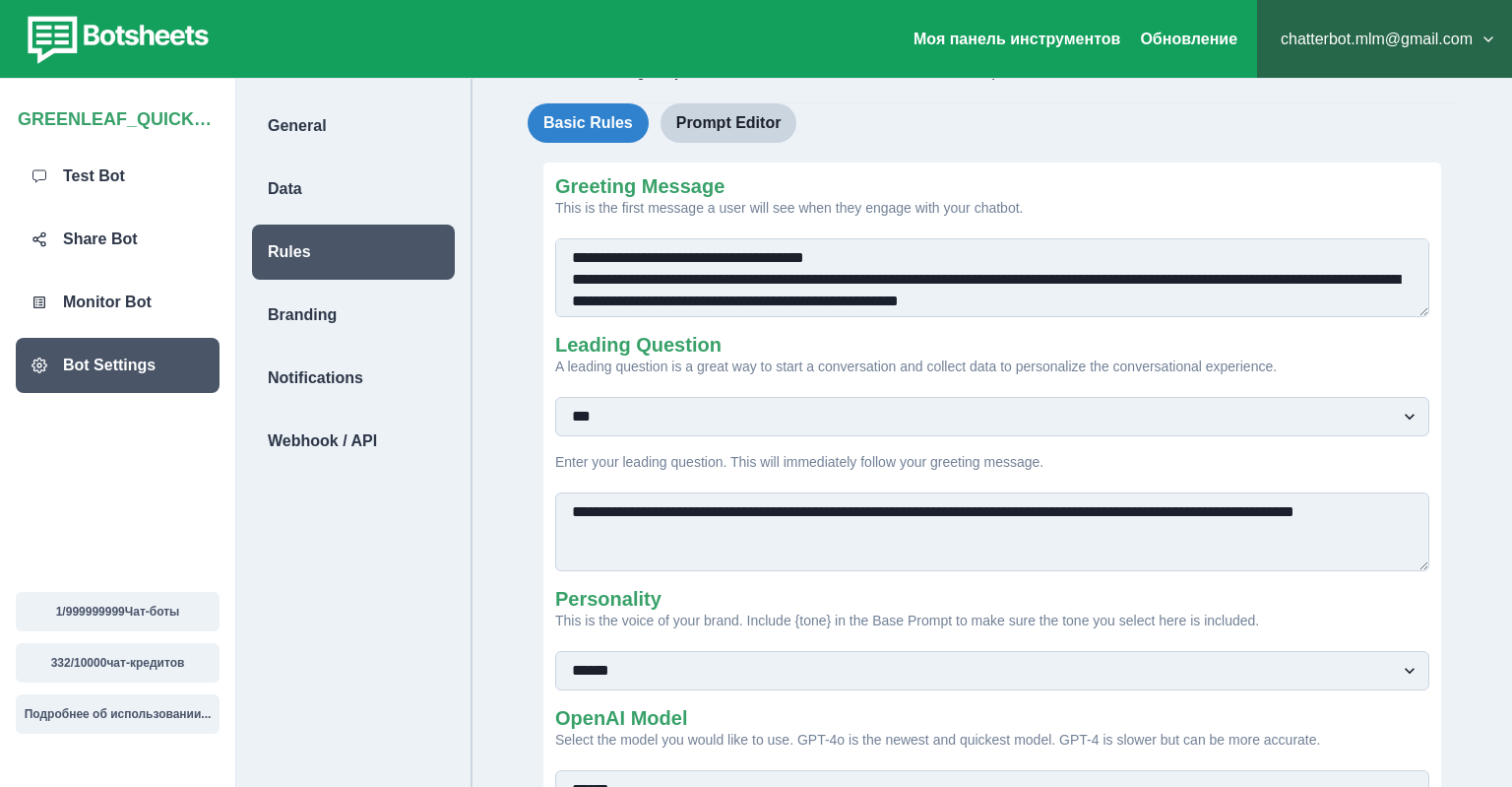 scroll, scrollTop: 0, scrollLeft: 0, axis: both 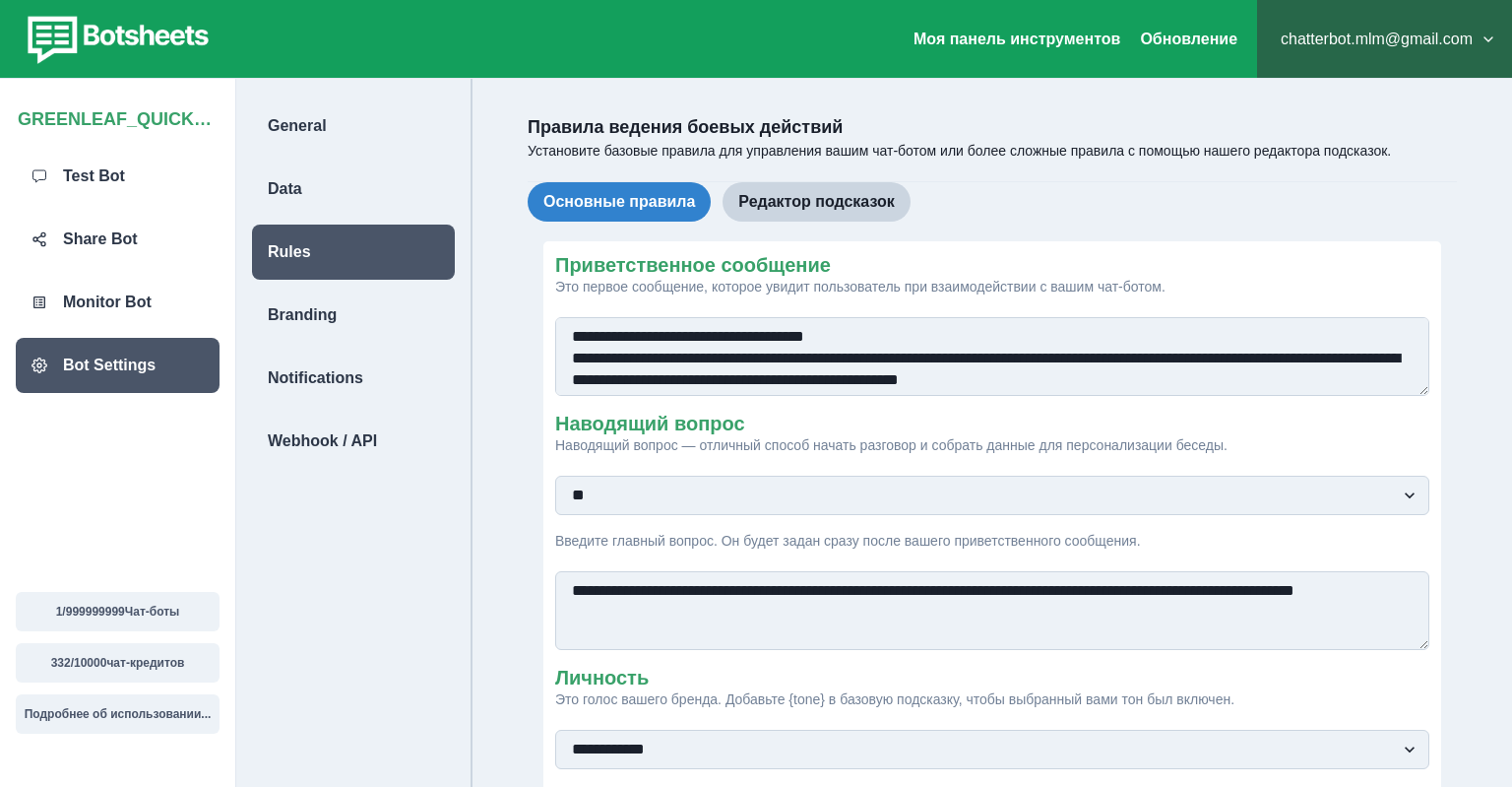 click on "**********" at bounding box center (992, 611) 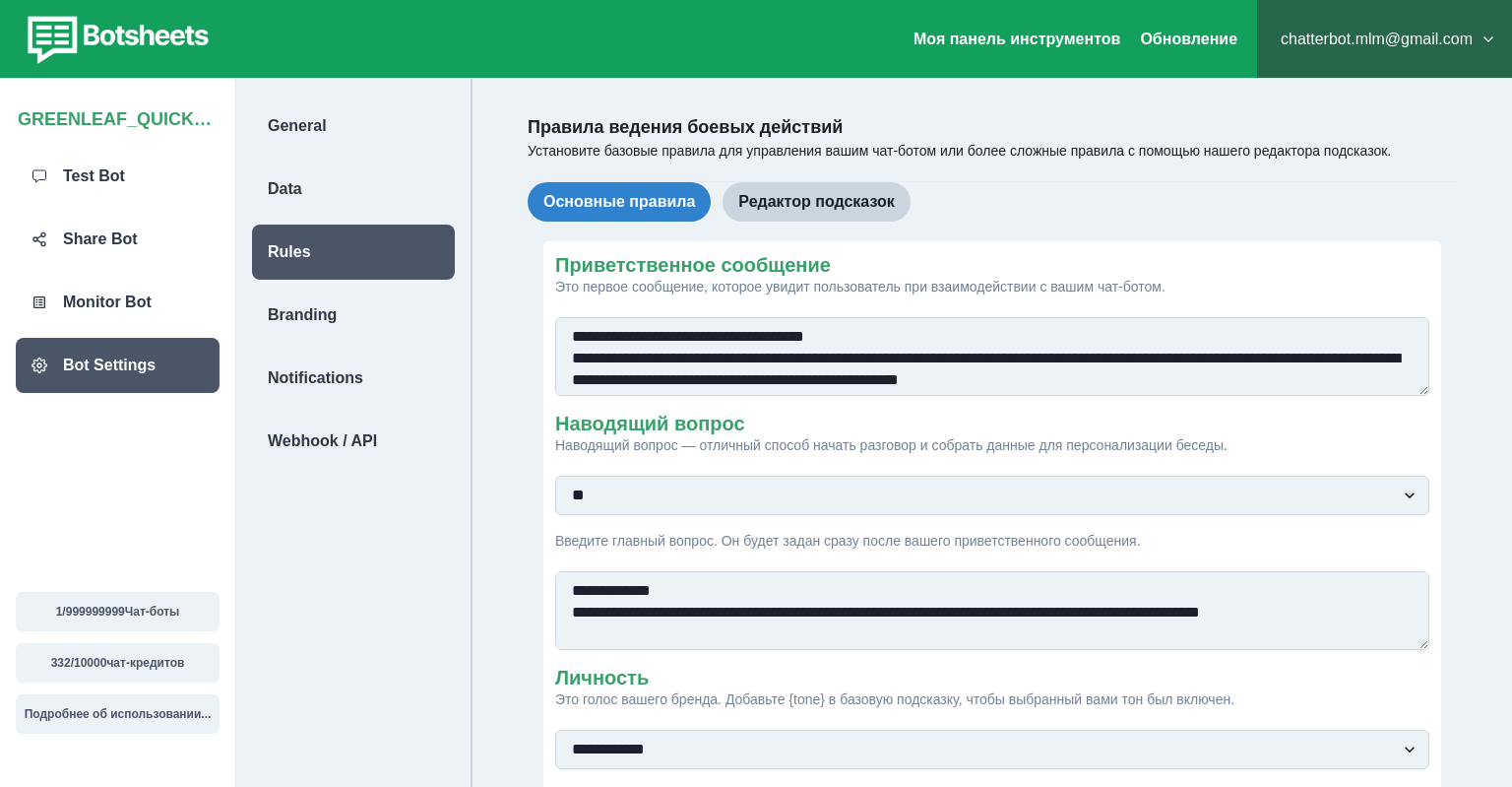 scroll, scrollTop: 147, scrollLeft: 0, axis: vertical 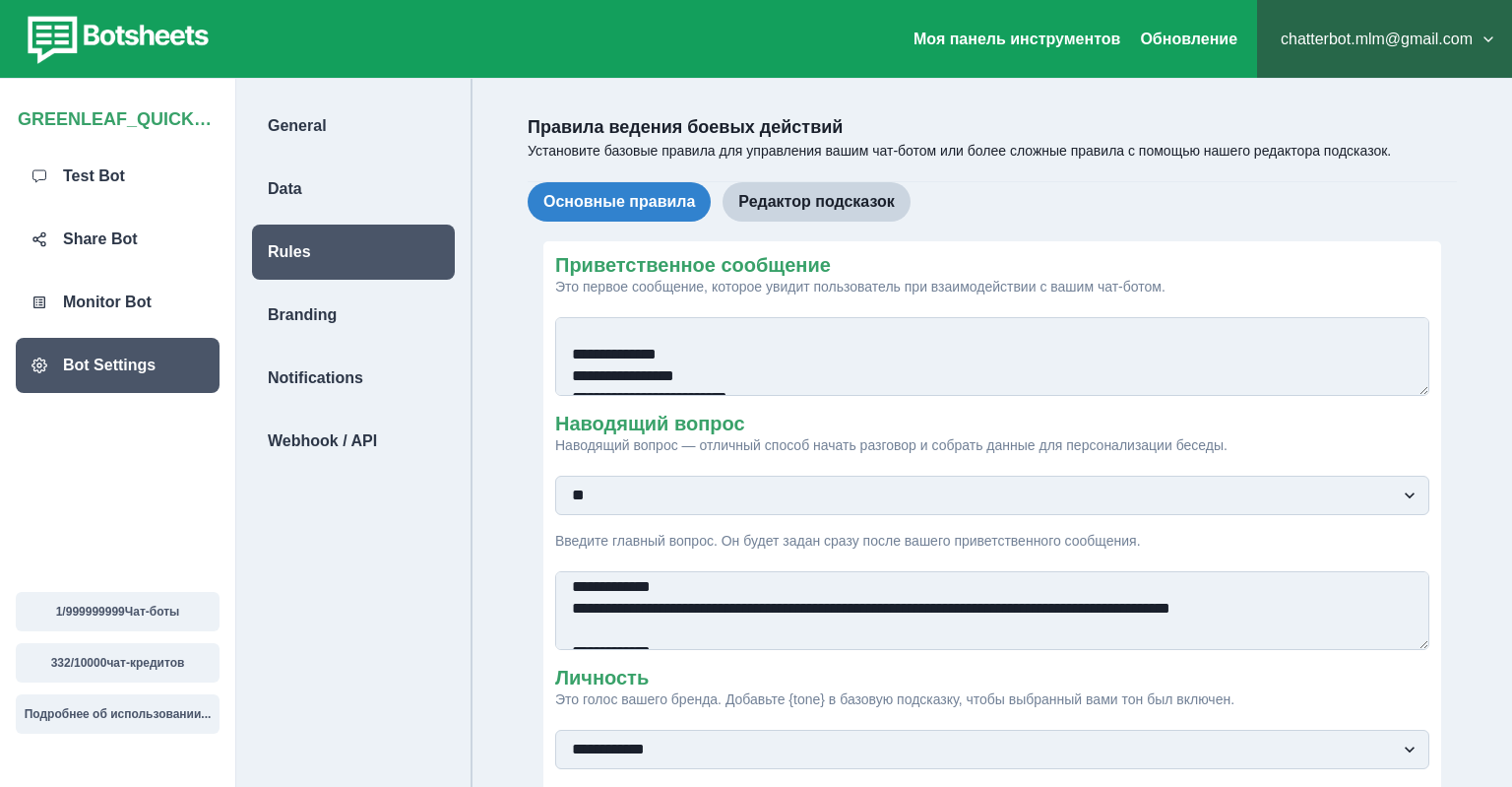 drag, startPoint x: 561, startPoint y: 607, endPoint x: 1326, endPoint y: 633, distance: 765.442 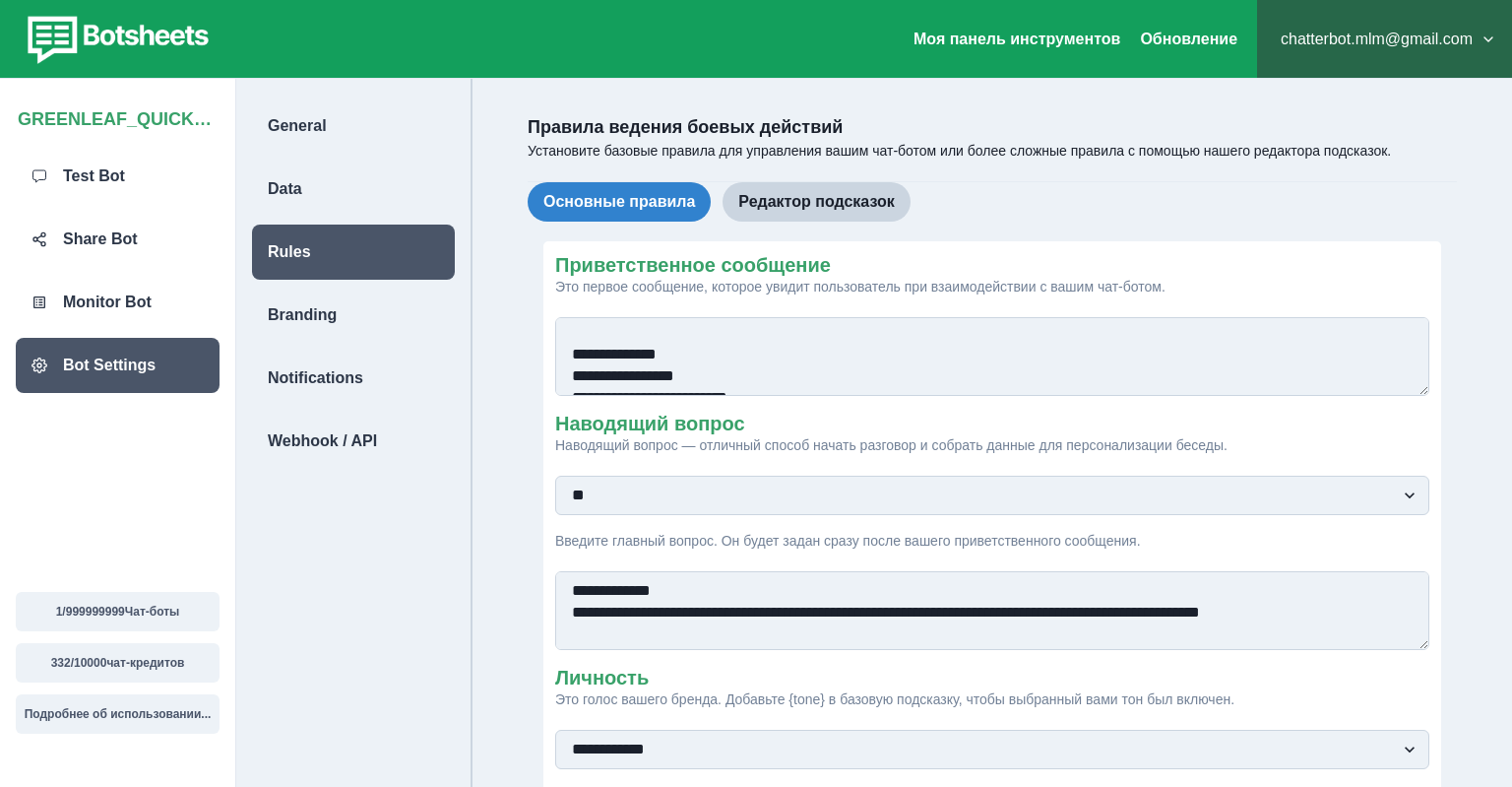 scroll, scrollTop: 0, scrollLeft: 0, axis: both 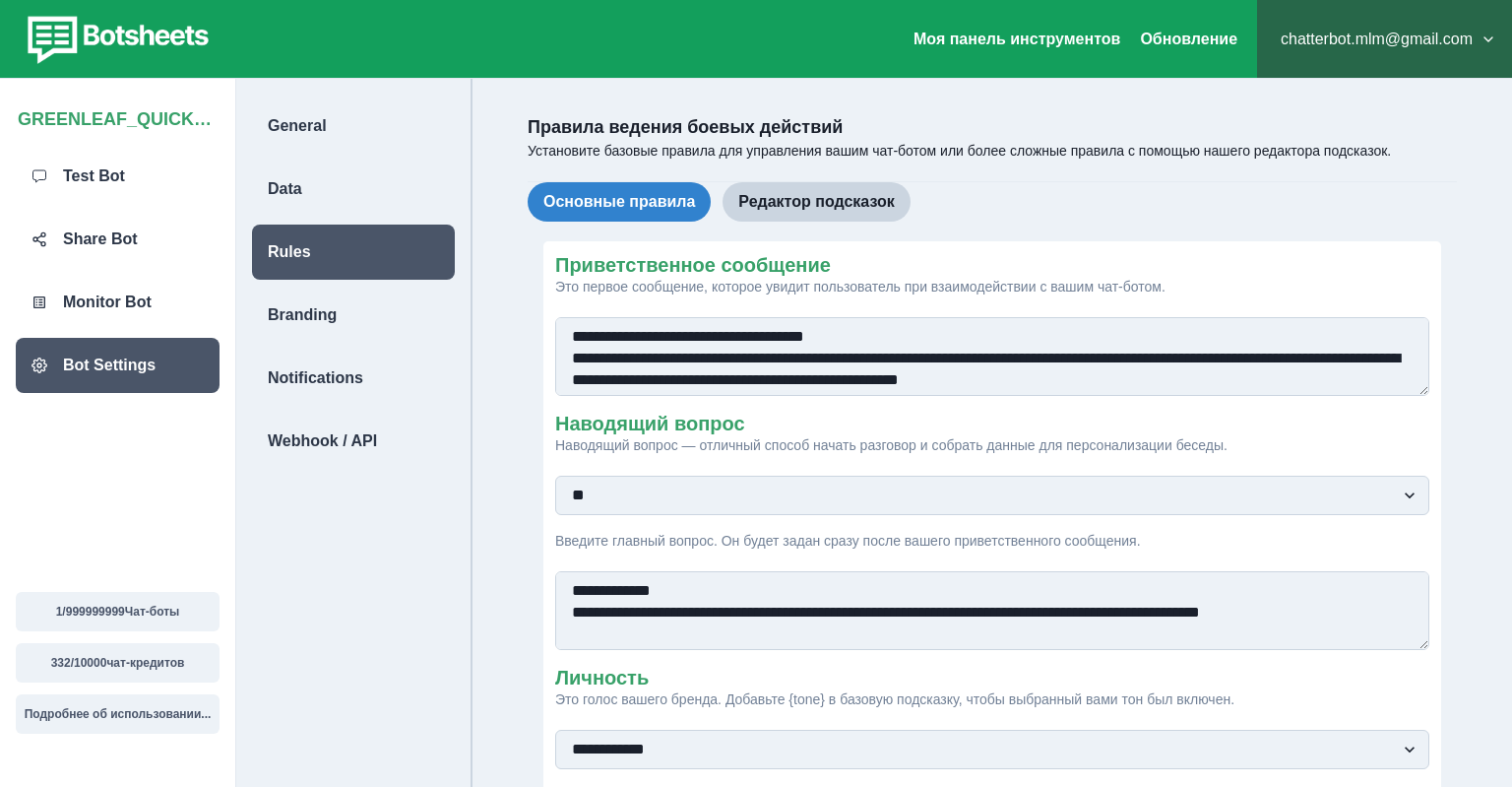 type on "**********" 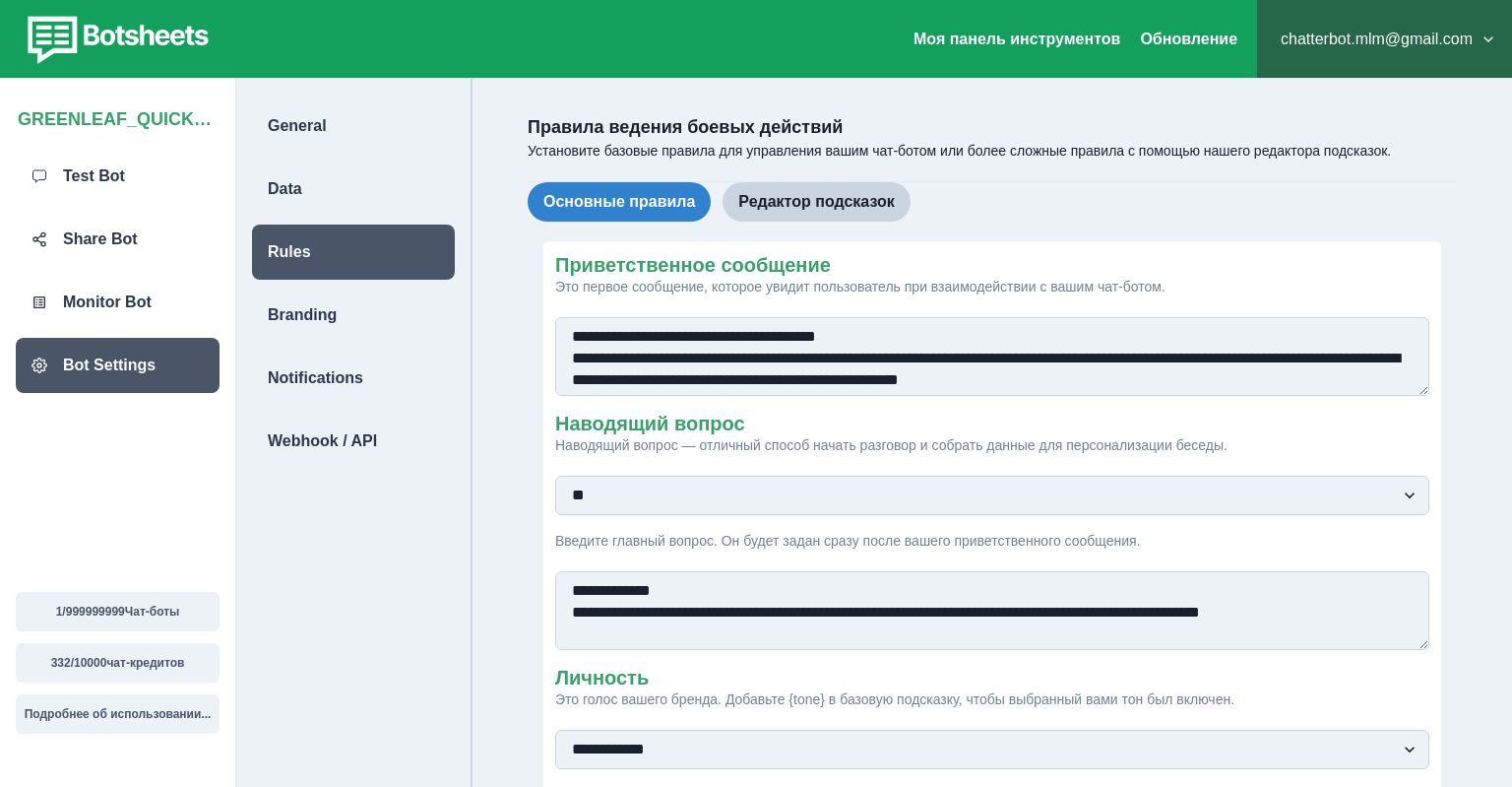 paste on "**********" 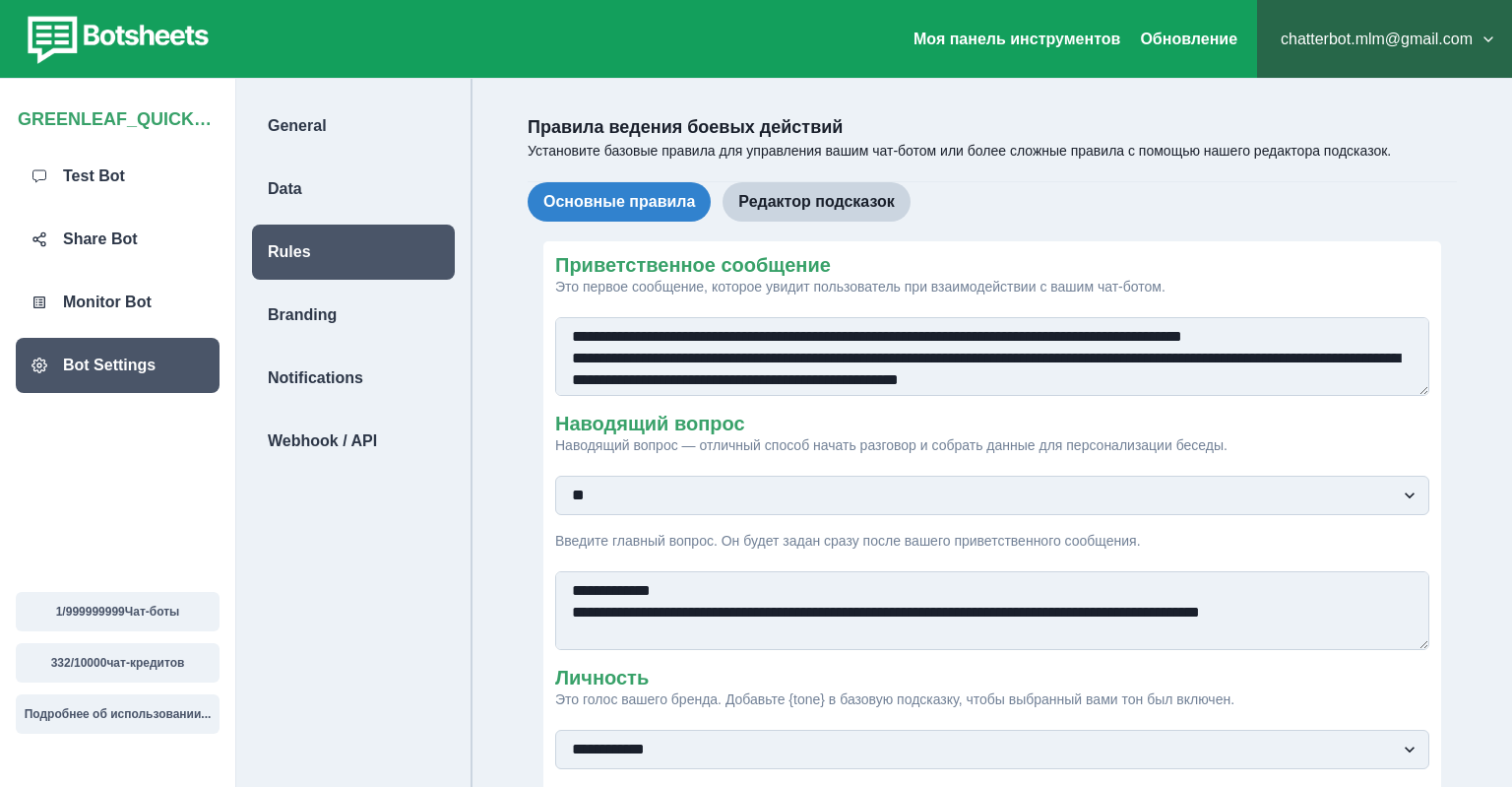 click on "**********" at bounding box center (992, 357) 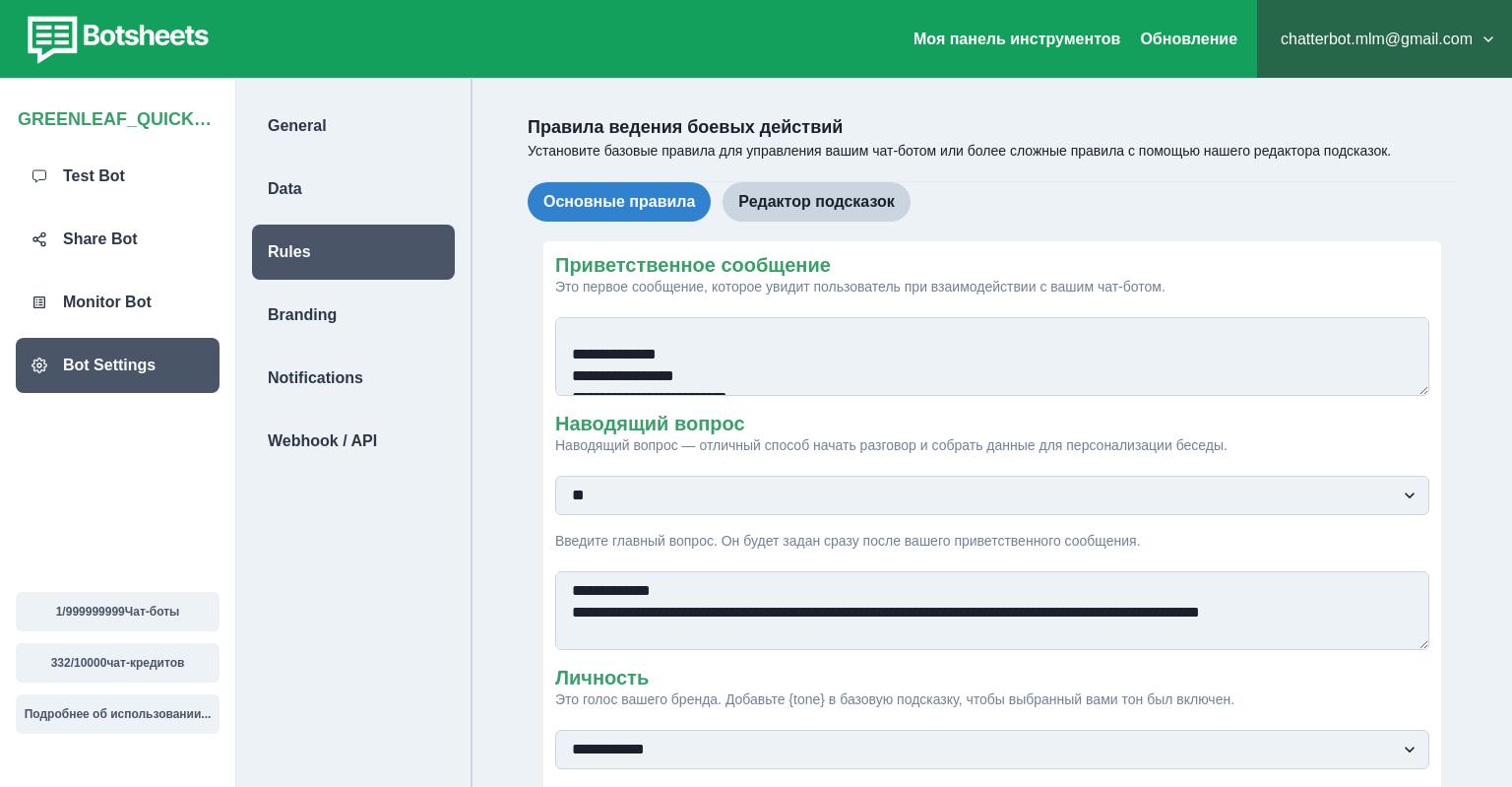 scroll, scrollTop: 111, scrollLeft: 0, axis: vertical 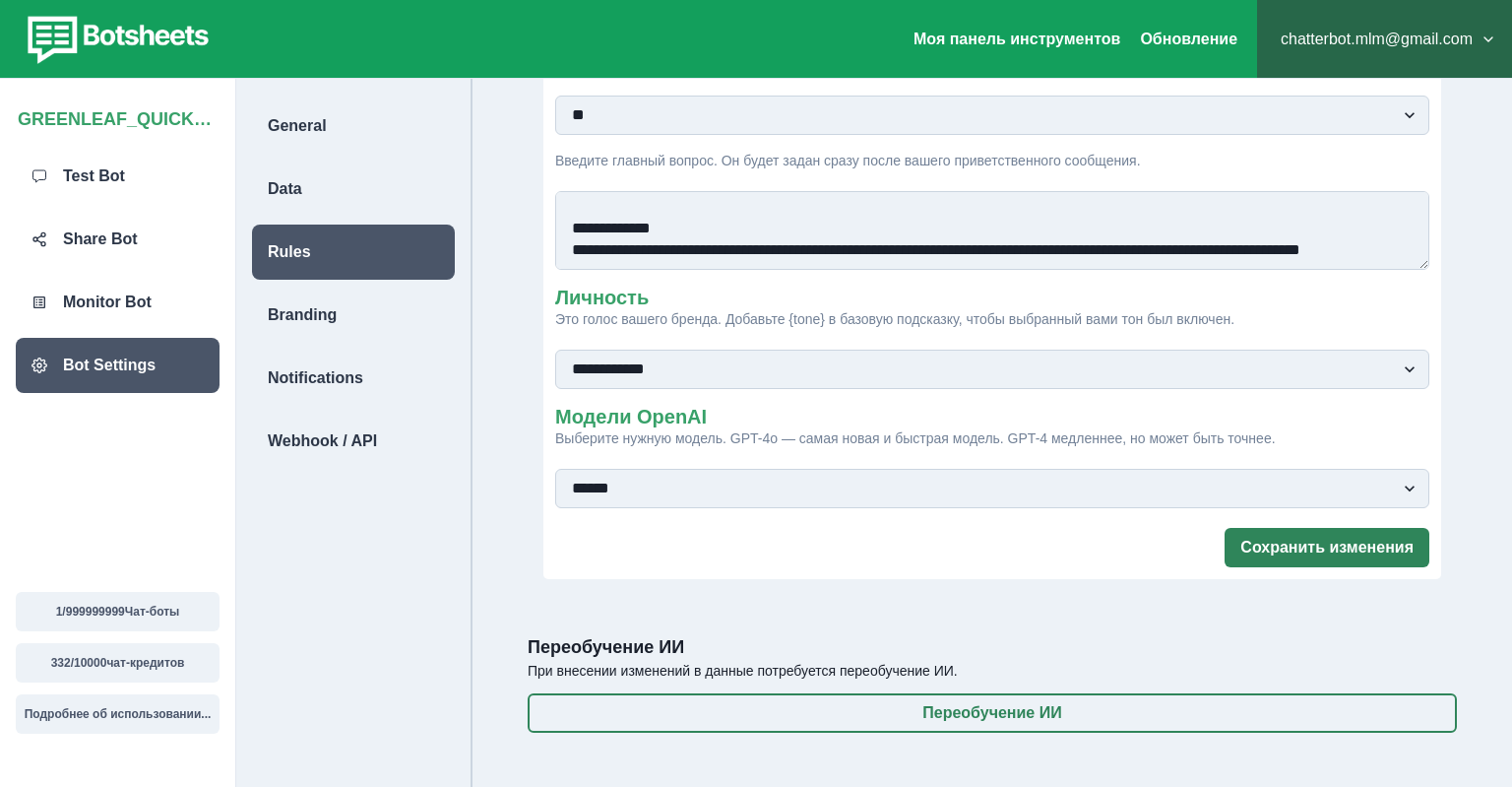 type on "**********" 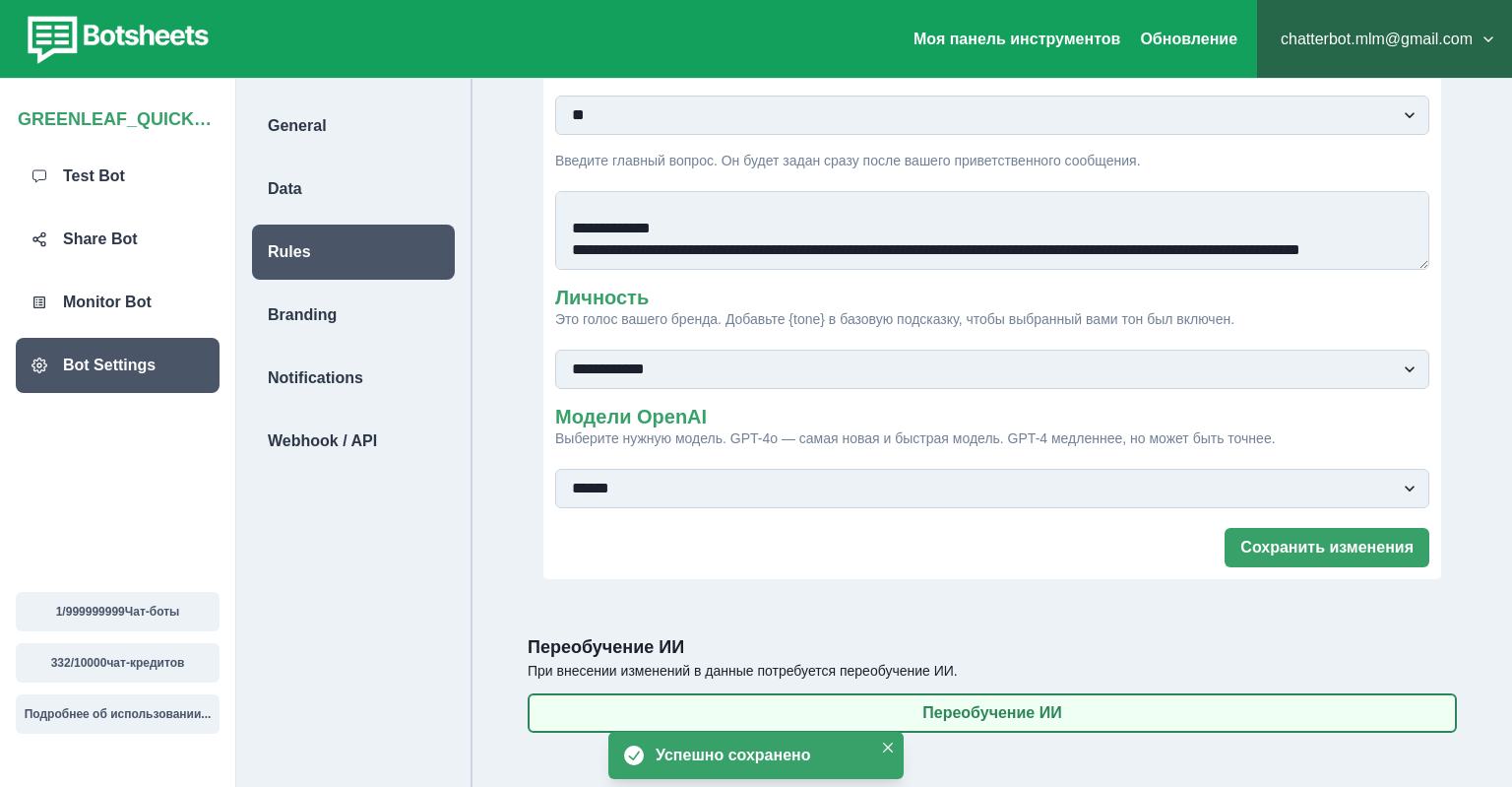 click on "Переобучение ИИ" at bounding box center (992, 713) 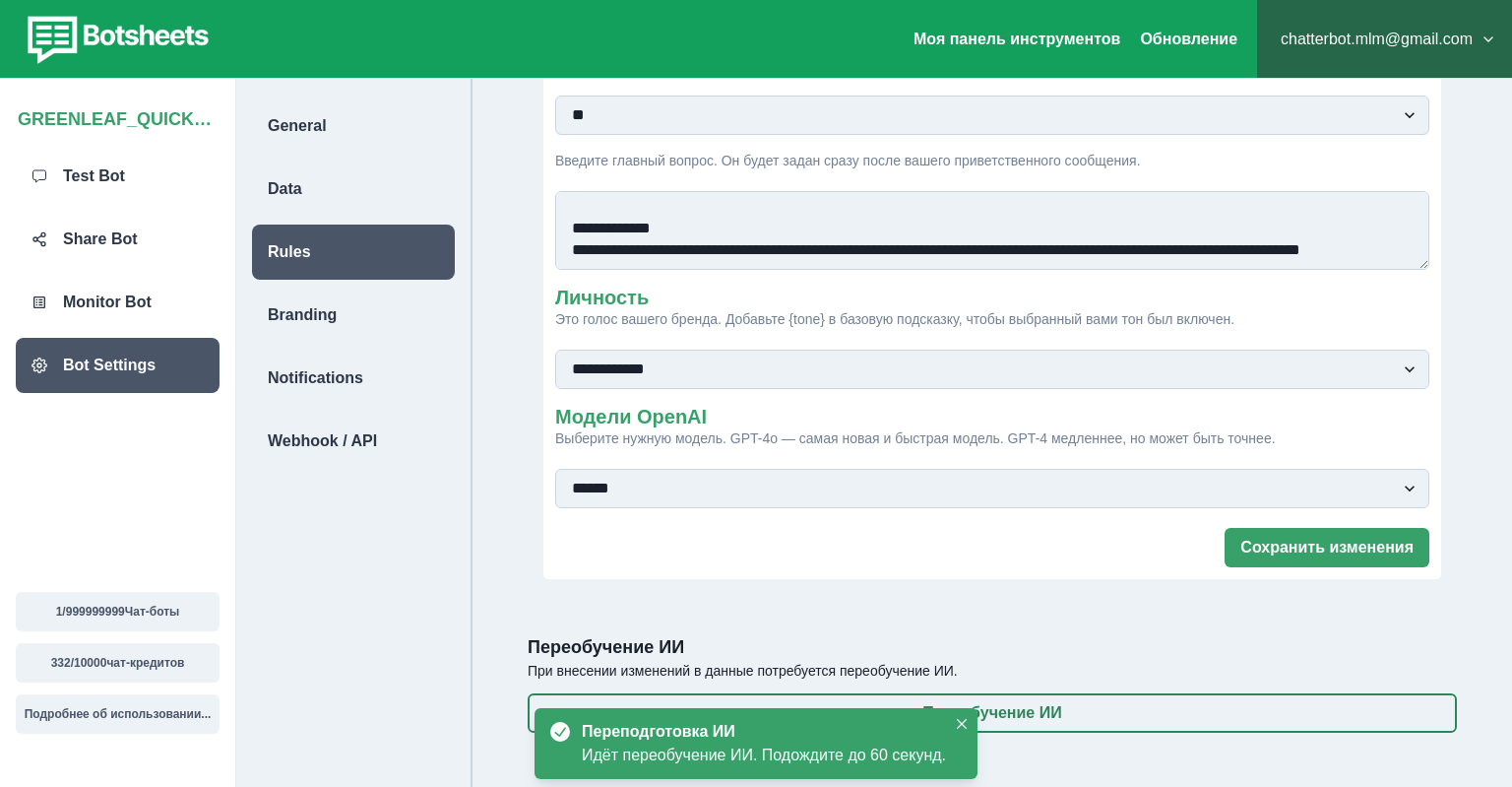 scroll, scrollTop: 276, scrollLeft: 0, axis: vertical 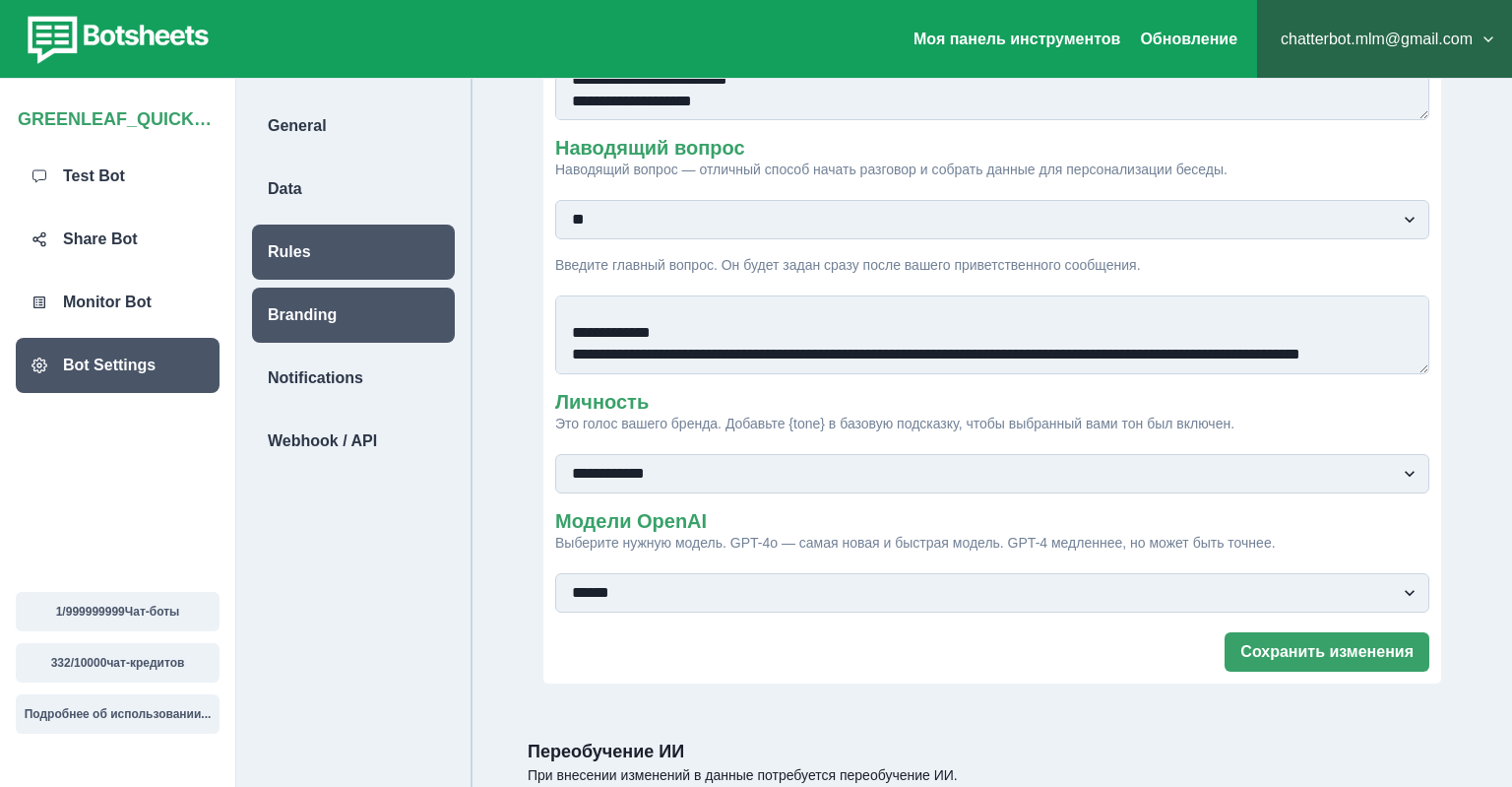 type 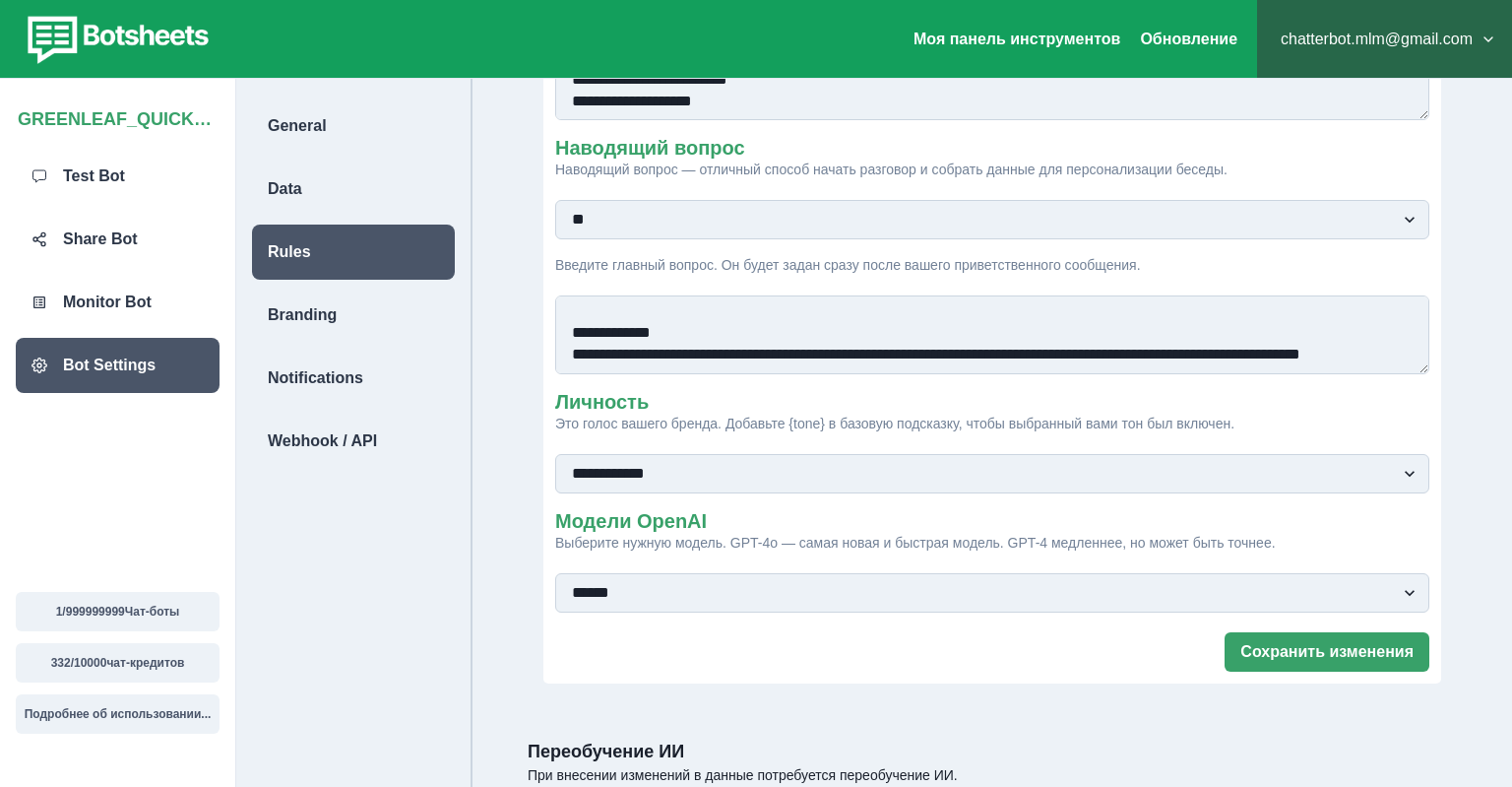 scroll, scrollTop: 172, scrollLeft: 0, axis: vertical 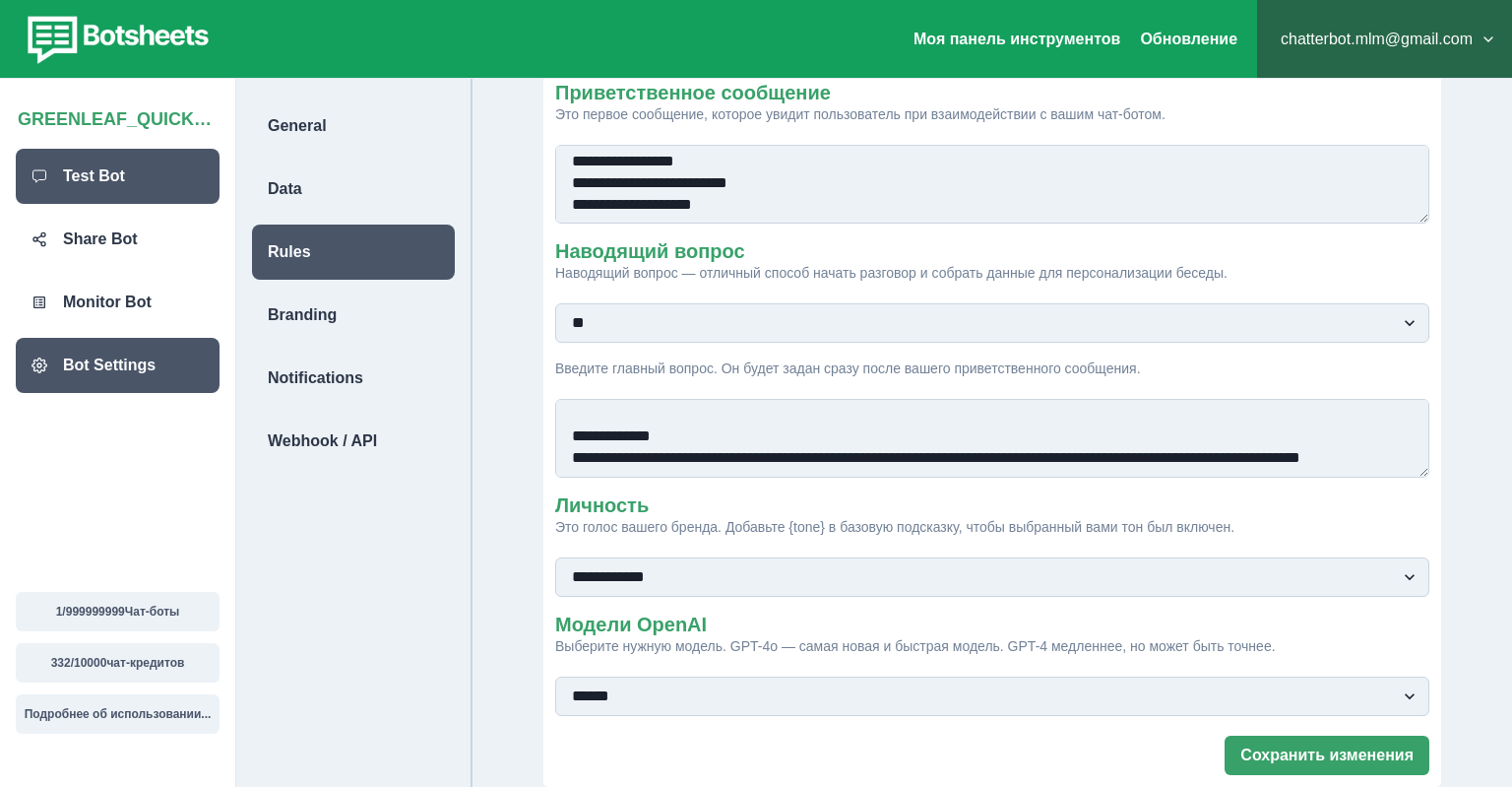 click on "Test Bot" at bounding box center (117, 176) 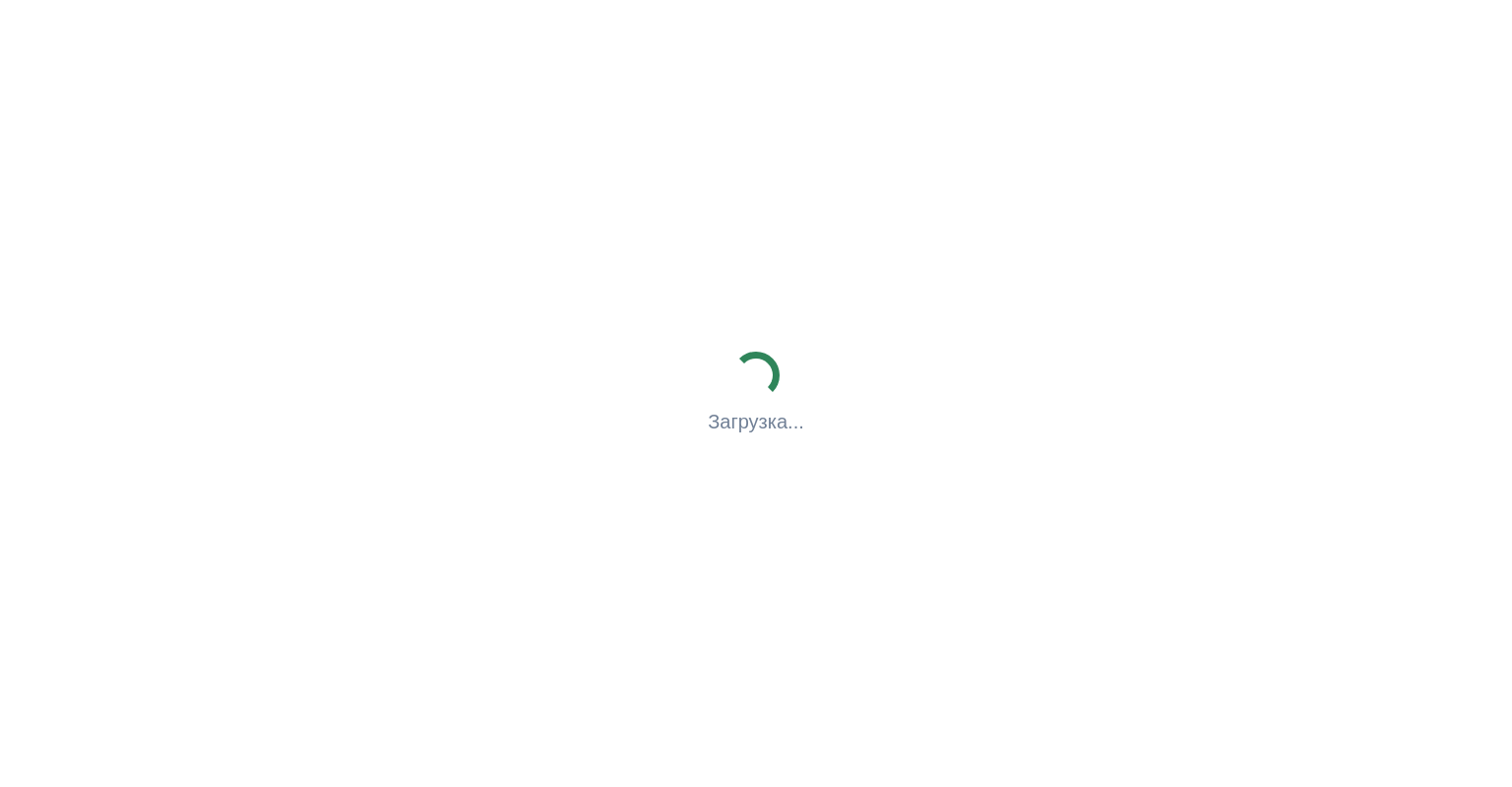 scroll, scrollTop: 0, scrollLeft: 0, axis: both 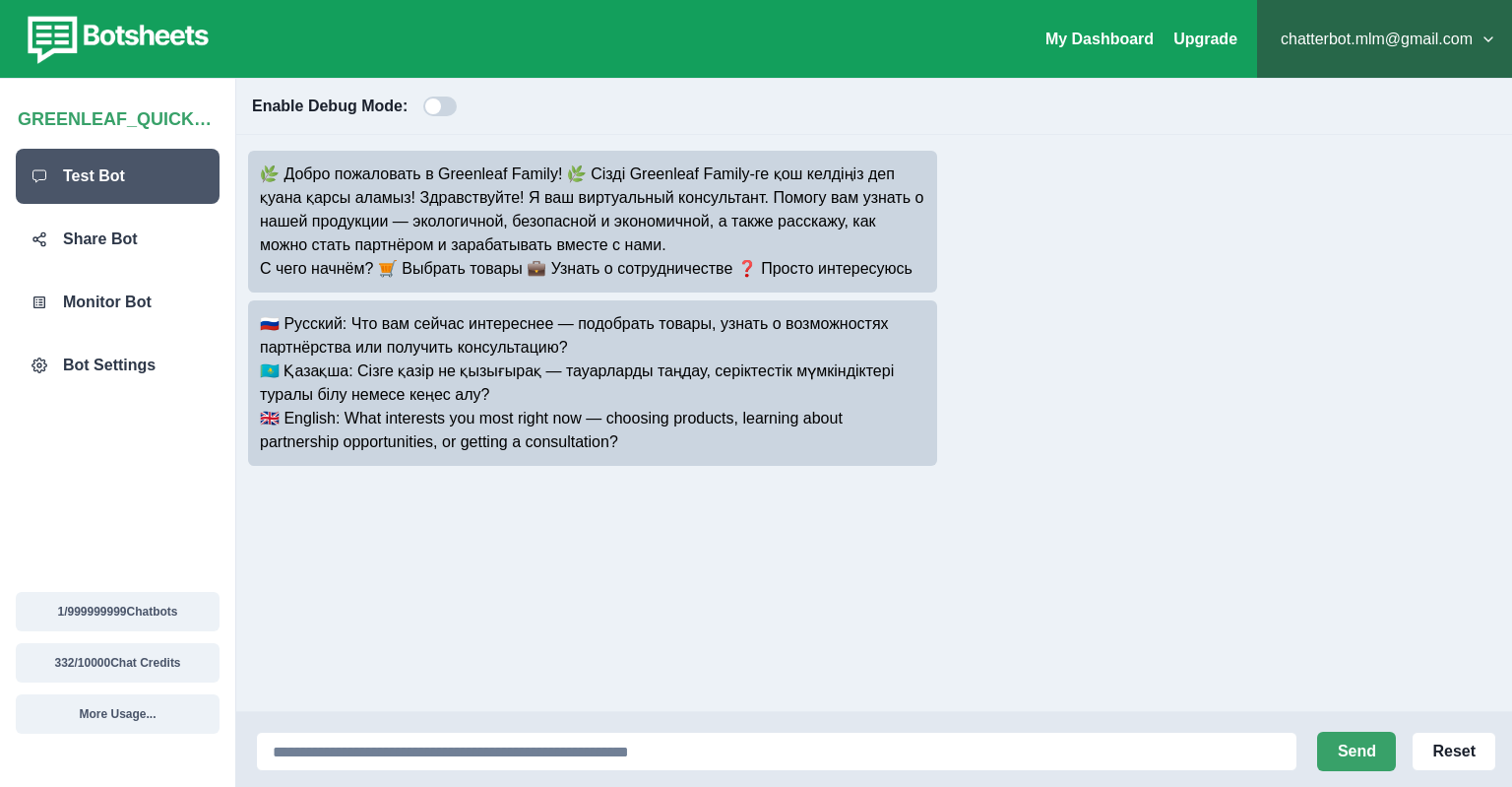 click on "🌿 Добро пожаловать в Greenleaf Family! 🌿 Сізді Greenleaf Family-ге қош келдіңіз деп қуана қарсы аламыз!
Здравствуйте! Я ваш виртуальный консультант. Помогу вам узнать о нашей продукции — экологичной, безопасной и экономичной, а также расскажу, как можно стать партнёром и зарабатывать вместе с нами.
С чего начнём?
🛒 Выбрать товары
💼 Узнать о сотрудничестве
❓ Просто интересуюсь" at bounding box center [874, 222] 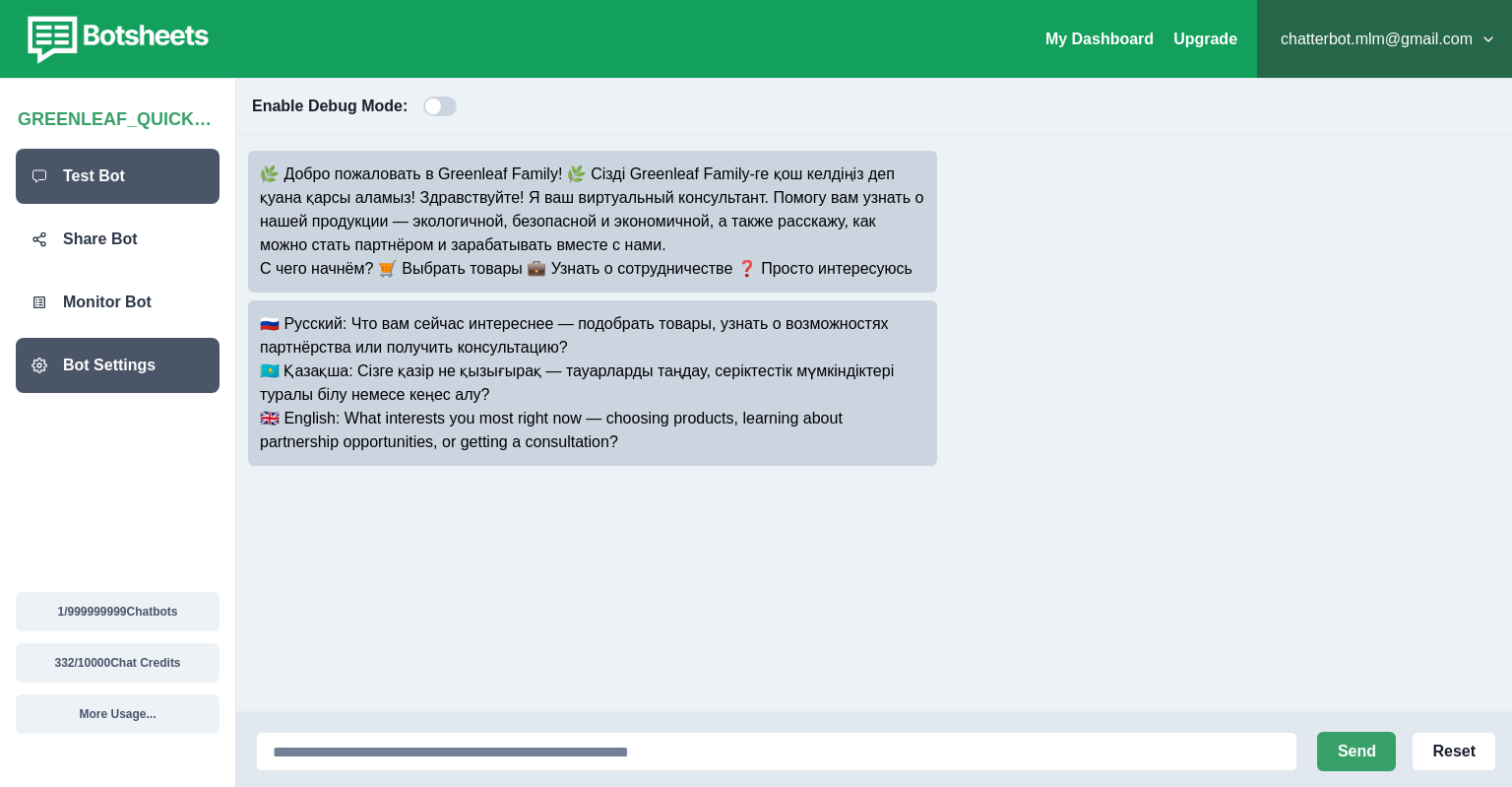 click on "Bot Settings" at bounding box center [109, 365] 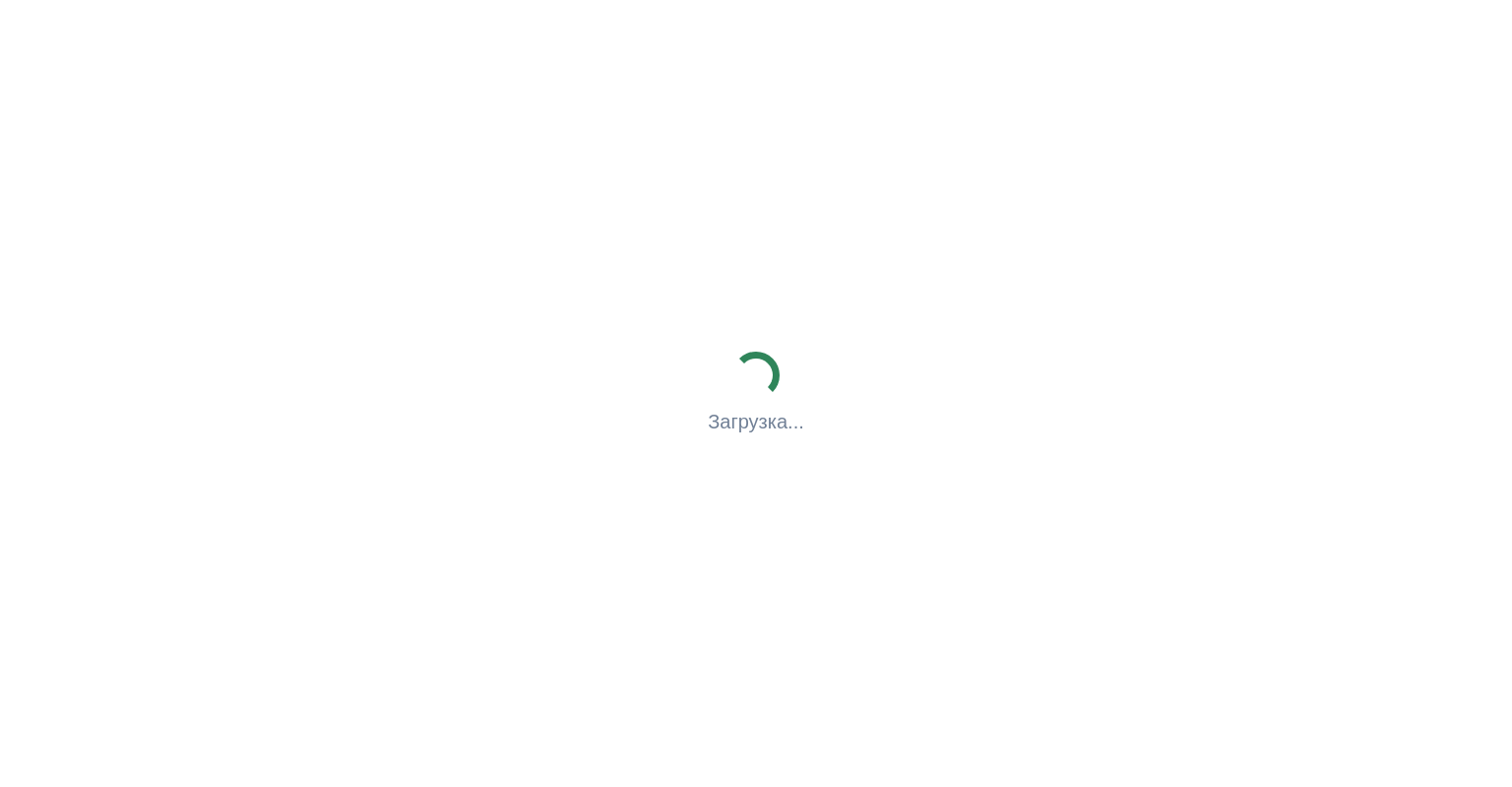 scroll, scrollTop: 0, scrollLeft: 0, axis: both 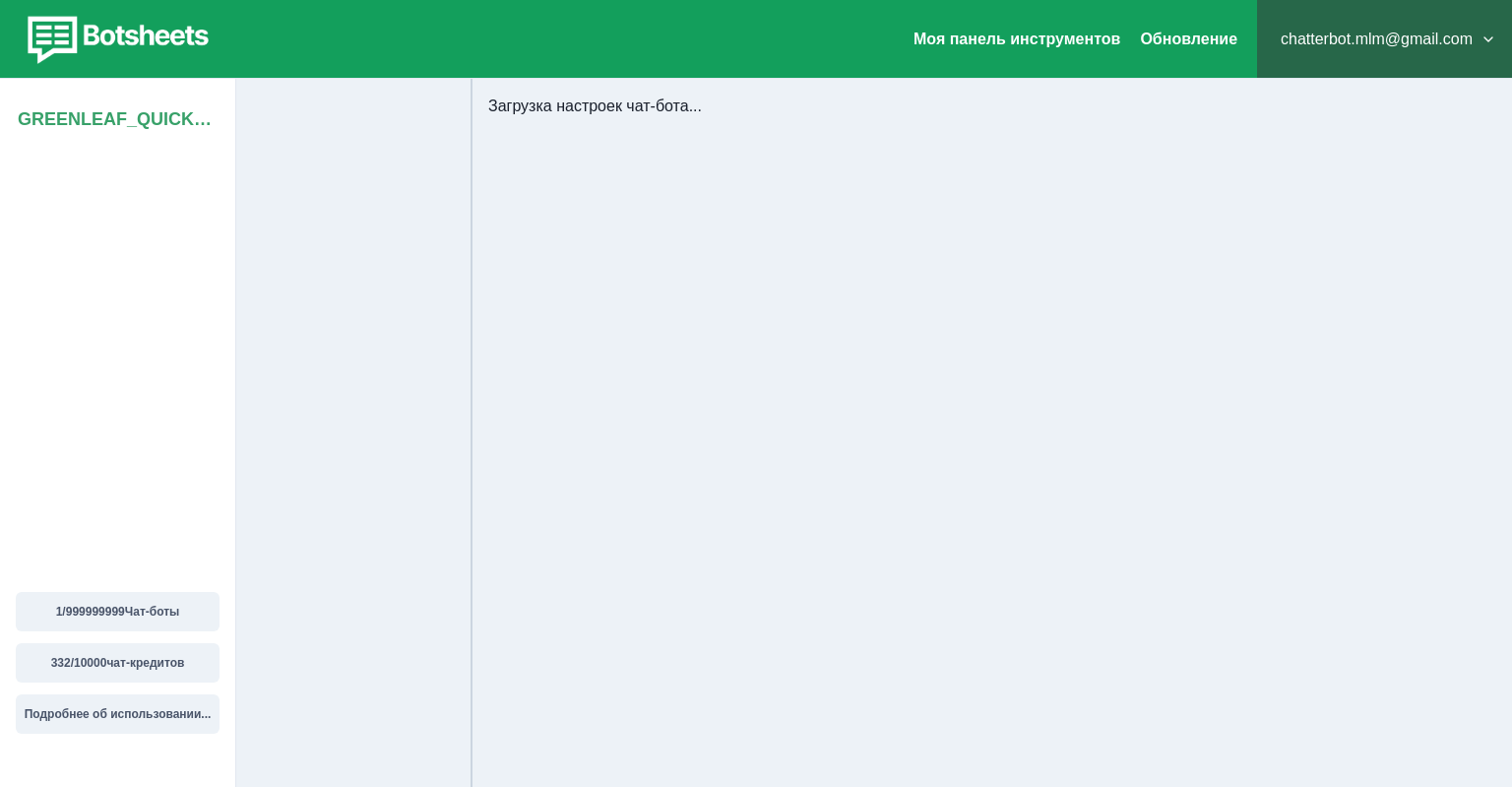 select on "**********" 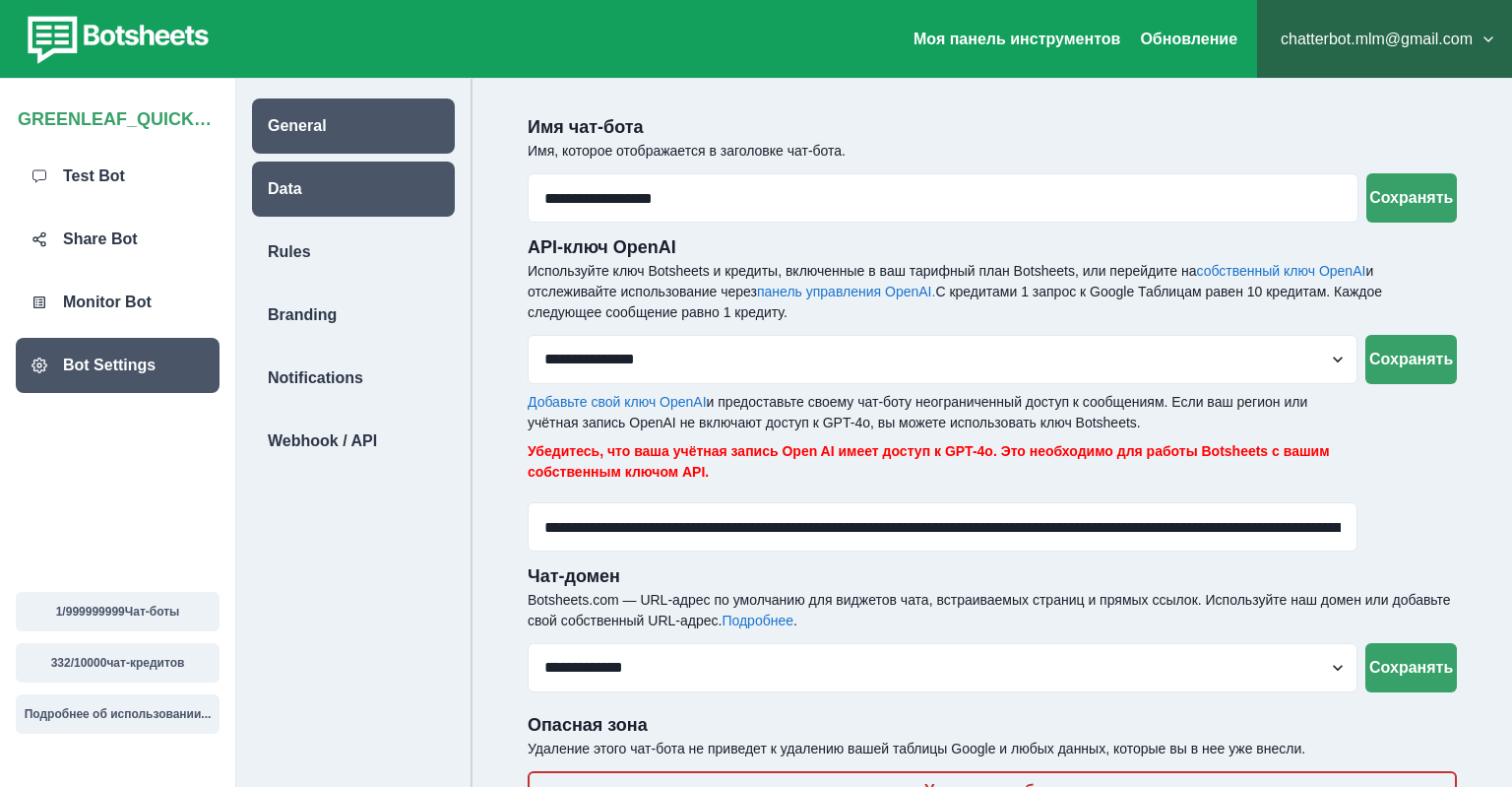 click on "Data" at bounding box center (284, 189) 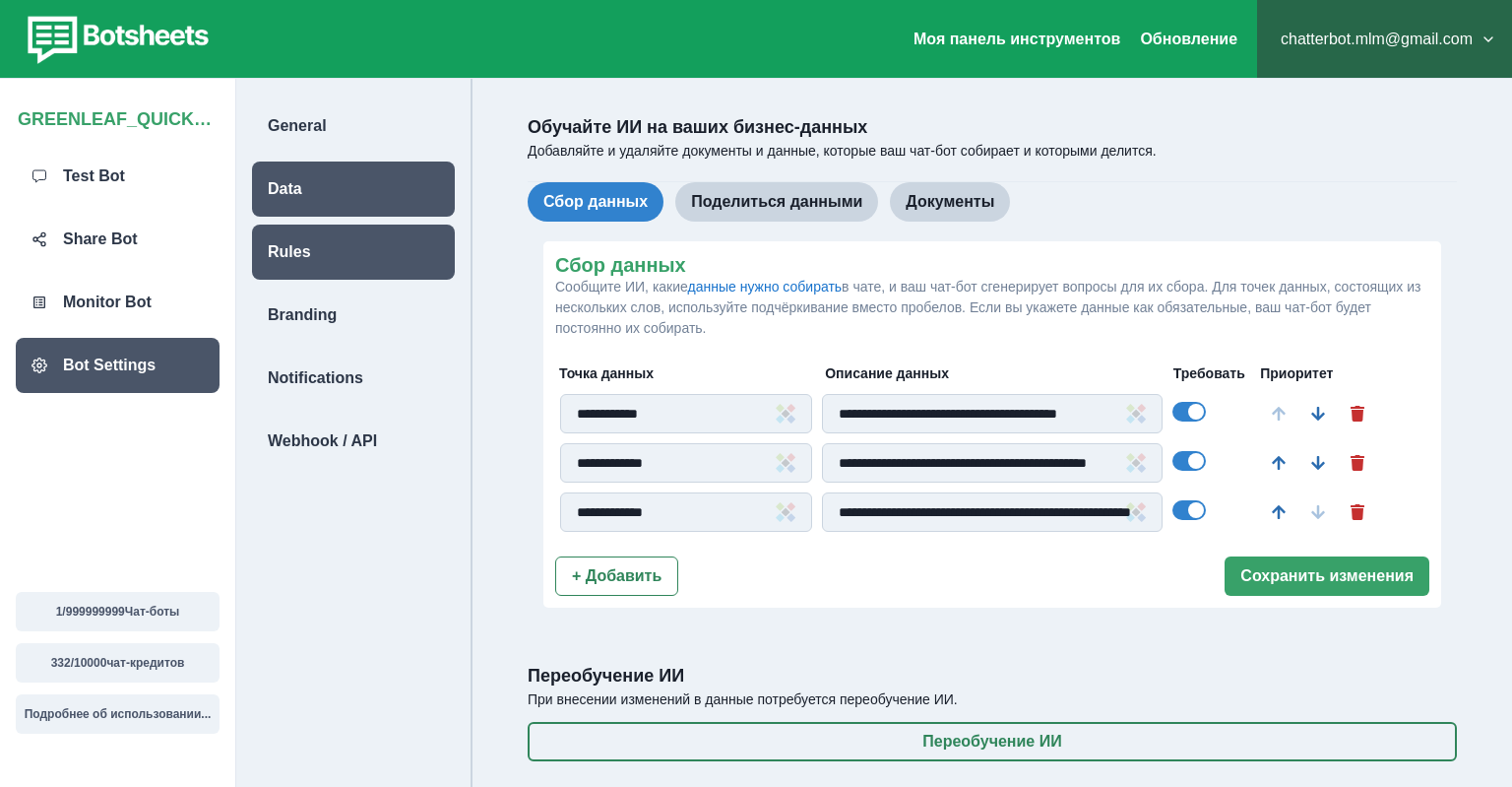 click on "Rules" at bounding box center (289, 252) 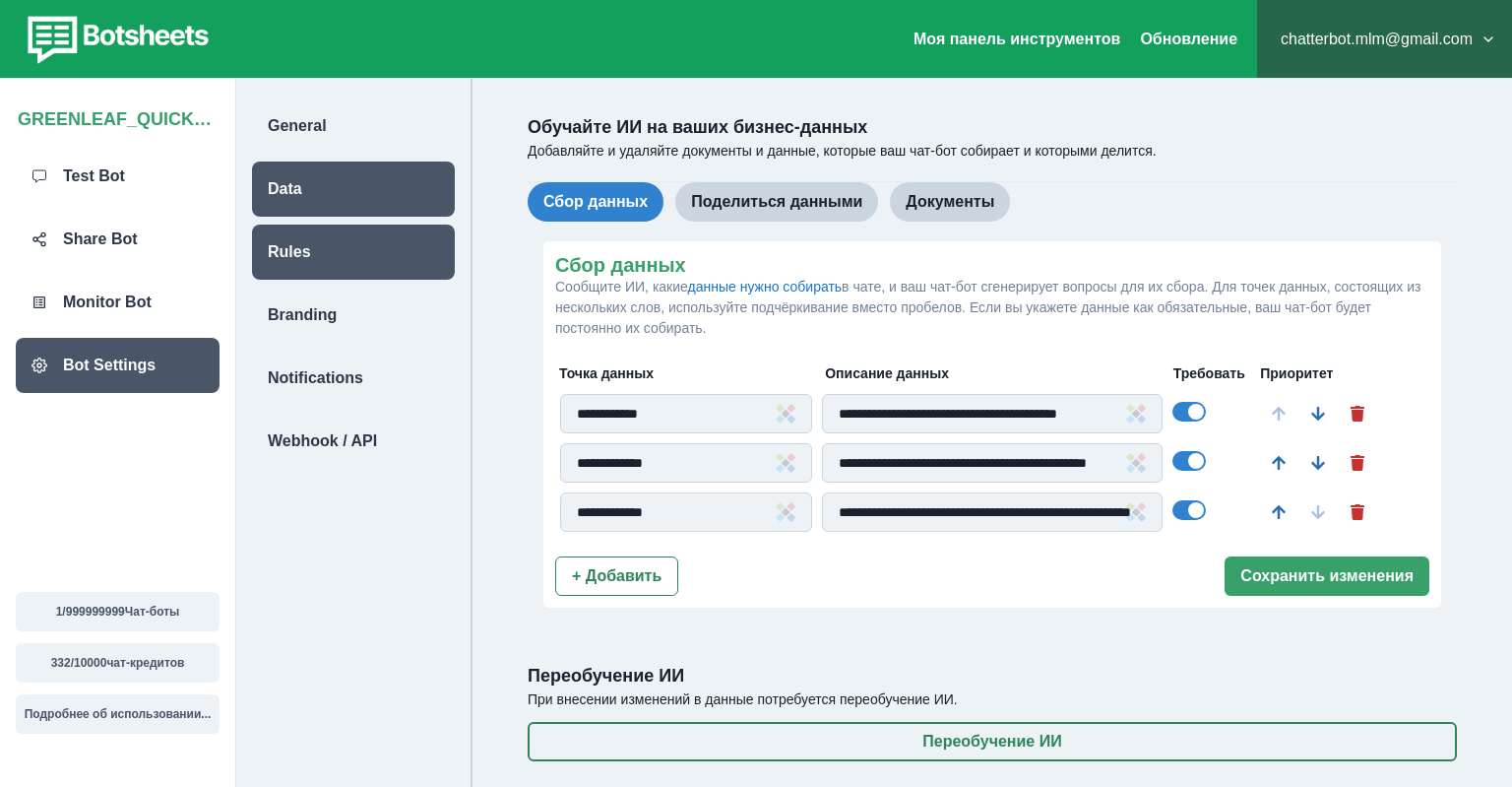 select on "***" 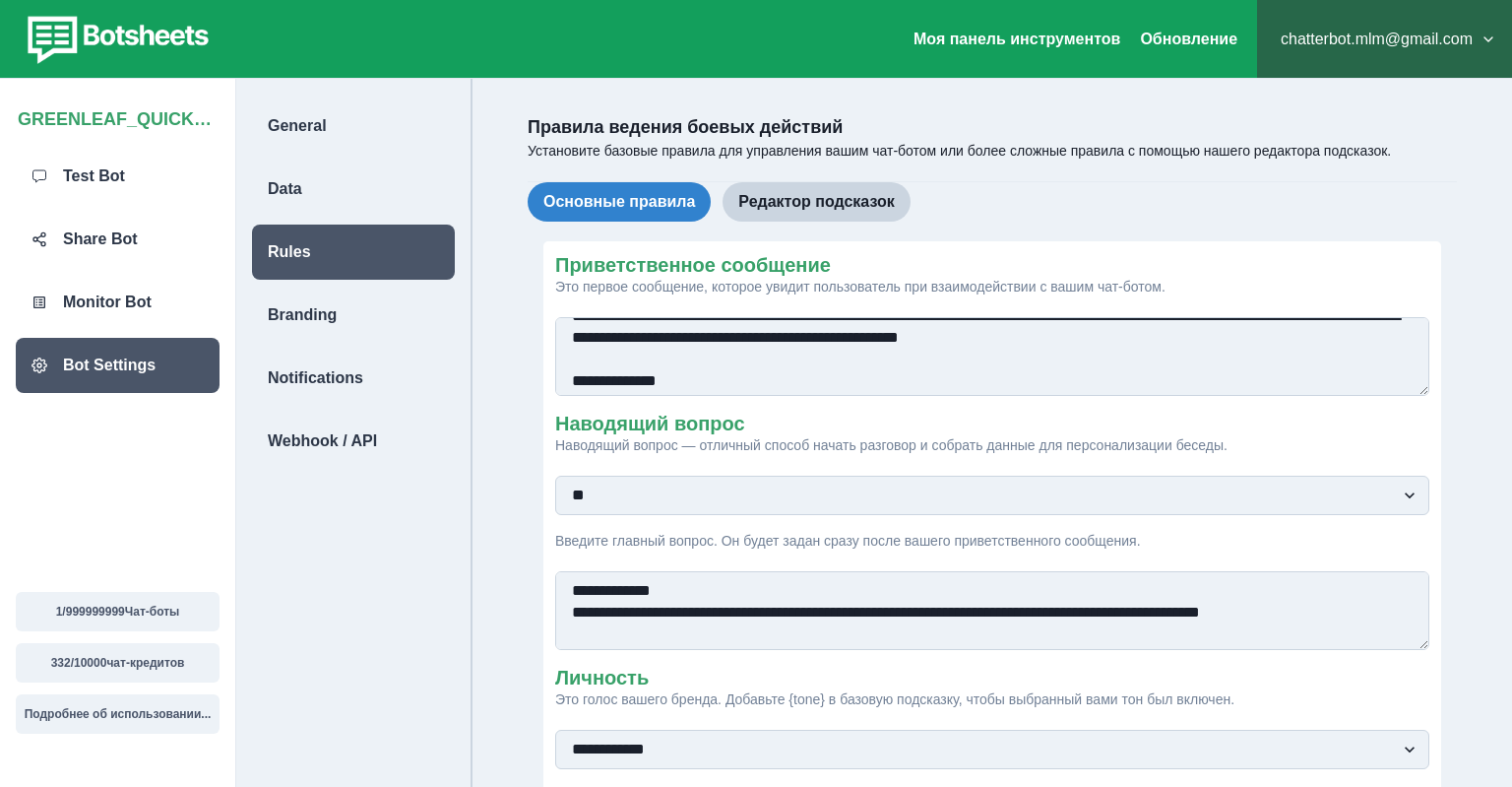 scroll, scrollTop: 111, scrollLeft: 0, axis: vertical 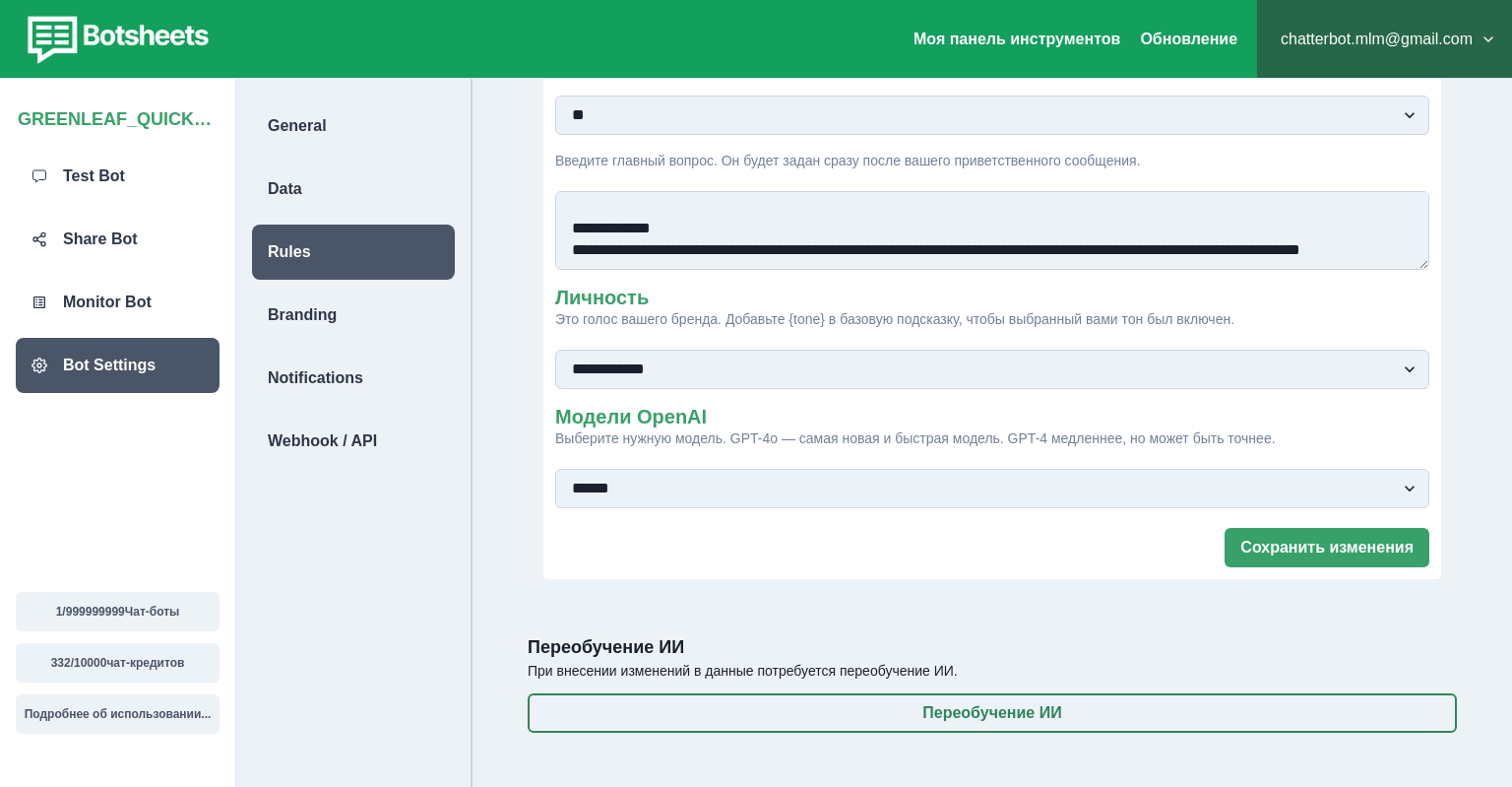 click on "**********" at bounding box center (992, 369) 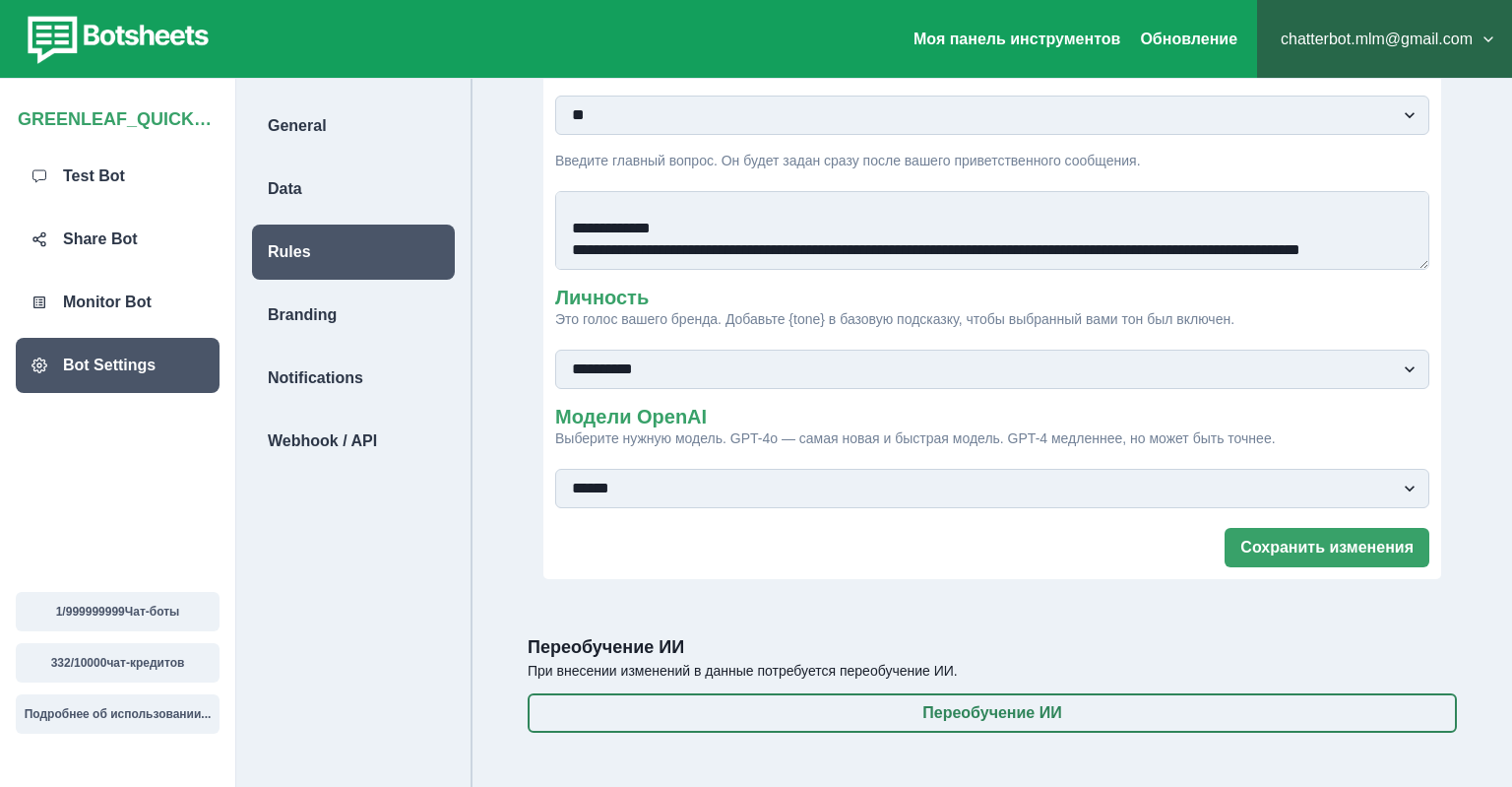 click on "**********" at bounding box center (0, 0) 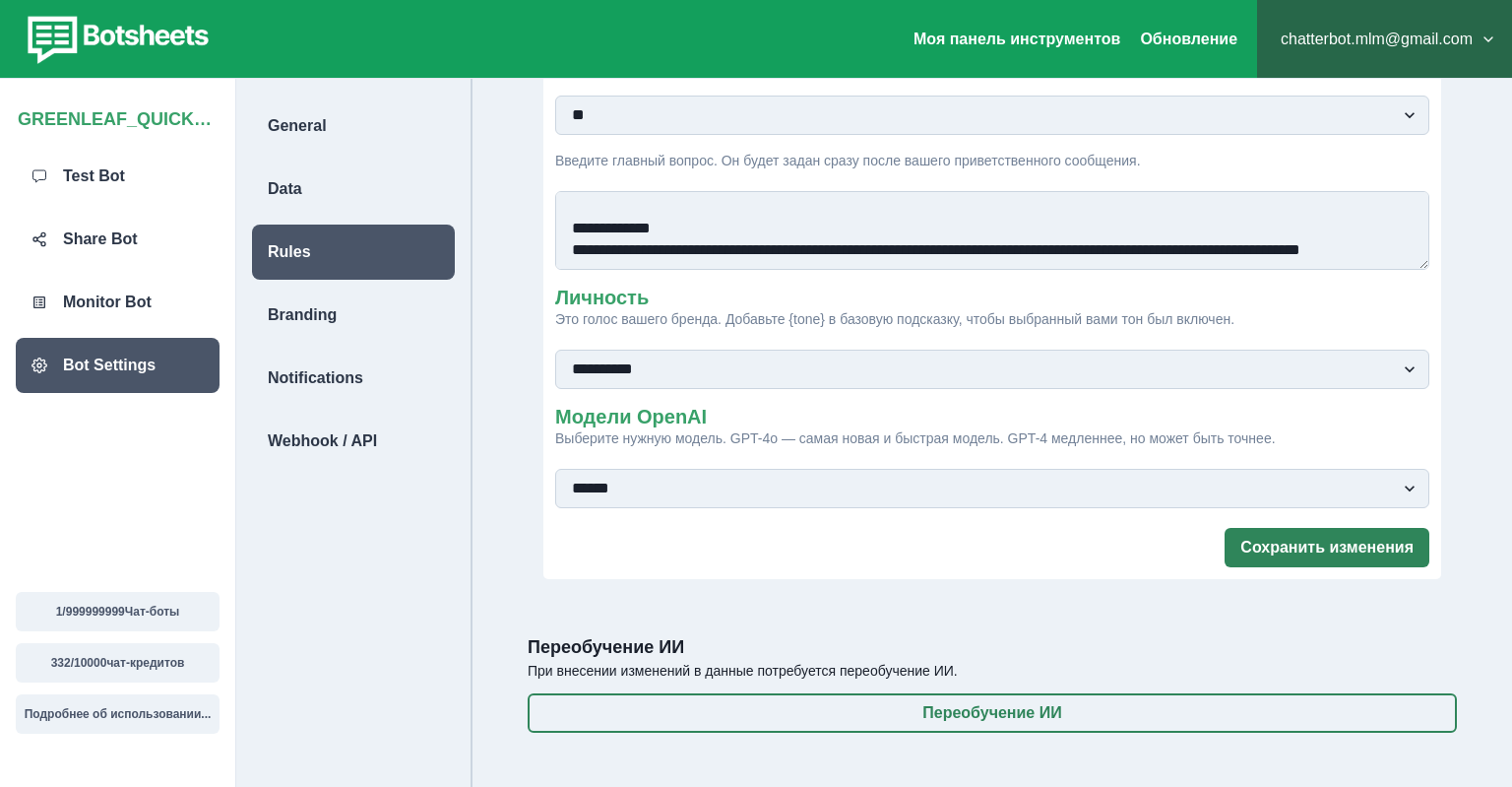 click on "Сохранить изменения" at bounding box center [1327, 548] 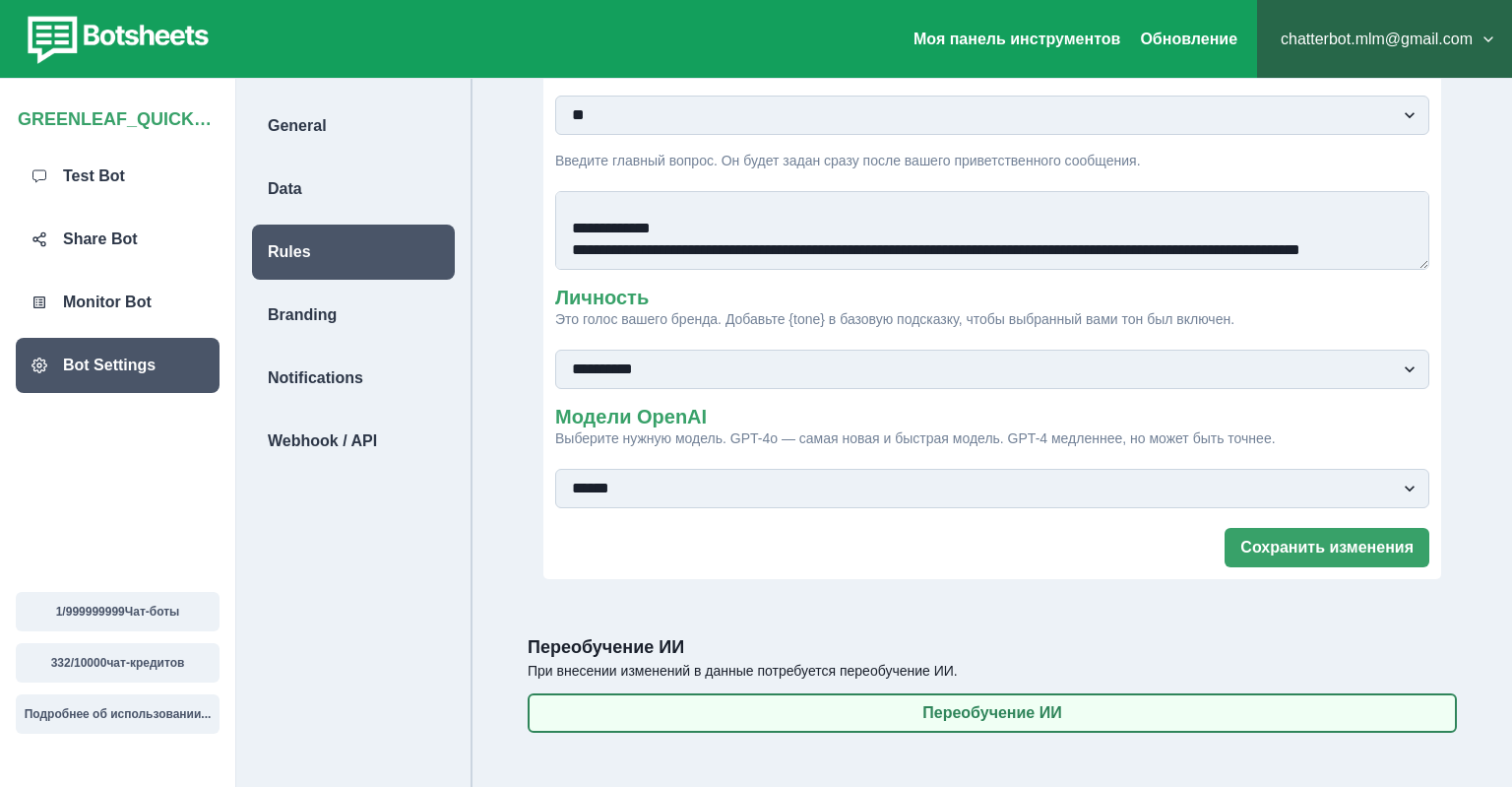 click on "Переобучение ИИ" at bounding box center (992, 713) 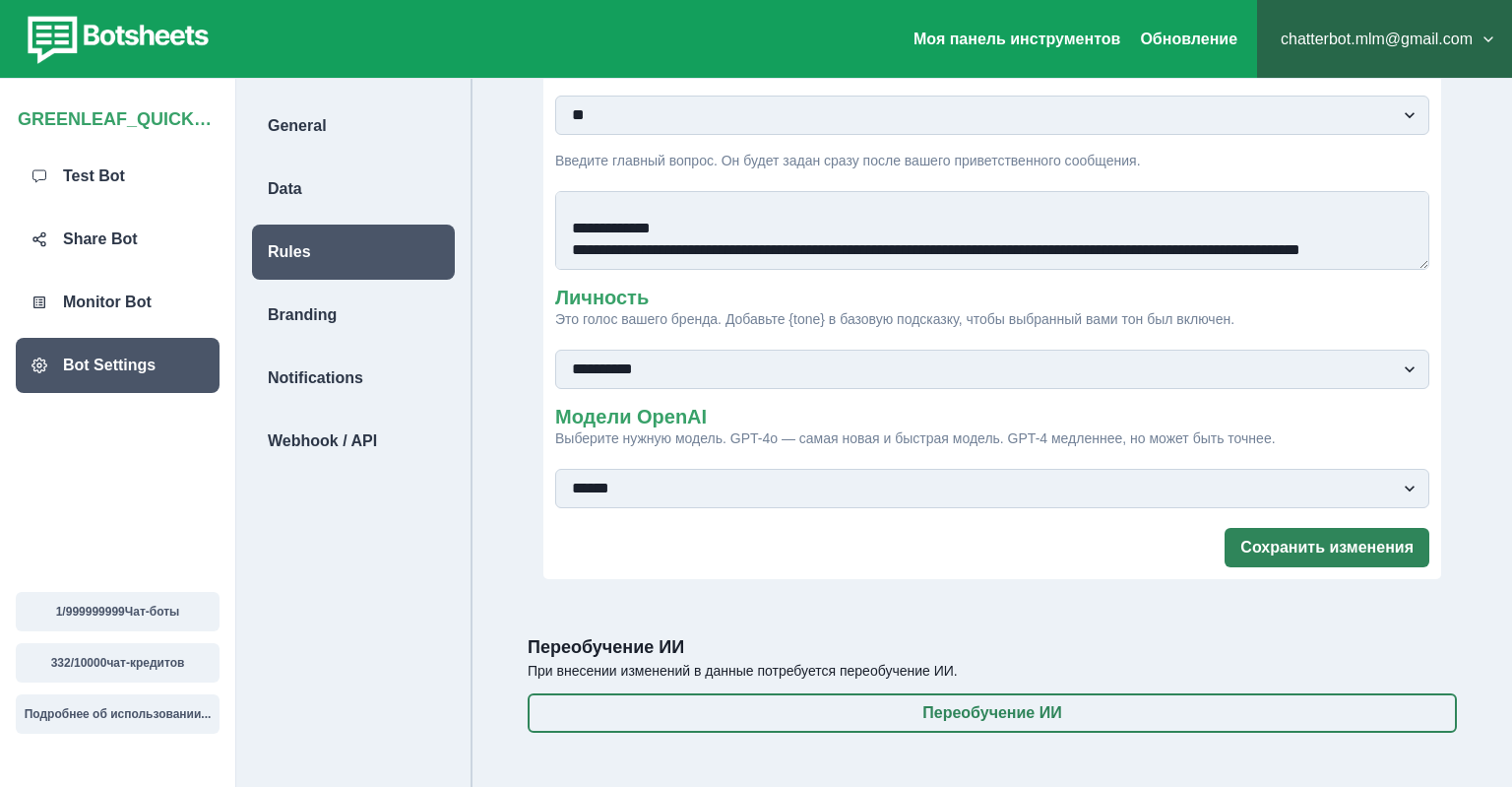 click on "Сохранить изменения" at bounding box center [1327, 548] 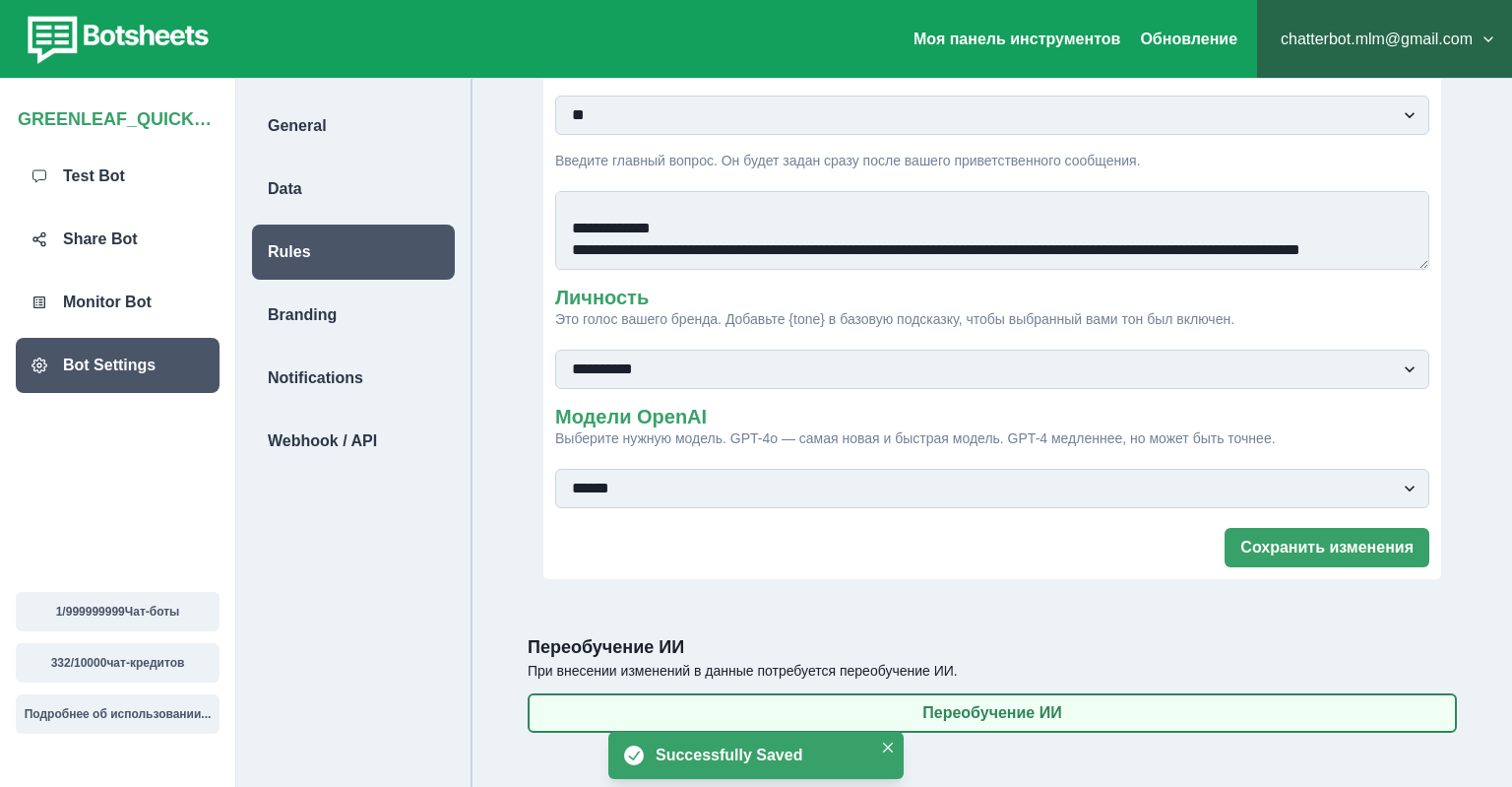 click on "Переобучение ИИ" at bounding box center (992, 713) 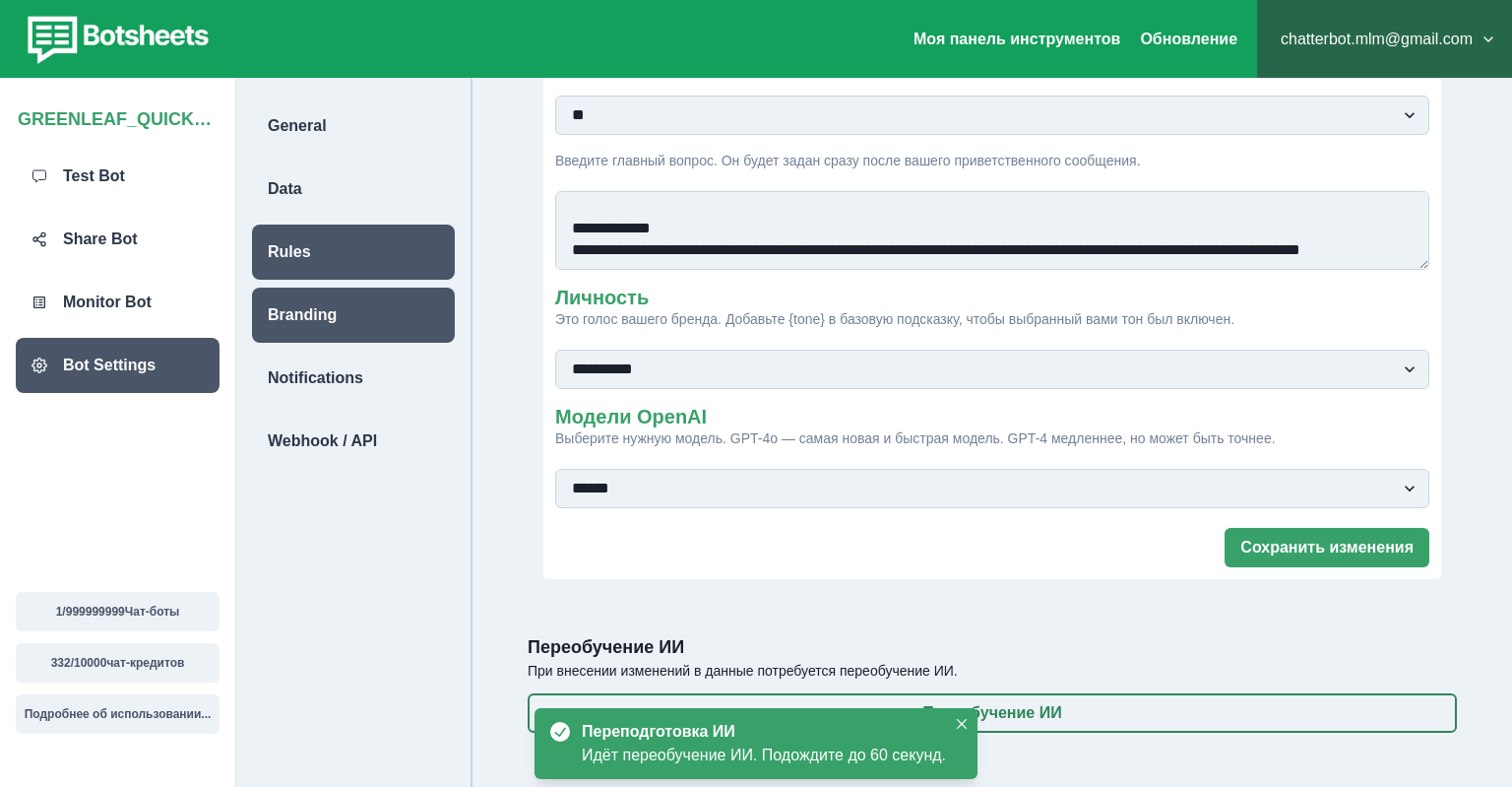 click on "Branding" at bounding box center [302, 315] 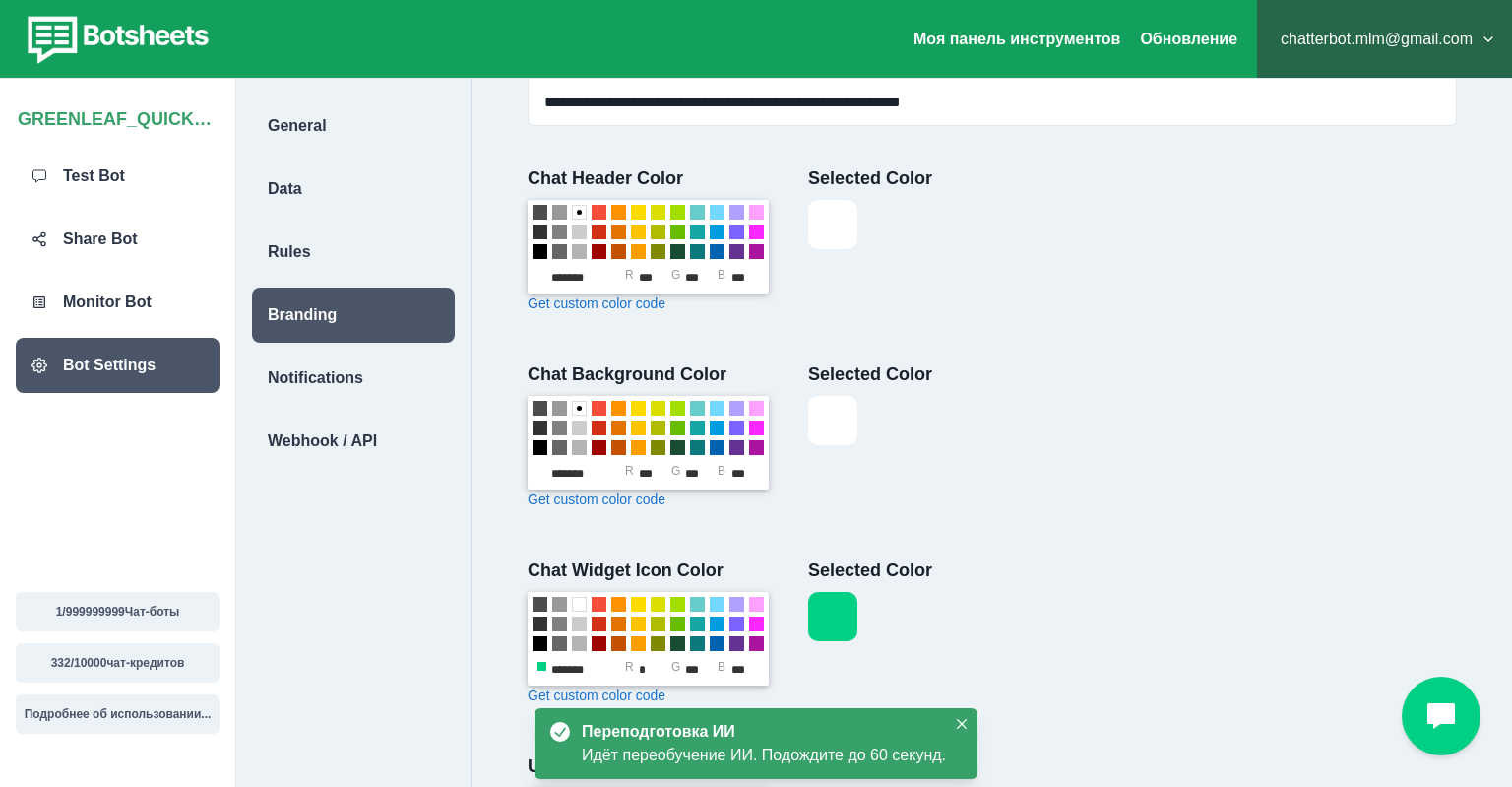 scroll, scrollTop: 0, scrollLeft: 0, axis: both 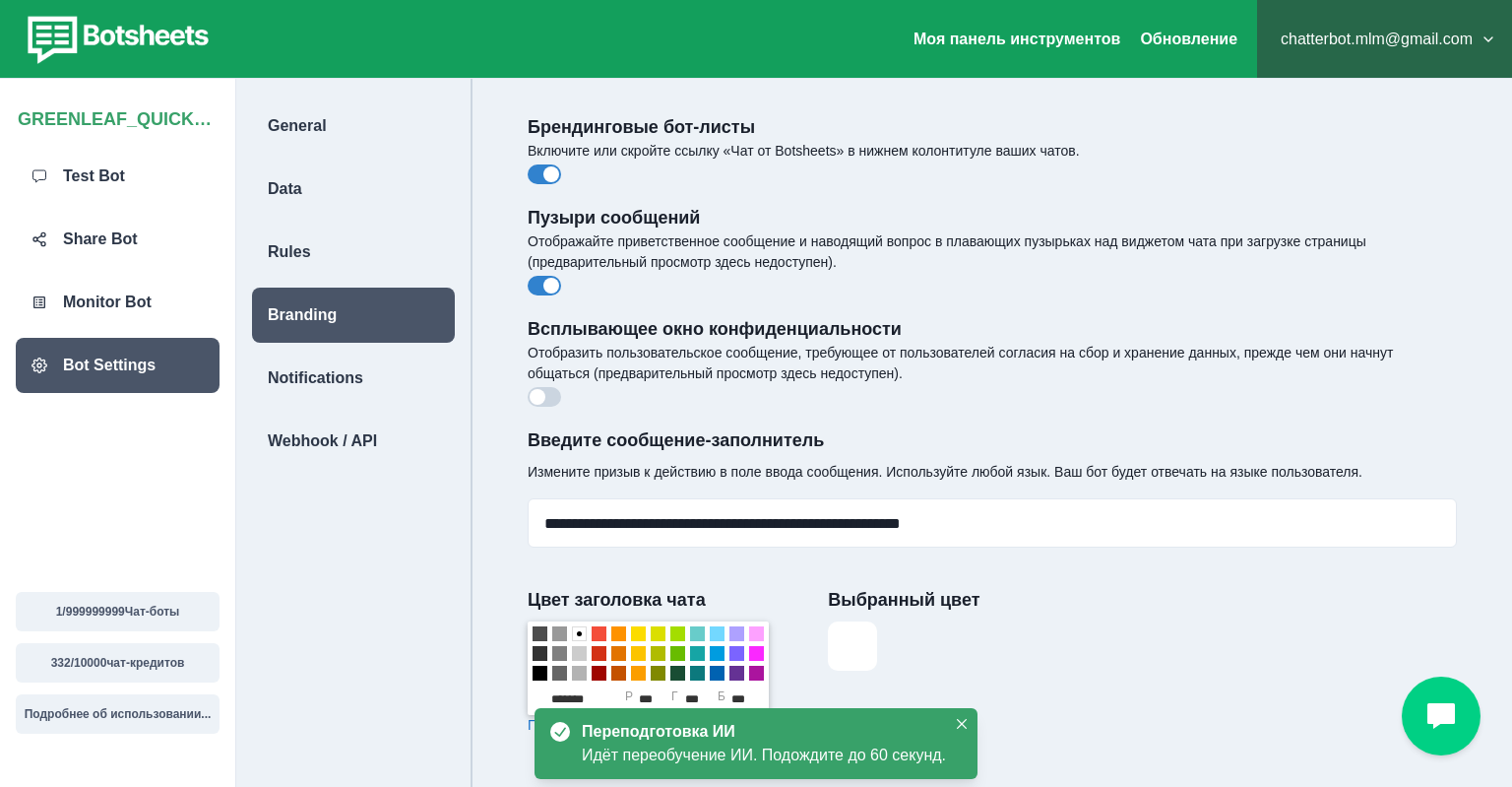 click at bounding box center [544, 397] 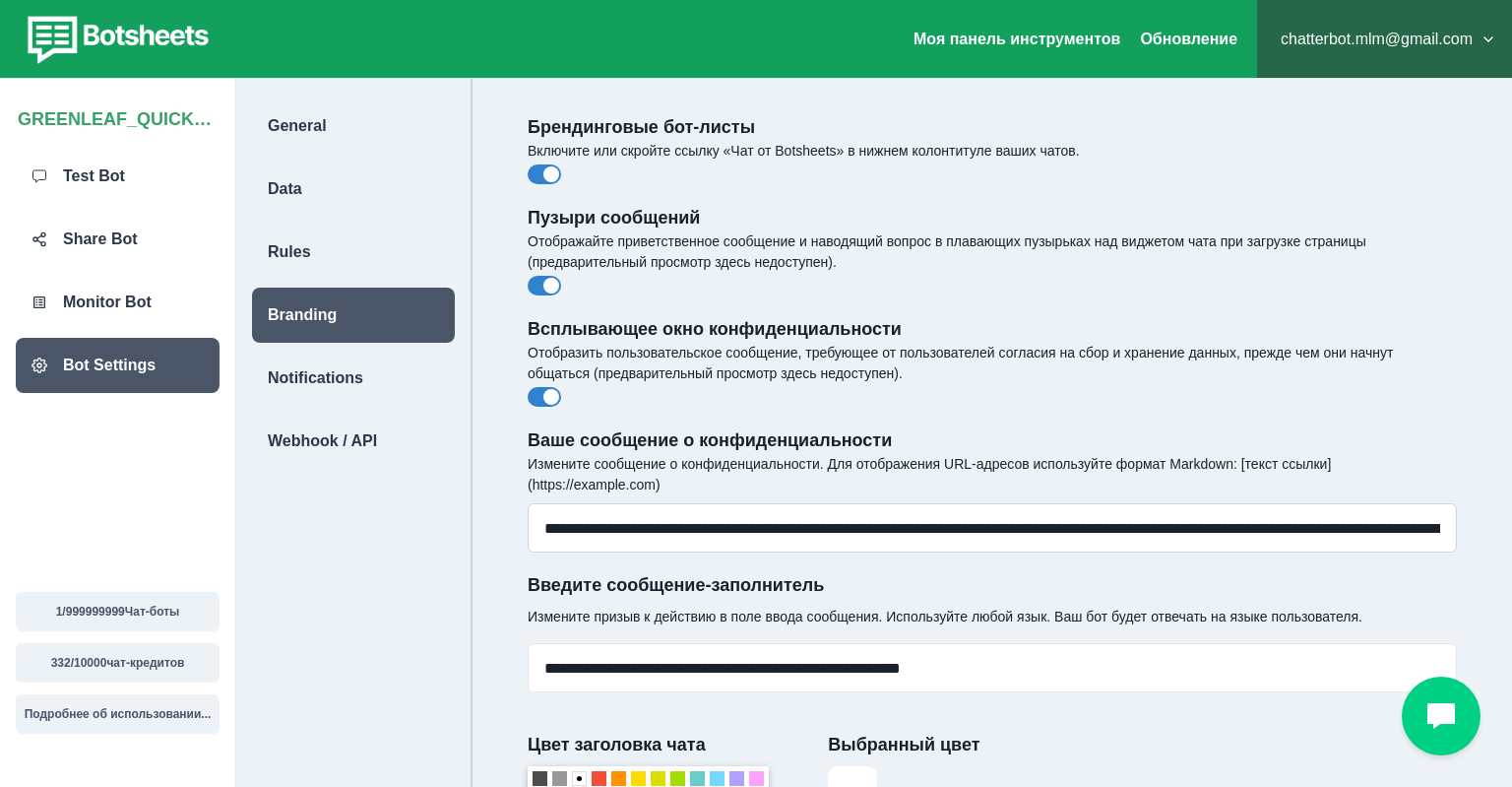 click on "**********" at bounding box center [992, 528] 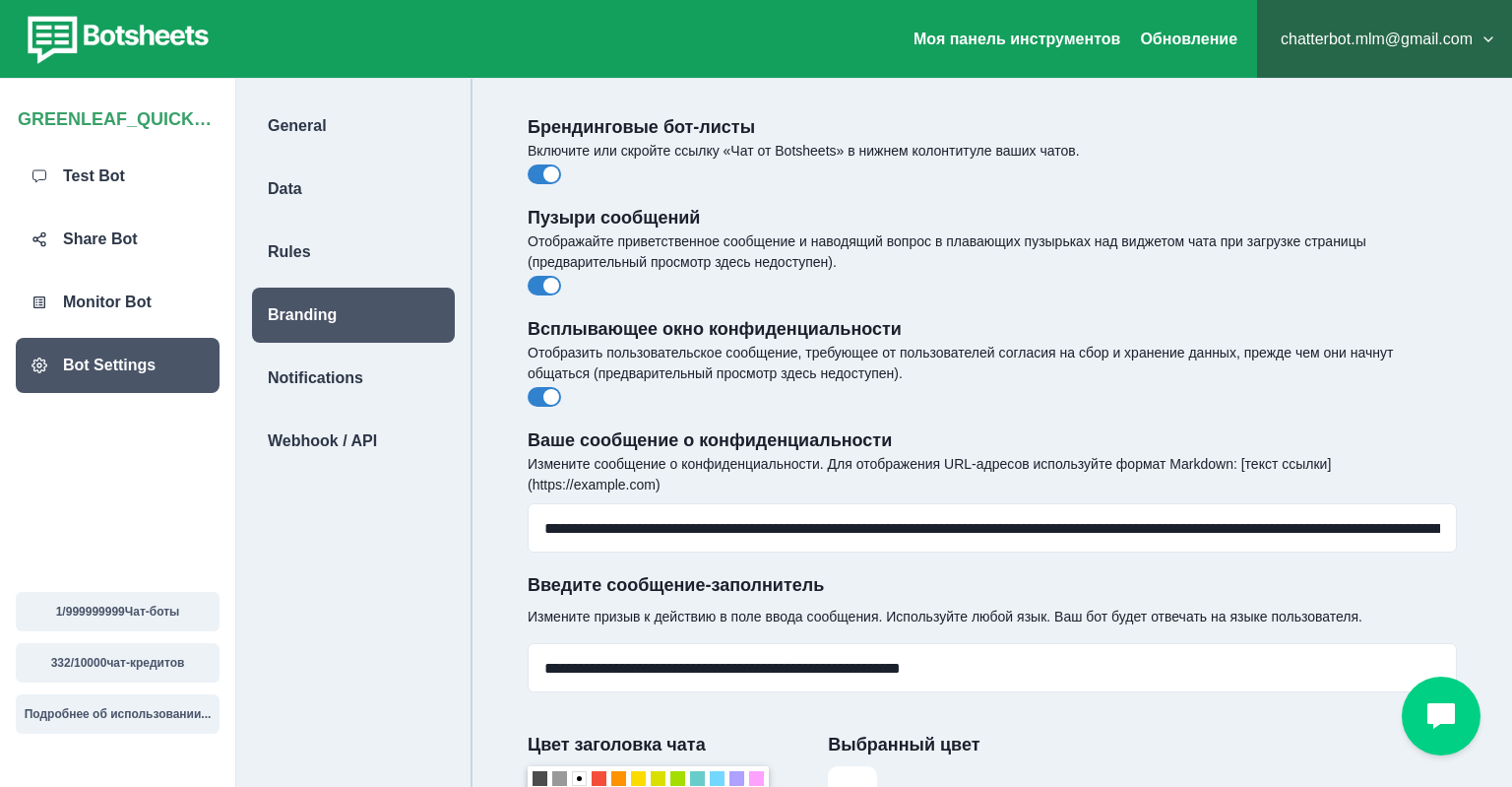 paste on "**********" 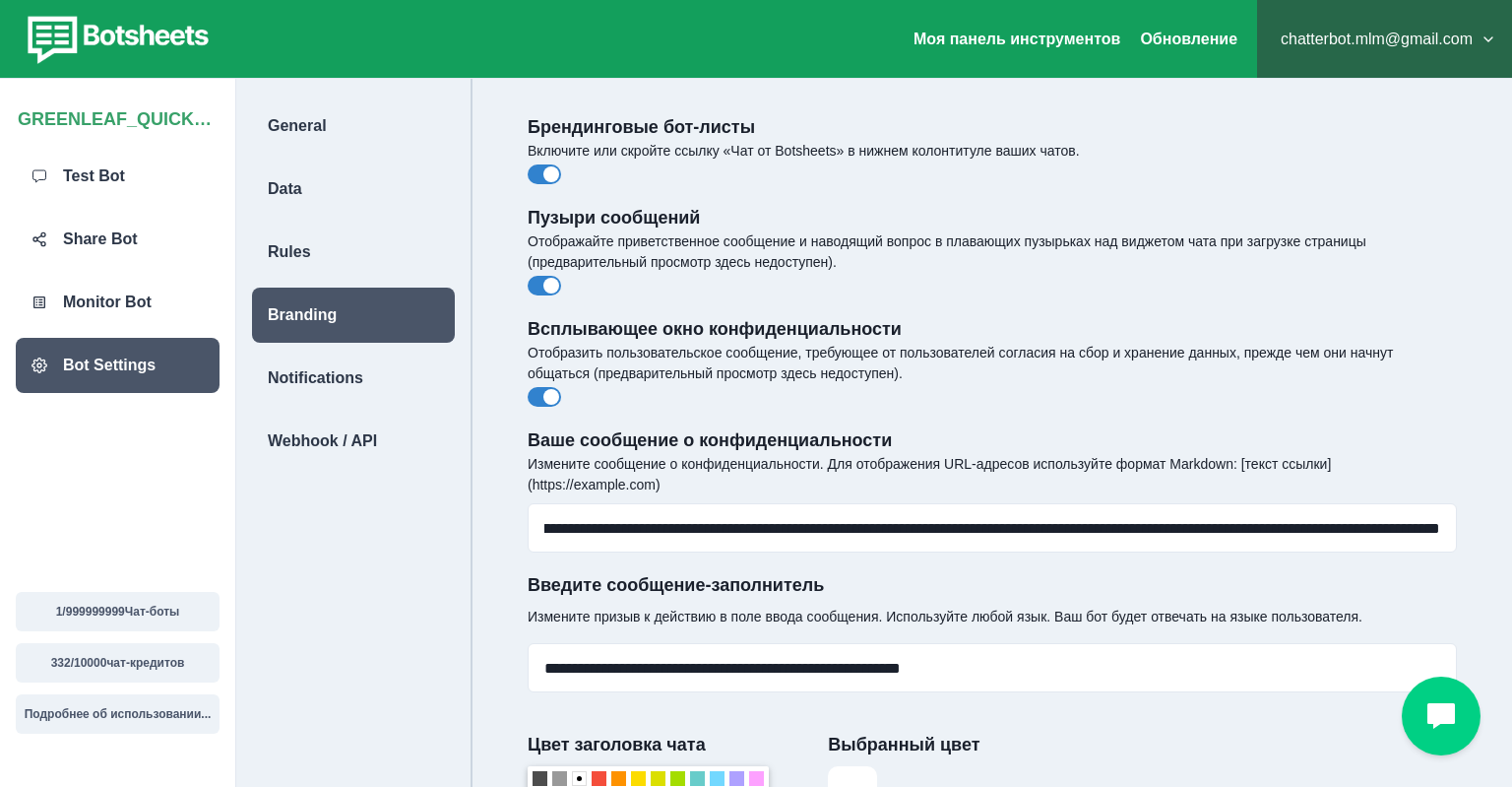 scroll, scrollTop: 103, scrollLeft: 0, axis: vertical 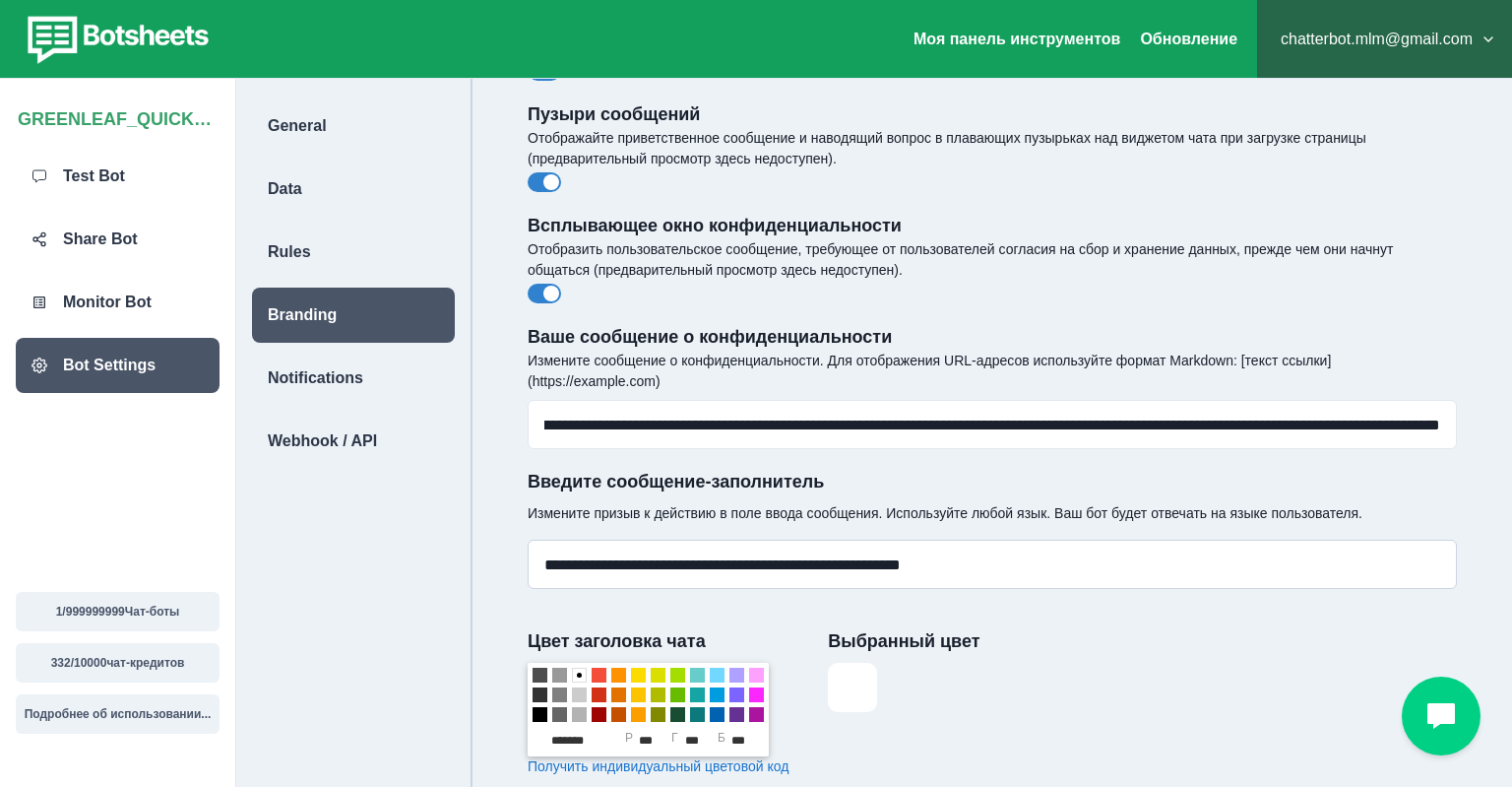 type on "**********" 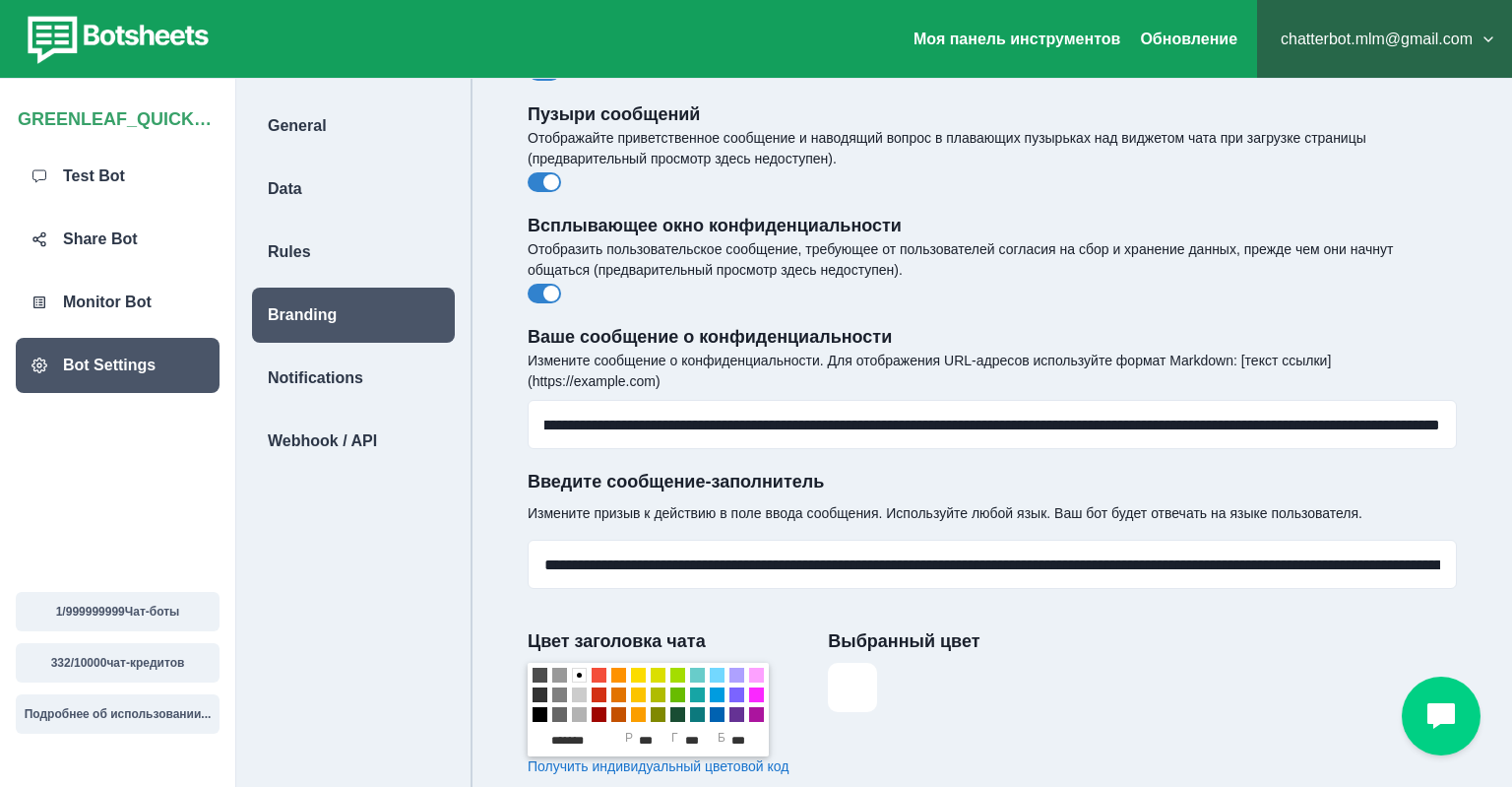 scroll, scrollTop: 0, scrollLeft: 931, axis: horizontal 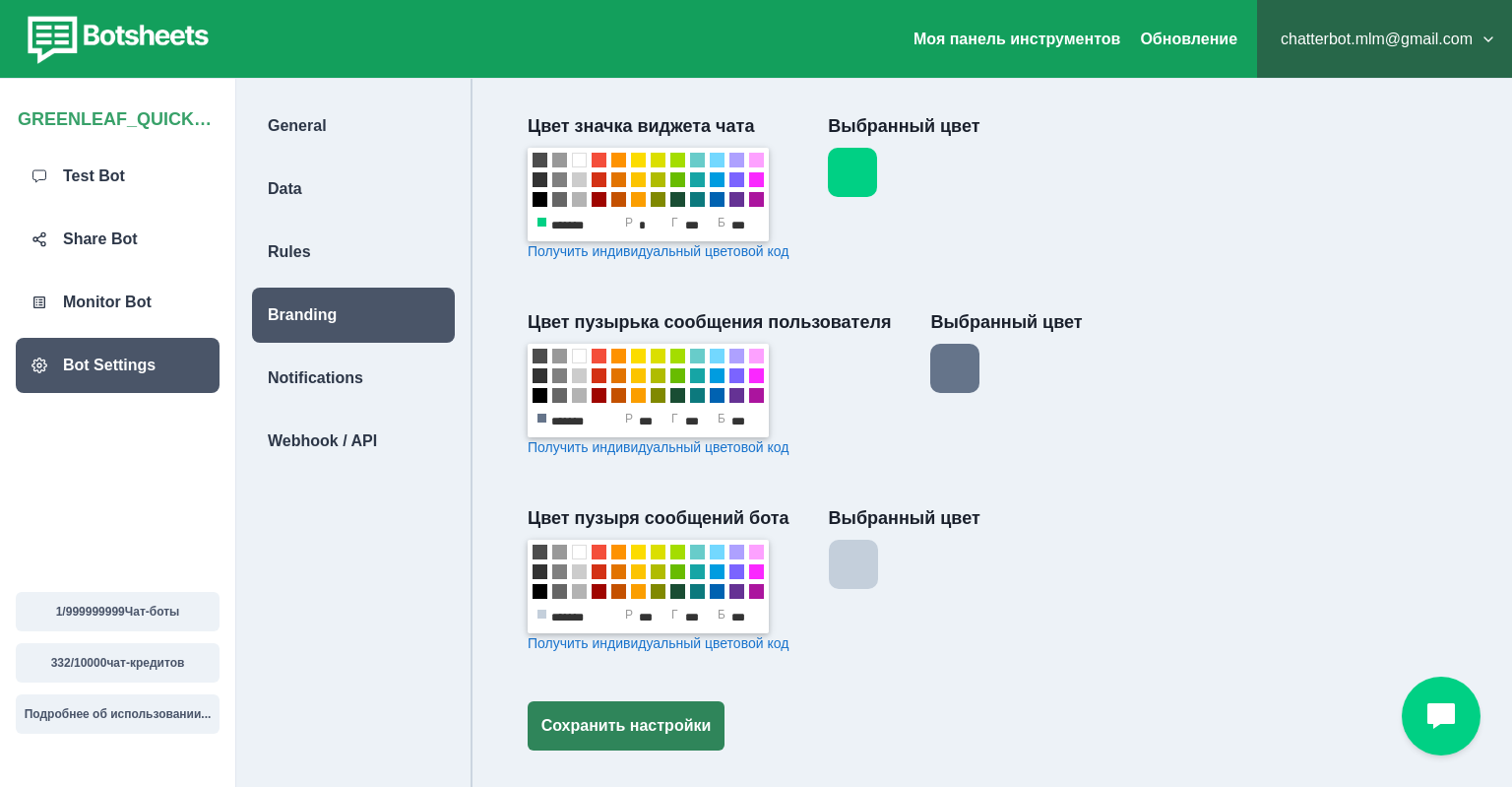 type on "**********" 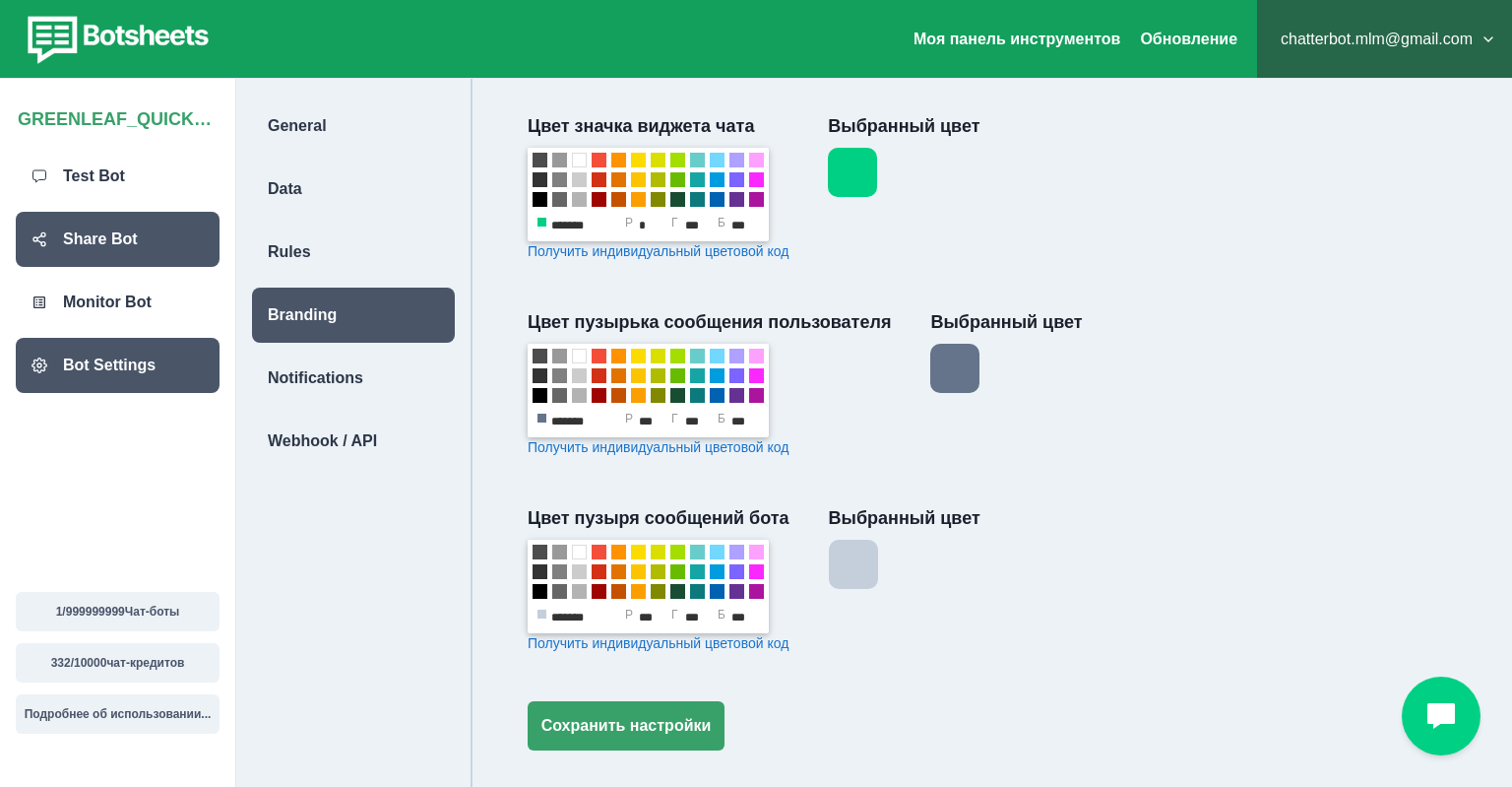 click on "Share Bot" at bounding box center [100, 239] 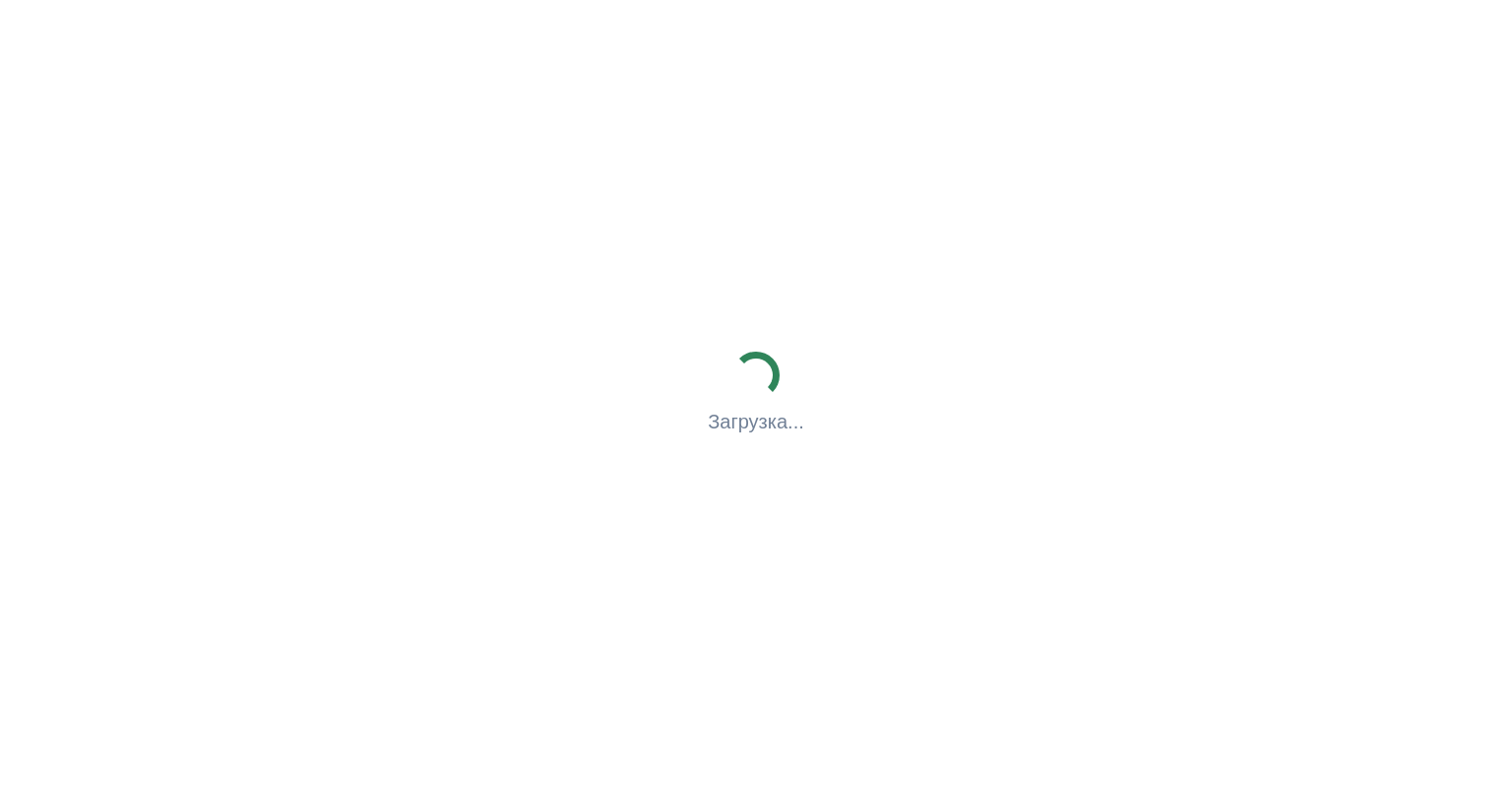 scroll, scrollTop: 0, scrollLeft: 0, axis: both 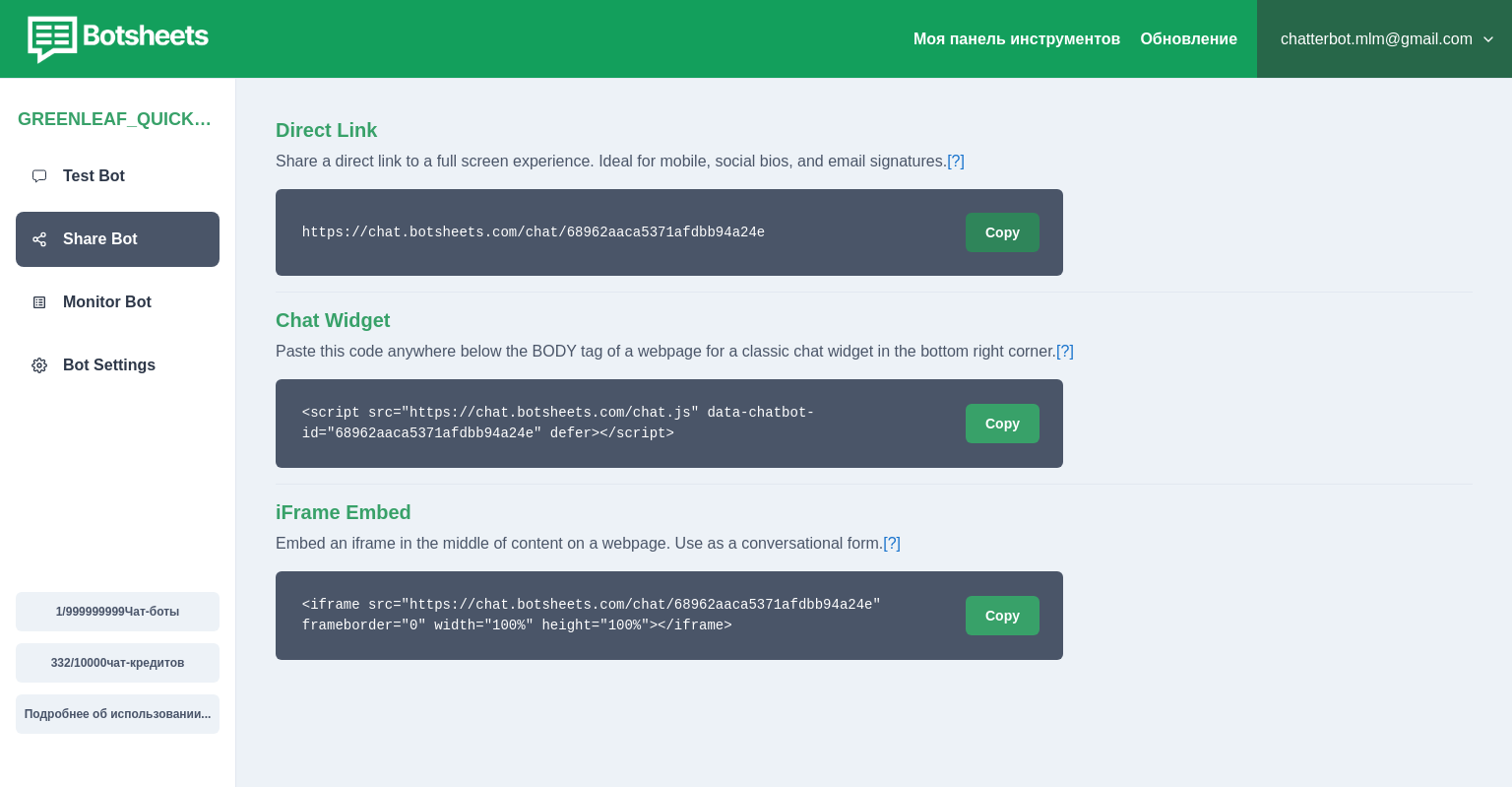 click on "Copy" at bounding box center [1002, 232] 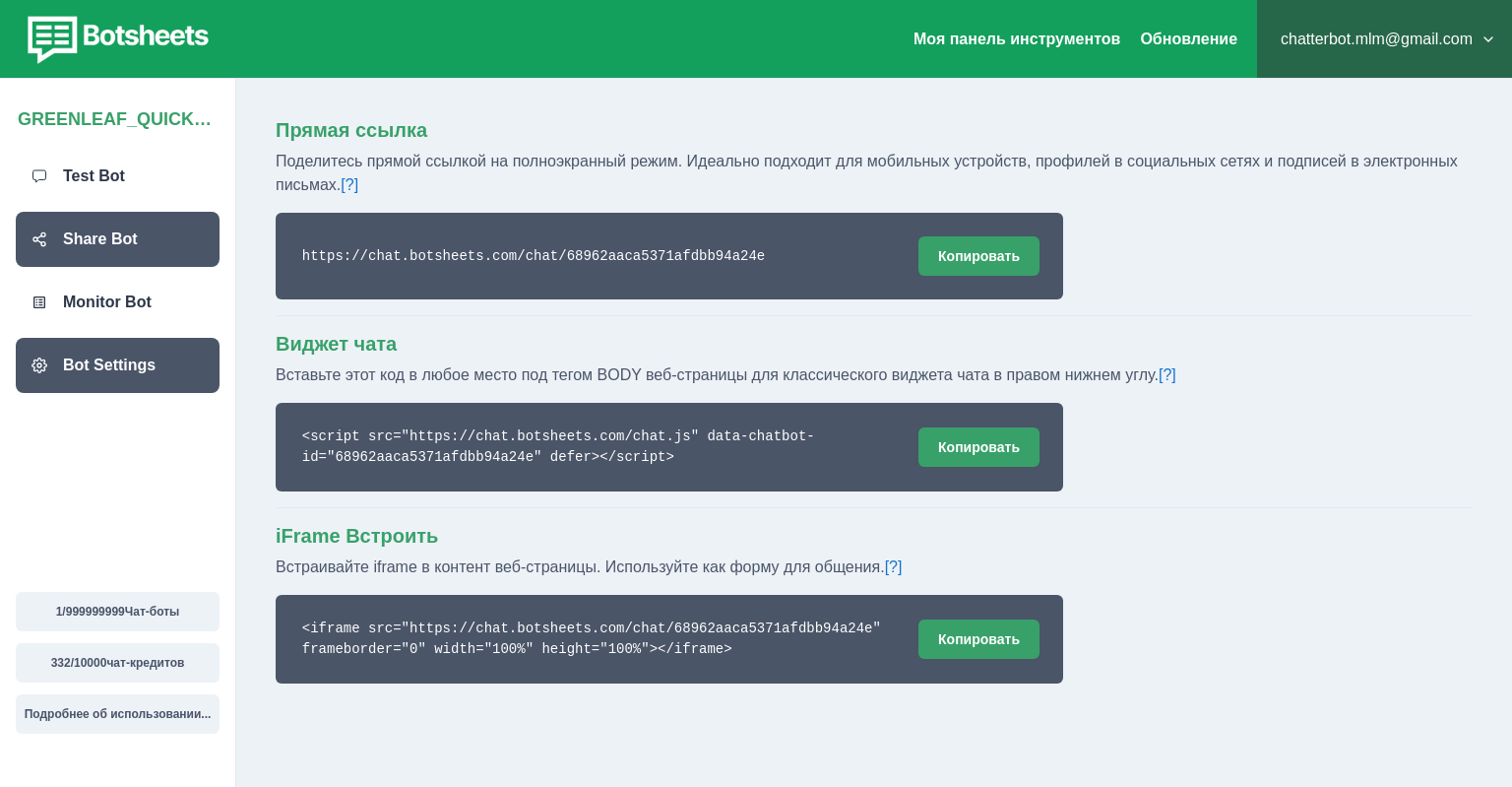 click on "Bot Settings" at bounding box center (109, 365) 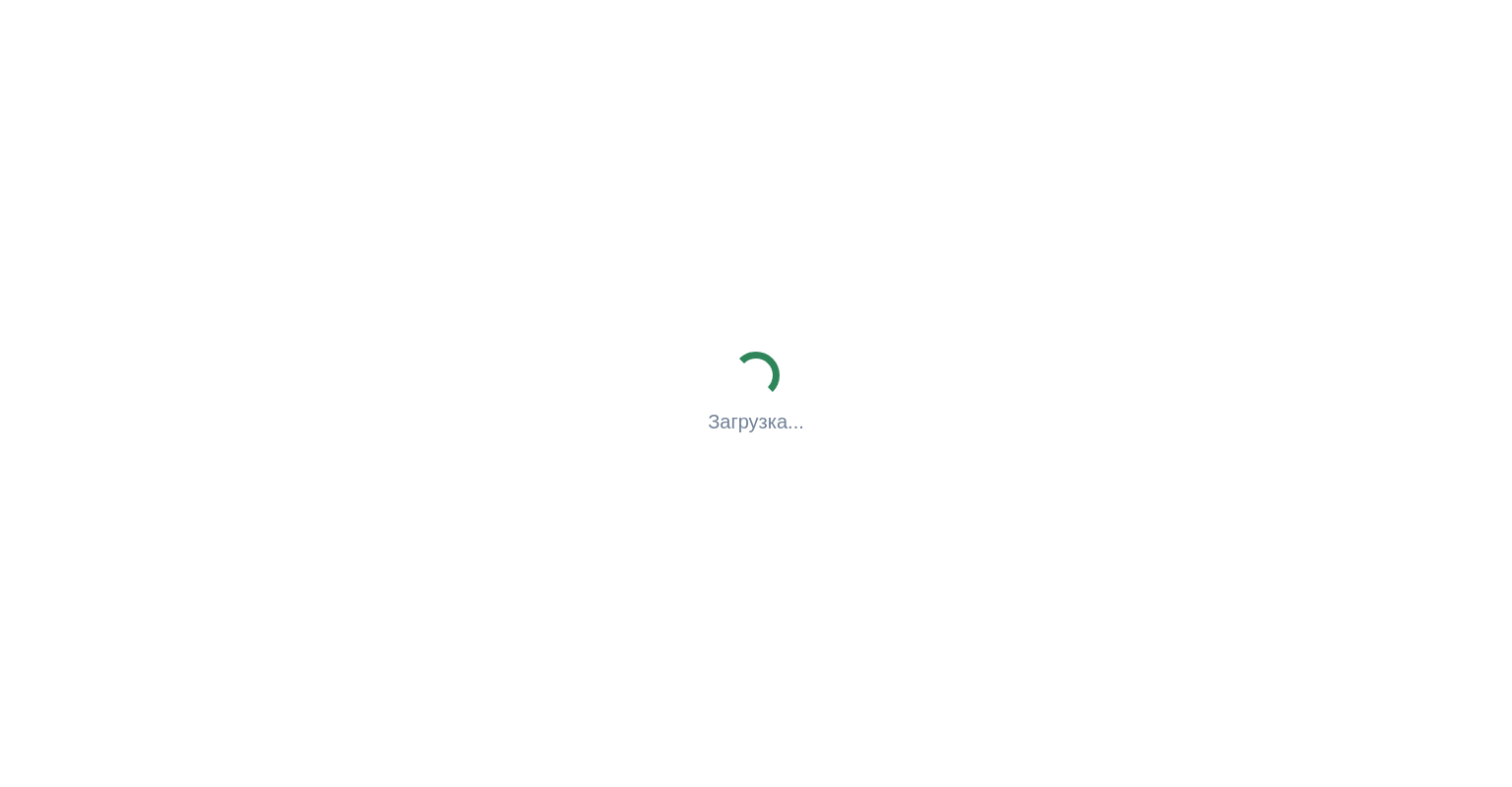 scroll, scrollTop: 0, scrollLeft: 0, axis: both 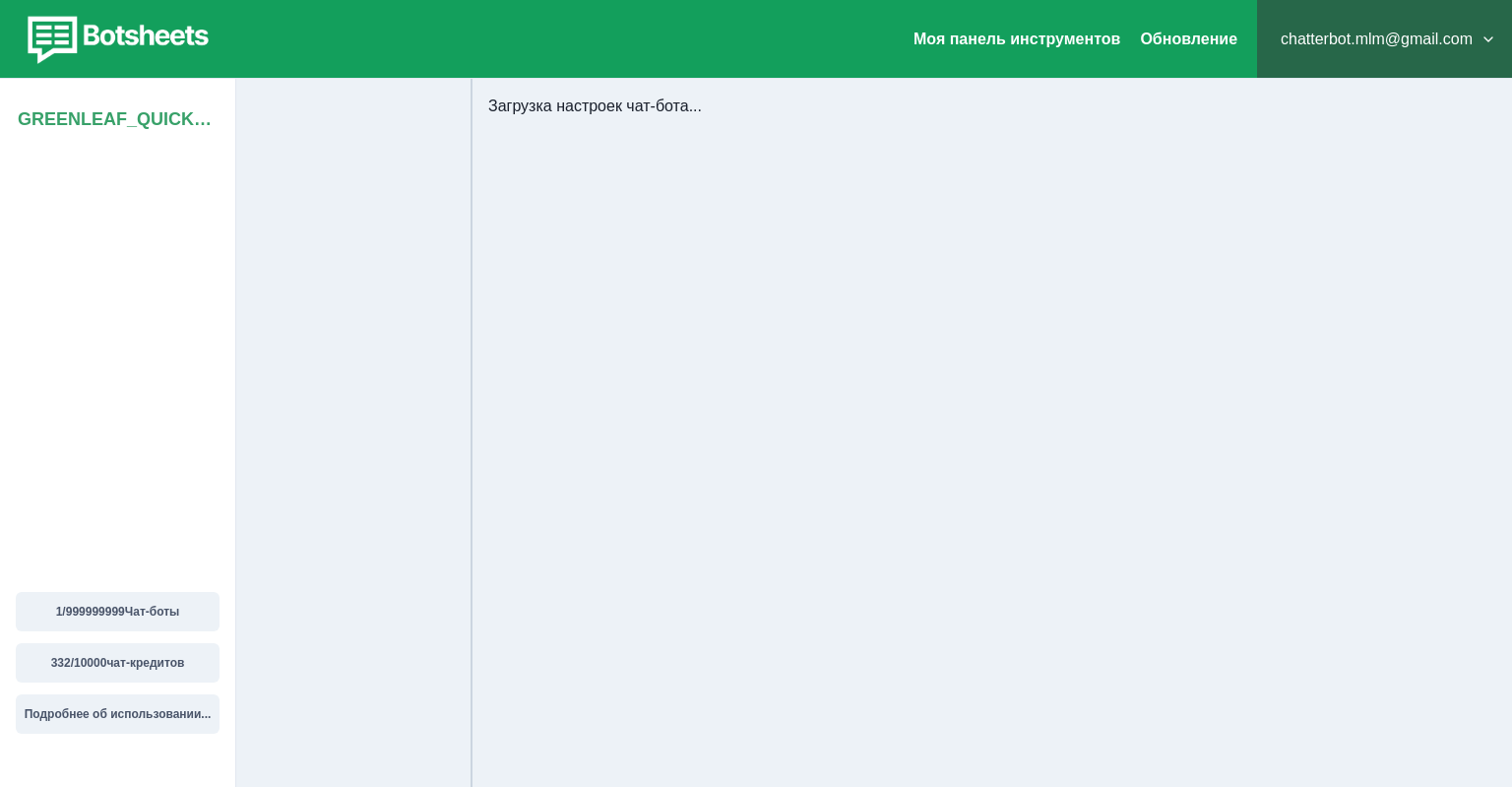 select on "**********" 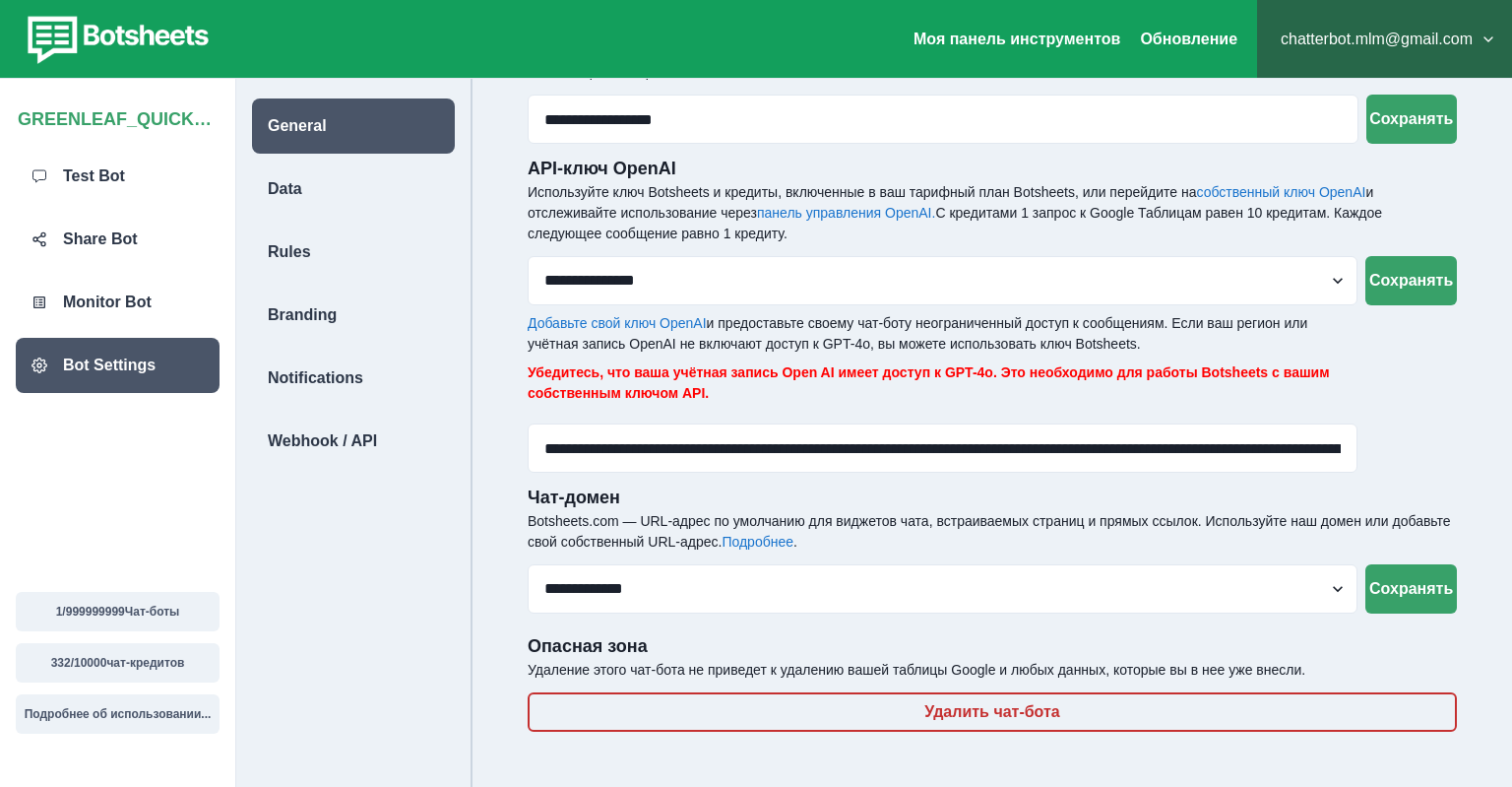 scroll, scrollTop: 0, scrollLeft: 0, axis: both 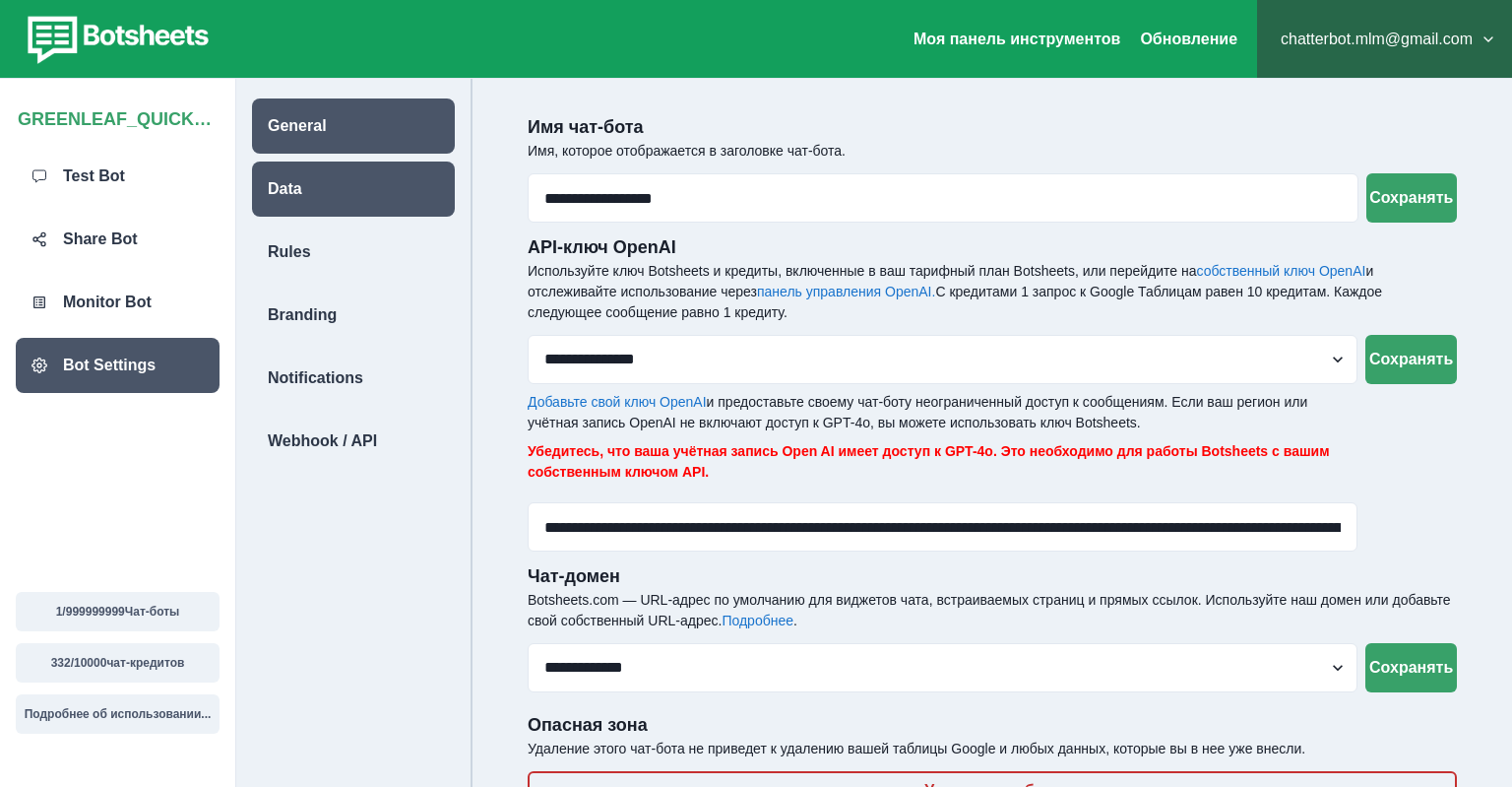 click on "Data" at bounding box center [353, 189] 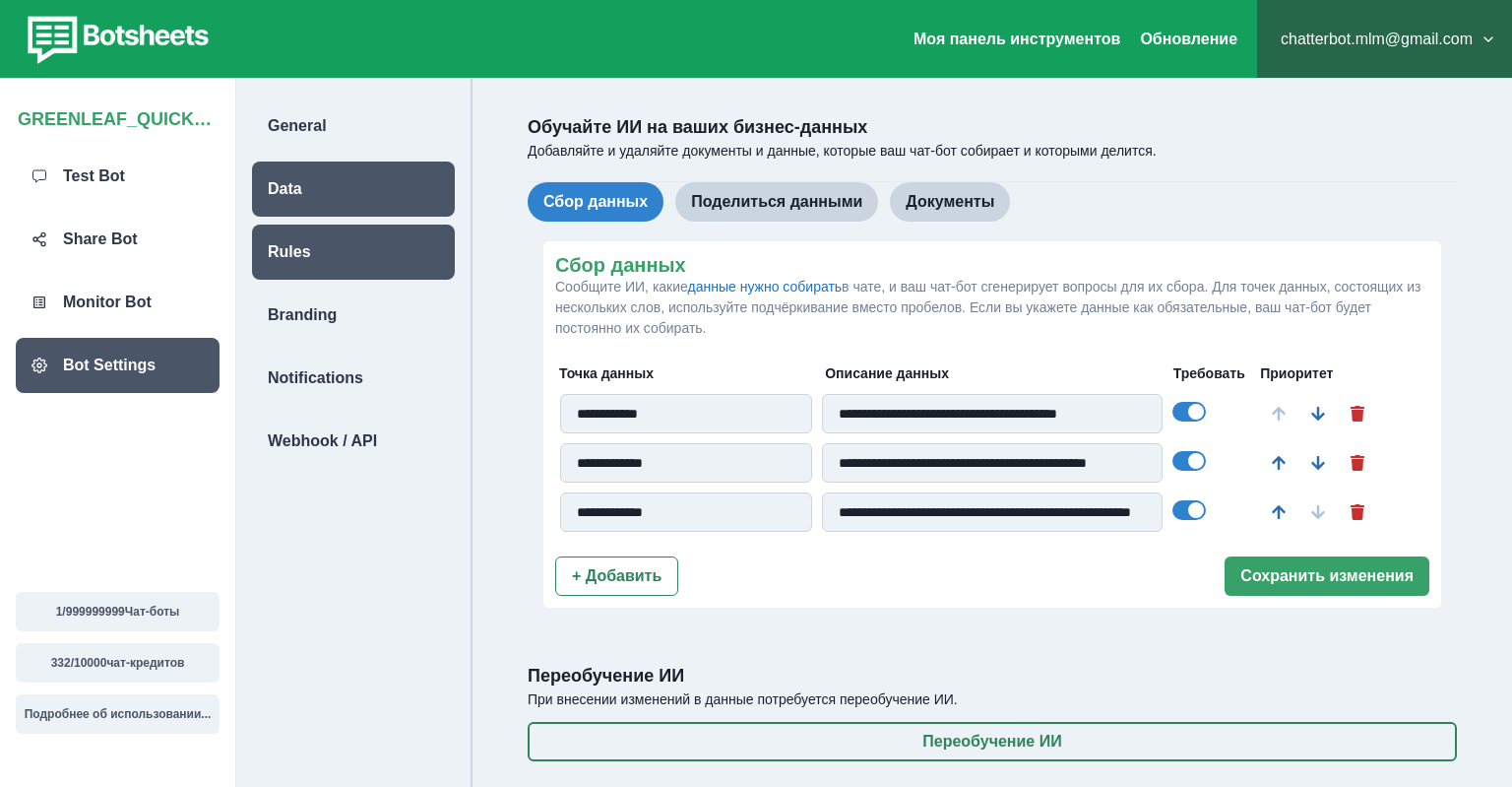 click on "Rules" at bounding box center (289, 252) 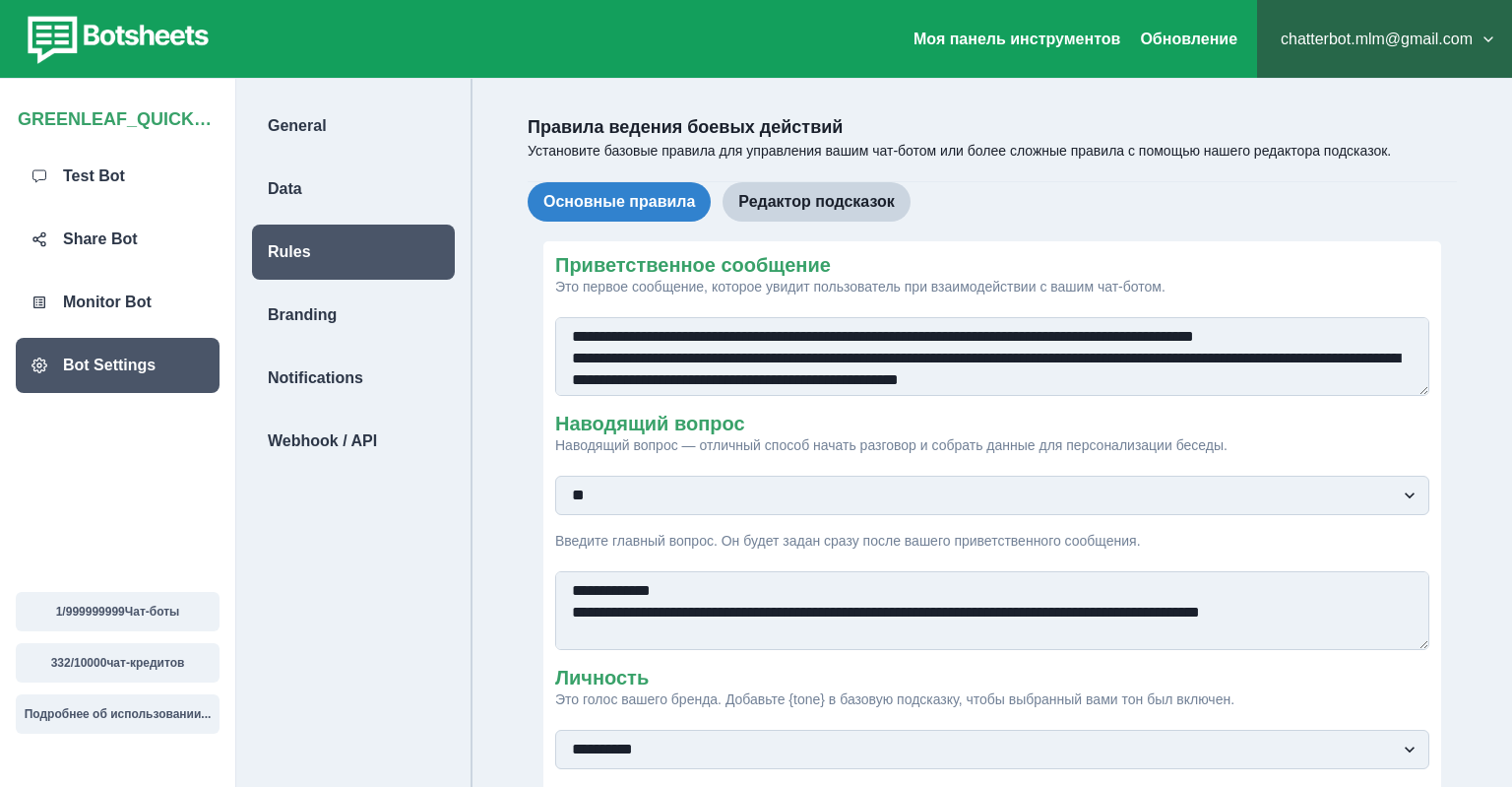 scroll, scrollTop: 111, scrollLeft: 0, axis: vertical 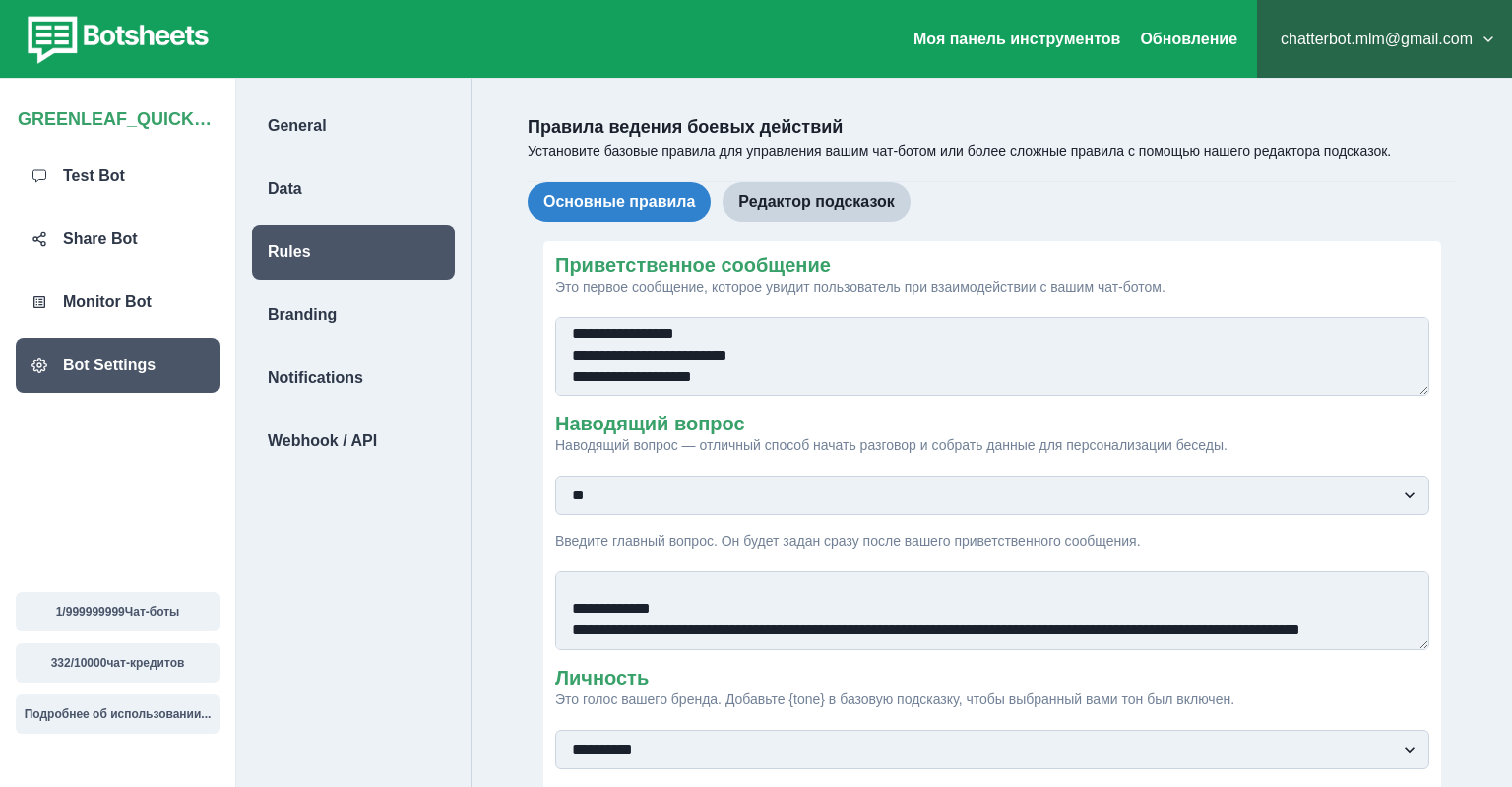 drag, startPoint x: 565, startPoint y: 601, endPoint x: 719, endPoint y: 656, distance: 163.5268 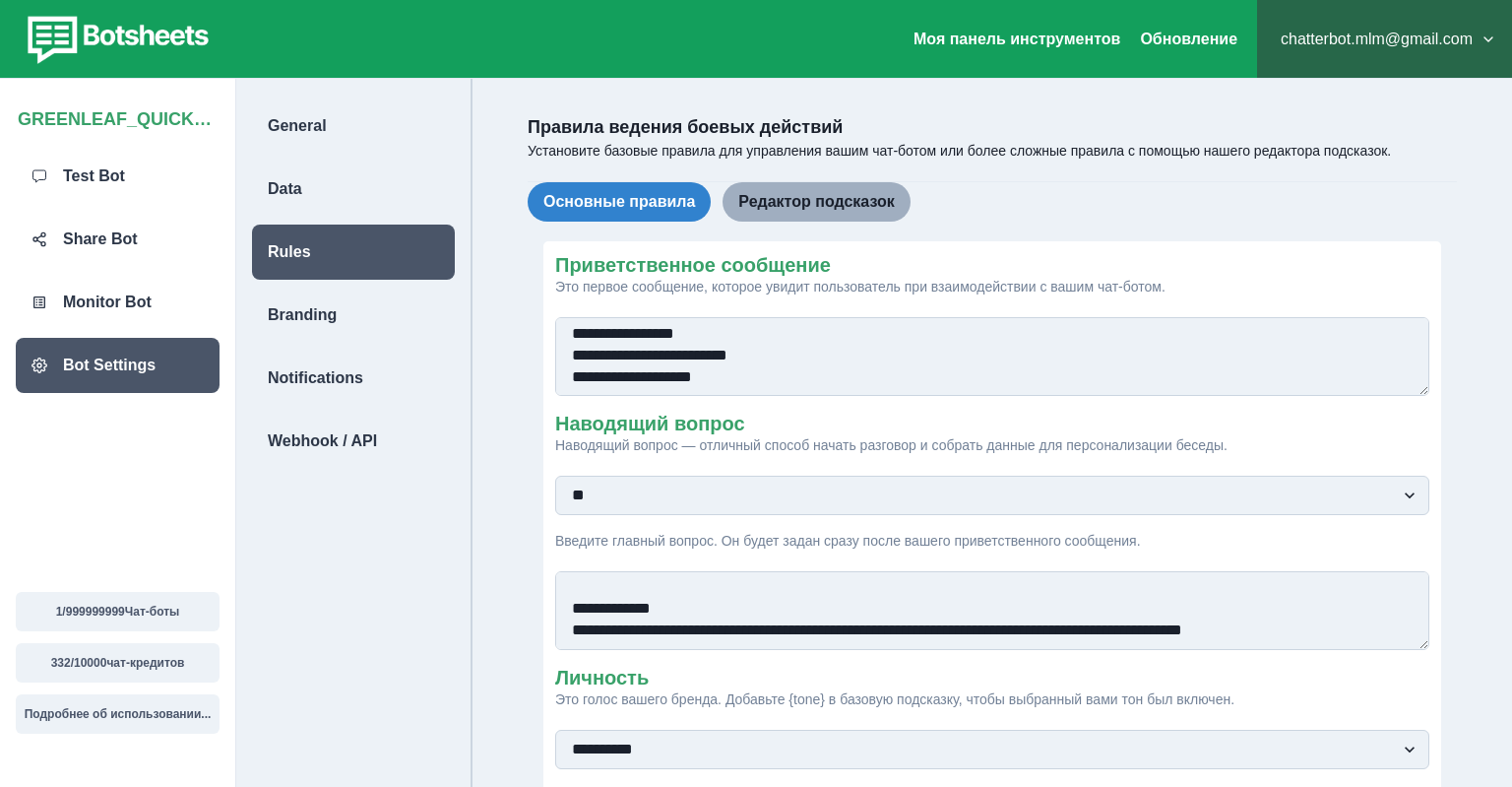 scroll, scrollTop: 111, scrollLeft: 0, axis: vertical 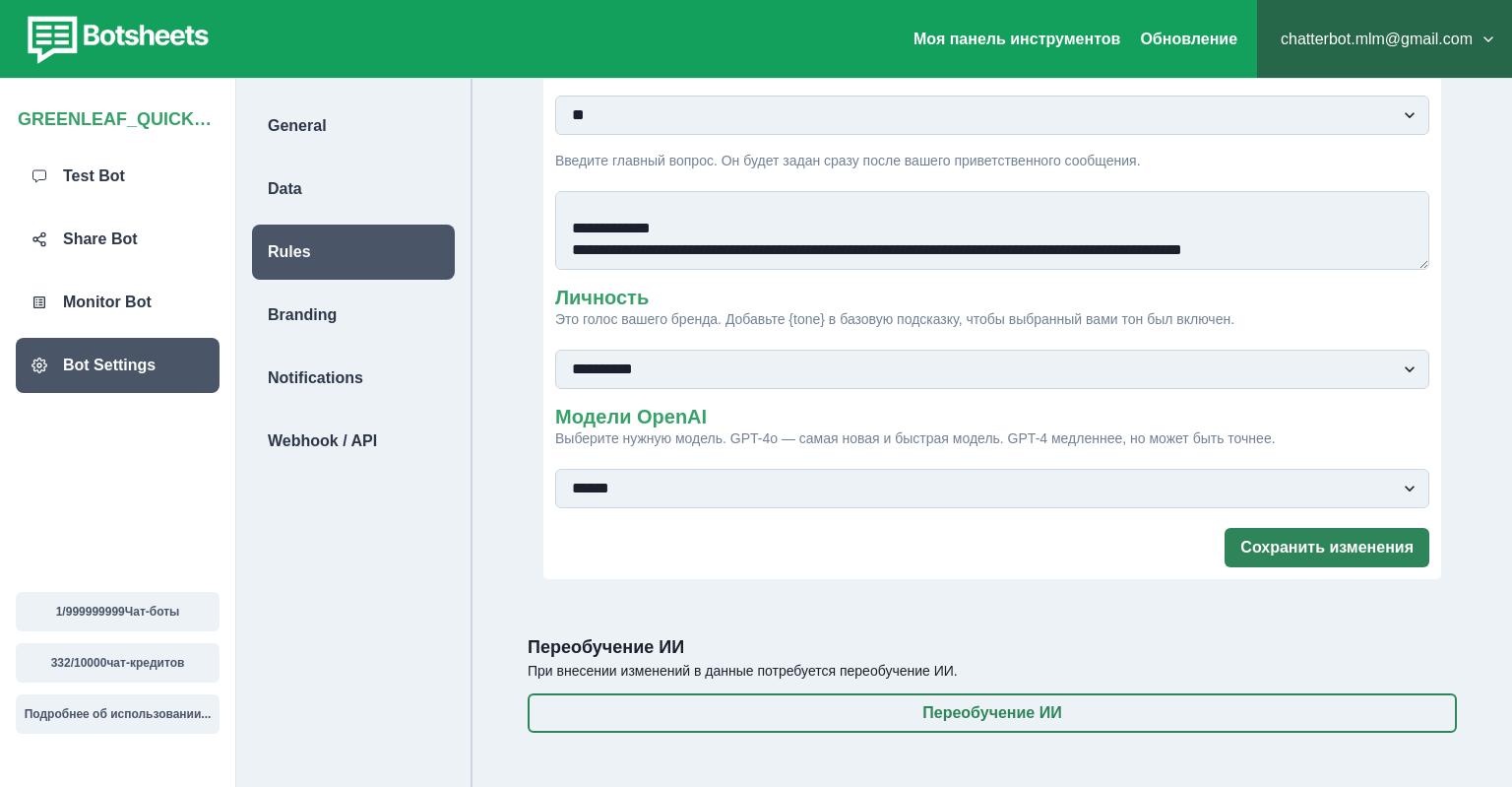 type on "**********" 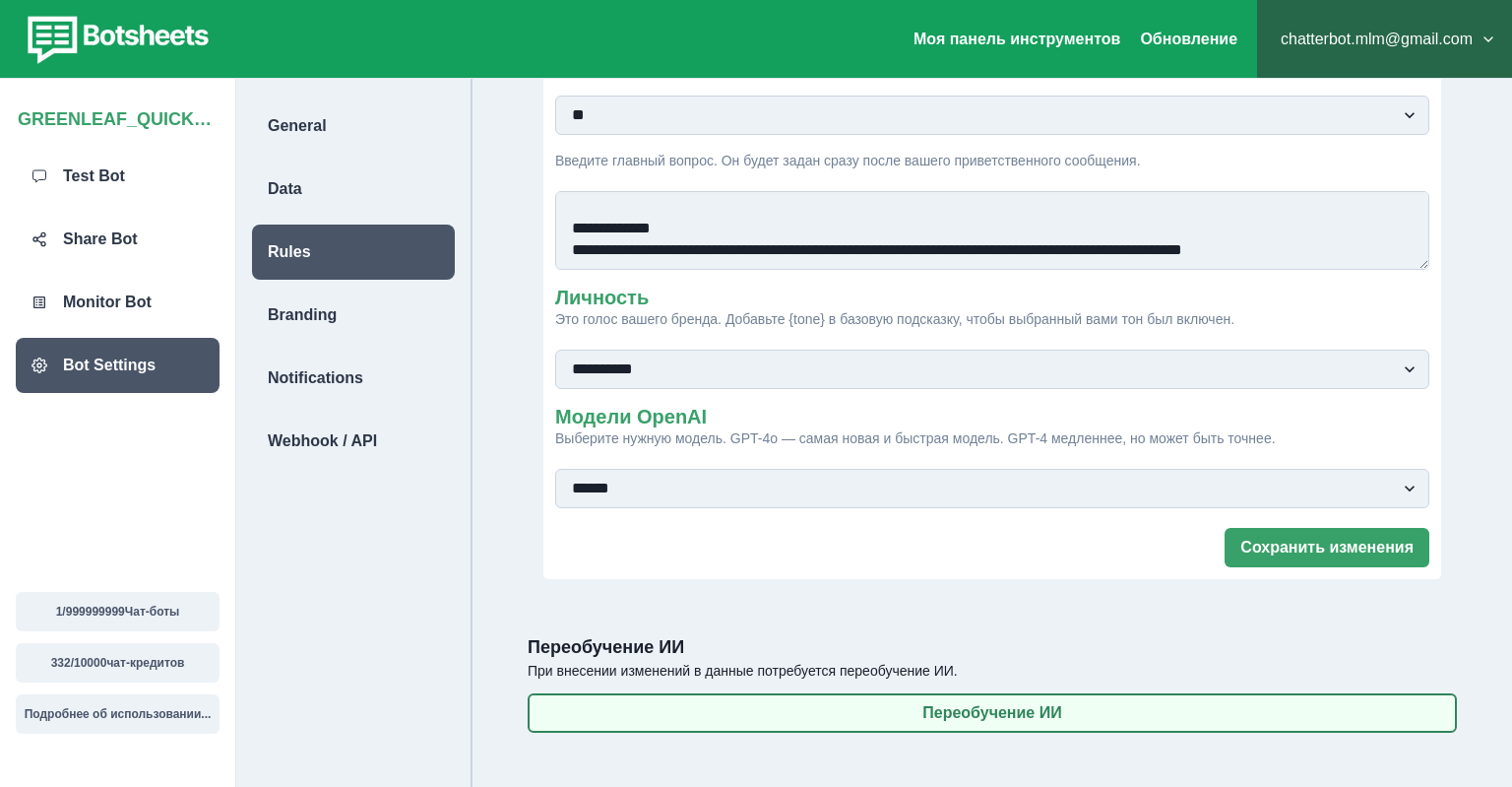 click on "Переобучение ИИ" at bounding box center [992, 713] 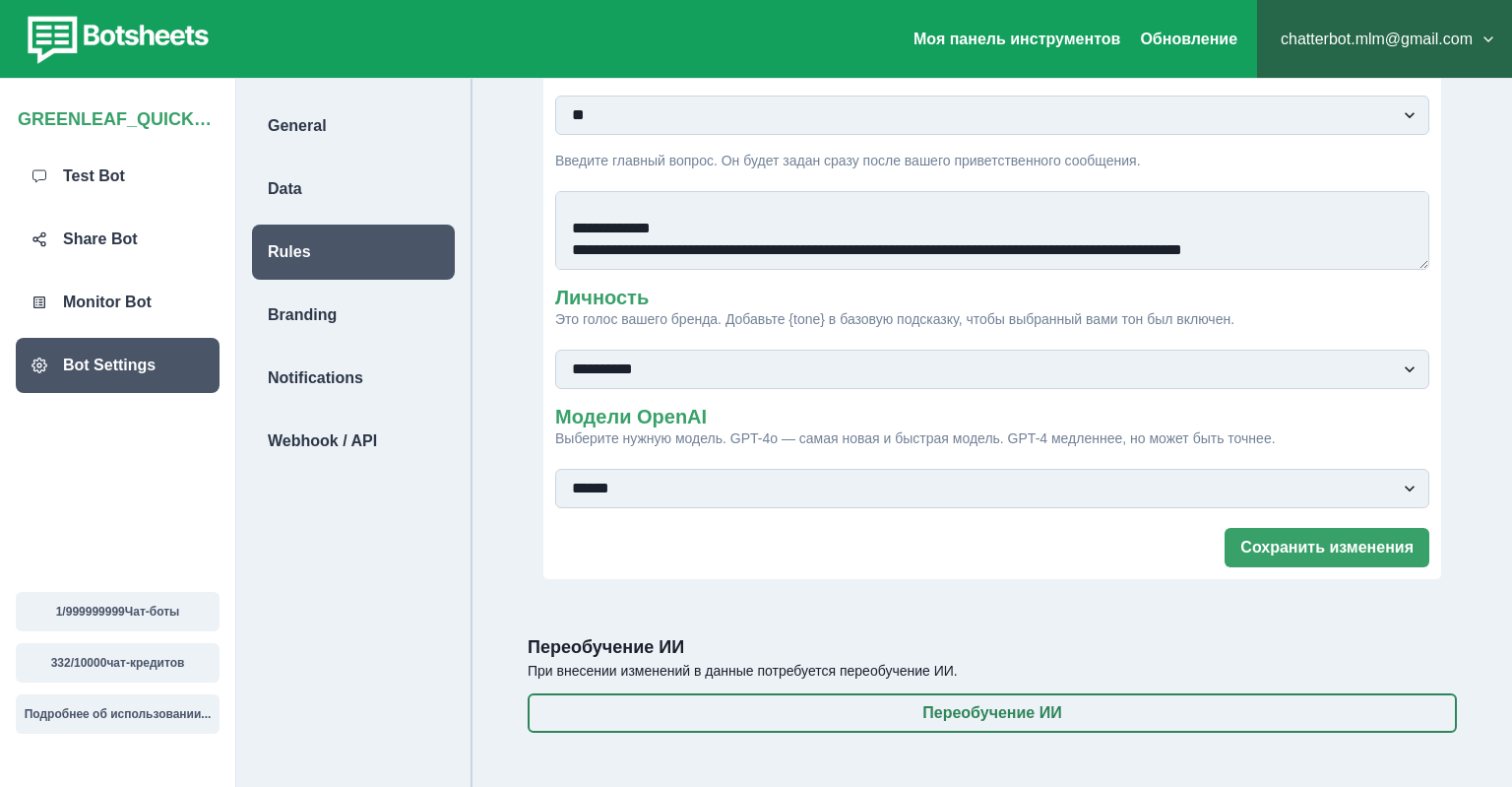 click on "**********" at bounding box center (992, 369) 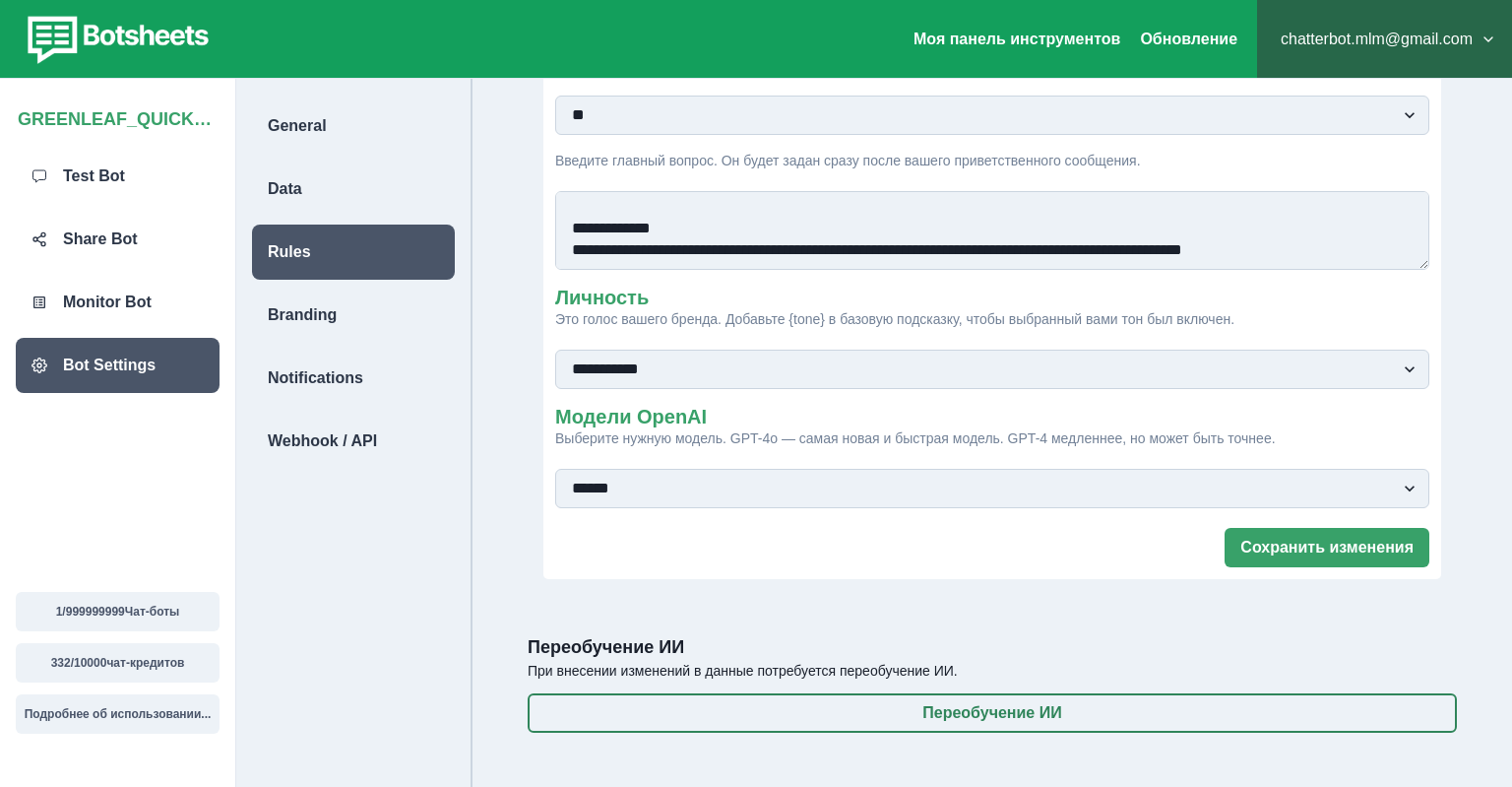 click on "**********" at bounding box center [0, 0] 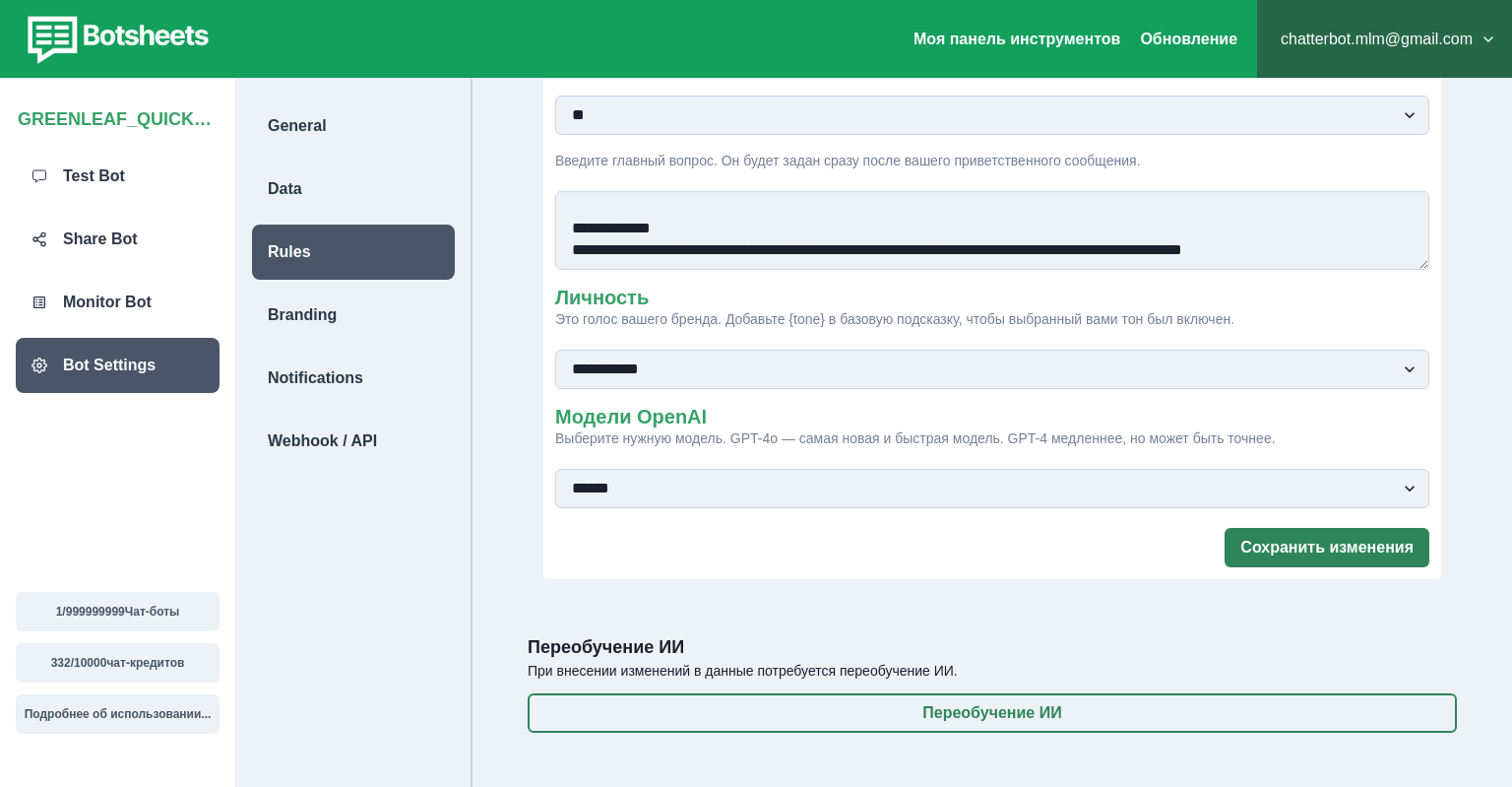 click on "Сохранить изменения" at bounding box center (1327, 548) 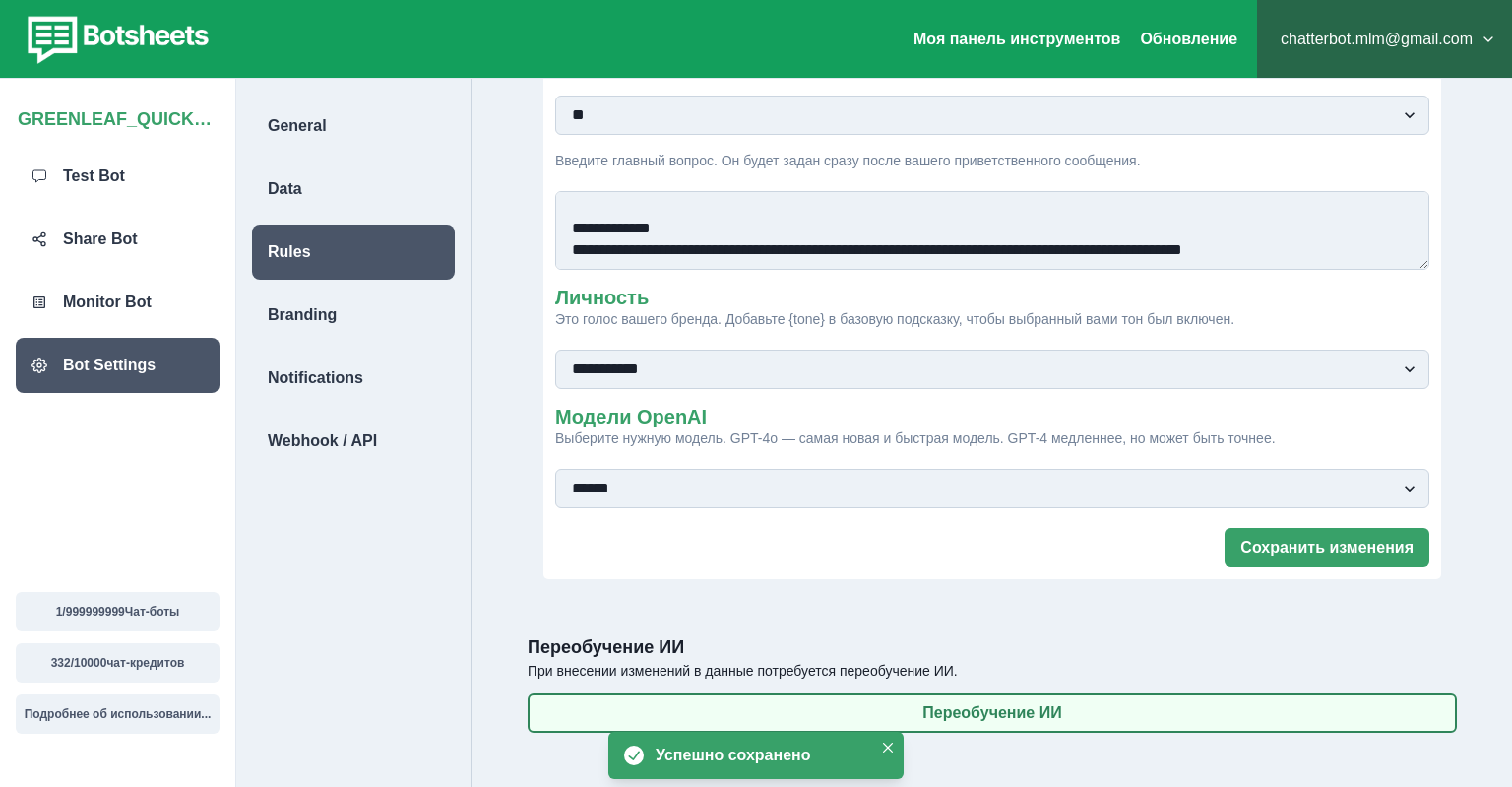 click on "Переобучение ИИ" at bounding box center (992, 713) 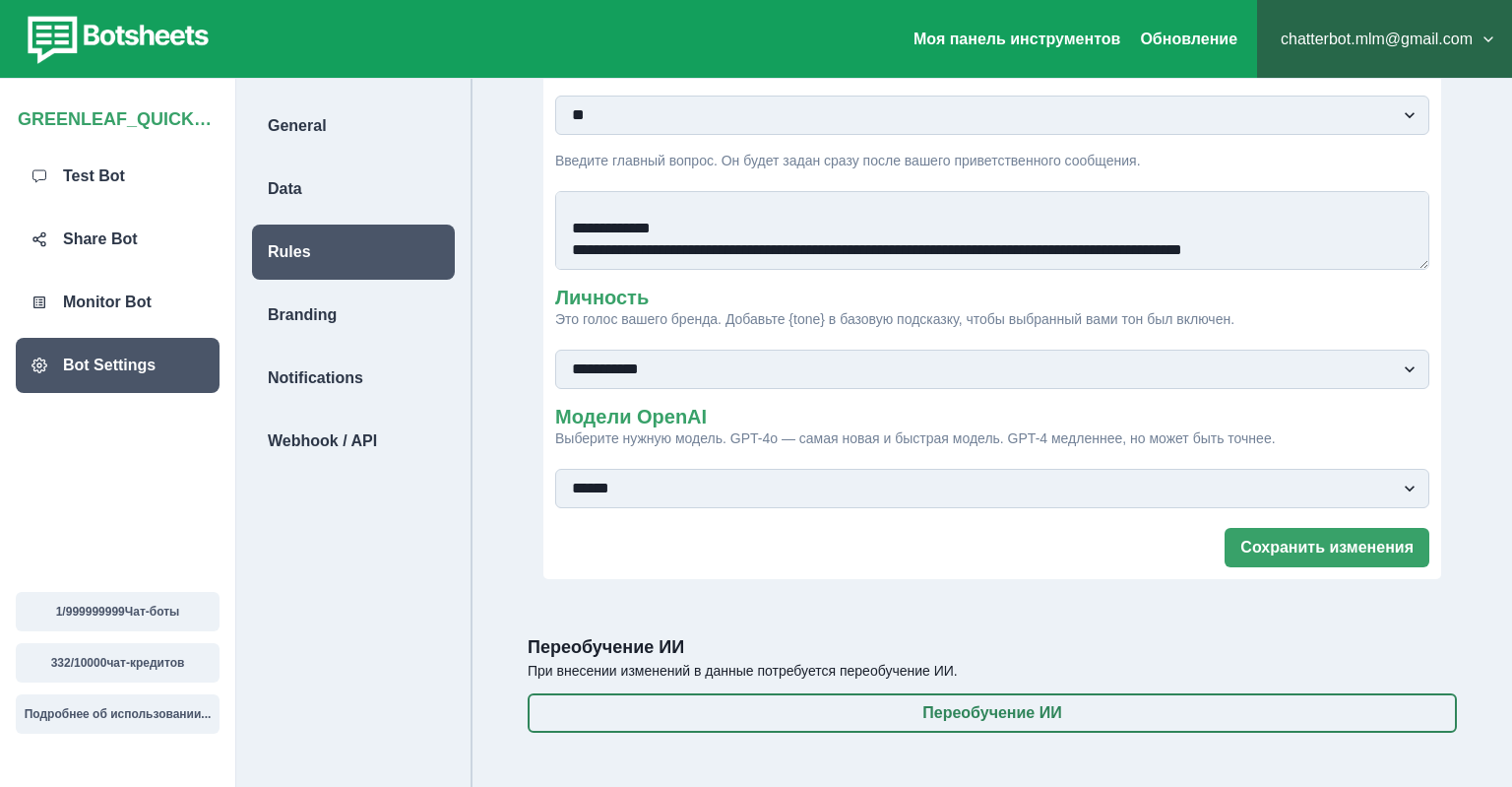 scroll, scrollTop: 172, scrollLeft: 0, axis: vertical 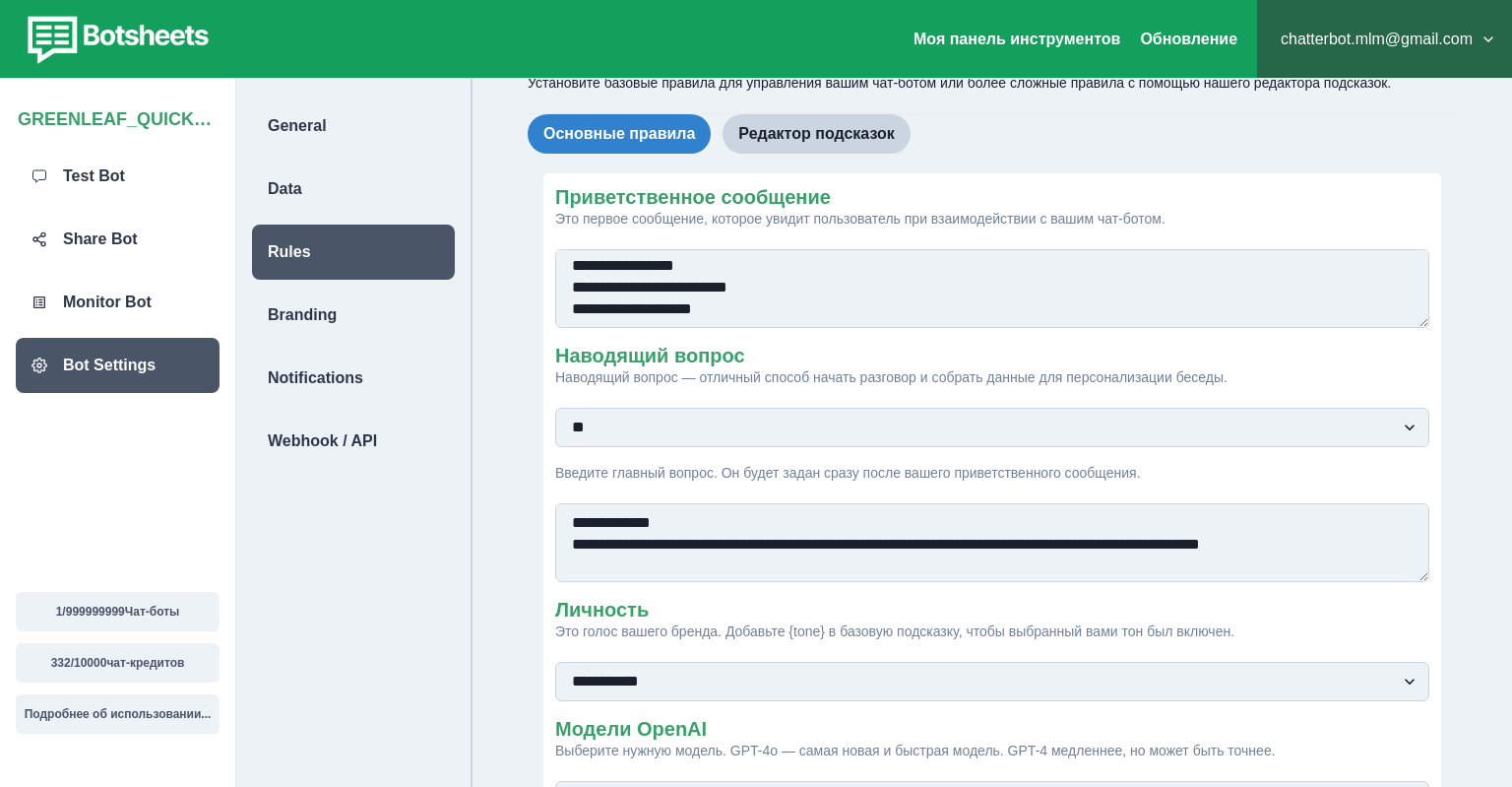type 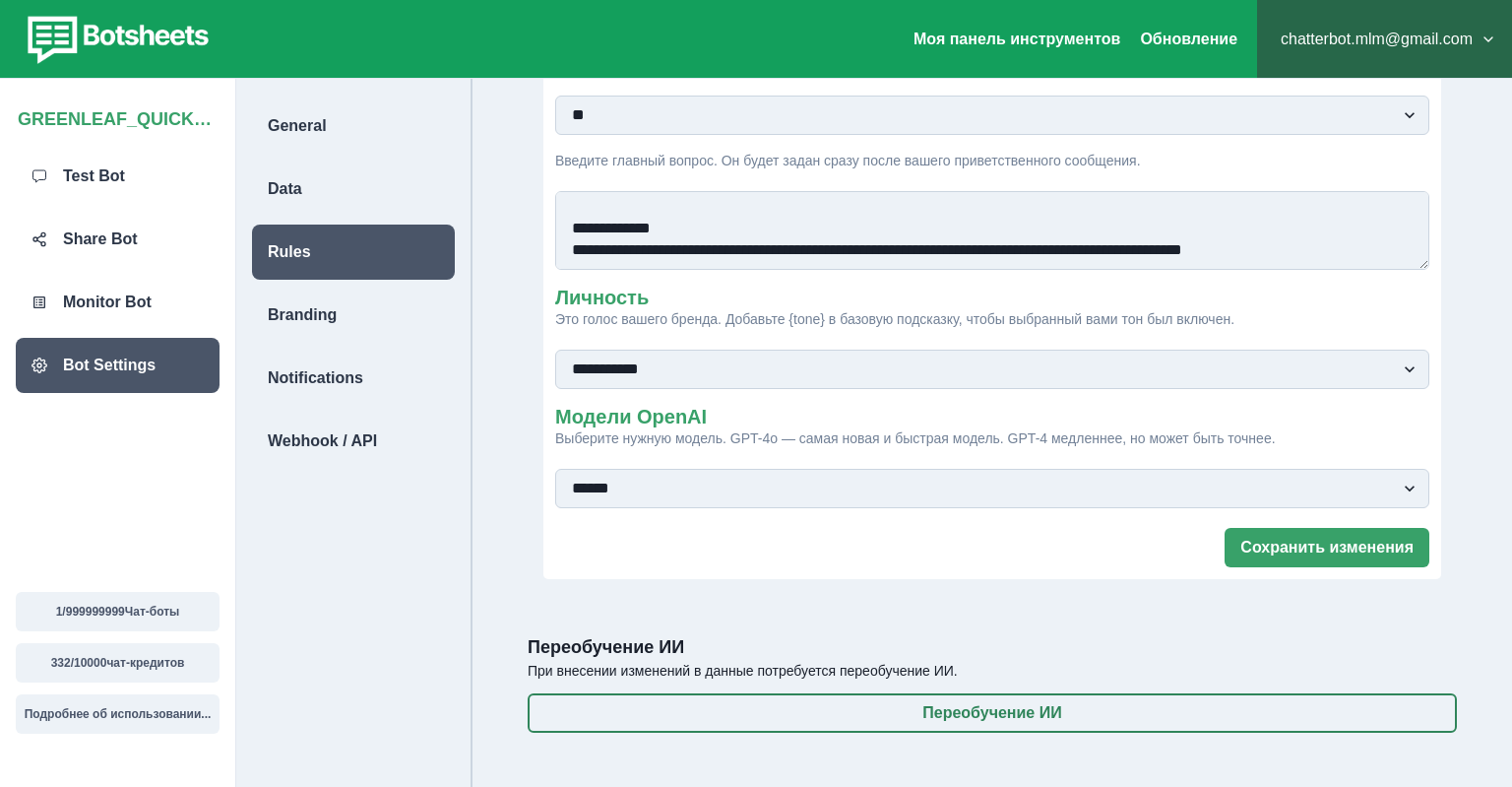 scroll, scrollTop: 111, scrollLeft: 0, axis: vertical 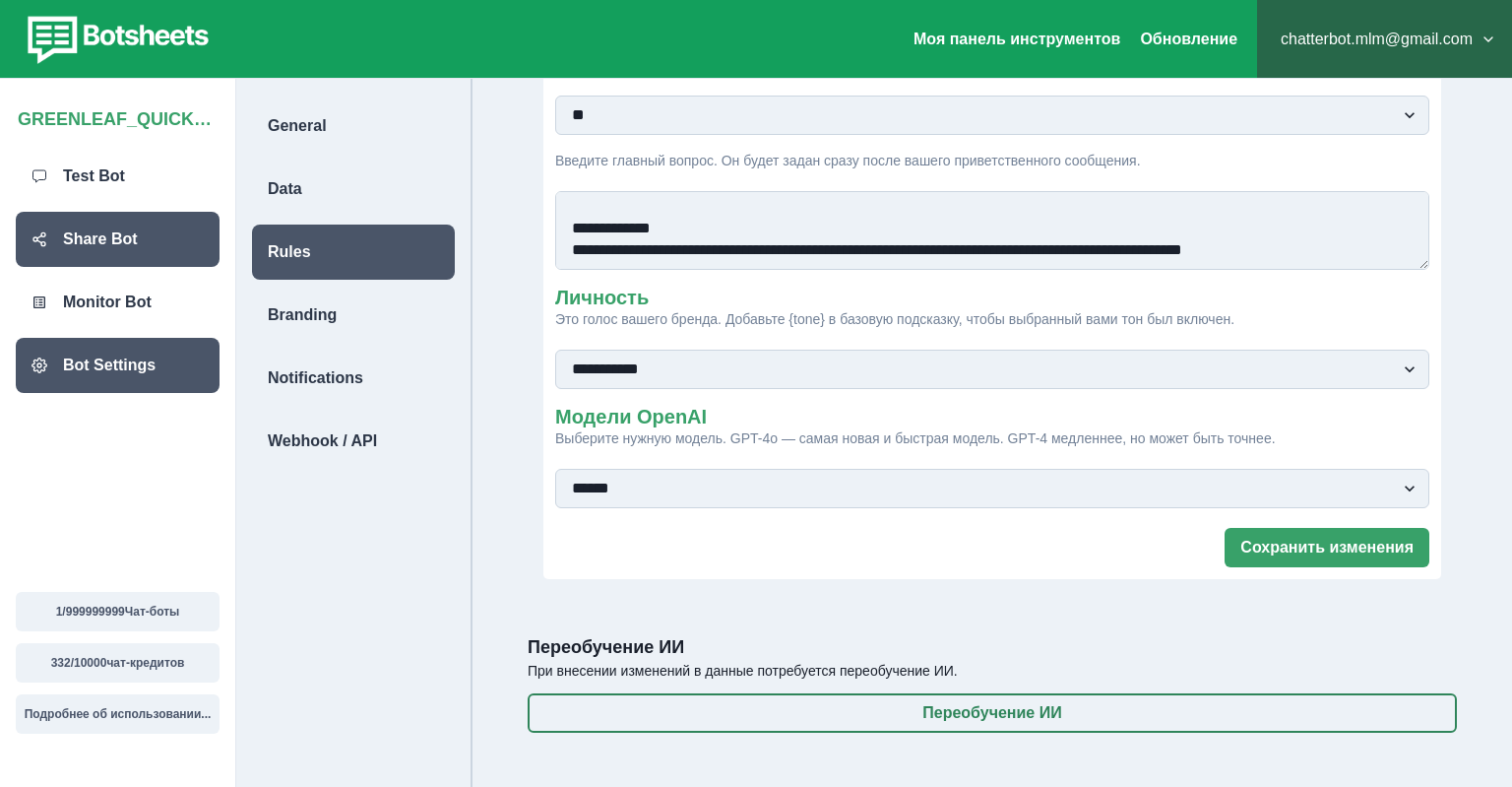 click on "Share Bot" at bounding box center [100, 239] 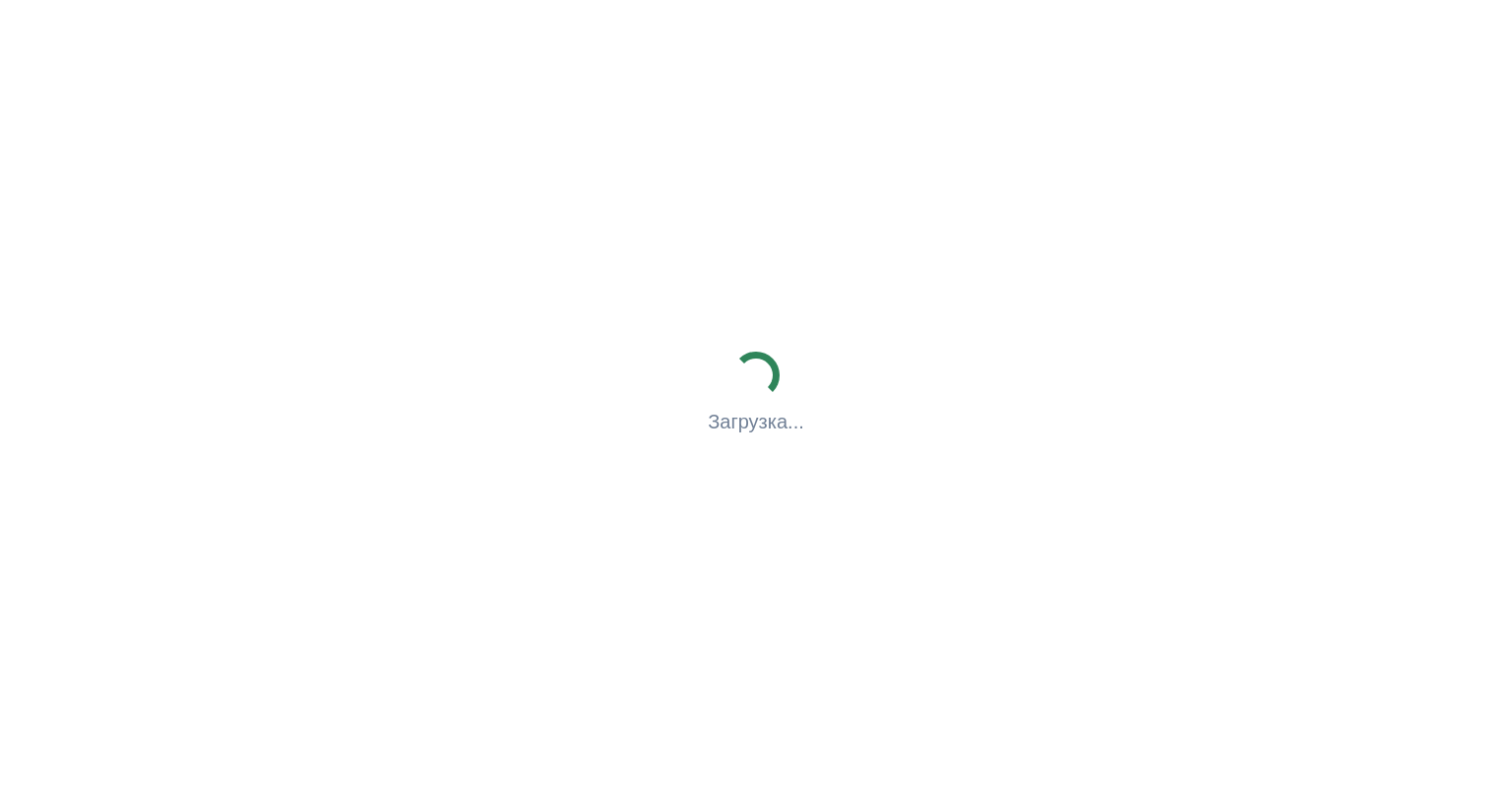 scroll, scrollTop: 0, scrollLeft: 0, axis: both 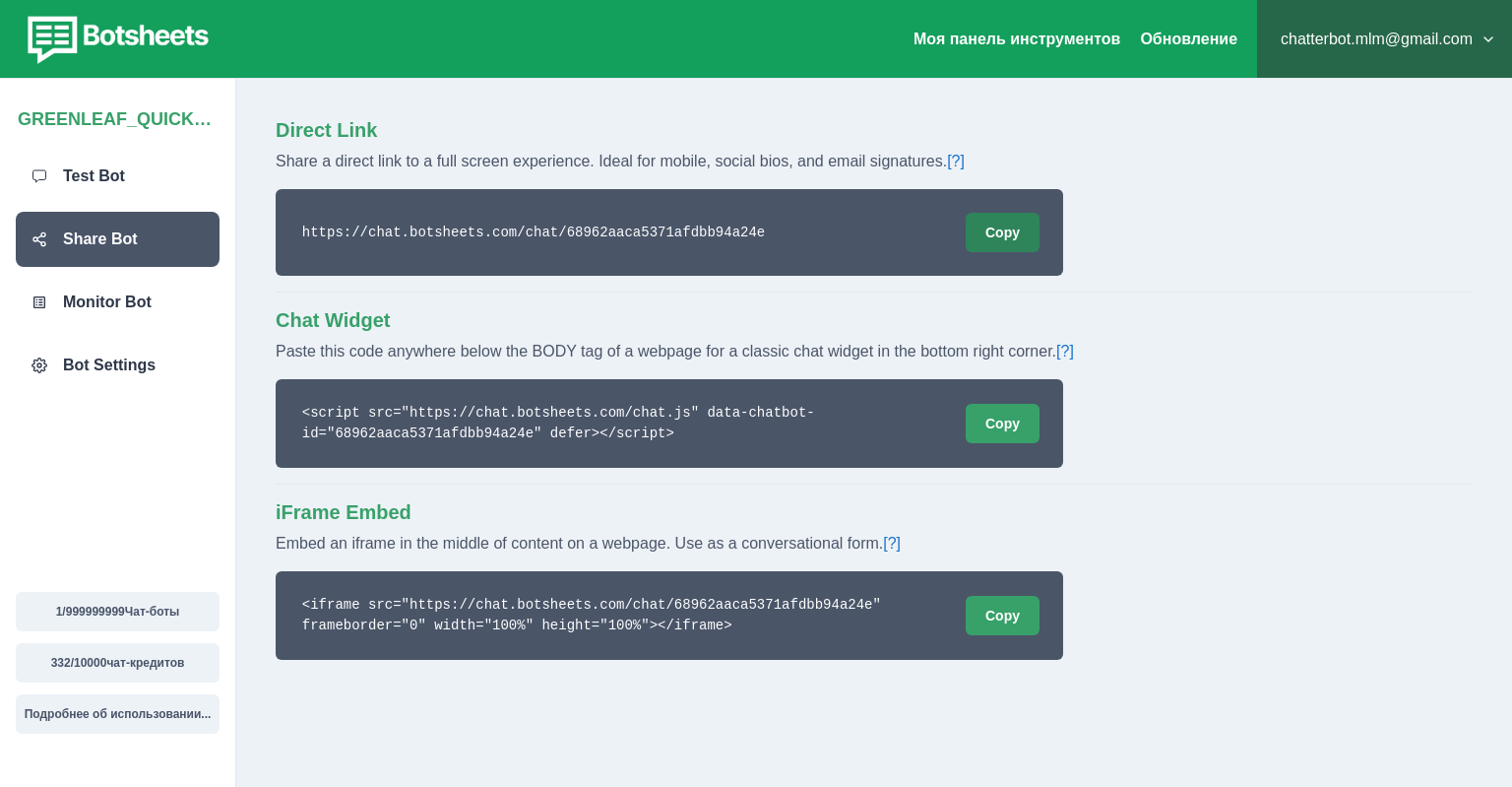 click on "Copy" at bounding box center (1002, 232) 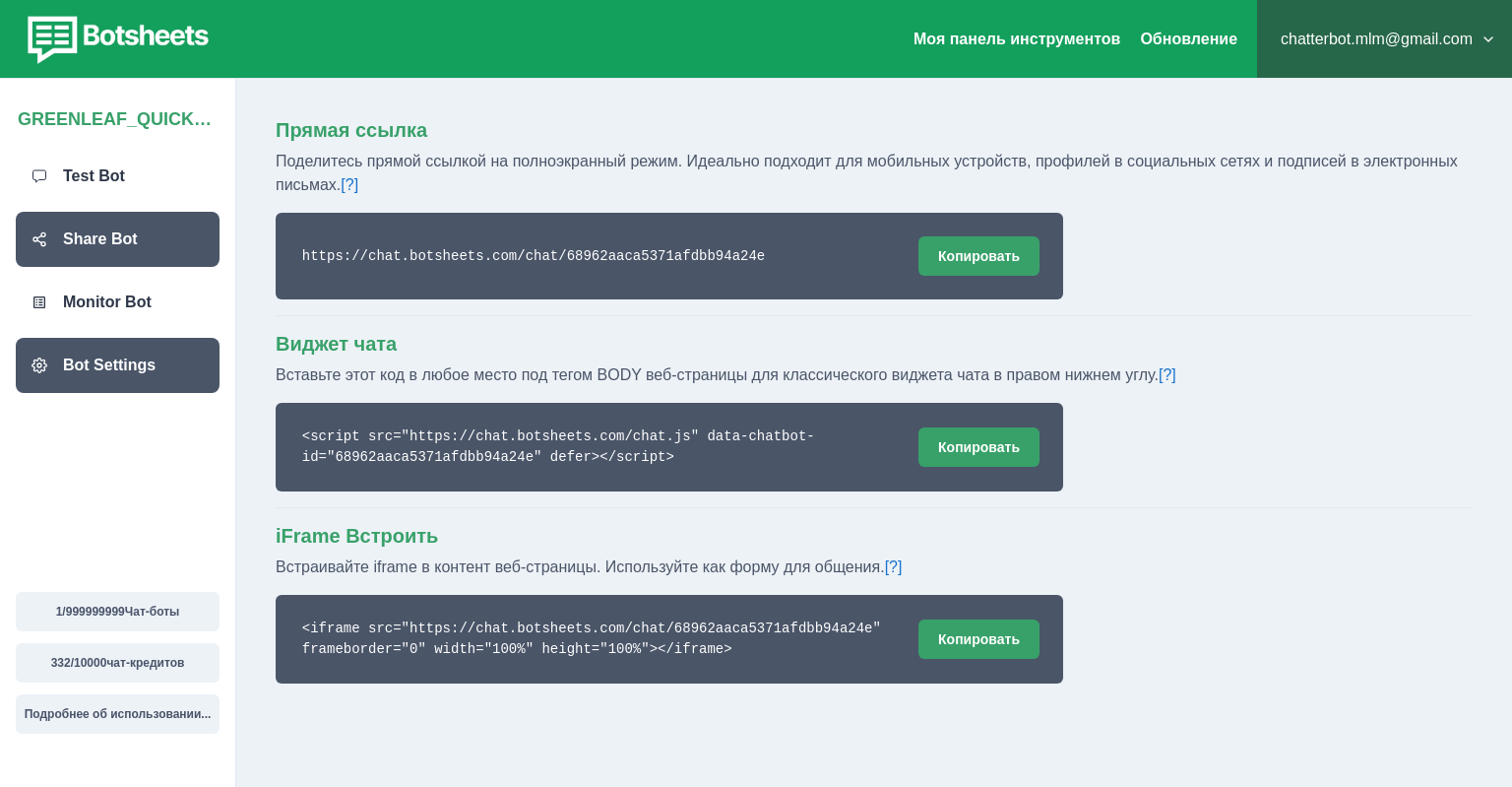 click on "Bot Settings" at bounding box center [109, 365] 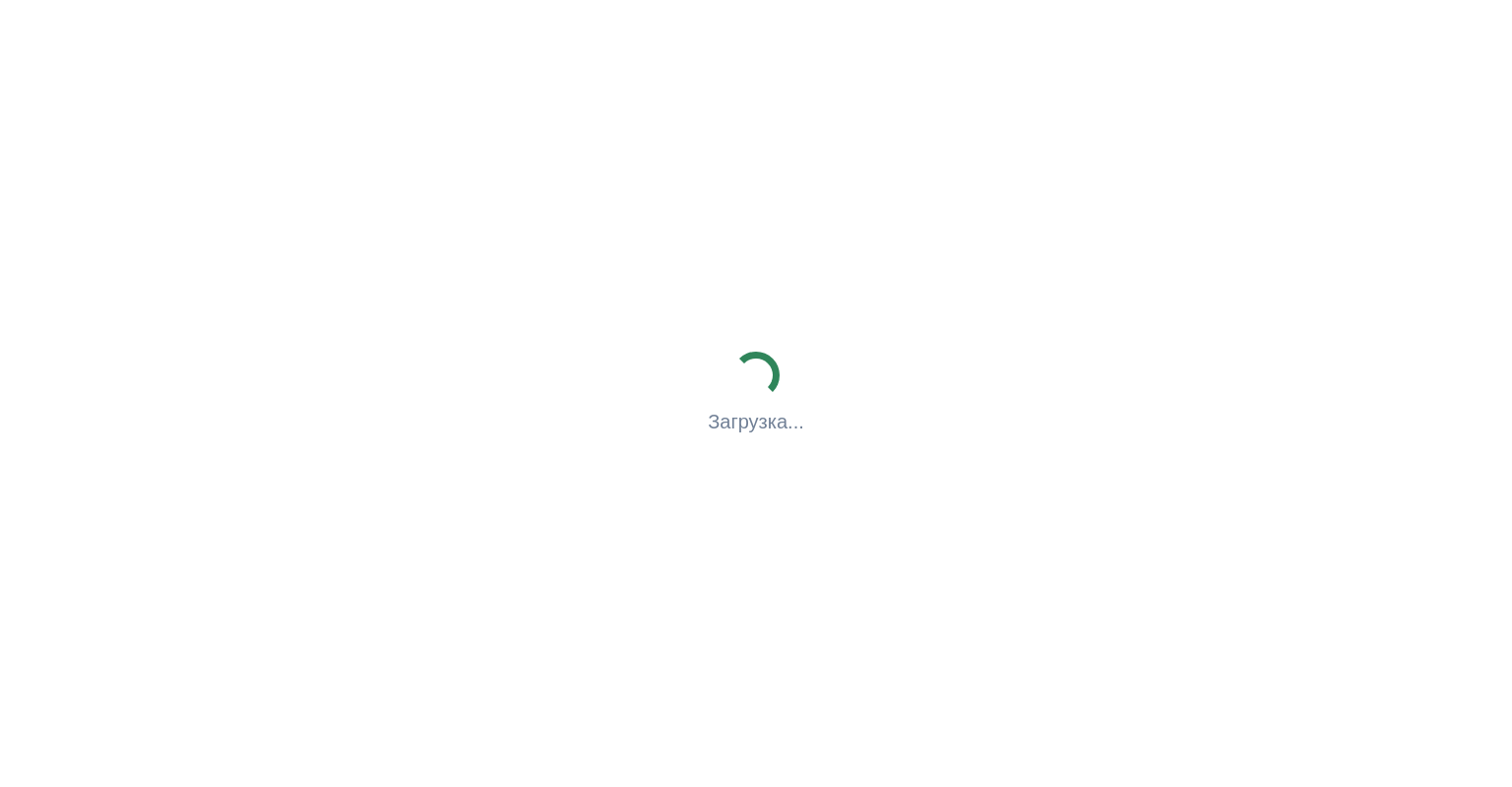 scroll, scrollTop: 0, scrollLeft: 0, axis: both 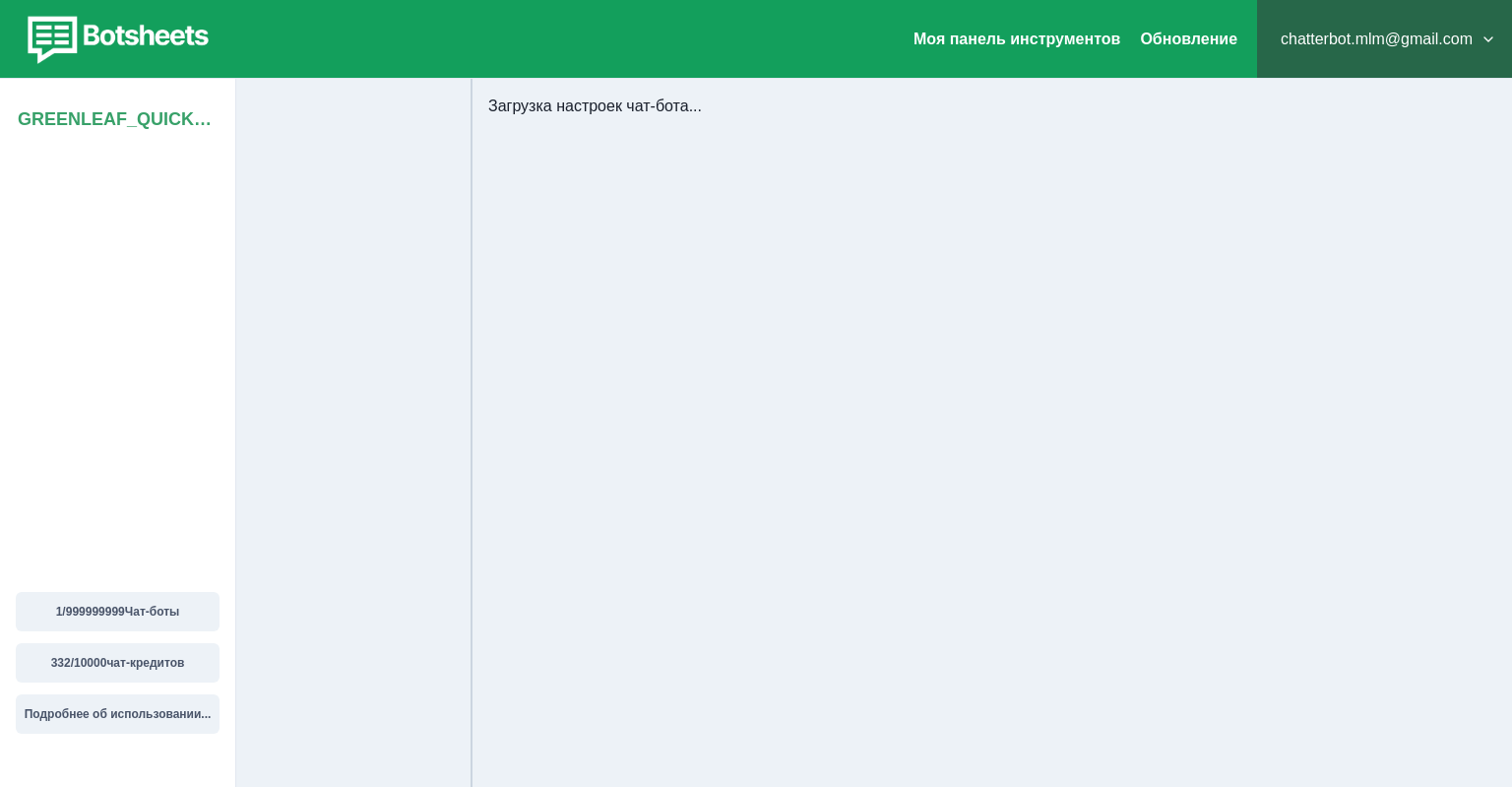 select on "**********" 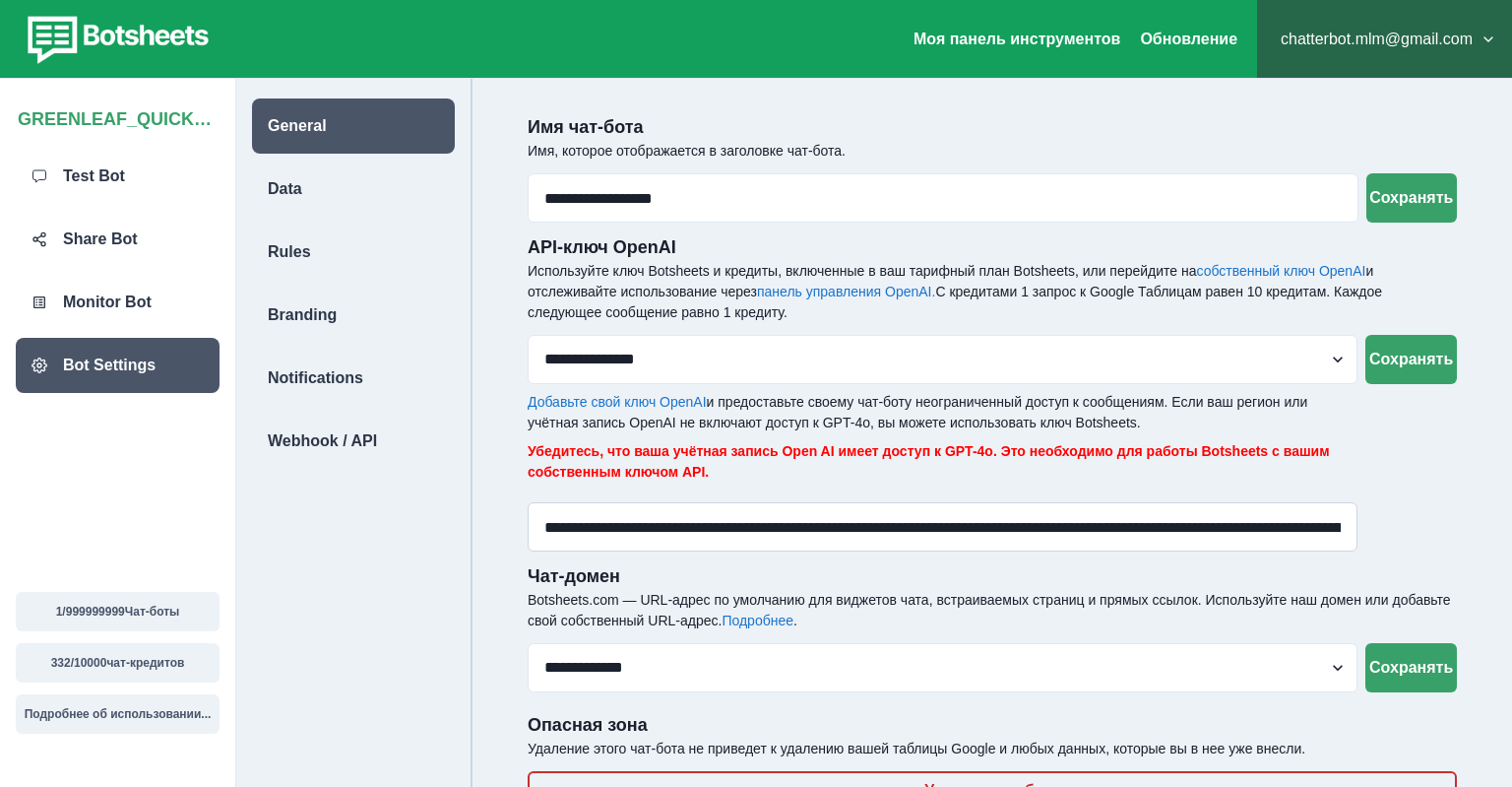 scroll, scrollTop: 79, scrollLeft: 0, axis: vertical 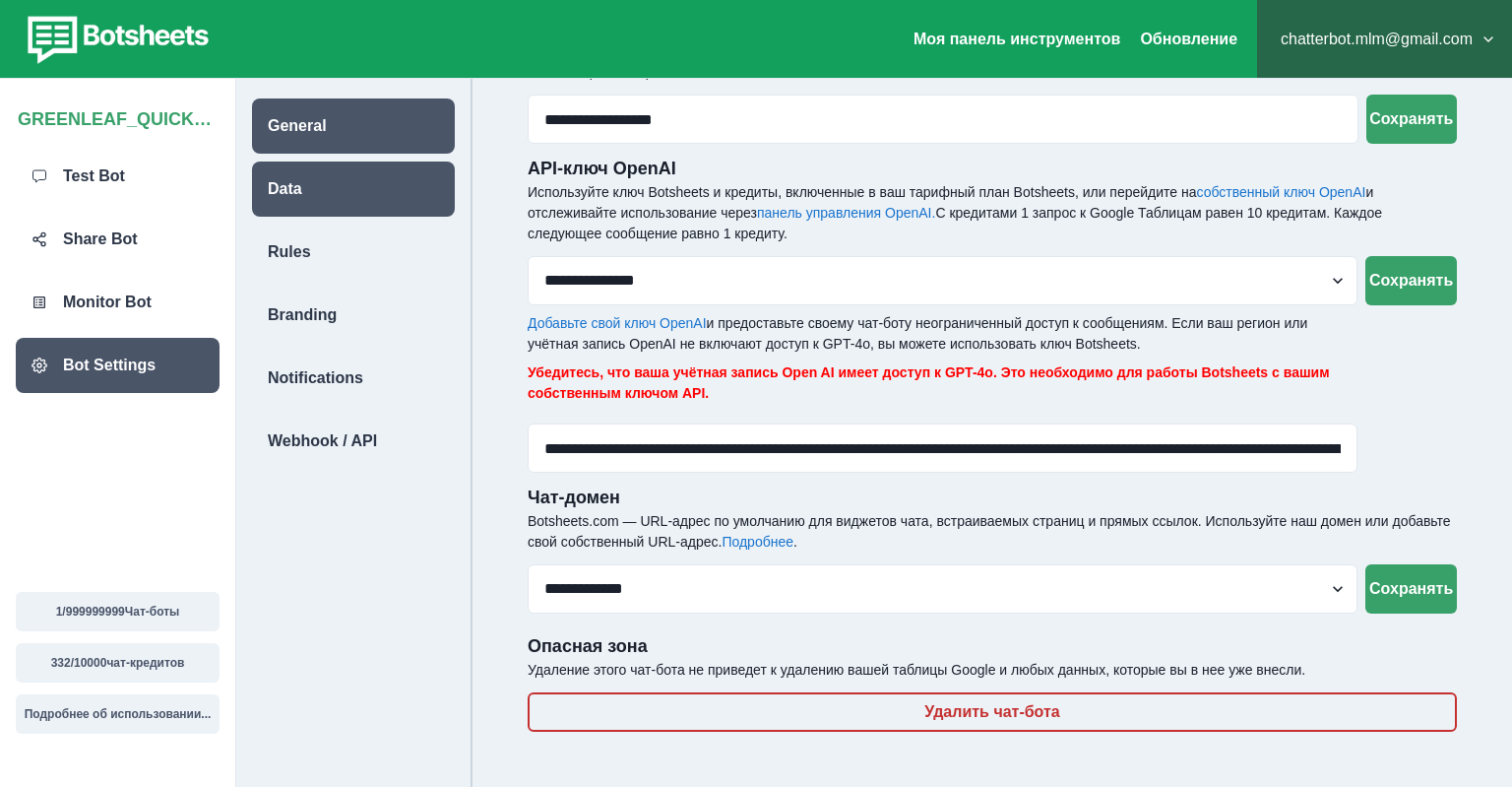 click on "Data" at bounding box center (353, 189) 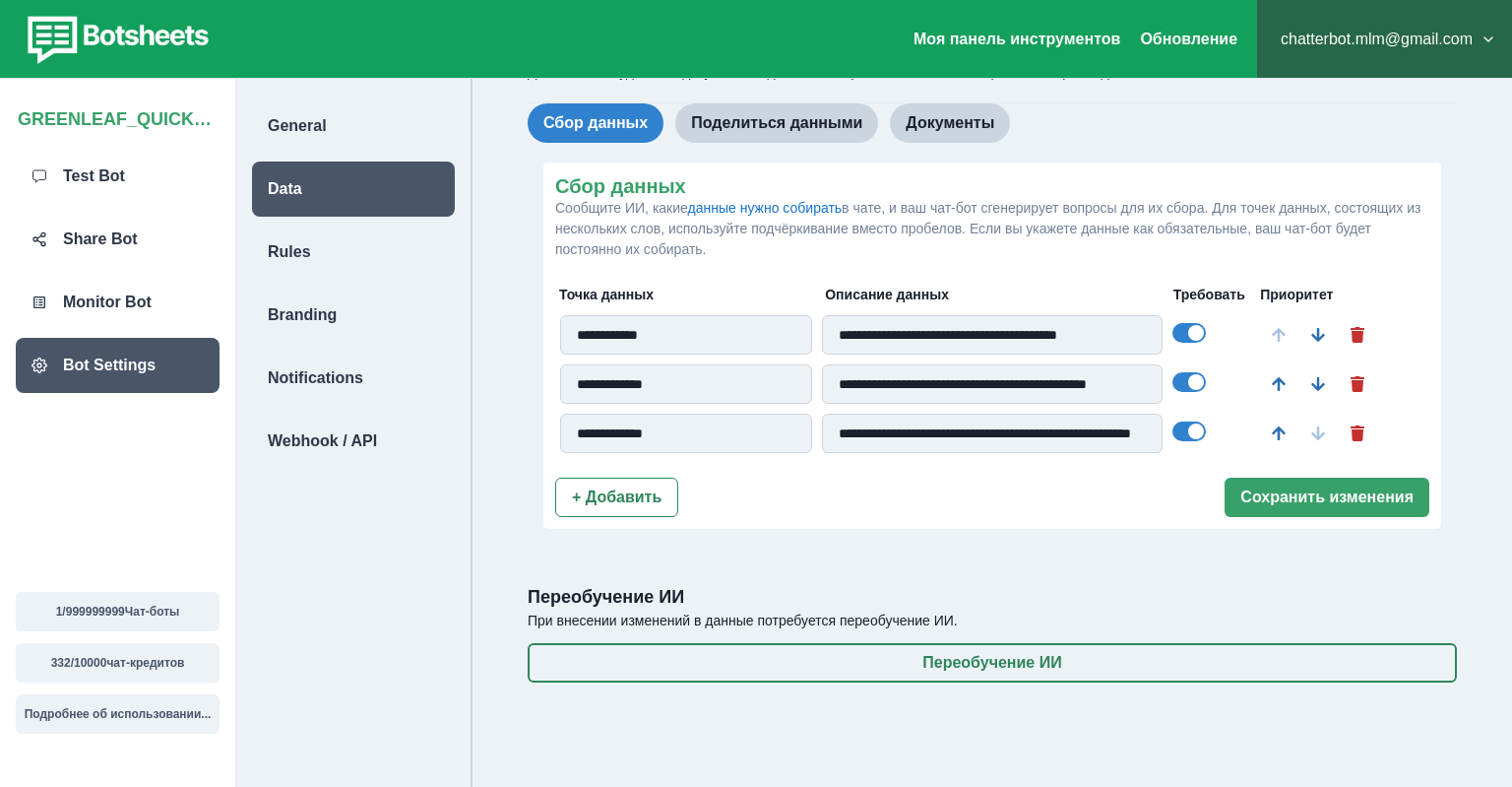 scroll, scrollTop: 0, scrollLeft: 0, axis: both 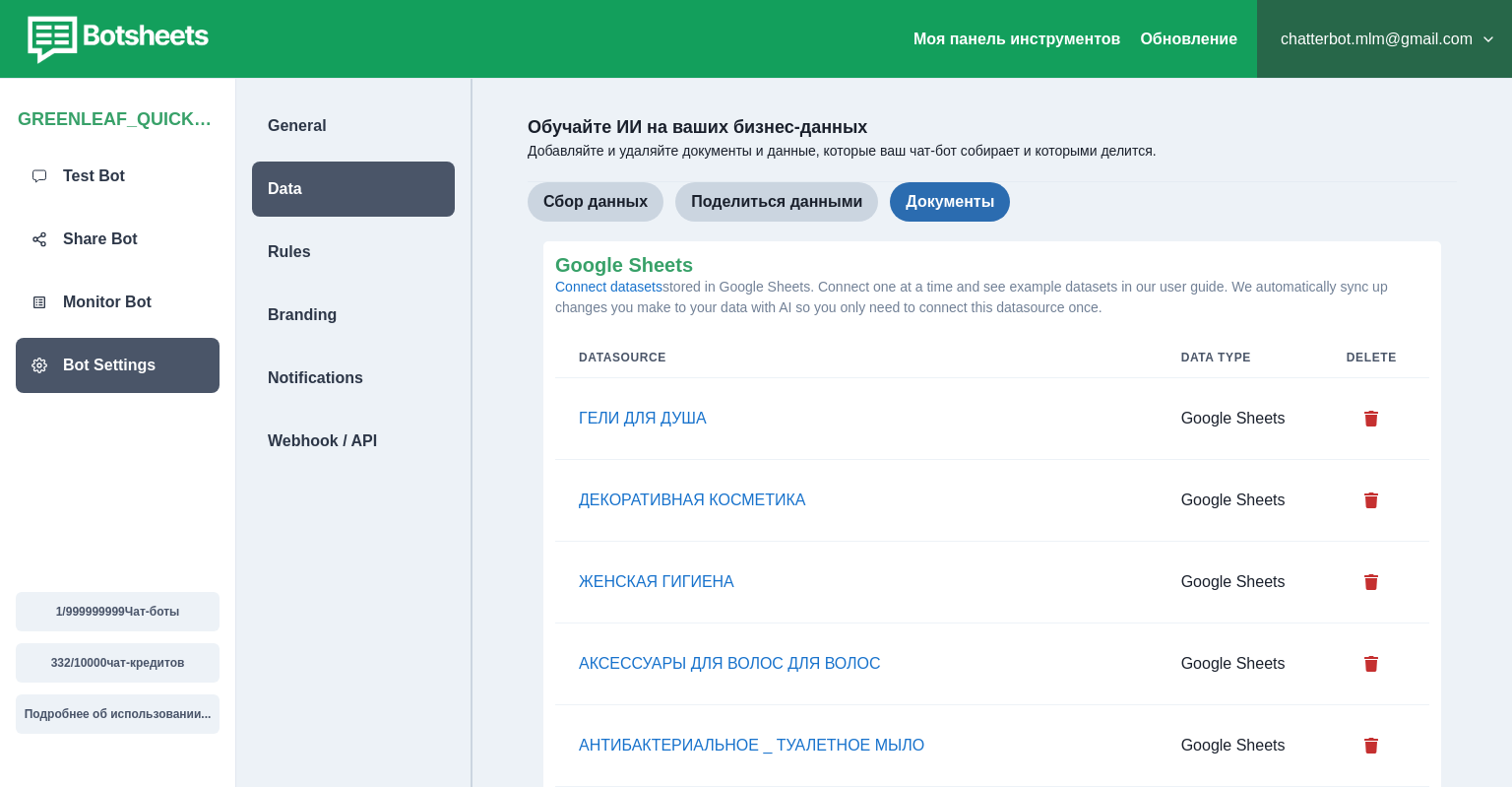 click on "Документы" at bounding box center [950, 202] 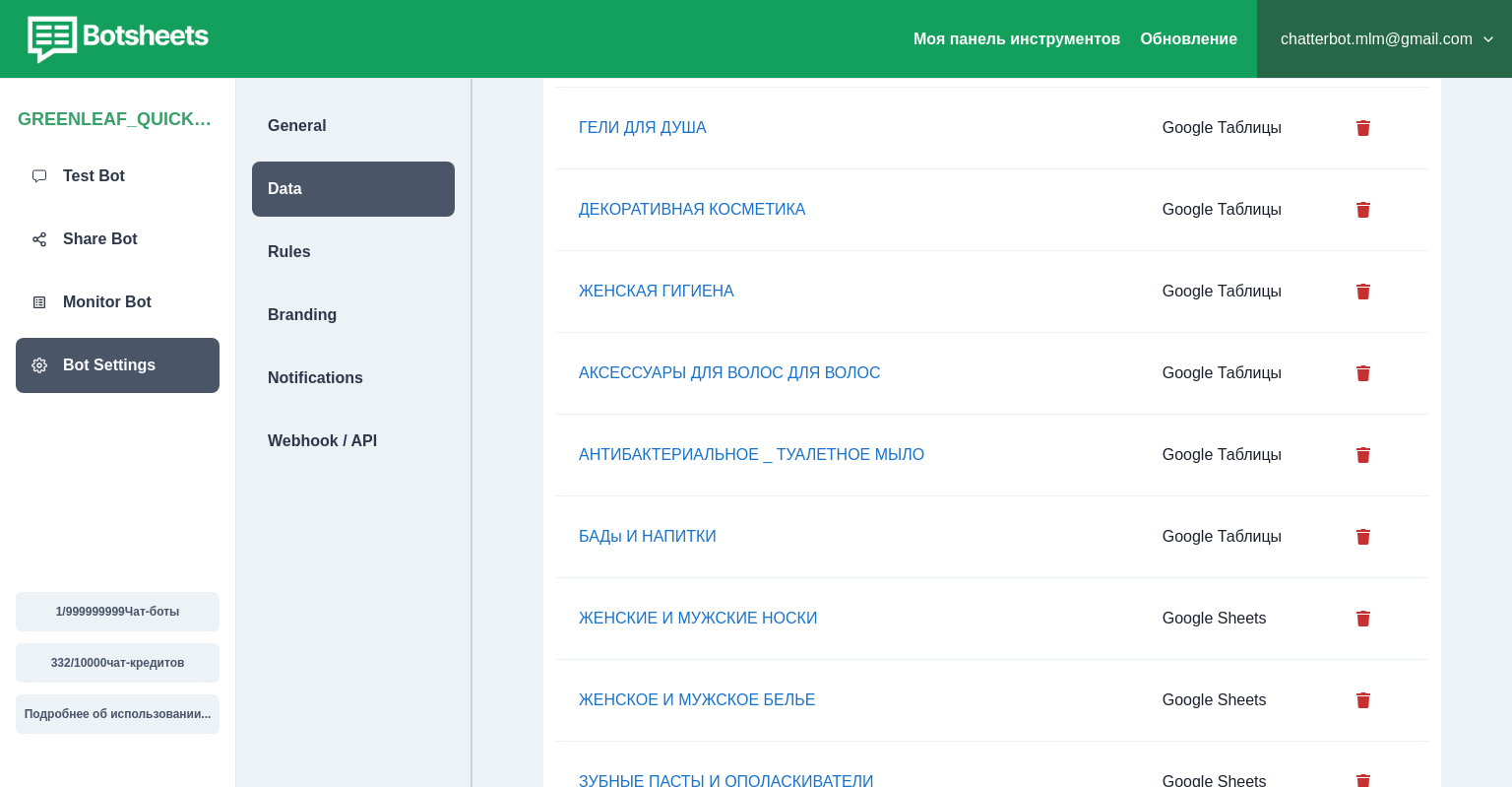 type 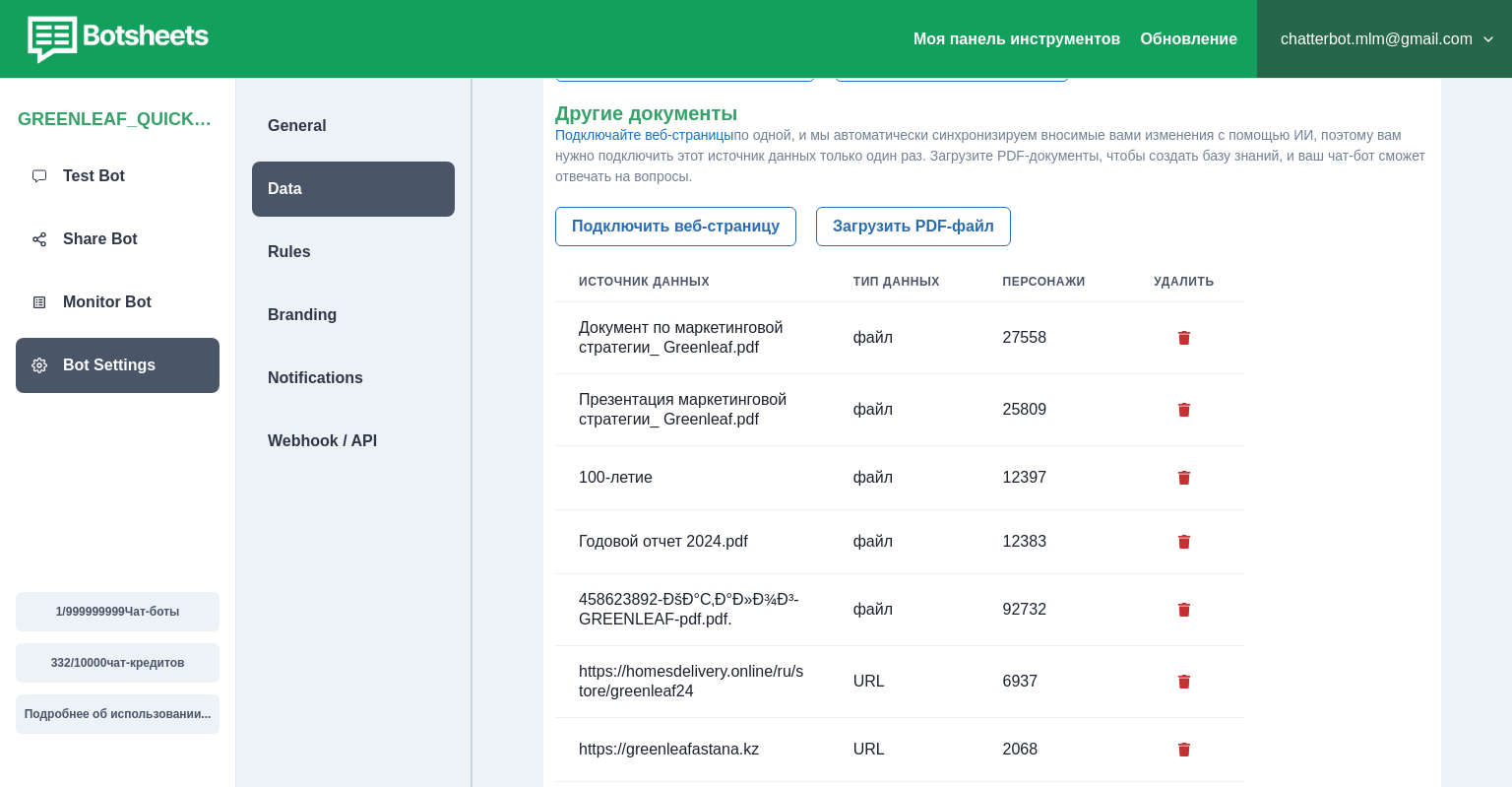 scroll, scrollTop: 2376, scrollLeft: 0, axis: vertical 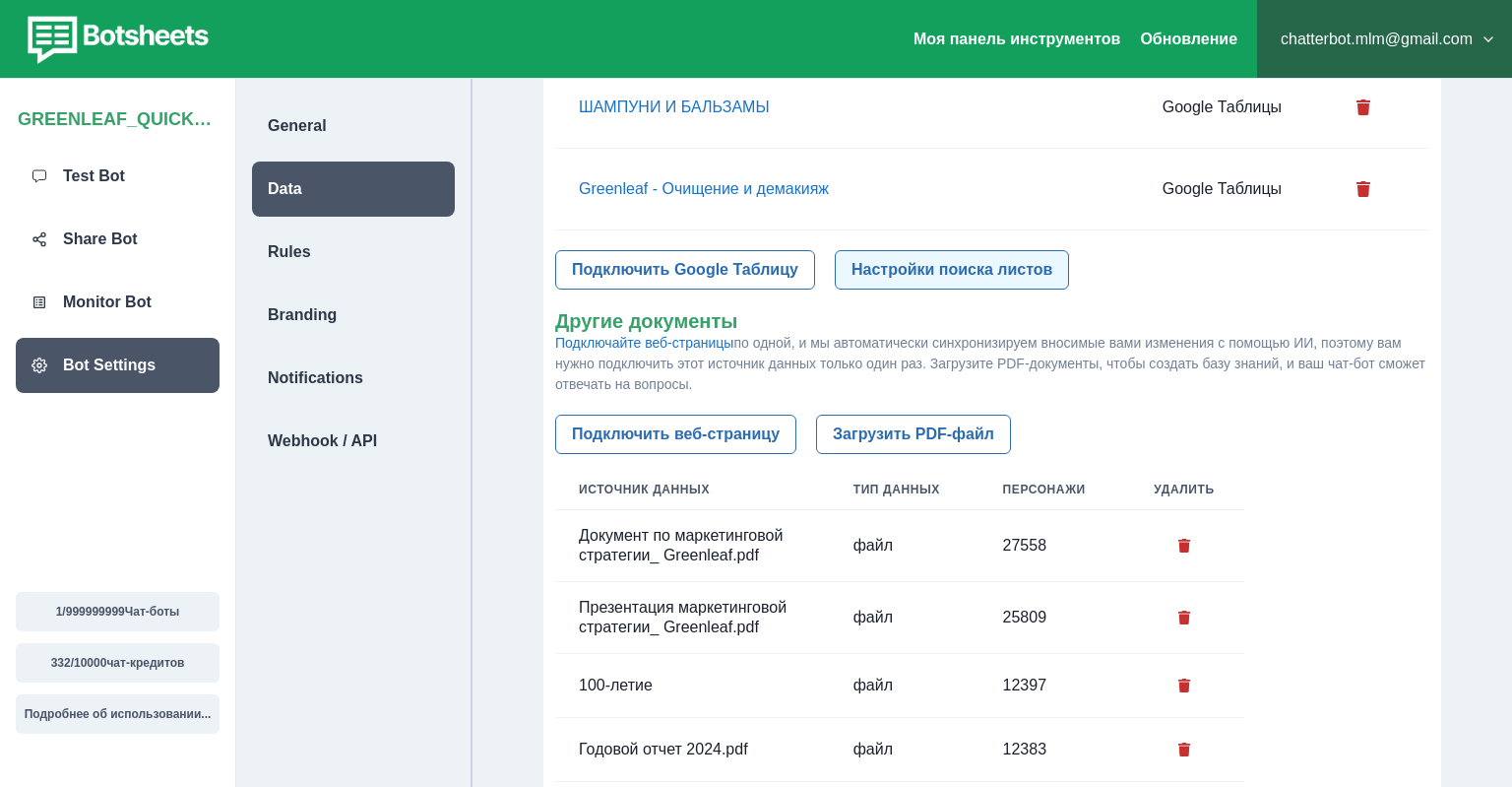 click on "Настройки поиска листов" at bounding box center [952, 270] 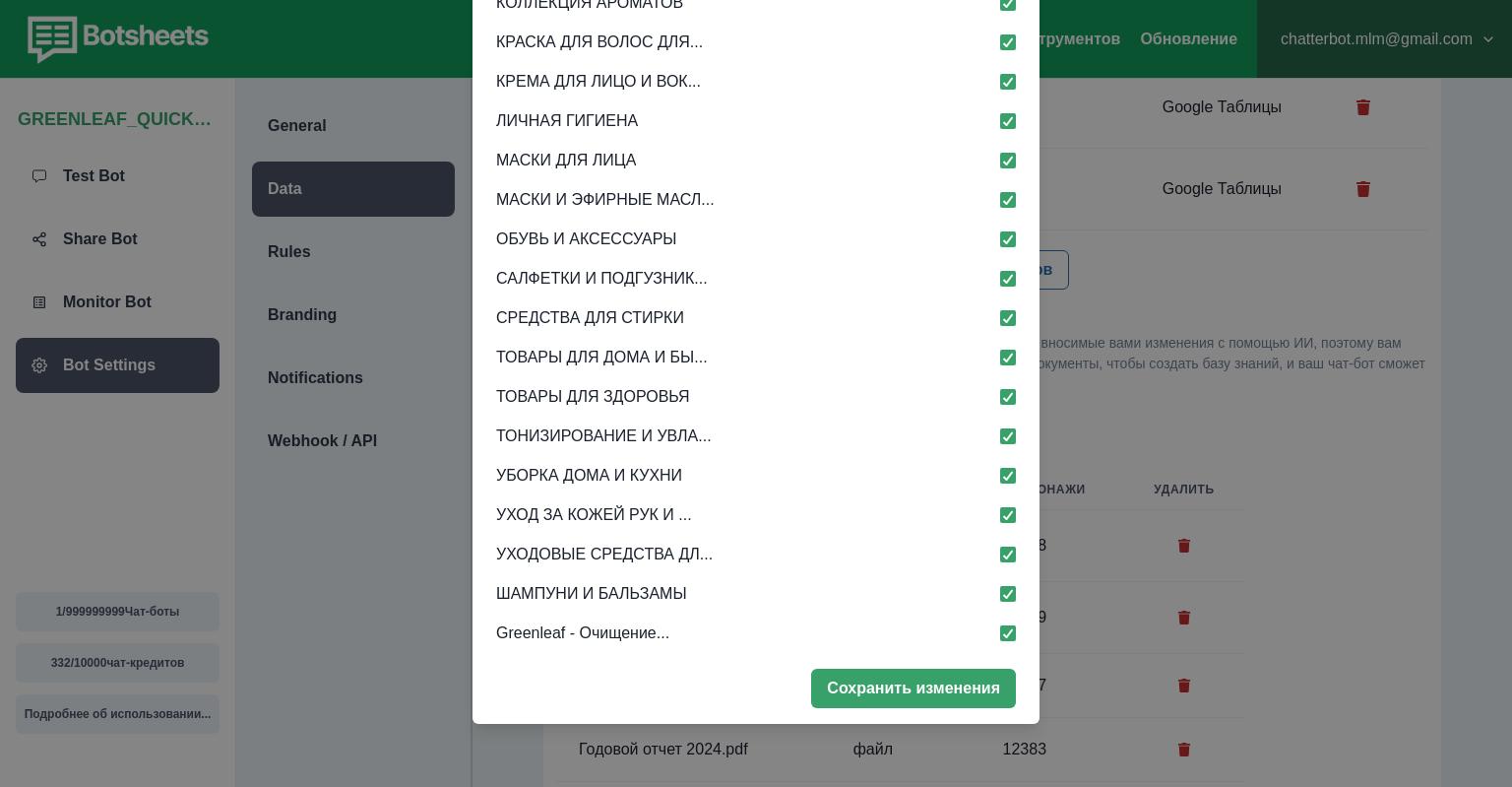 scroll, scrollTop: 204, scrollLeft: 0, axis: vertical 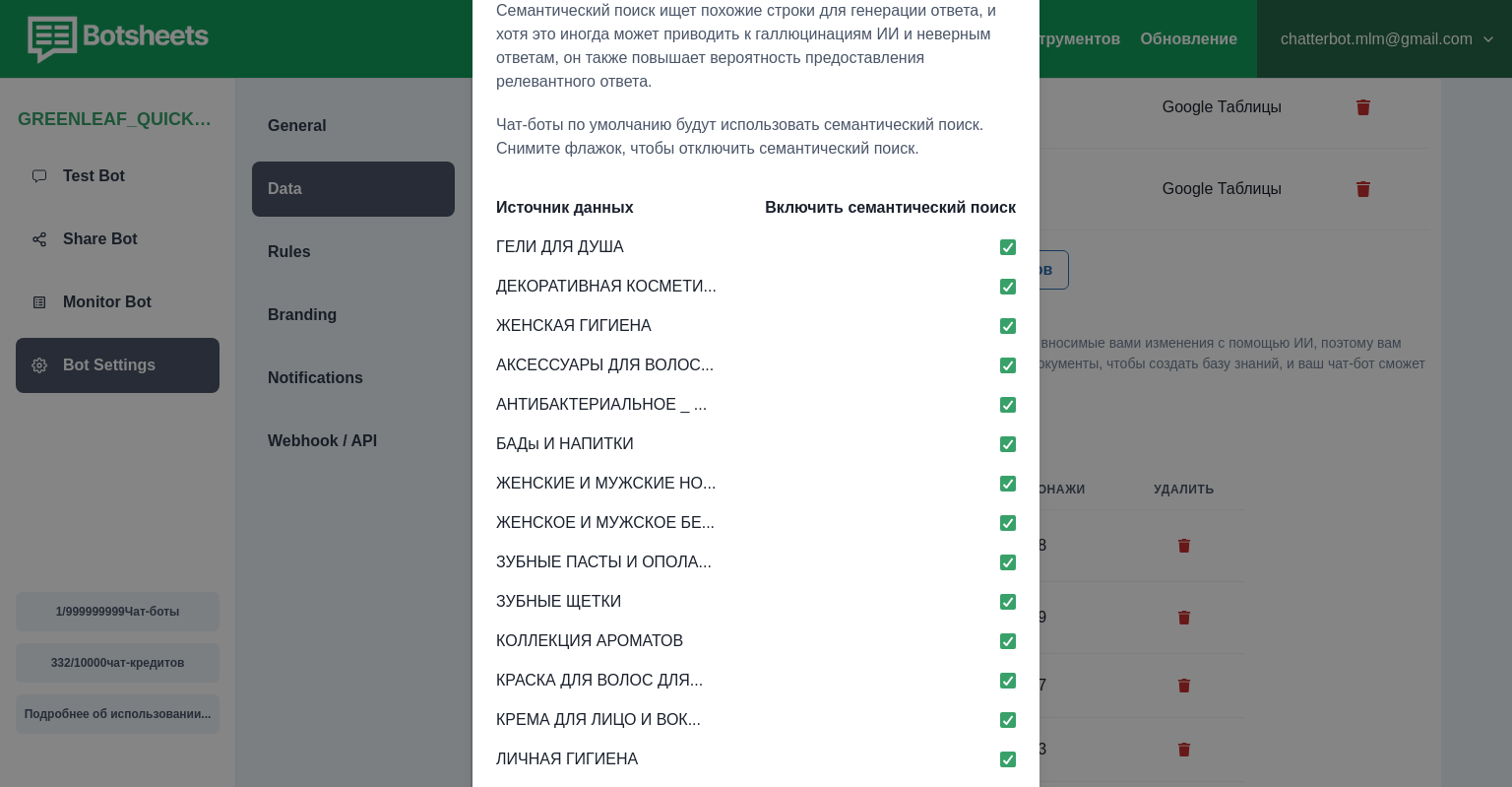 type 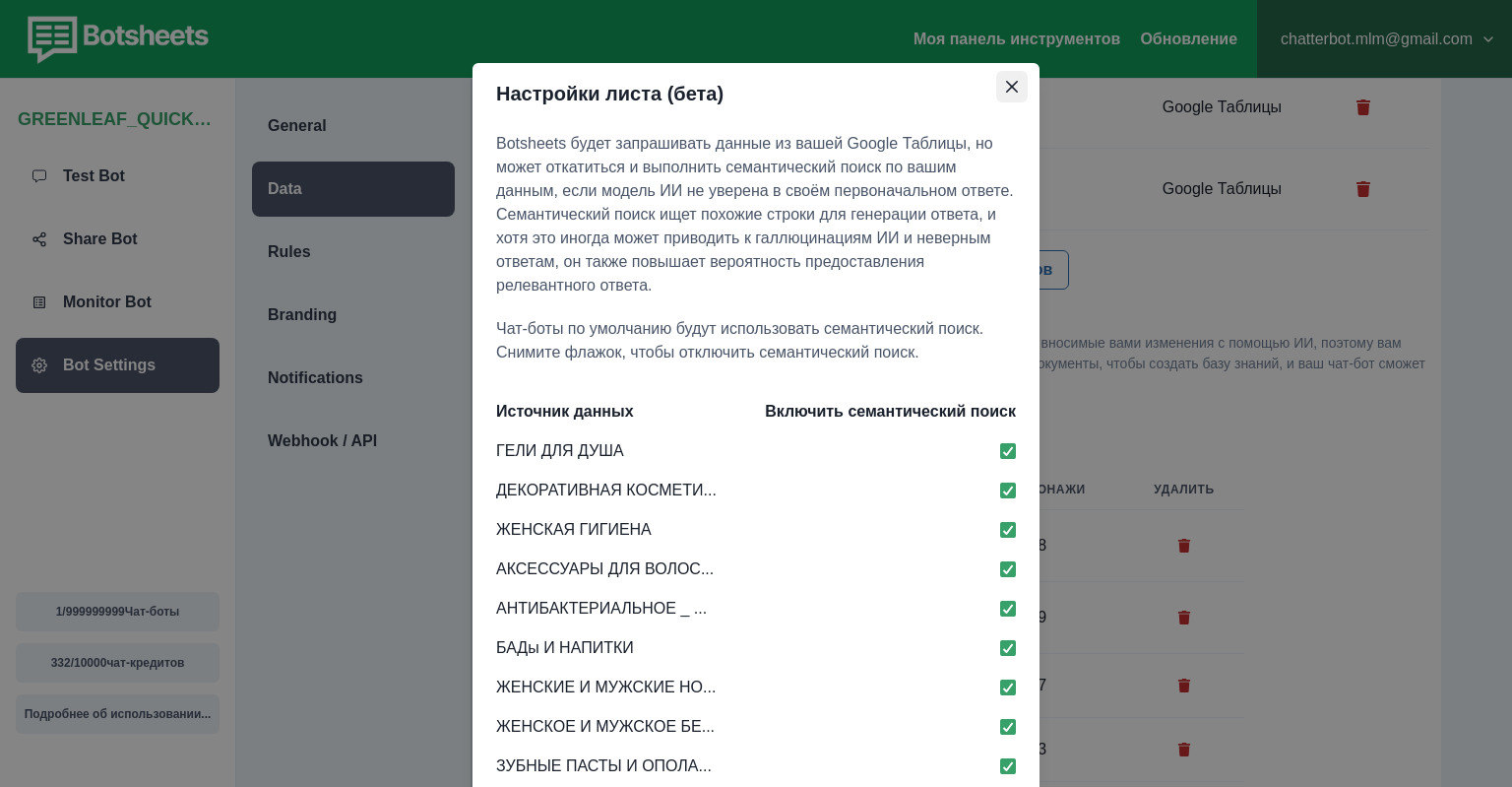 click at bounding box center (1012, 87) 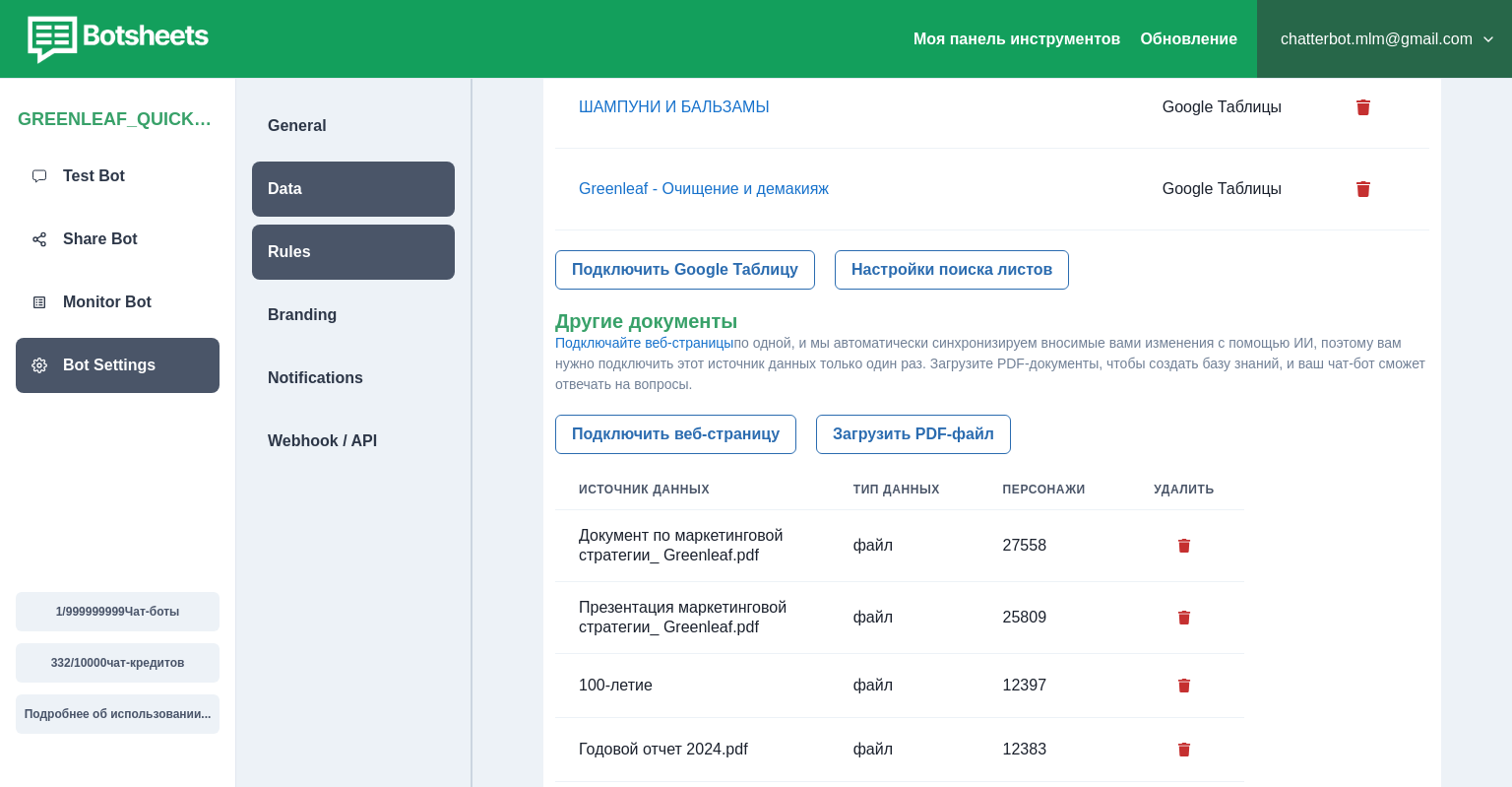 click on "Rules" at bounding box center (289, 252) 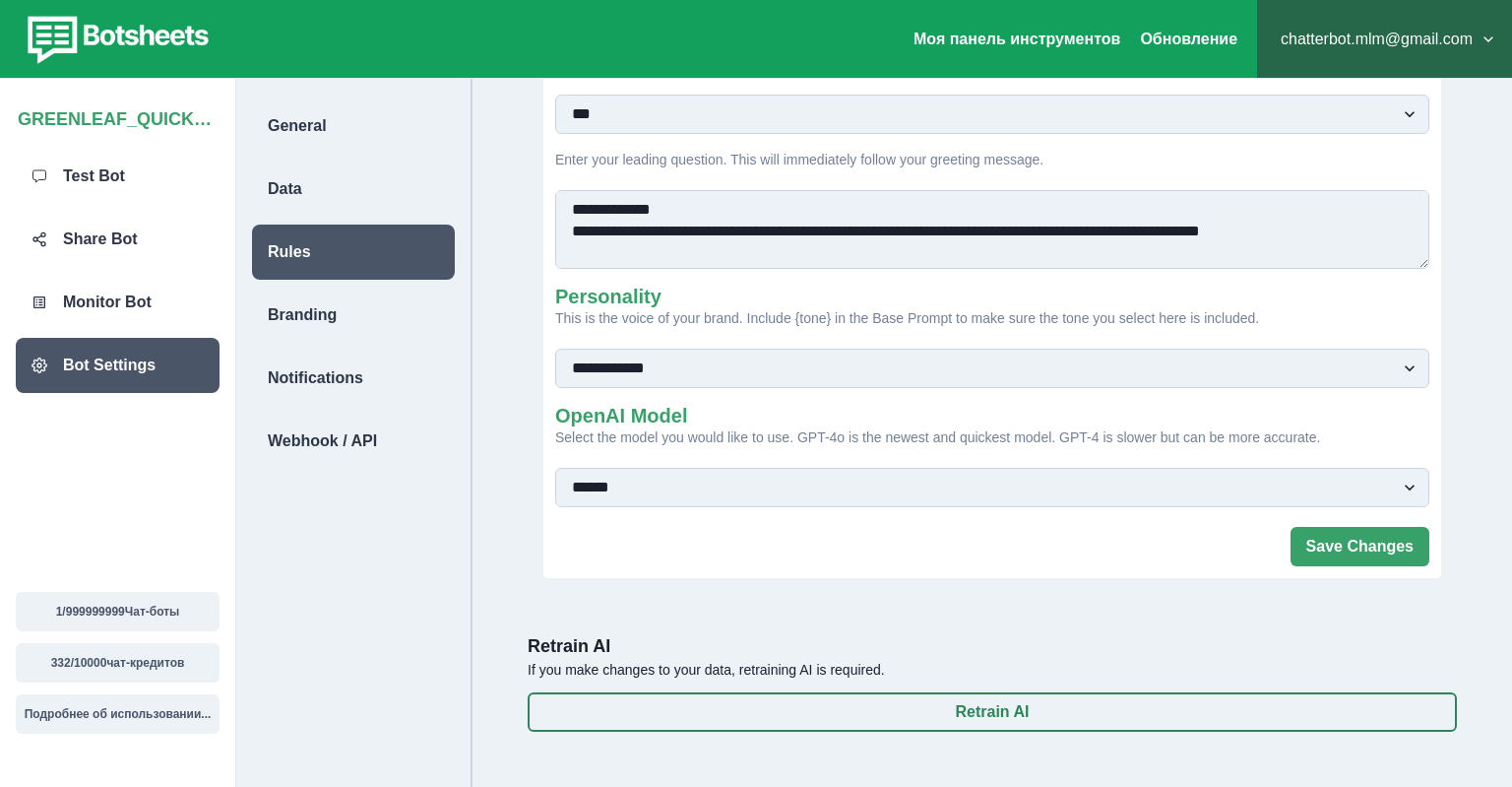 scroll, scrollTop: 0, scrollLeft: 0, axis: both 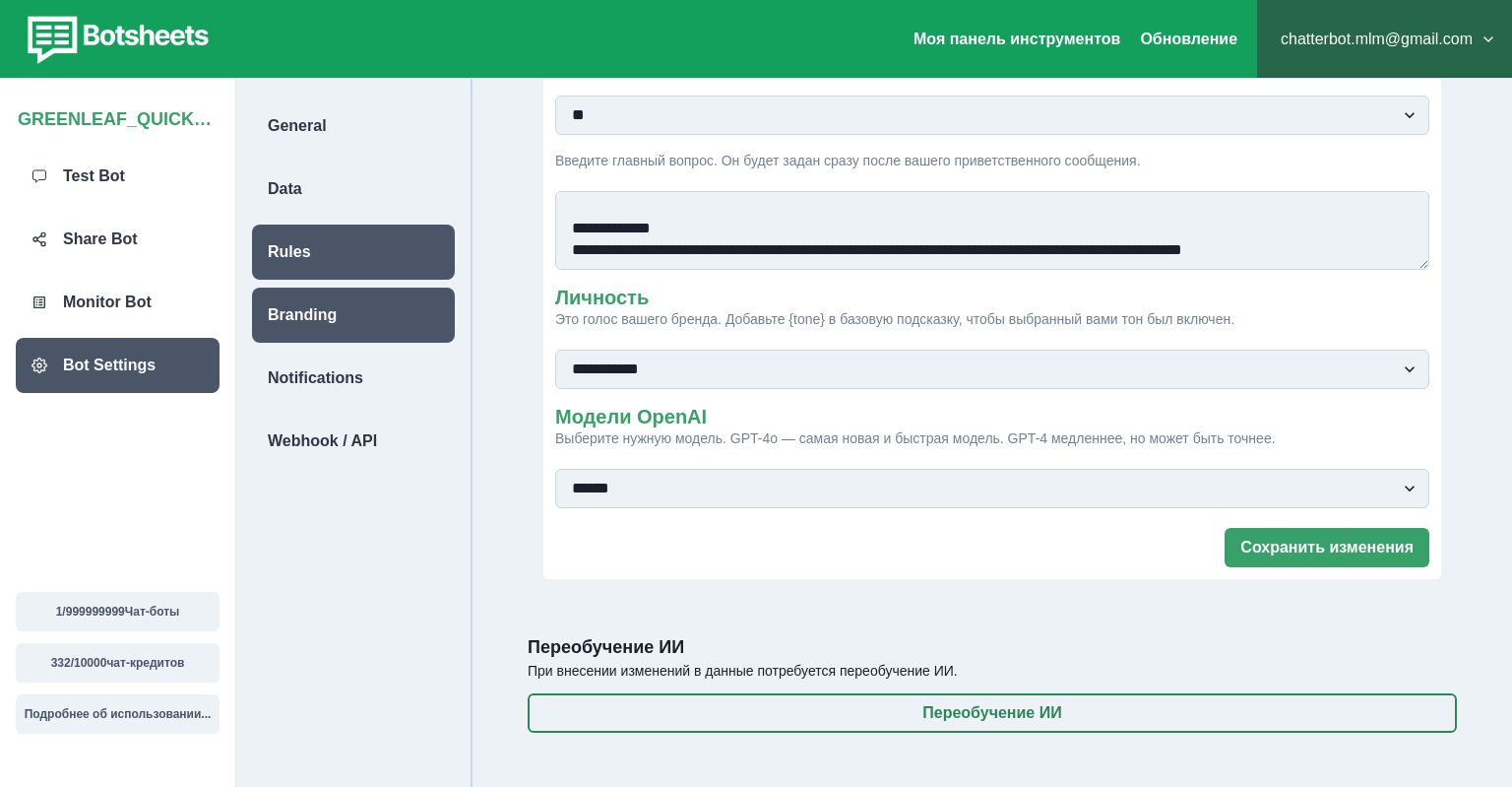 click on "Branding" at bounding box center (353, 315) 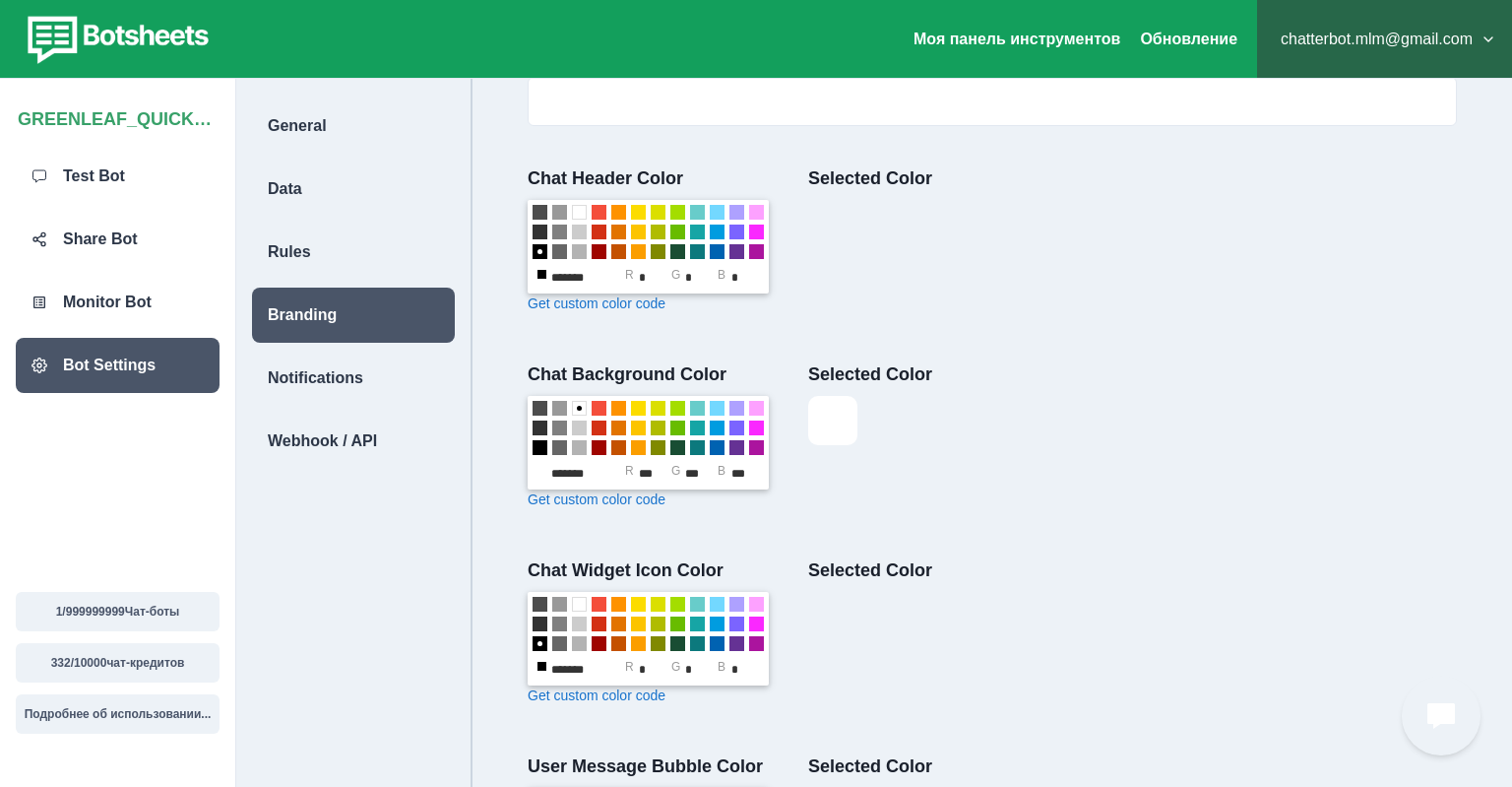 type on "**********" 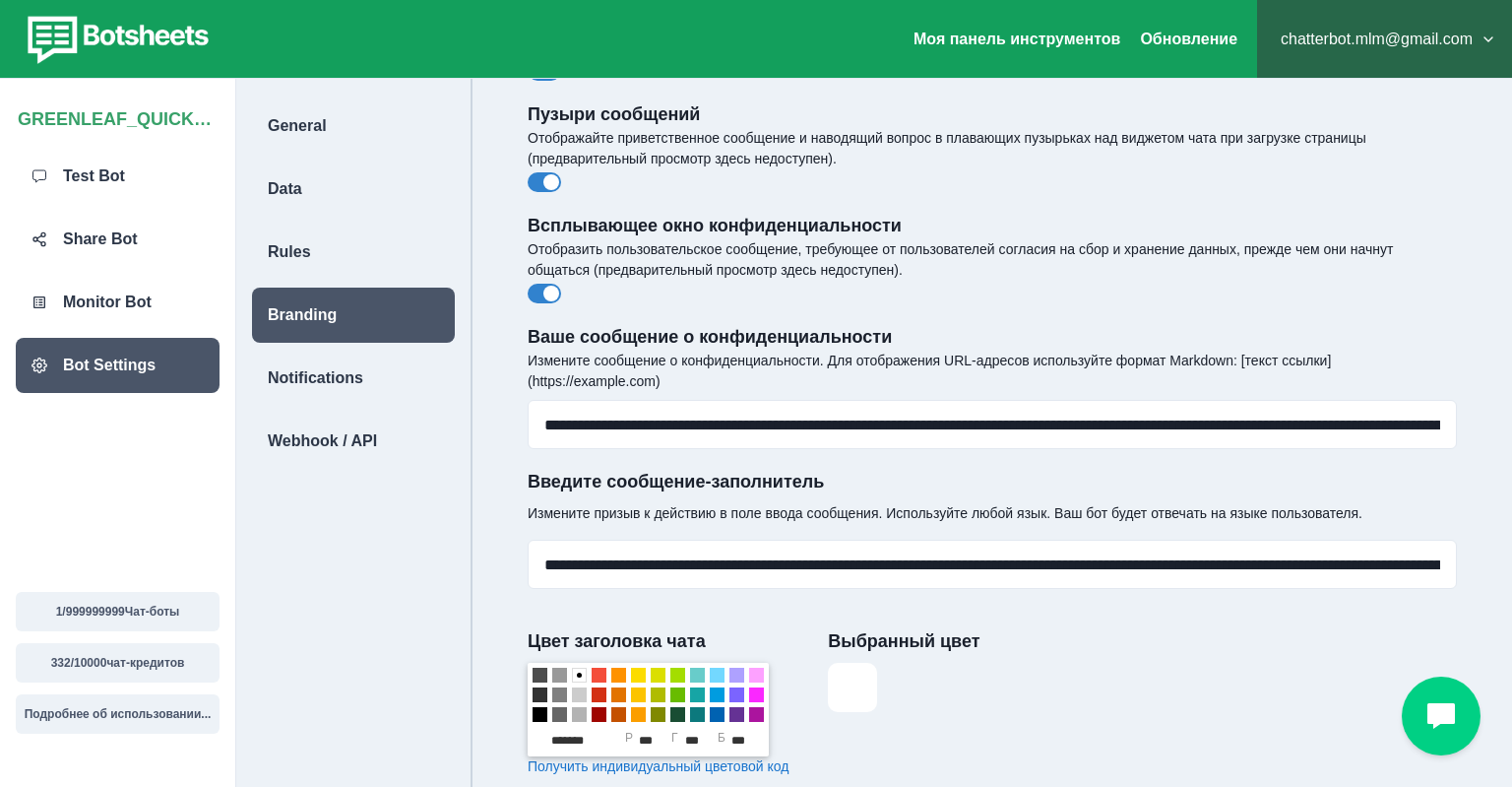 scroll, scrollTop: 311, scrollLeft: 0, axis: vertical 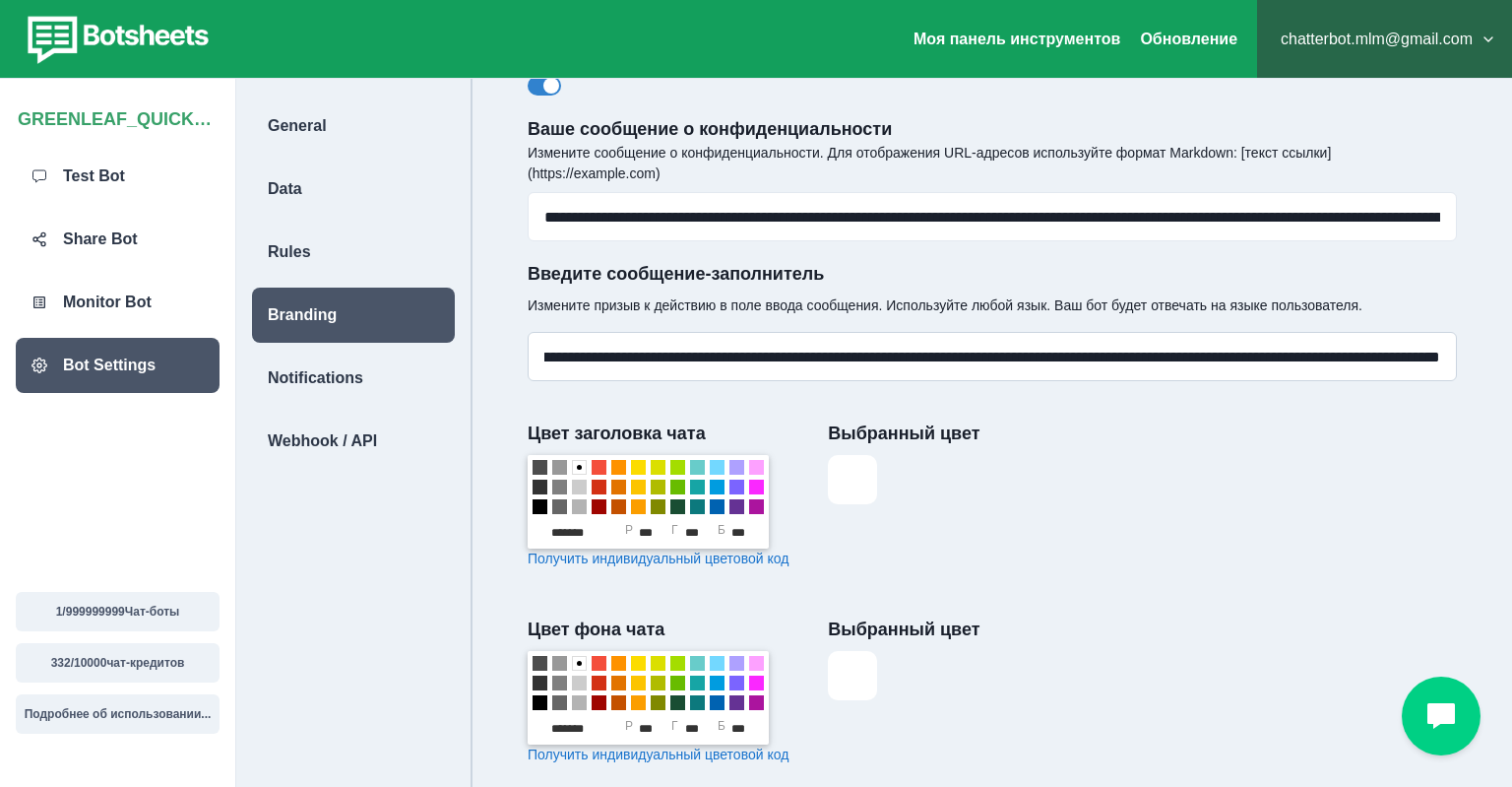 drag, startPoint x: 1164, startPoint y: 336, endPoint x: 1511, endPoint y: 362, distance: 347.9727 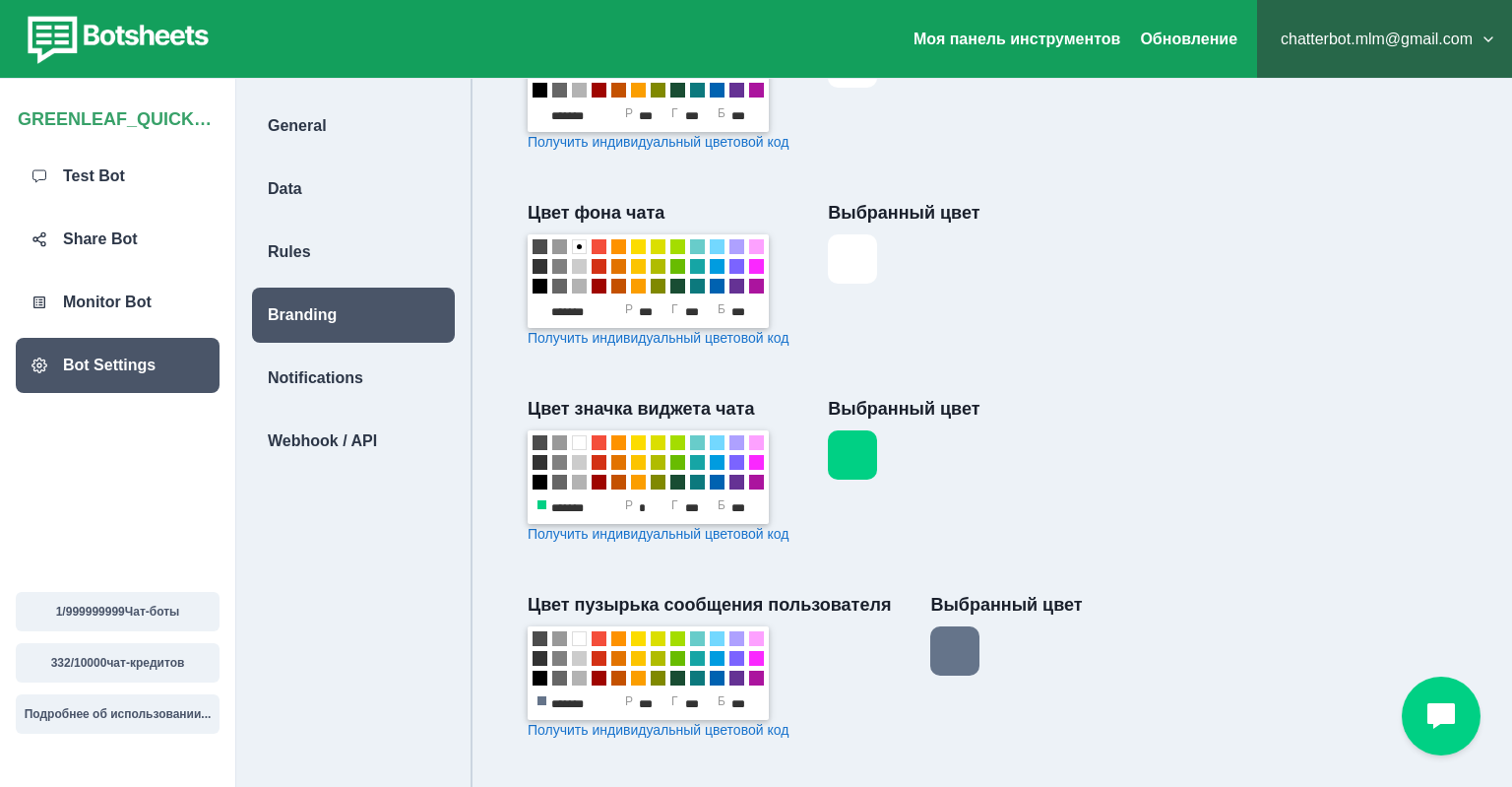 scroll, scrollTop: 1011, scrollLeft: 0, axis: vertical 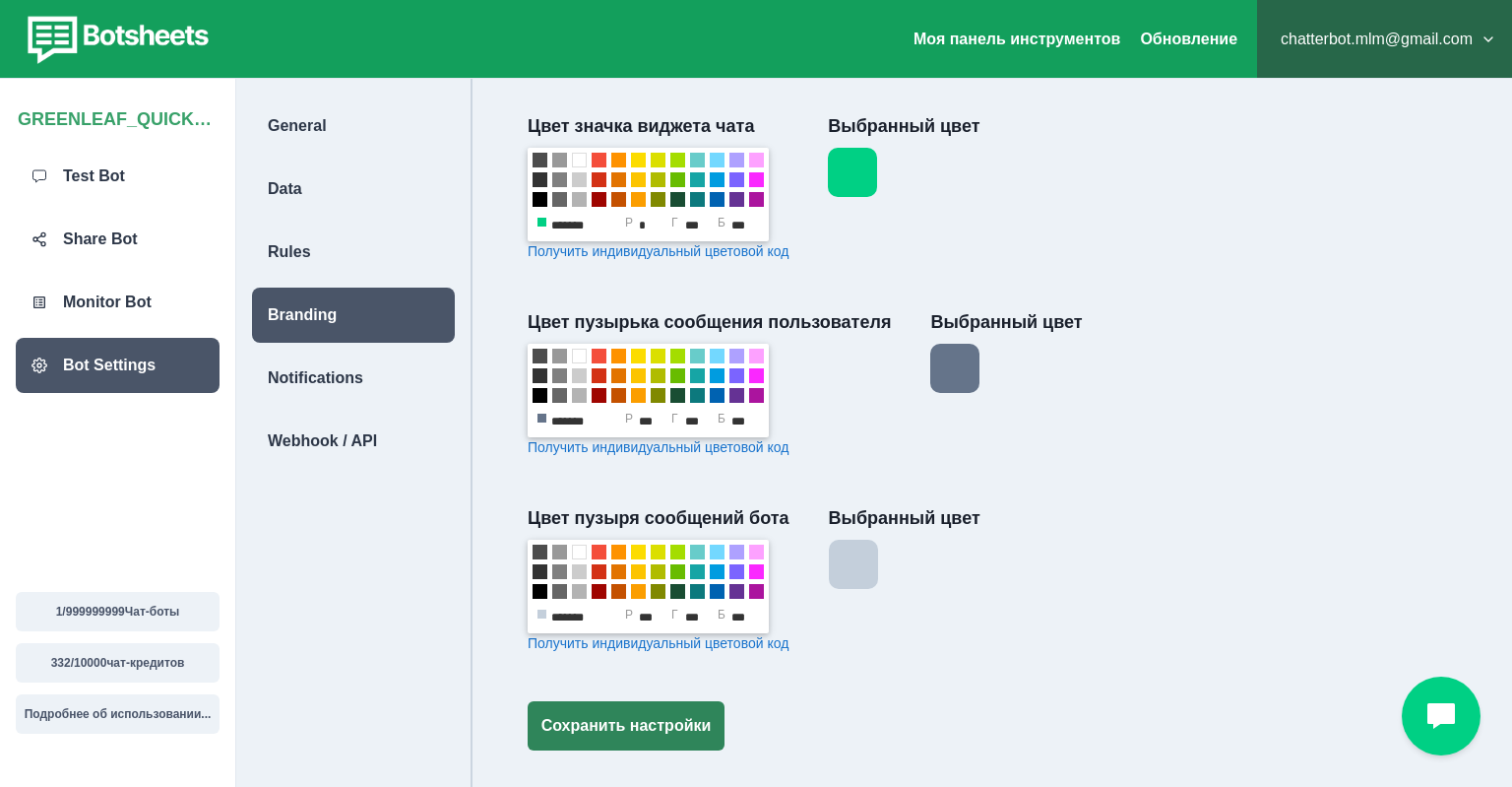 type on "**********" 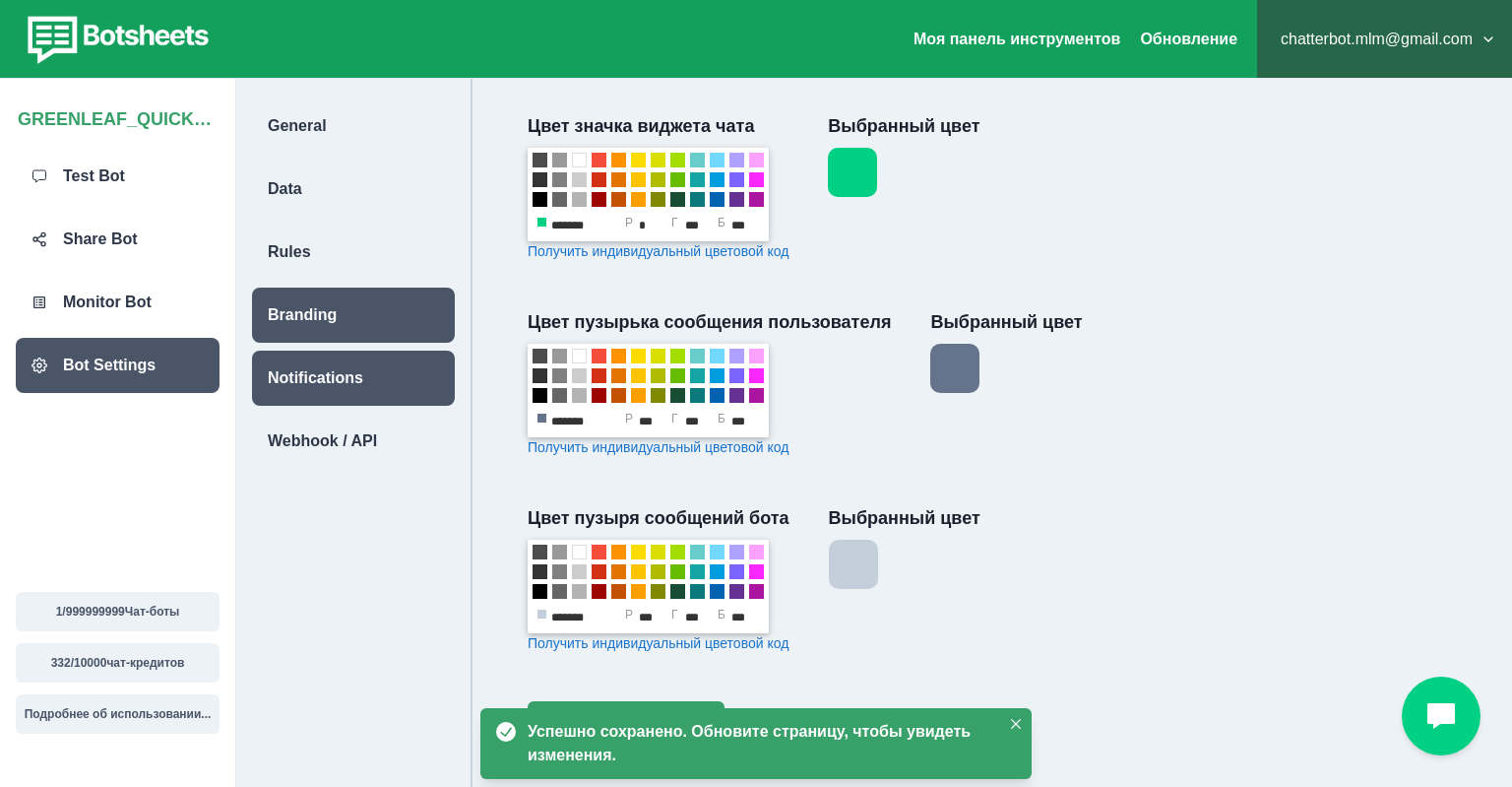 click on "Notifications" at bounding box center (315, 378) 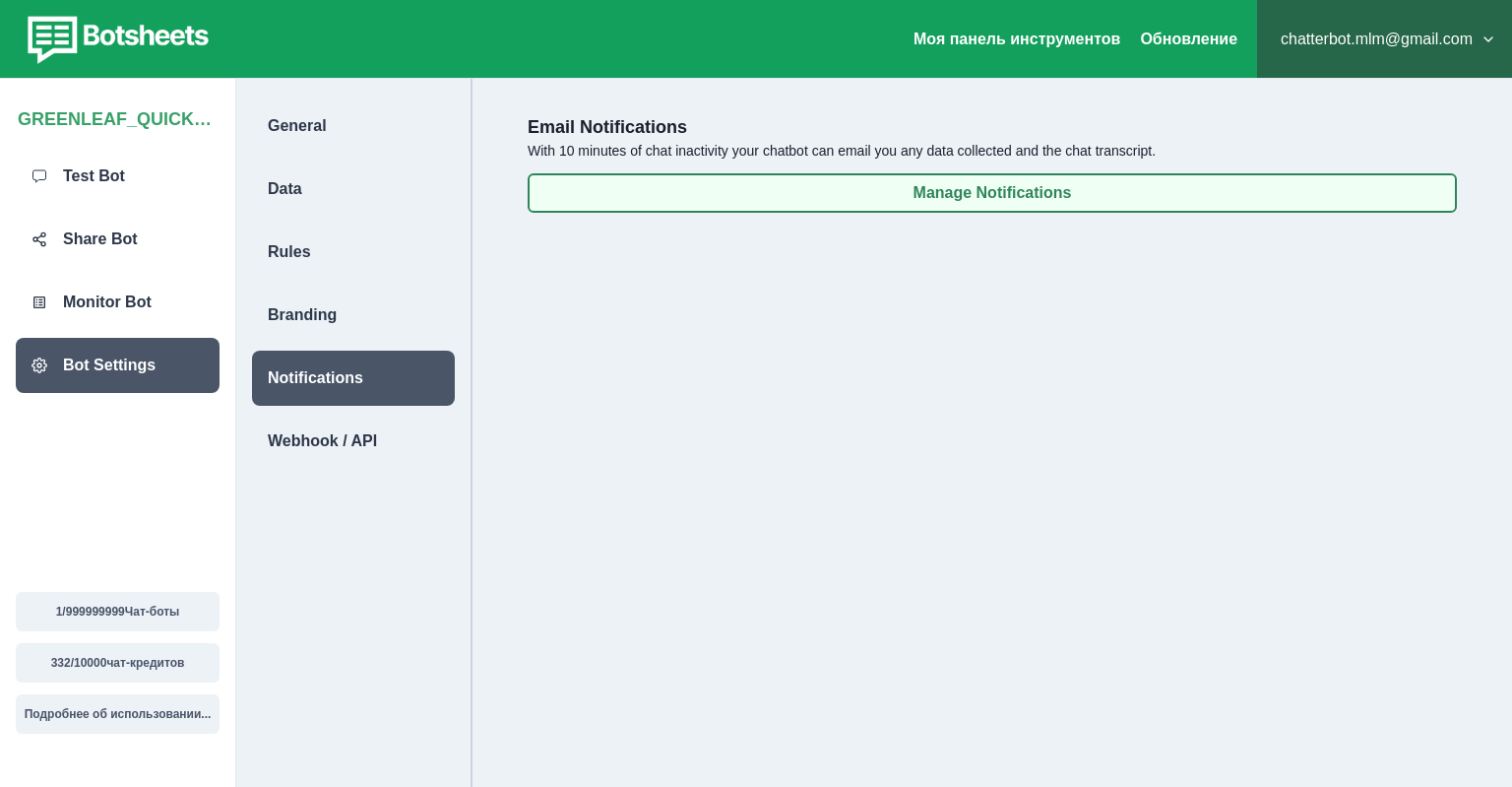 click on "Manage Notifications" at bounding box center (992, 193) 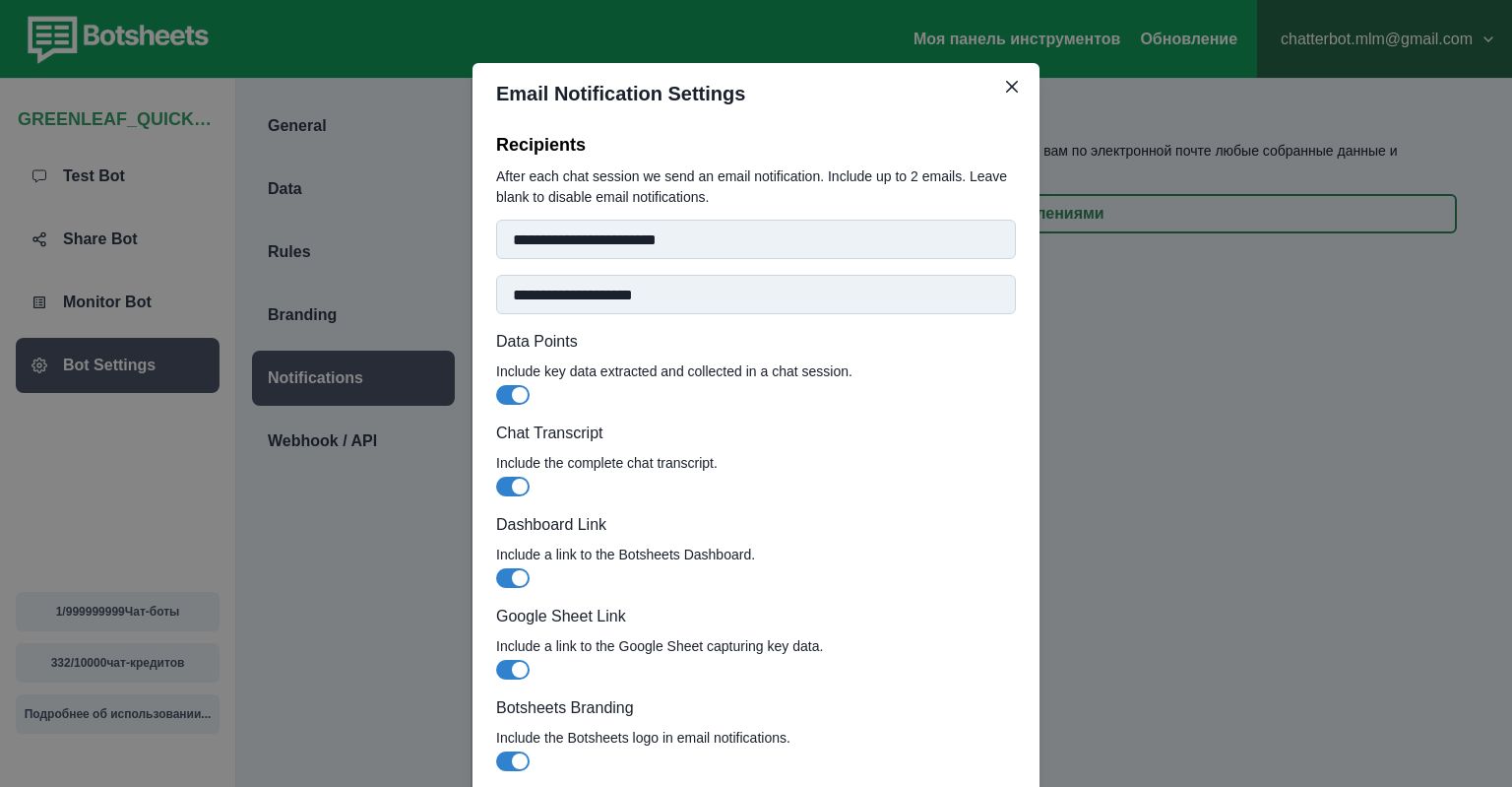 scroll, scrollTop: 130, scrollLeft: 0, axis: vertical 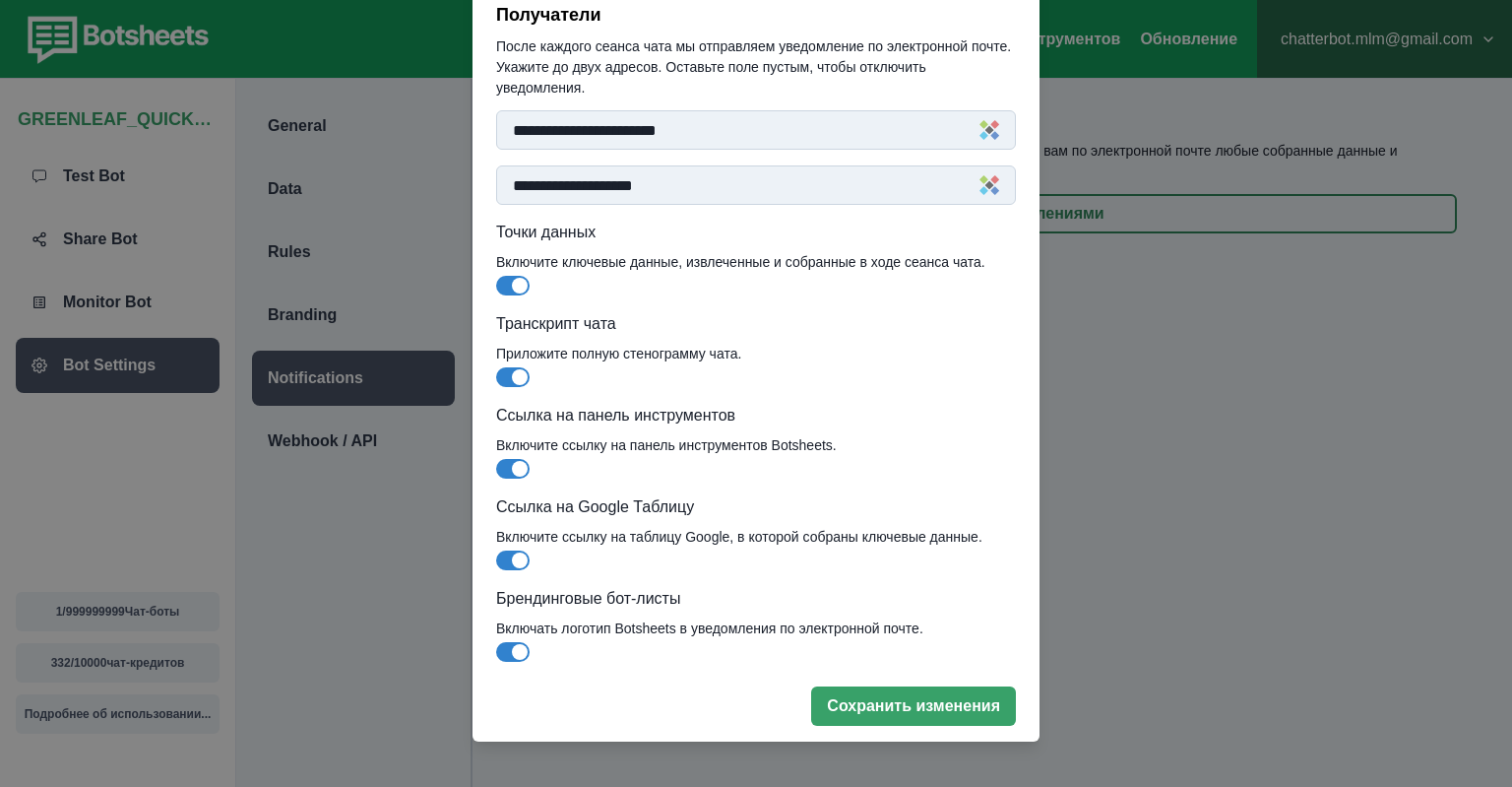 click at bounding box center (520, 652) 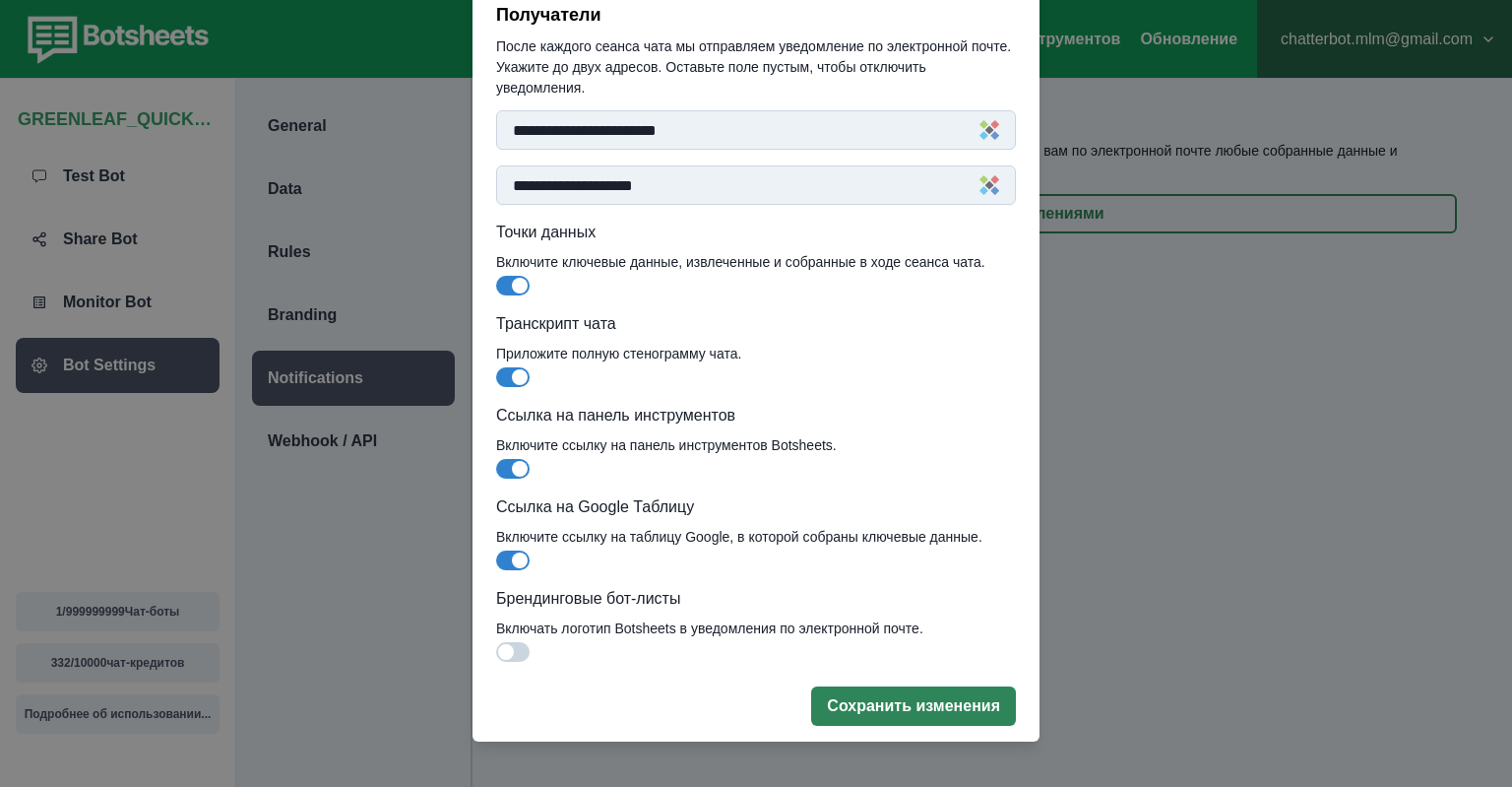click on "Сохранить изменения" at bounding box center (914, 706) 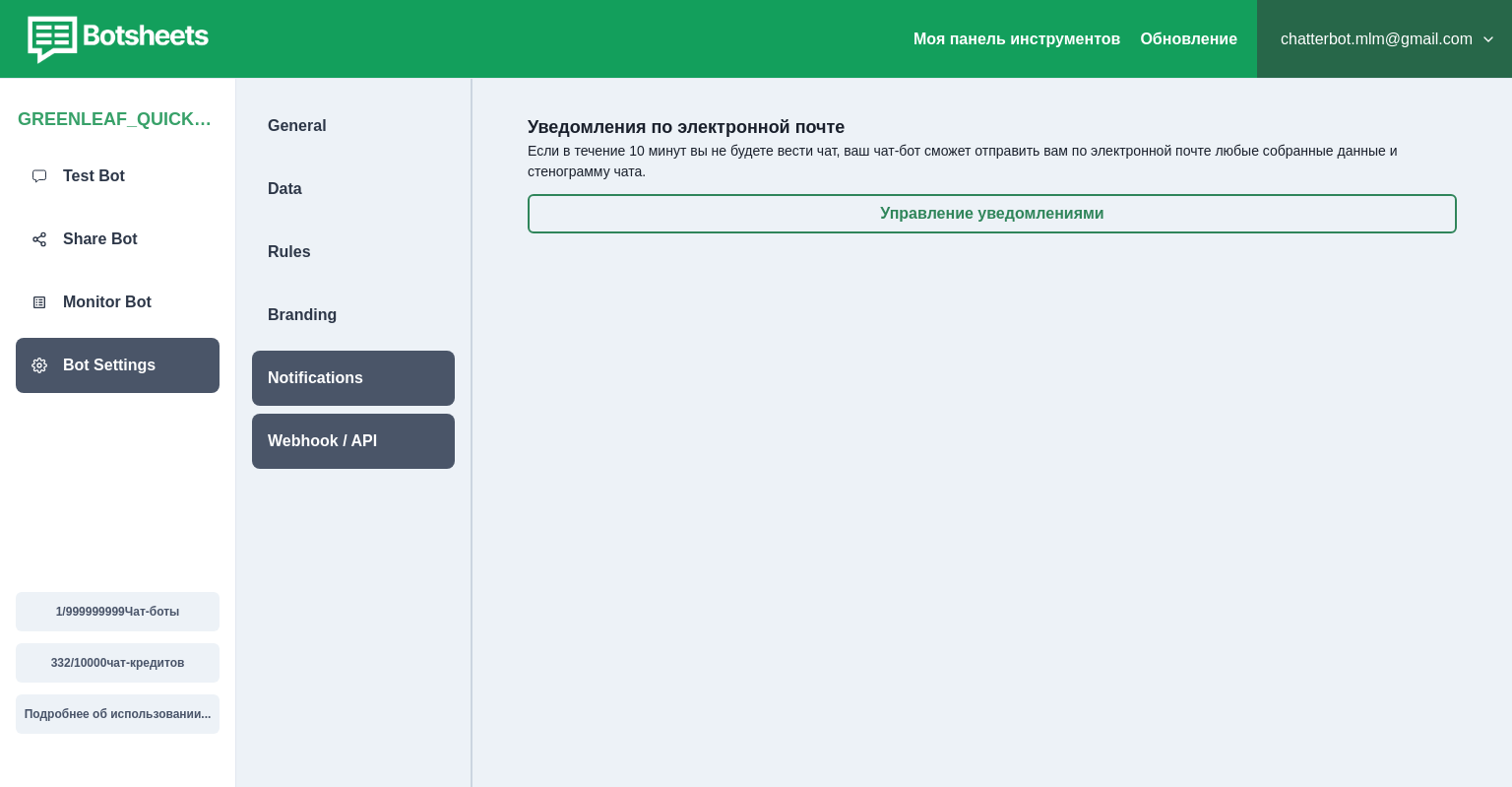 click on "Webhook / API" at bounding box center (322, 441) 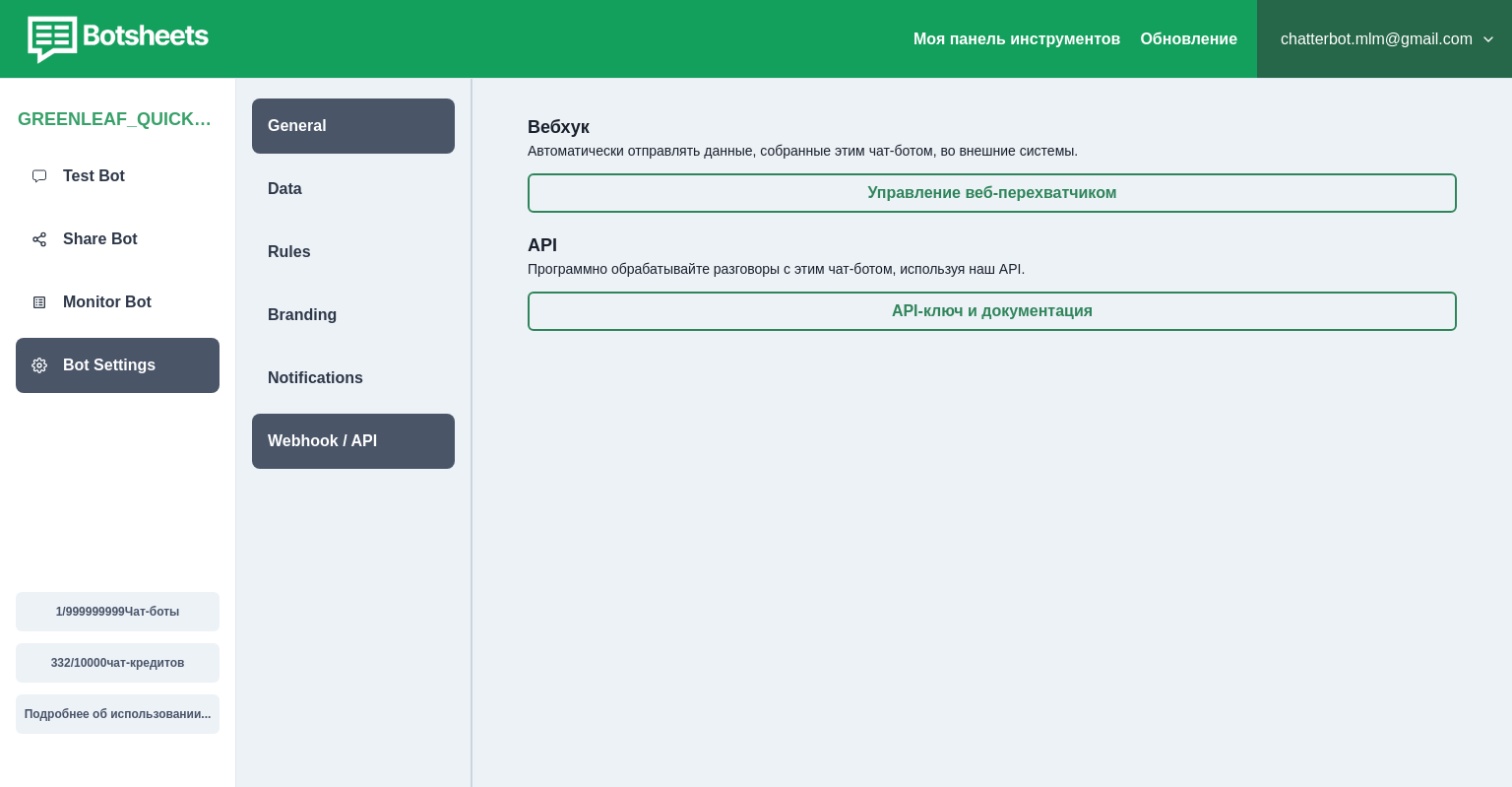 click on "General" at bounding box center (297, 126) 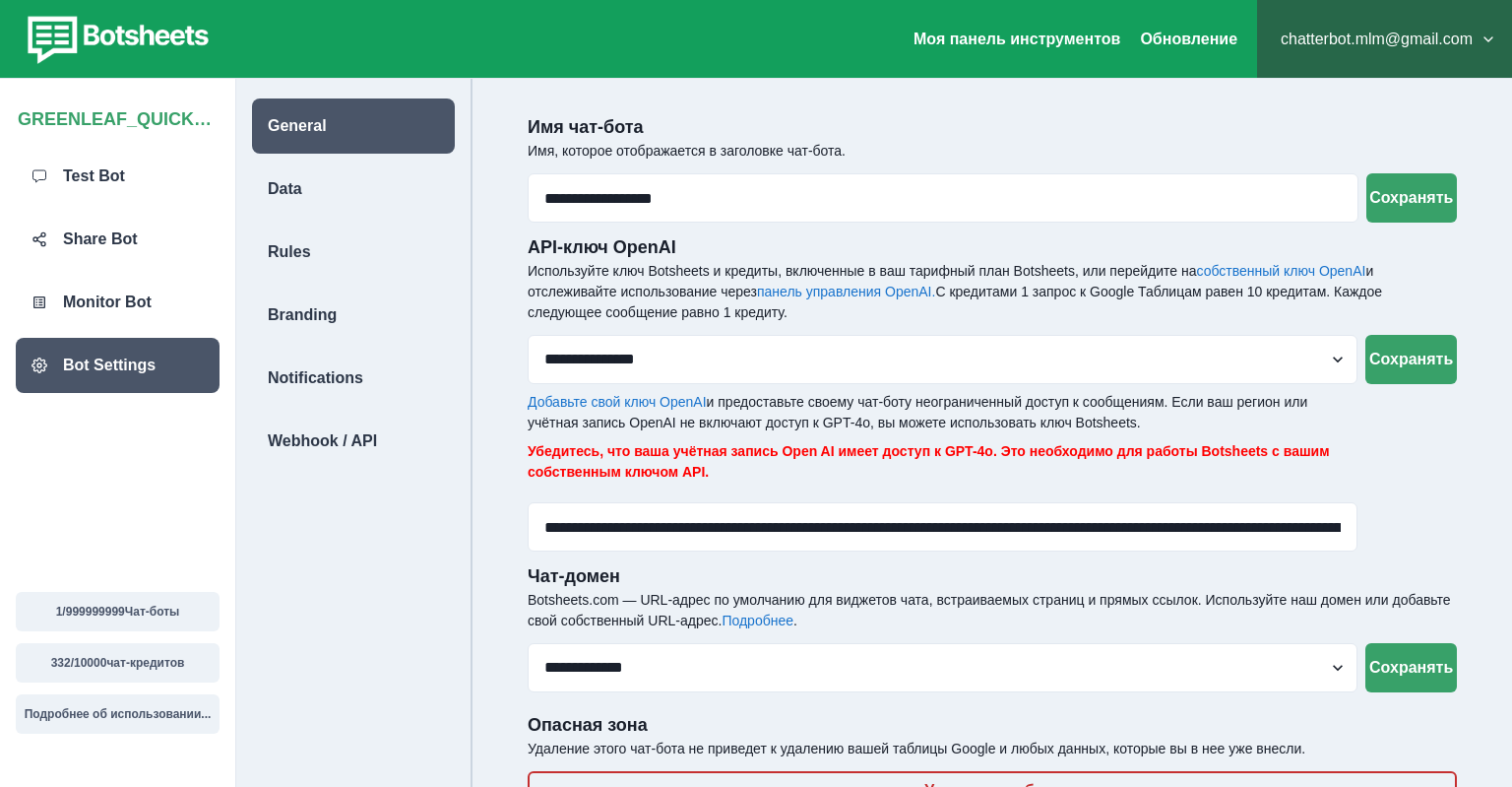 scroll, scrollTop: 79, scrollLeft: 0, axis: vertical 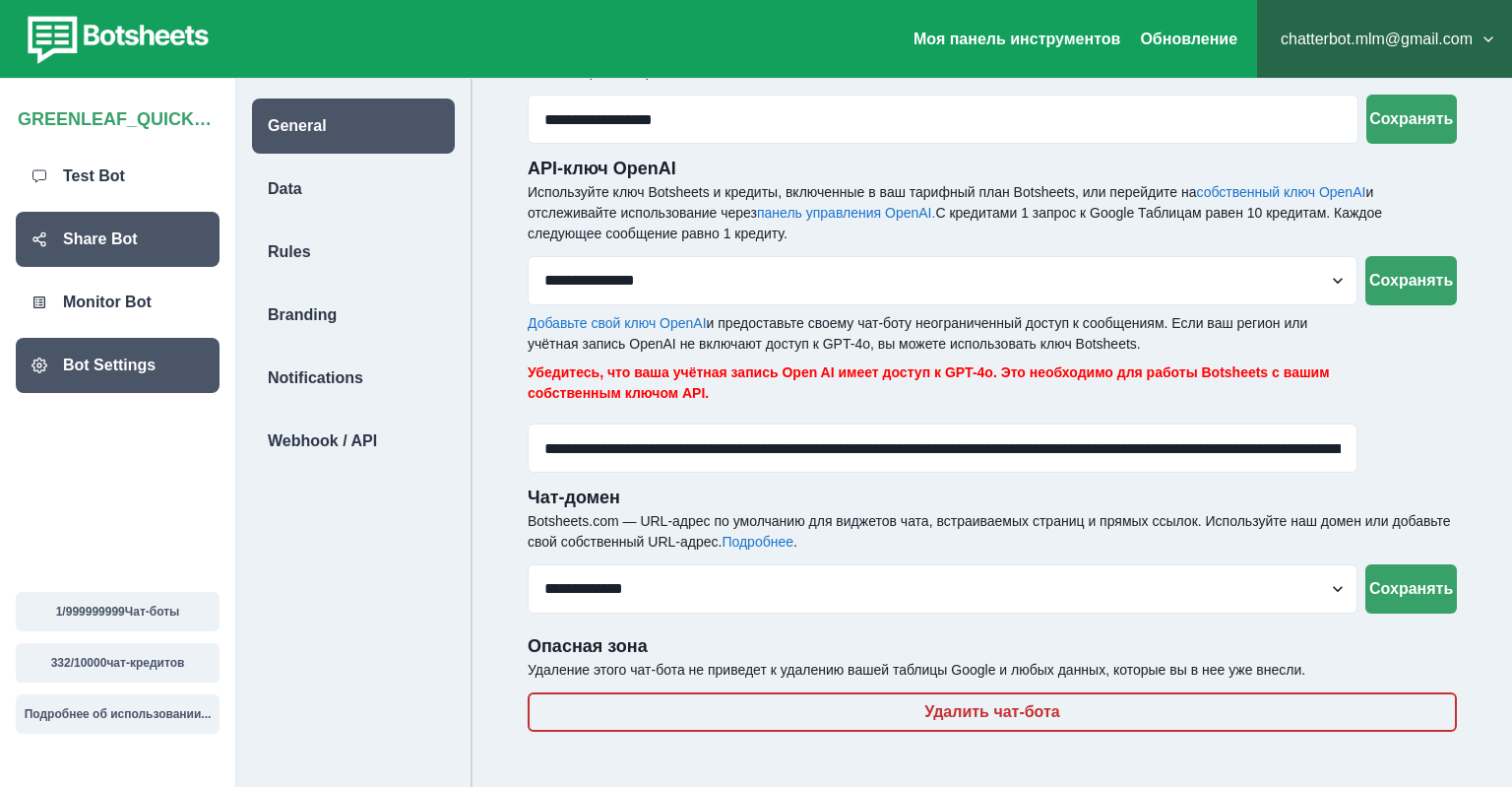 click on "Share Bot" at bounding box center [100, 239] 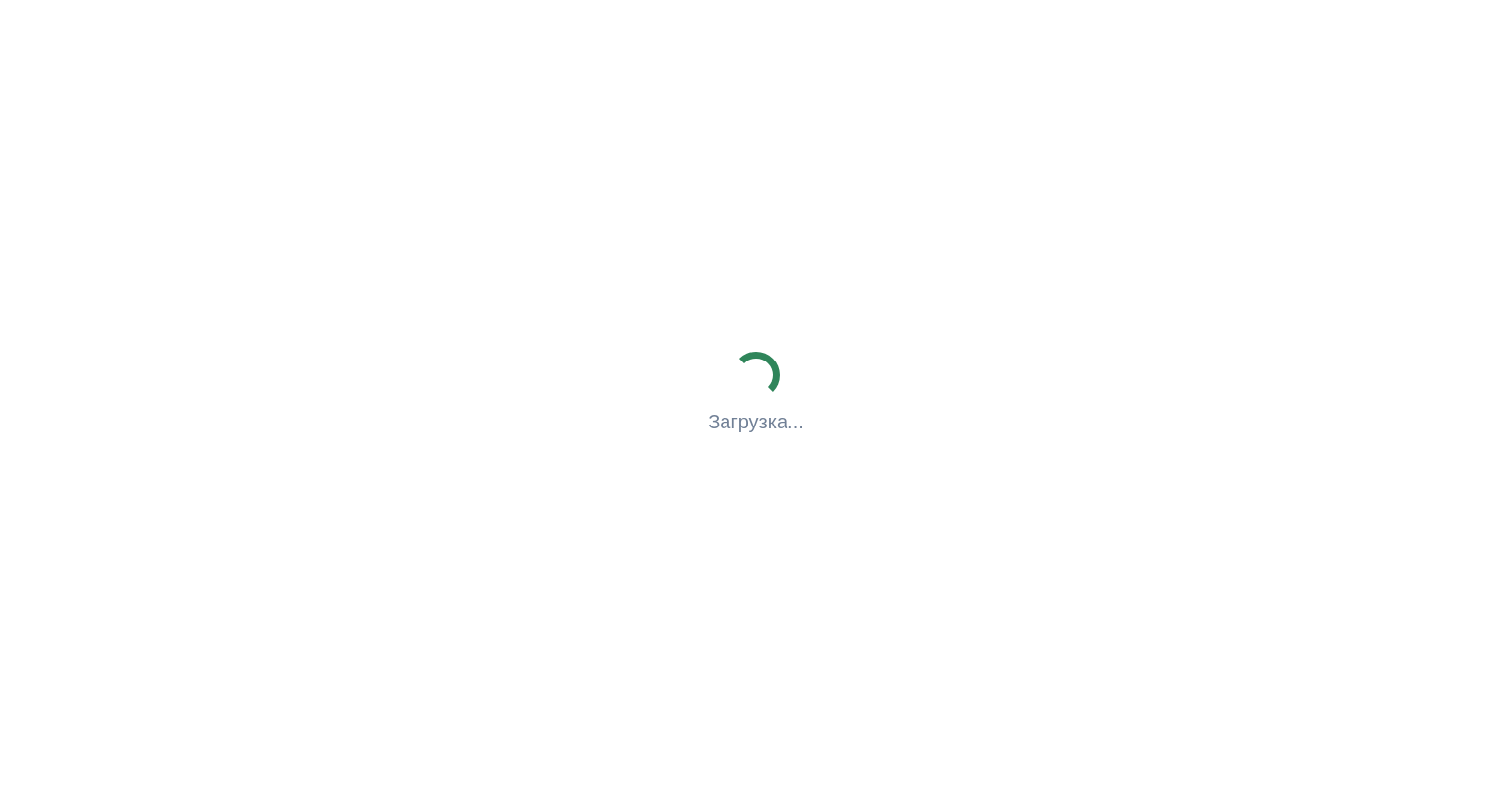 scroll, scrollTop: 0, scrollLeft: 0, axis: both 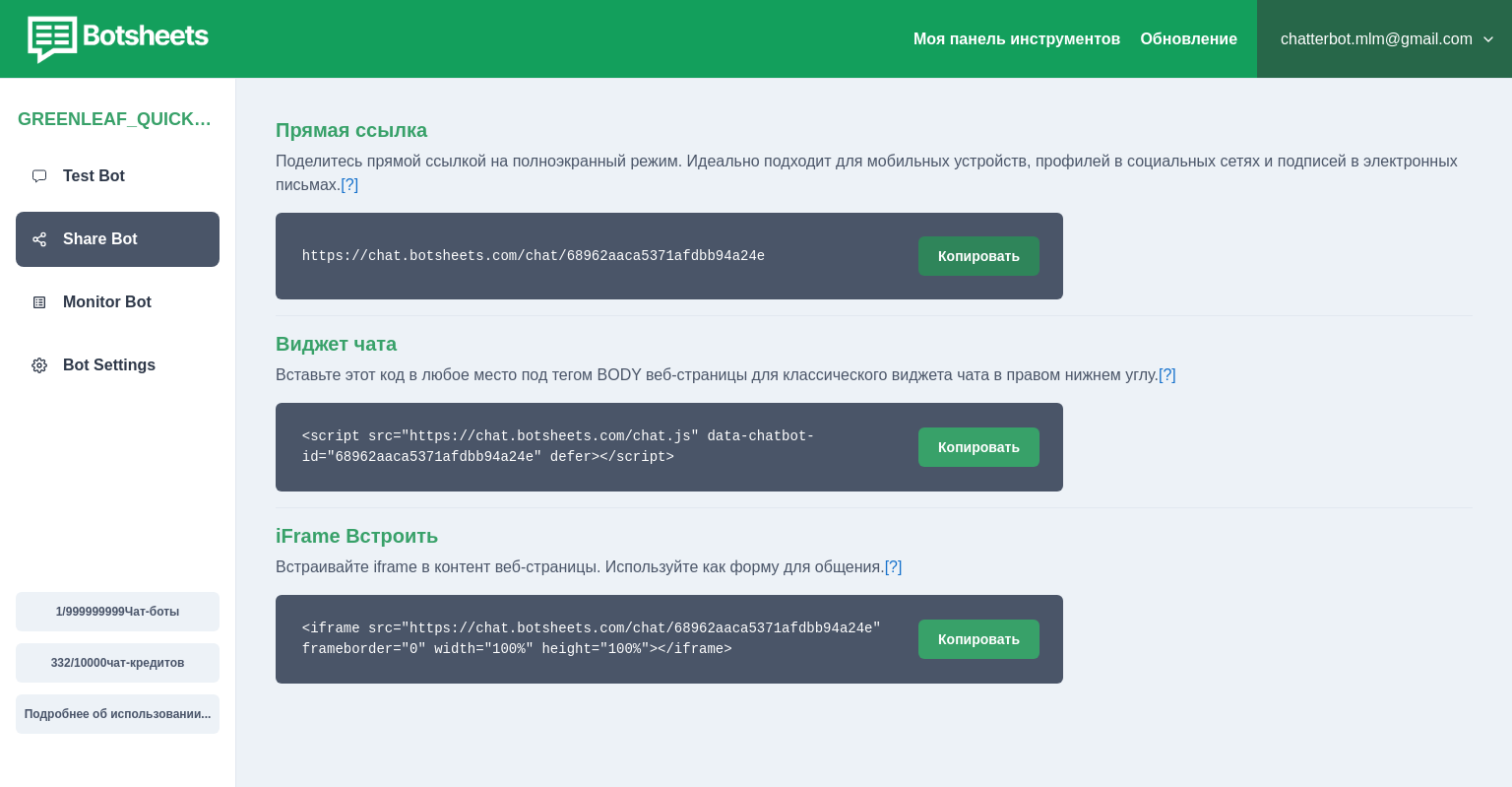 click on "Копировать" at bounding box center (978, 256) 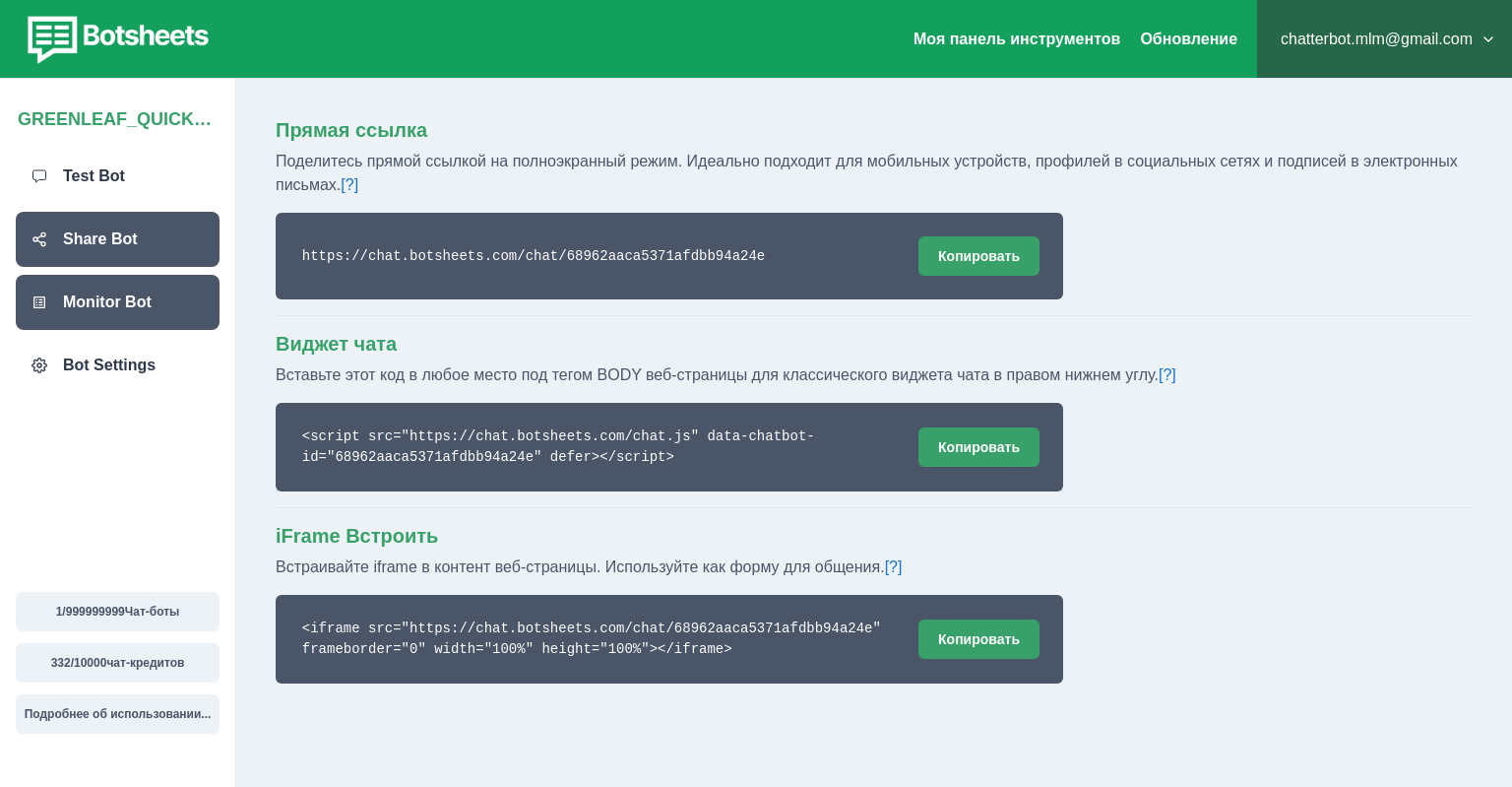 click on "Monitor Bot" at bounding box center [107, 302] 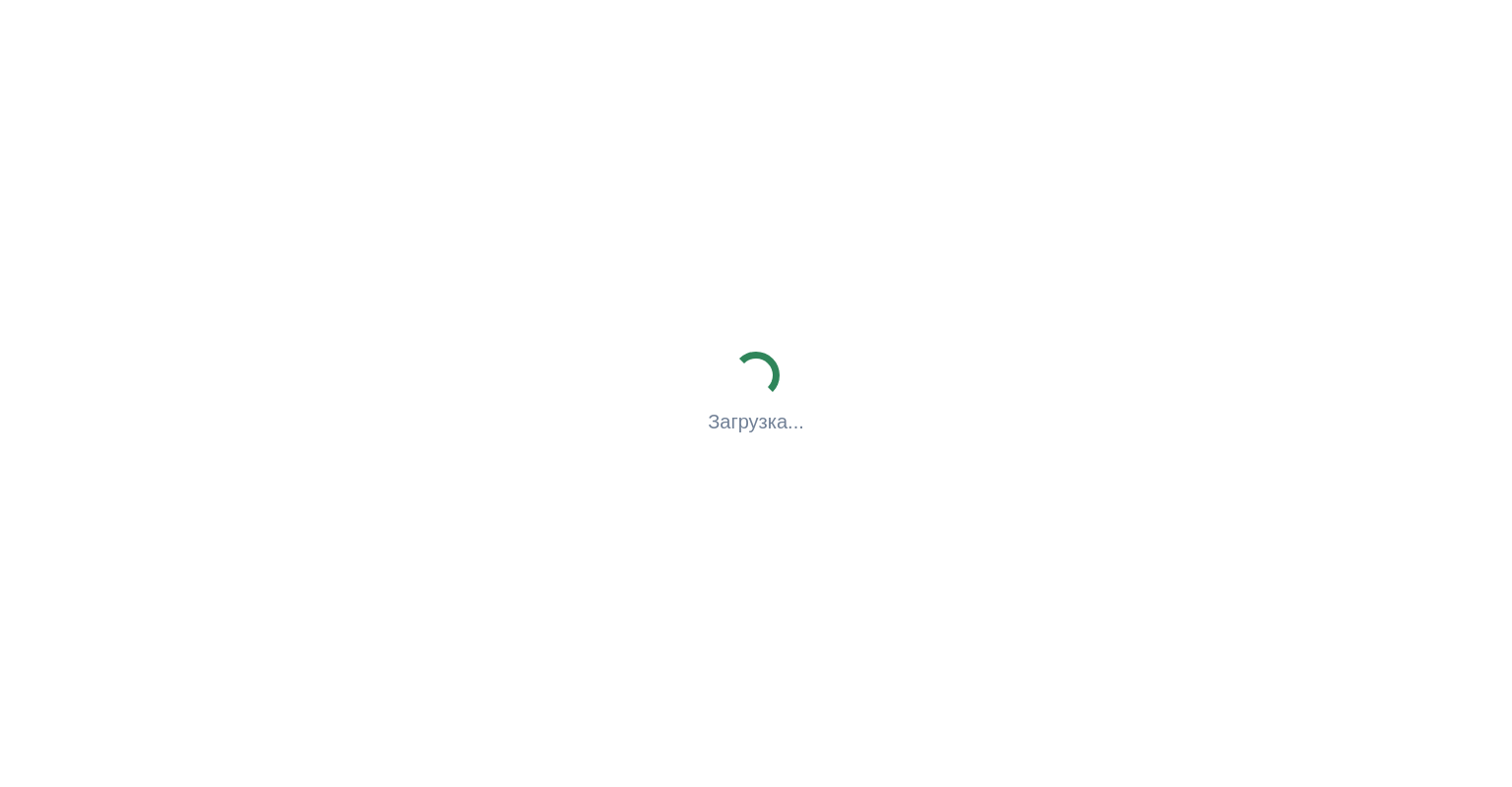 scroll, scrollTop: 0, scrollLeft: 0, axis: both 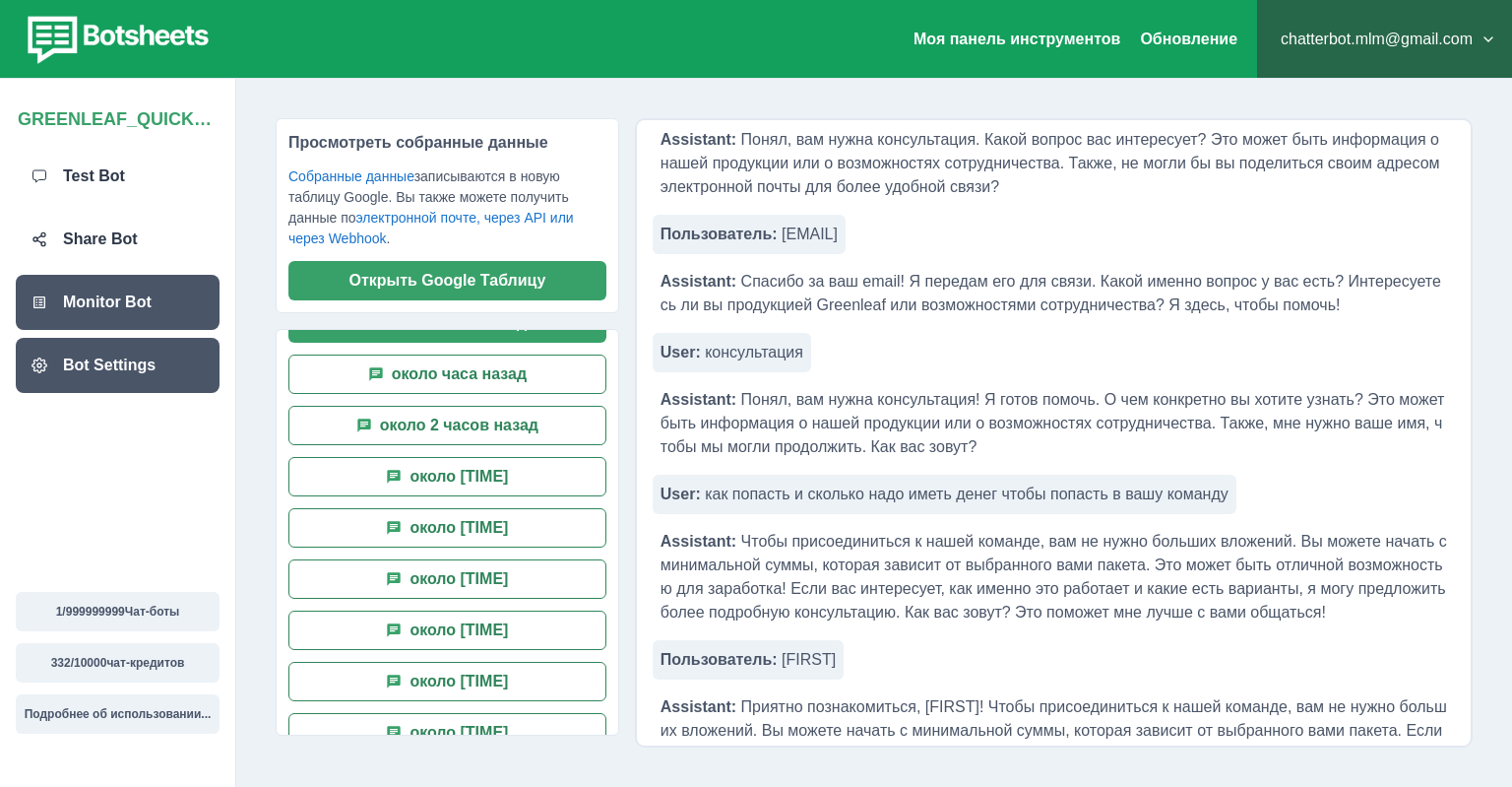 click on "Bot Settings" at bounding box center [109, 365] 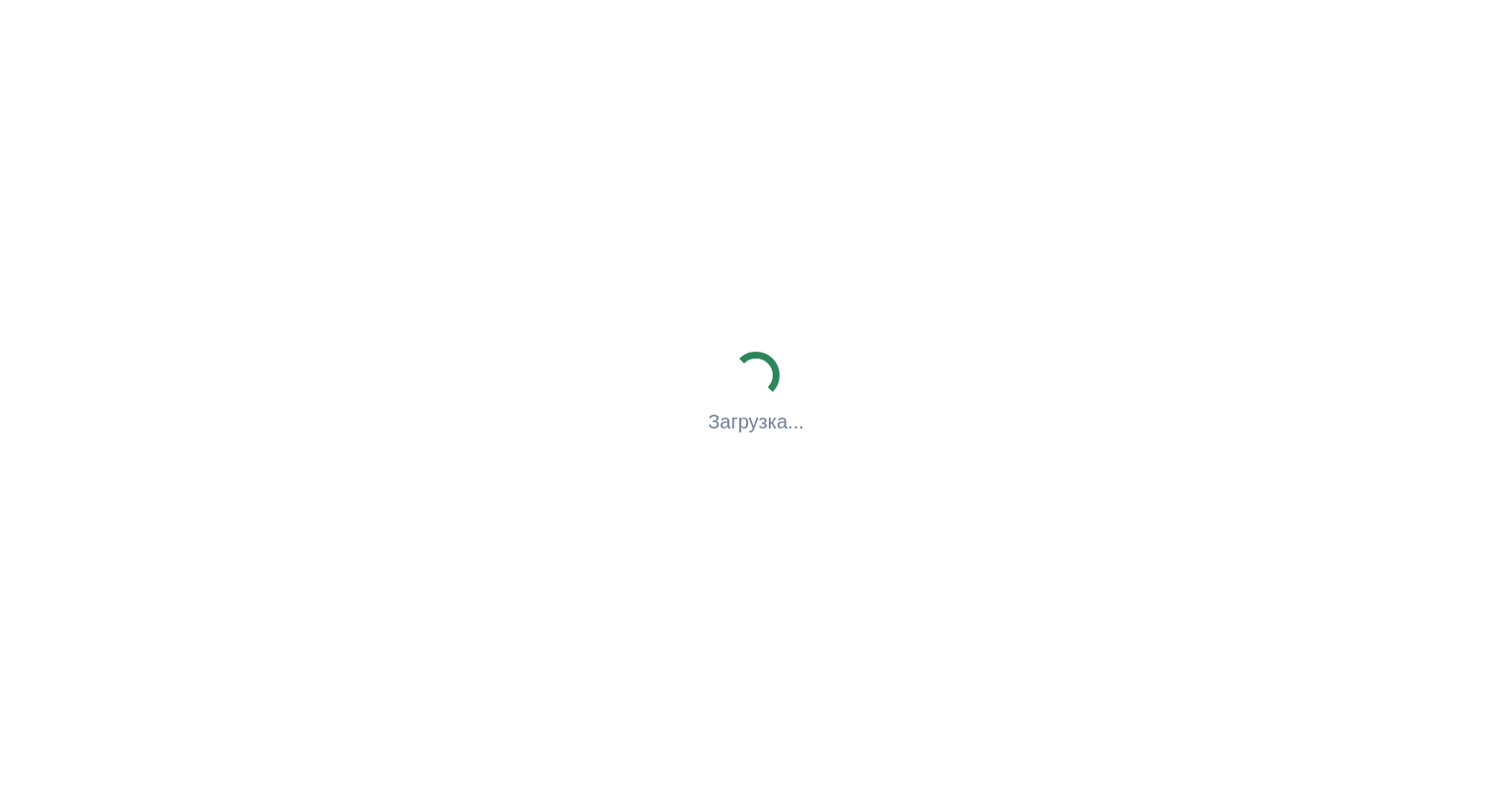scroll, scrollTop: 0, scrollLeft: 0, axis: both 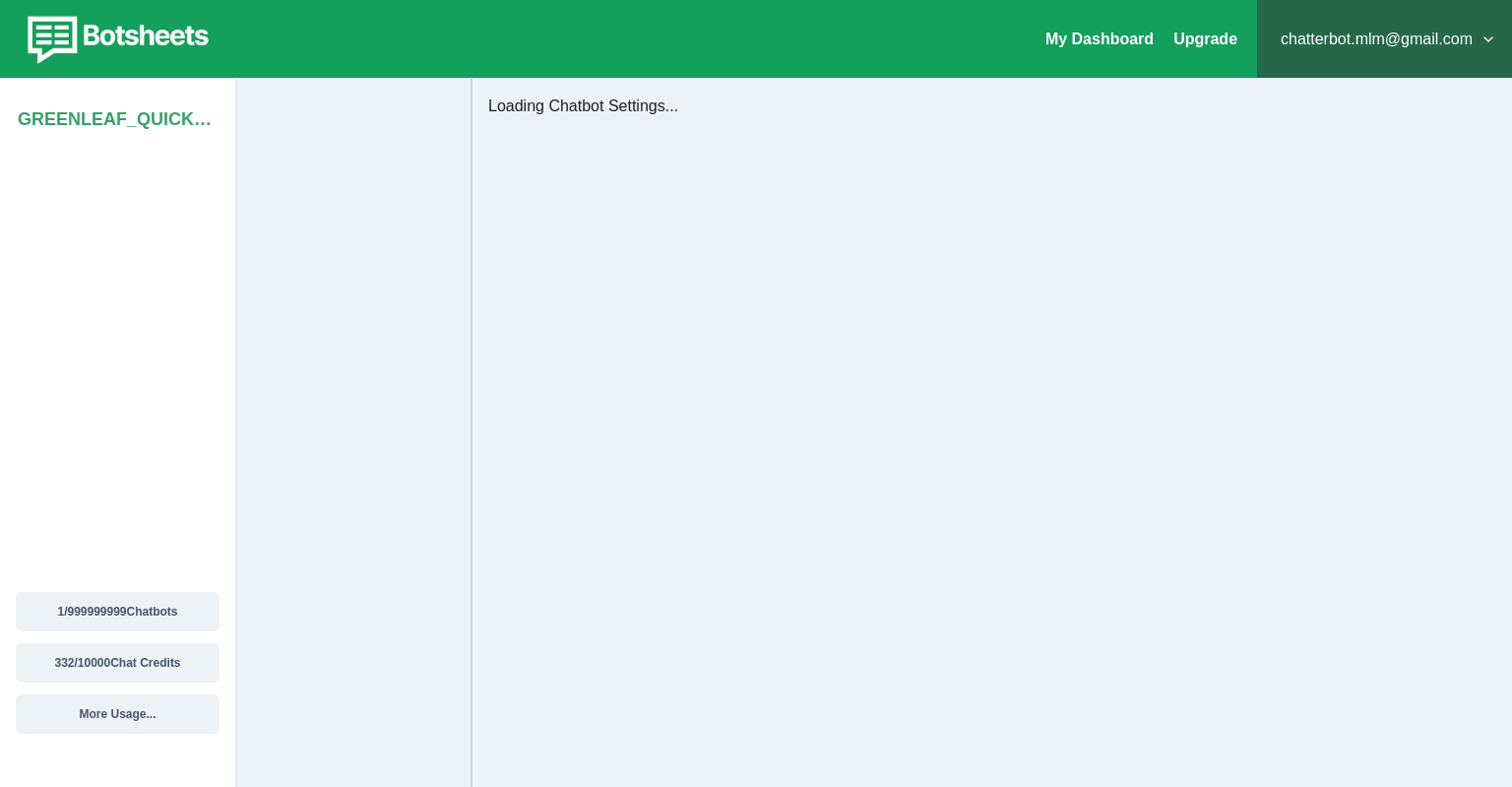select on "**********" 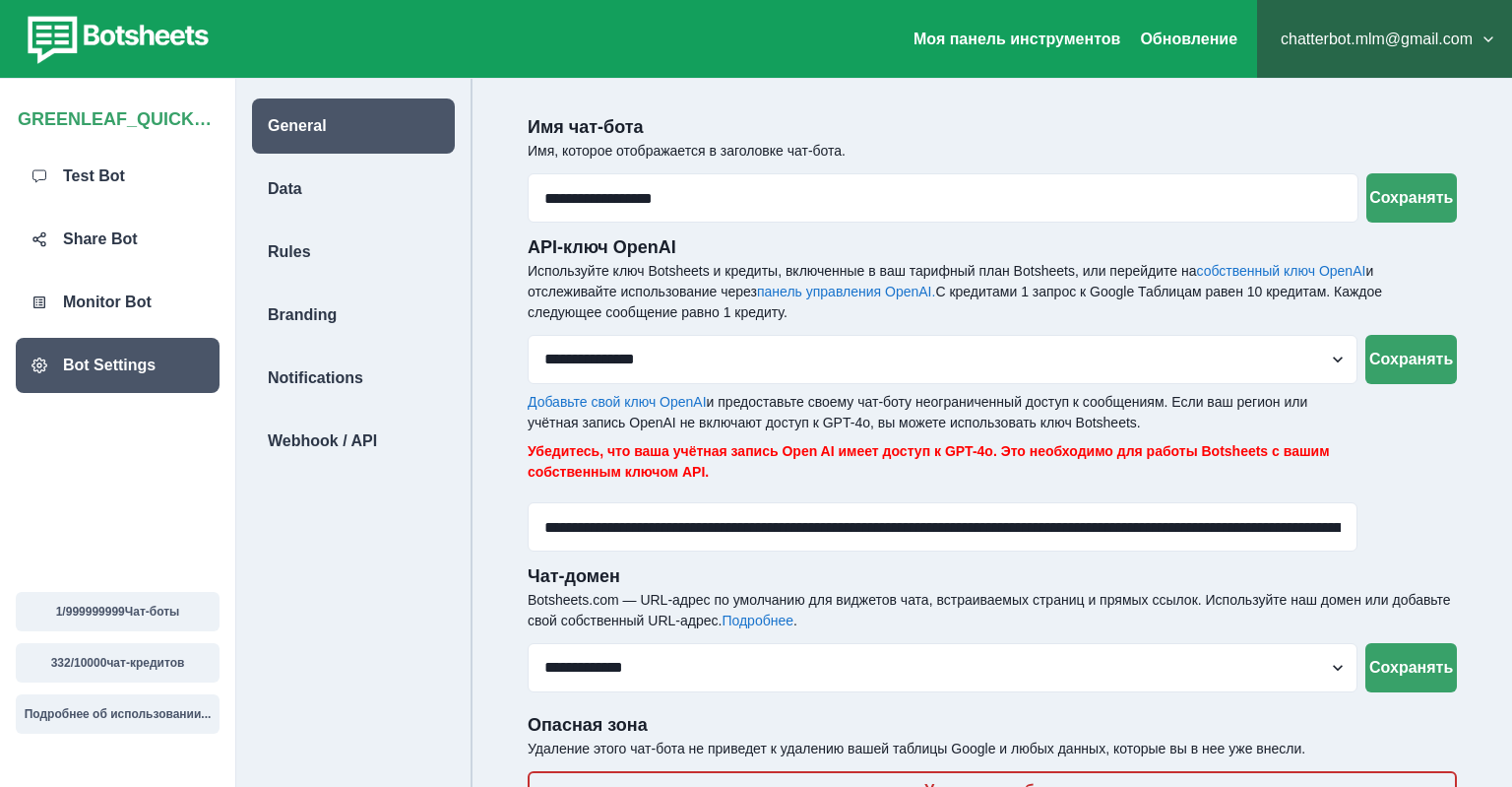 scroll, scrollTop: 79, scrollLeft: 0, axis: vertical 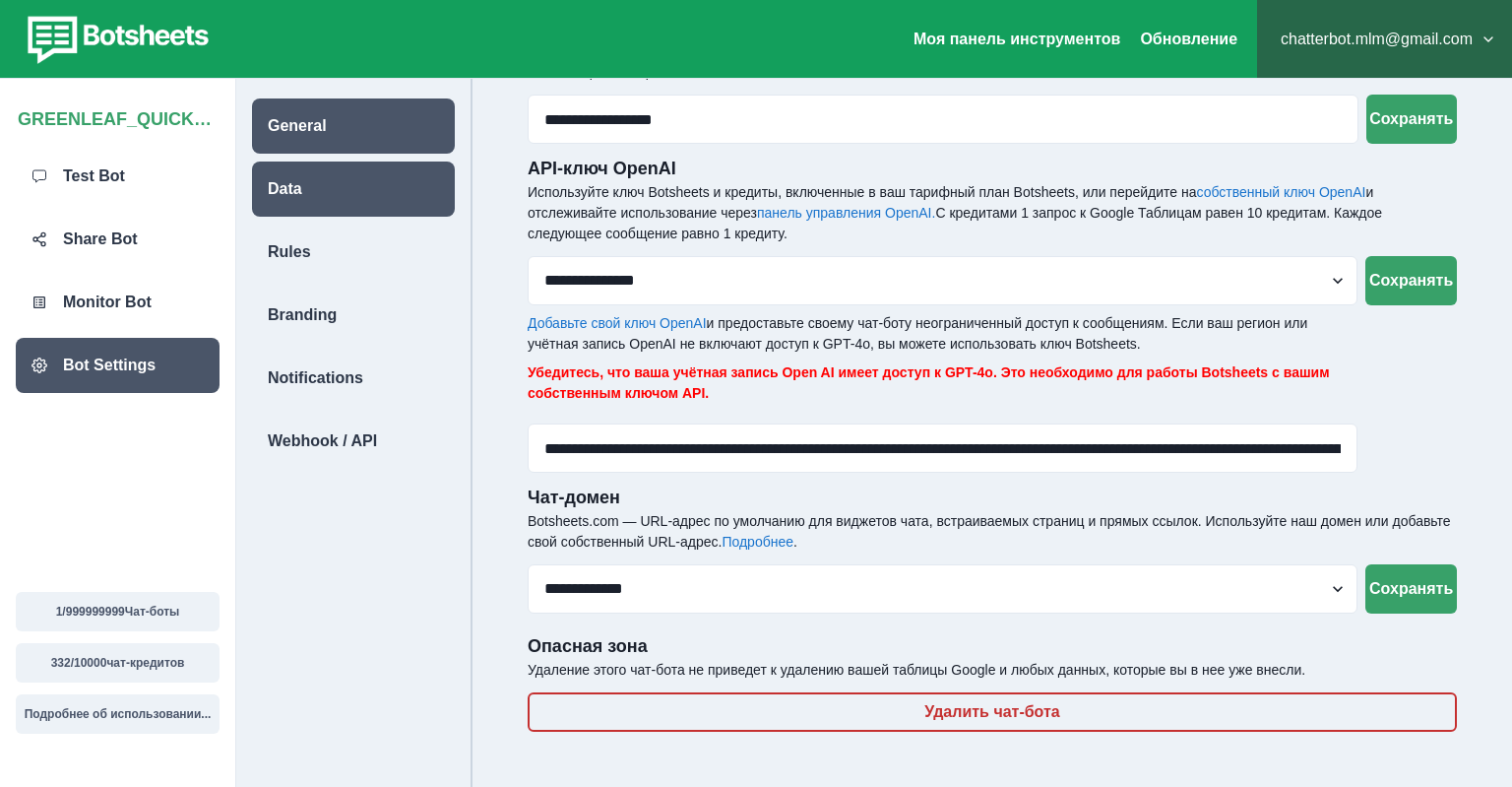 click on "Data" at bounding box center [284, 189] 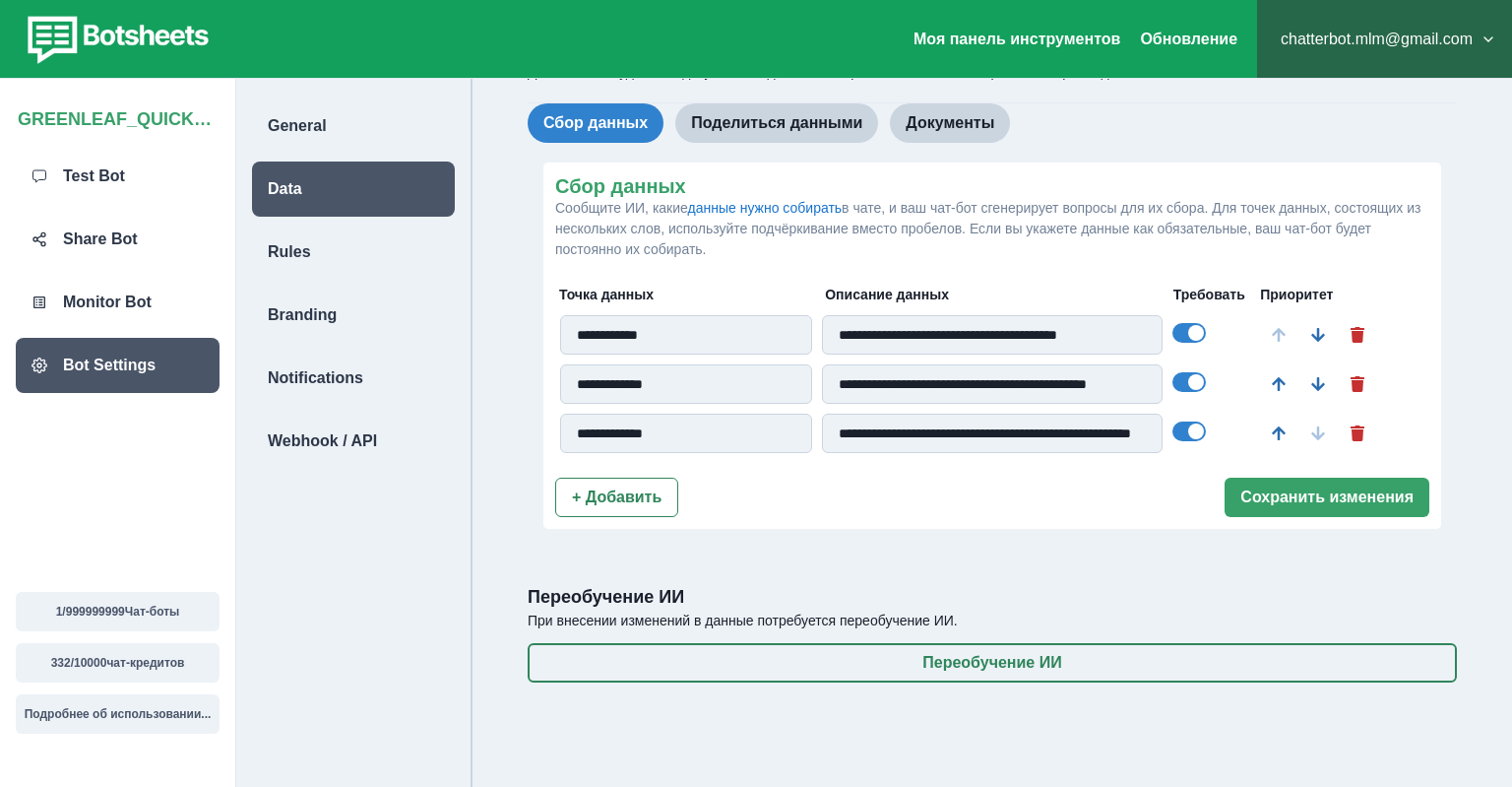 scroll, scrollTop: 0, scrollLeft: 0, axis: both 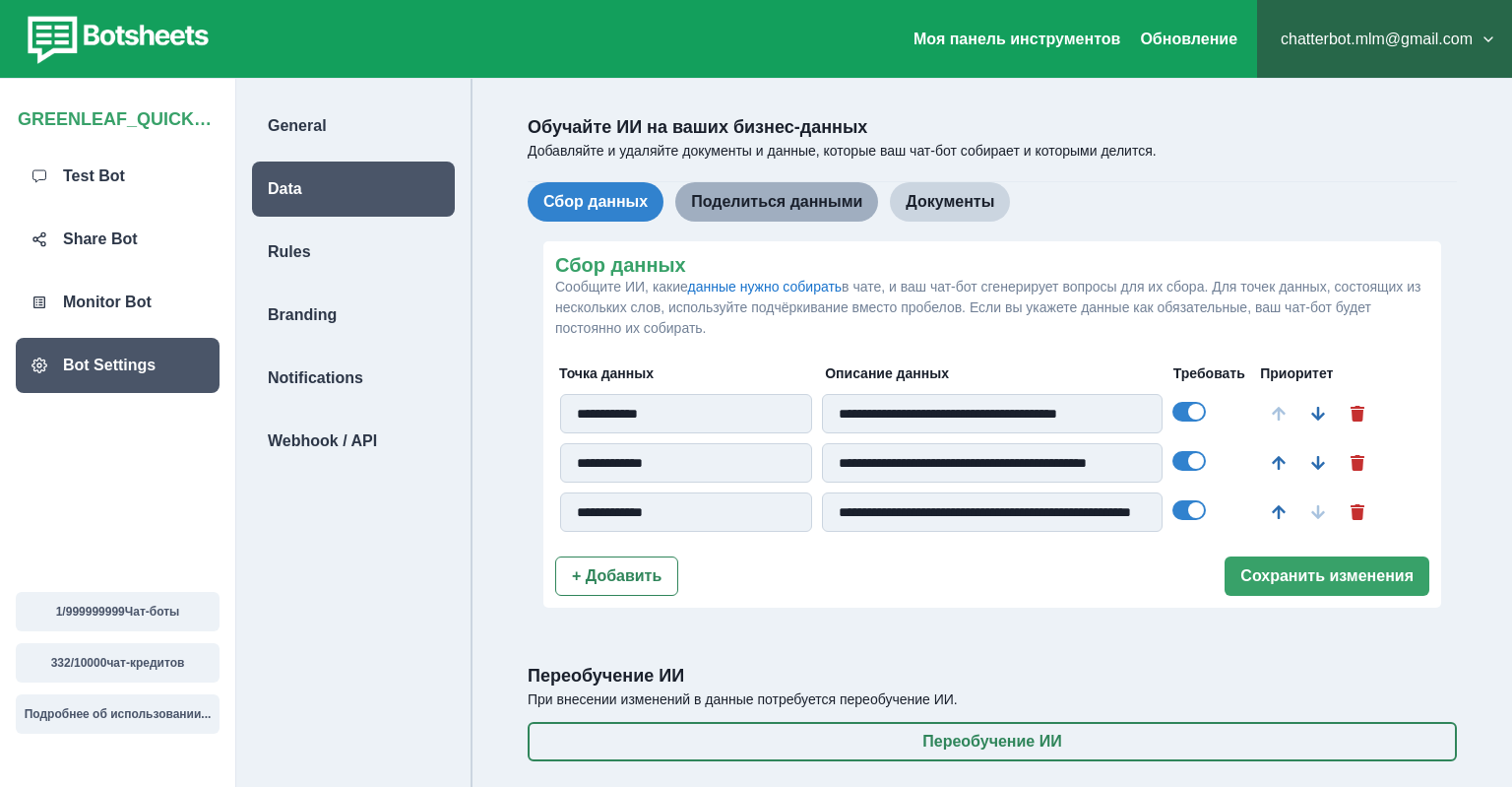 click on "Поделиться данными" at bounding box center [777, 202] 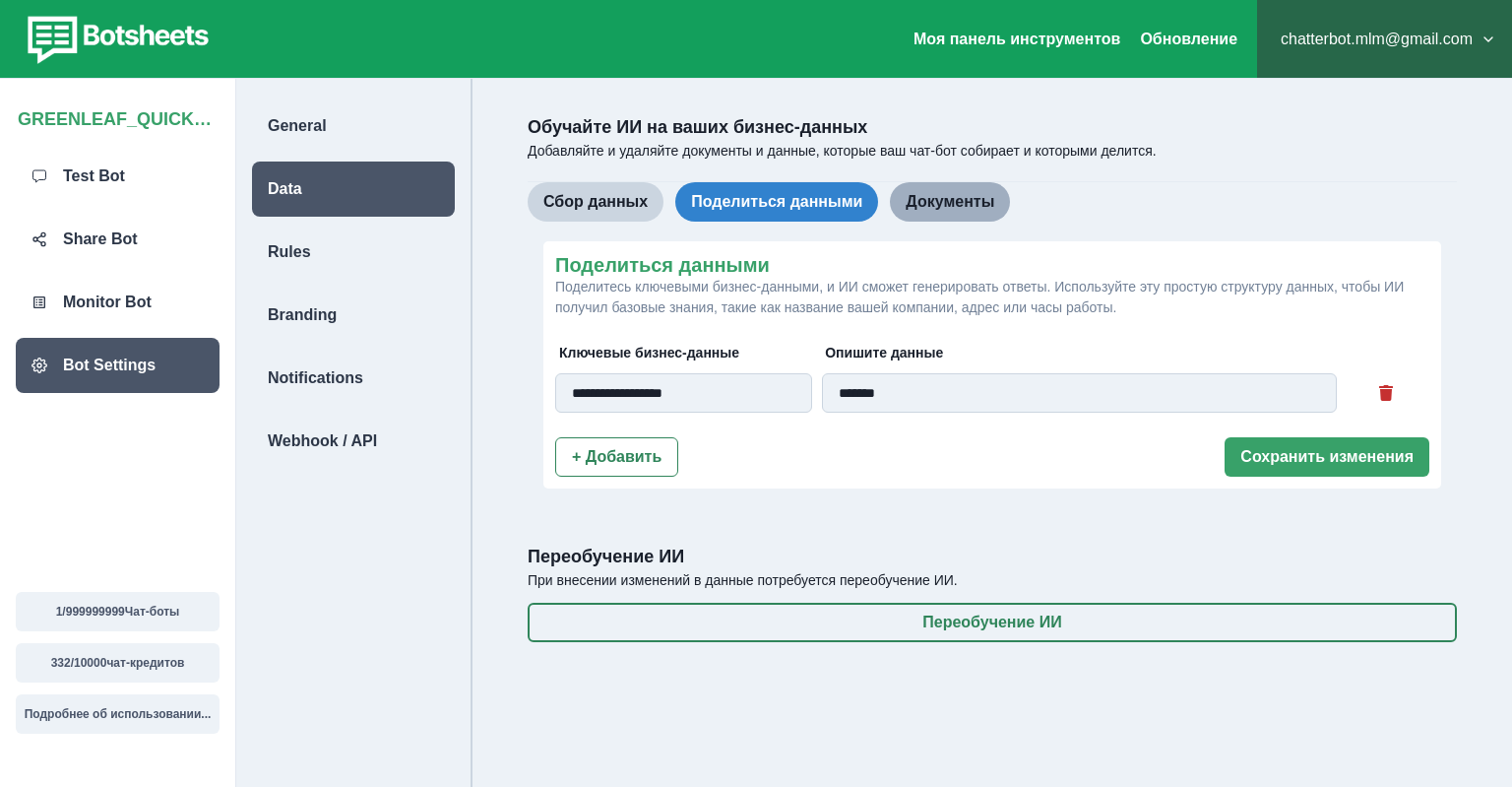 click on "Документы" at bounding box center [950, 202] 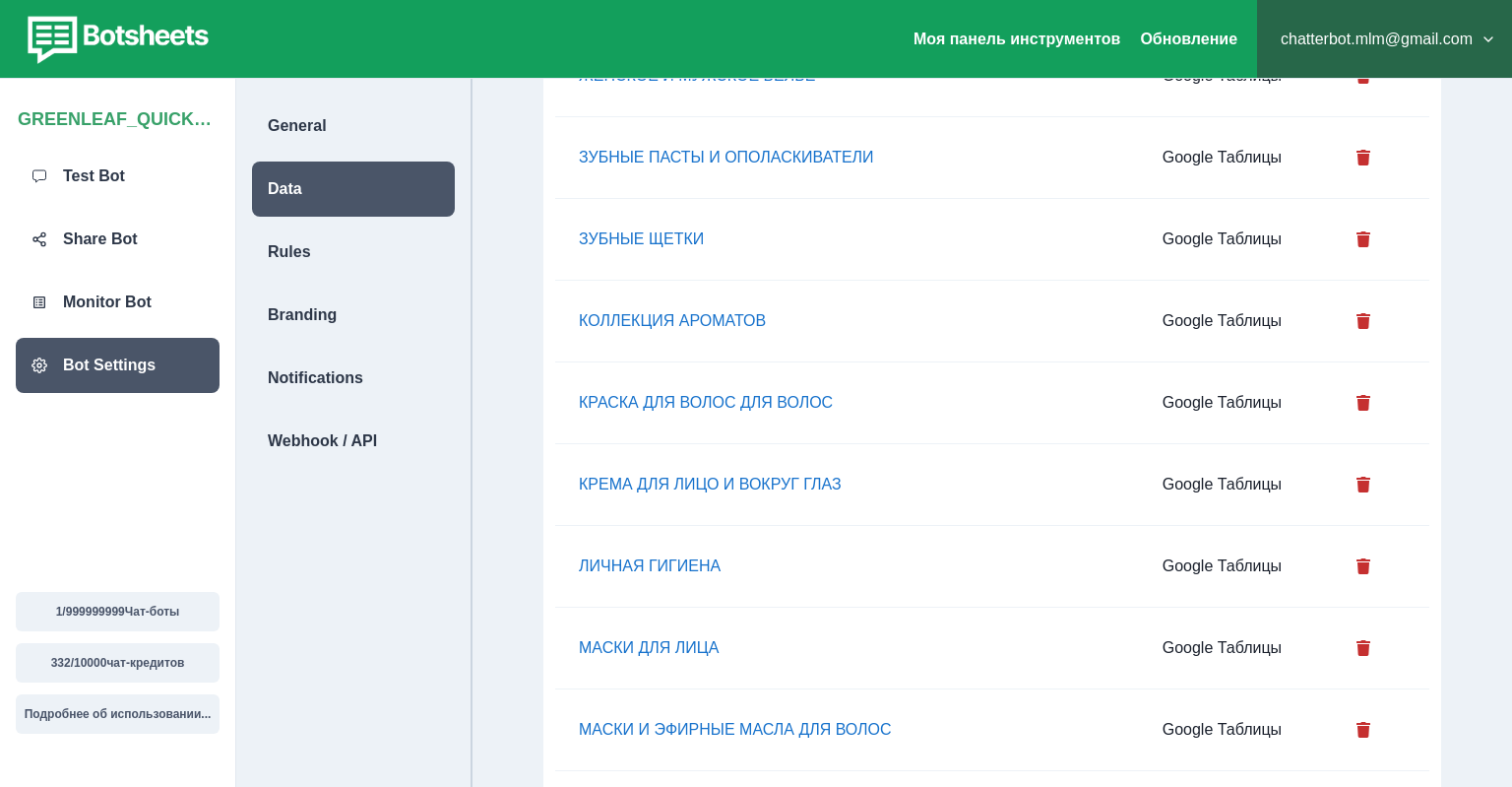 type 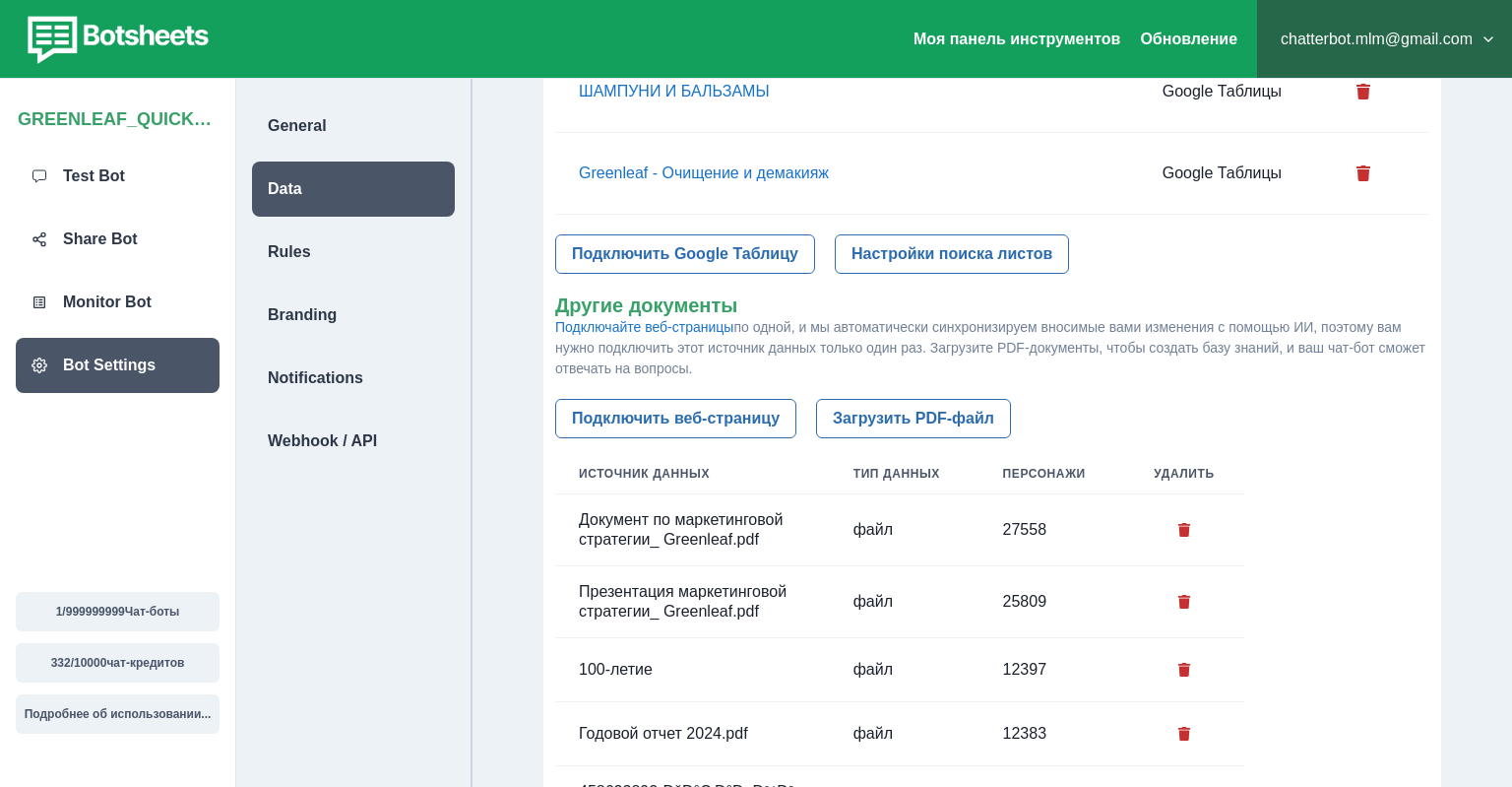 scroll, scrollTop: 2791, scrollLeft: 0, axis: vertical 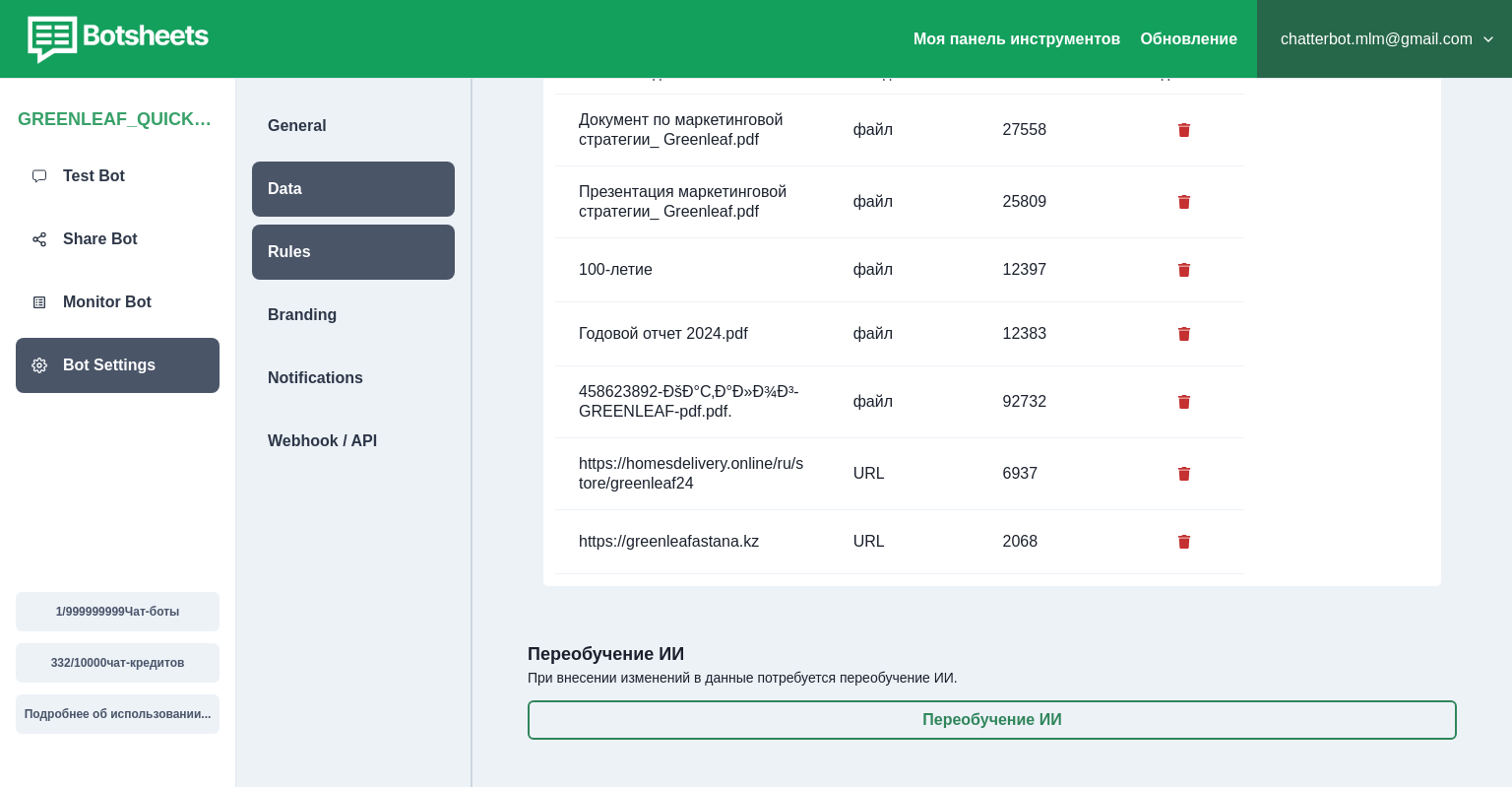 click on "Rules" at bounding box center [353, 252] 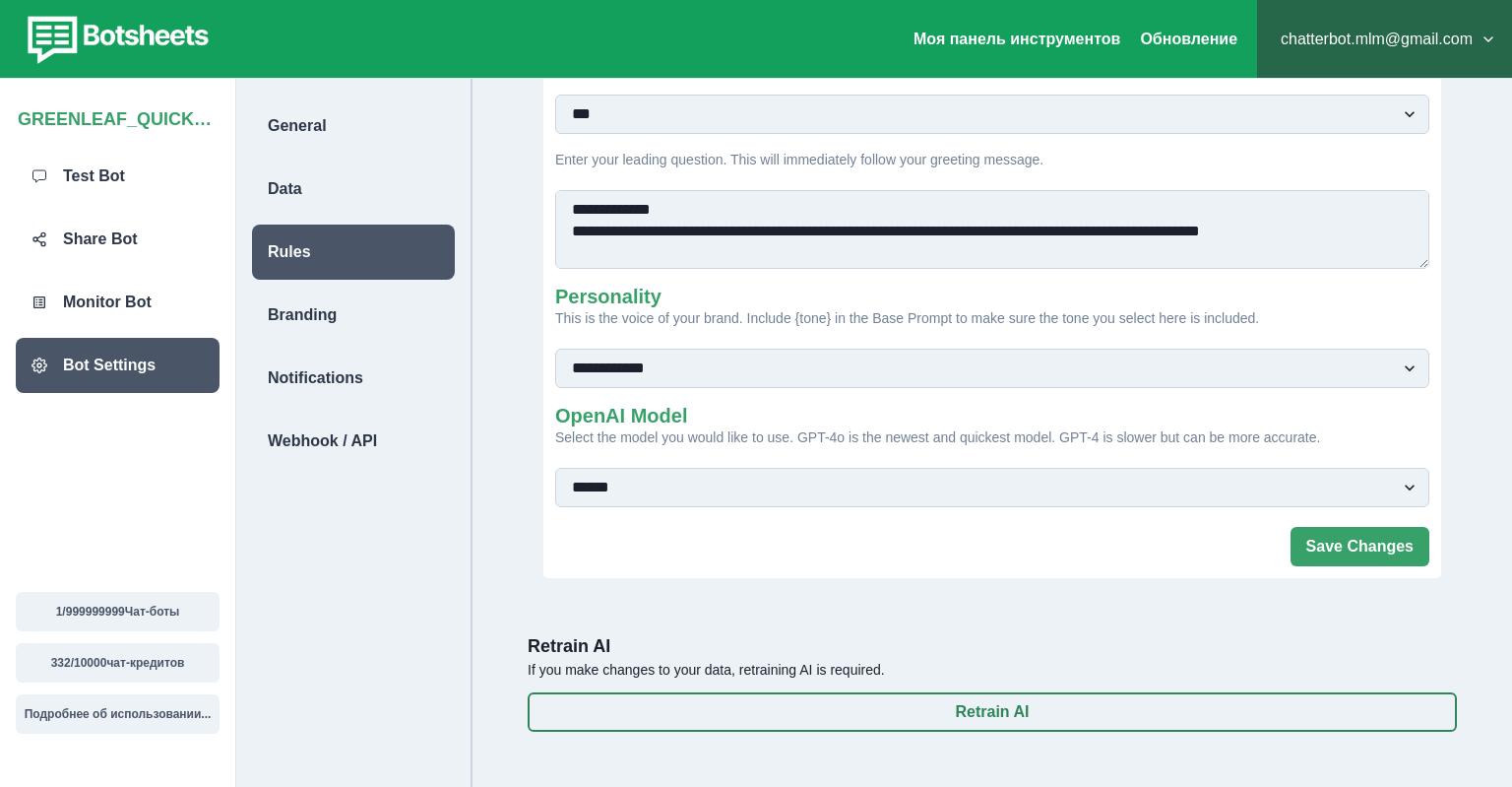 scroll, scrollTop: 0, scrollLeft: 0, axis: both 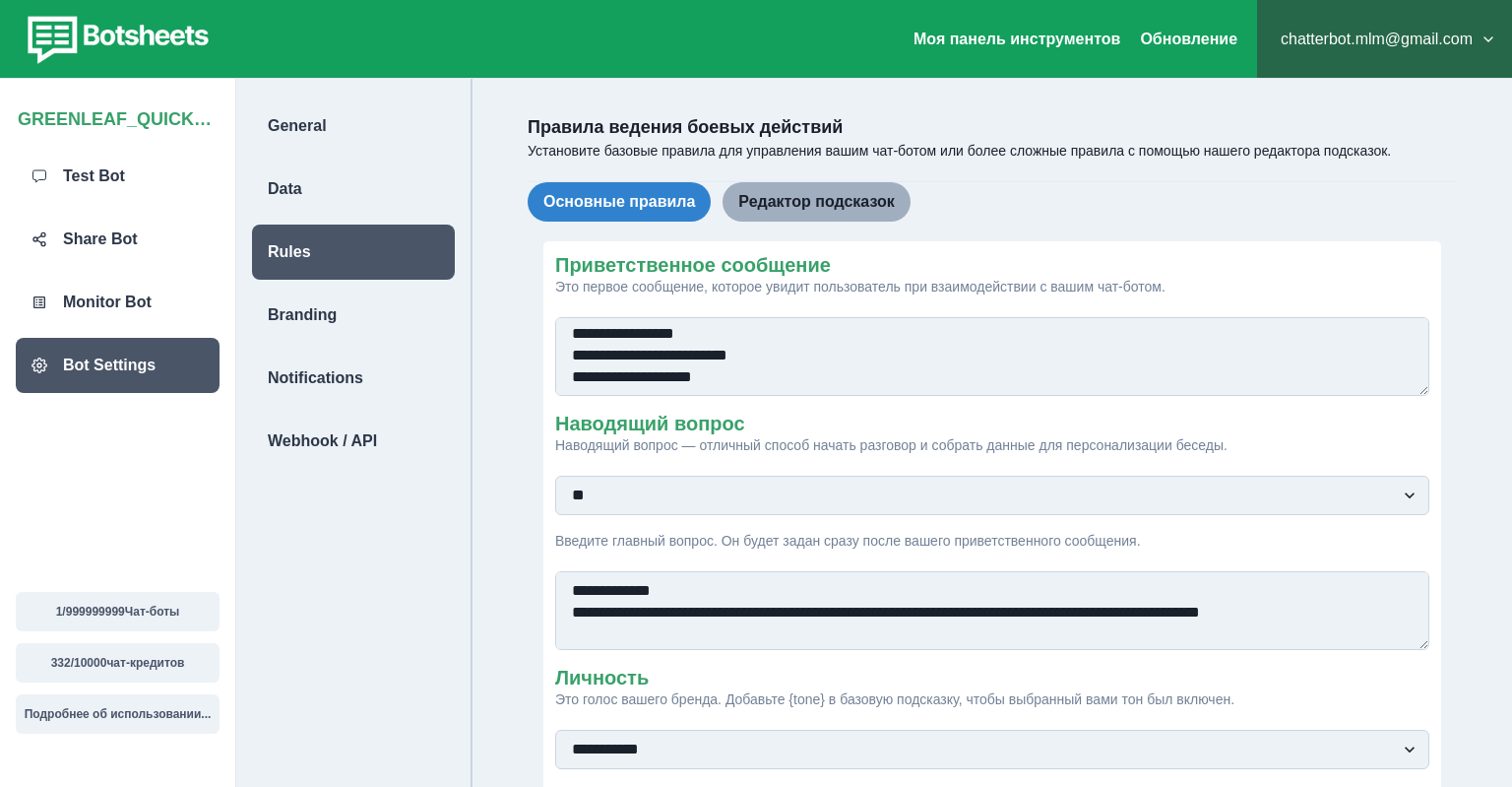 click on "Редактор подсказок" at bounding box center (816, 202) 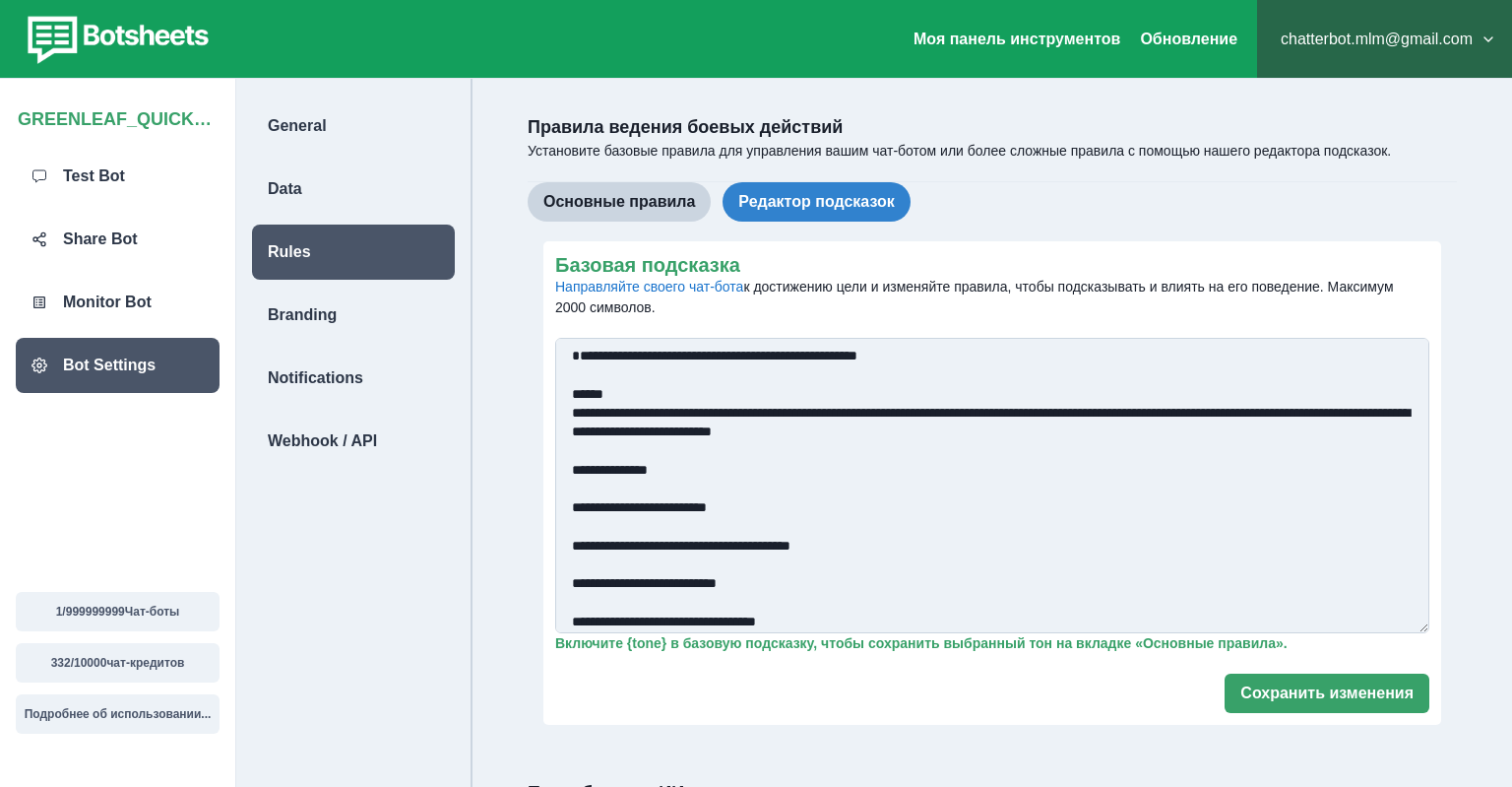 type 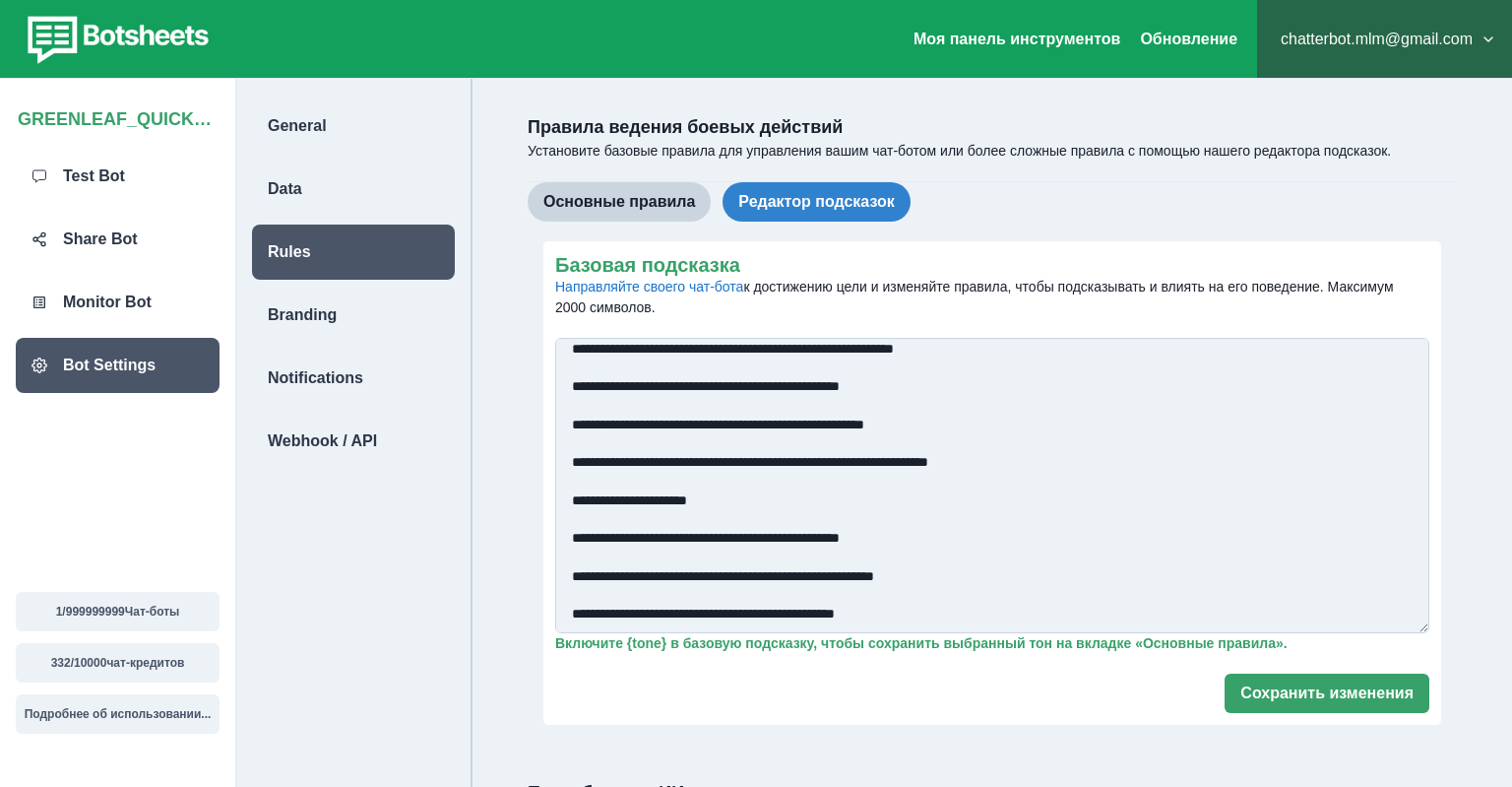 scroll, scrollTop: 896, scrollLeft: 0, axis: vertical 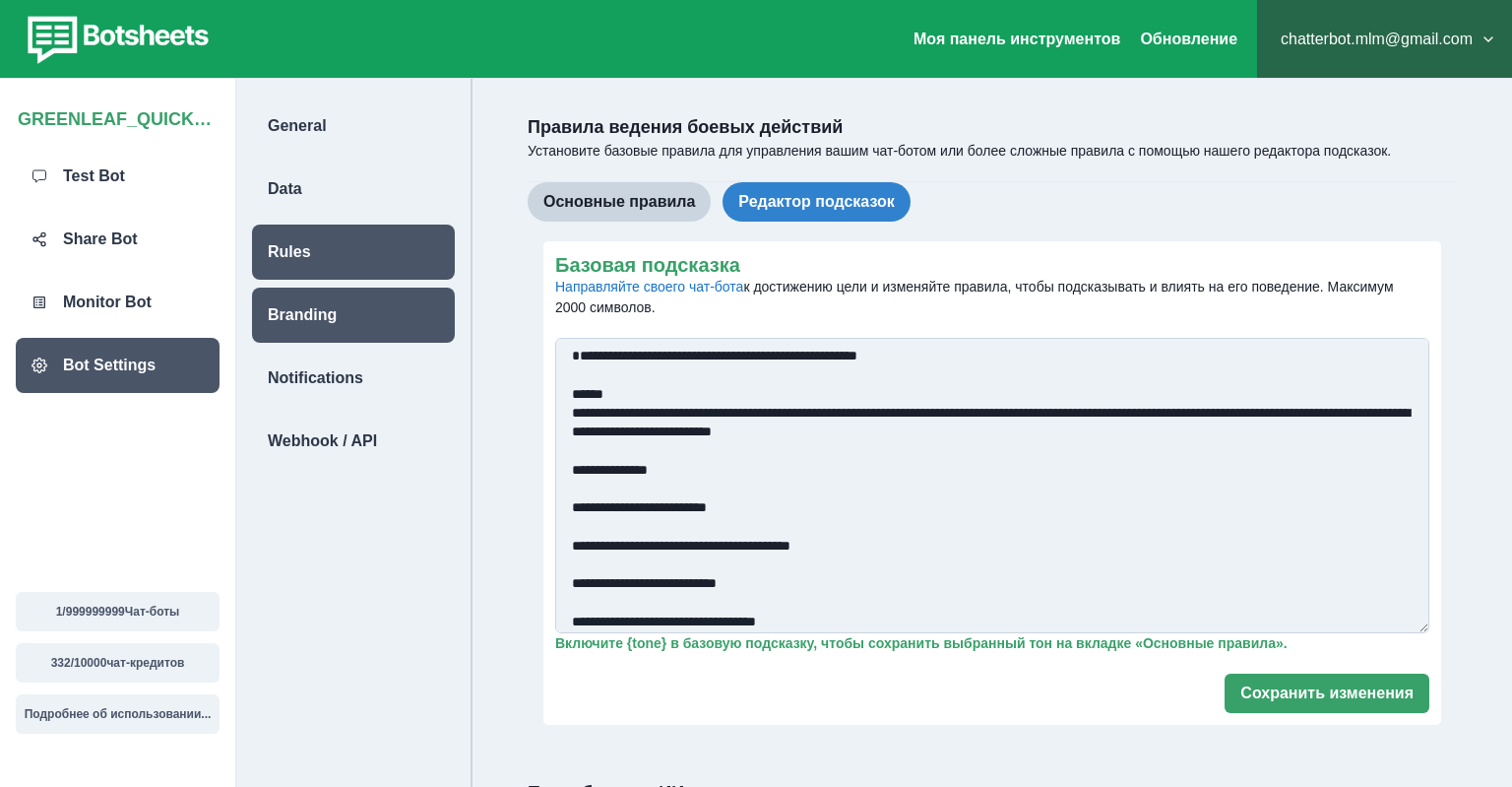 click on "Branding" at bounding box center (353, 315) 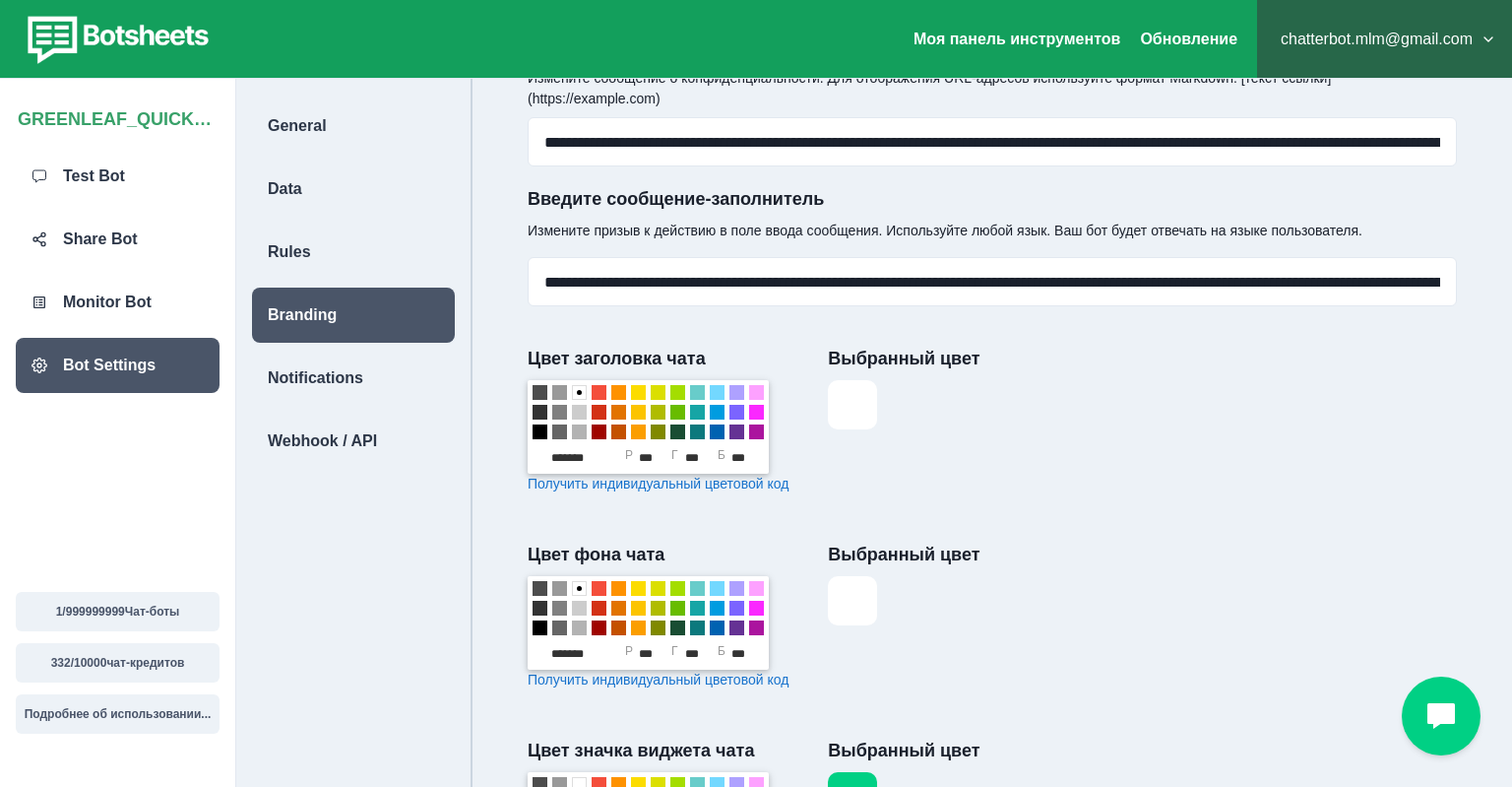 scroll, scrollTop: 0, scrollLeft: 0, axis: both 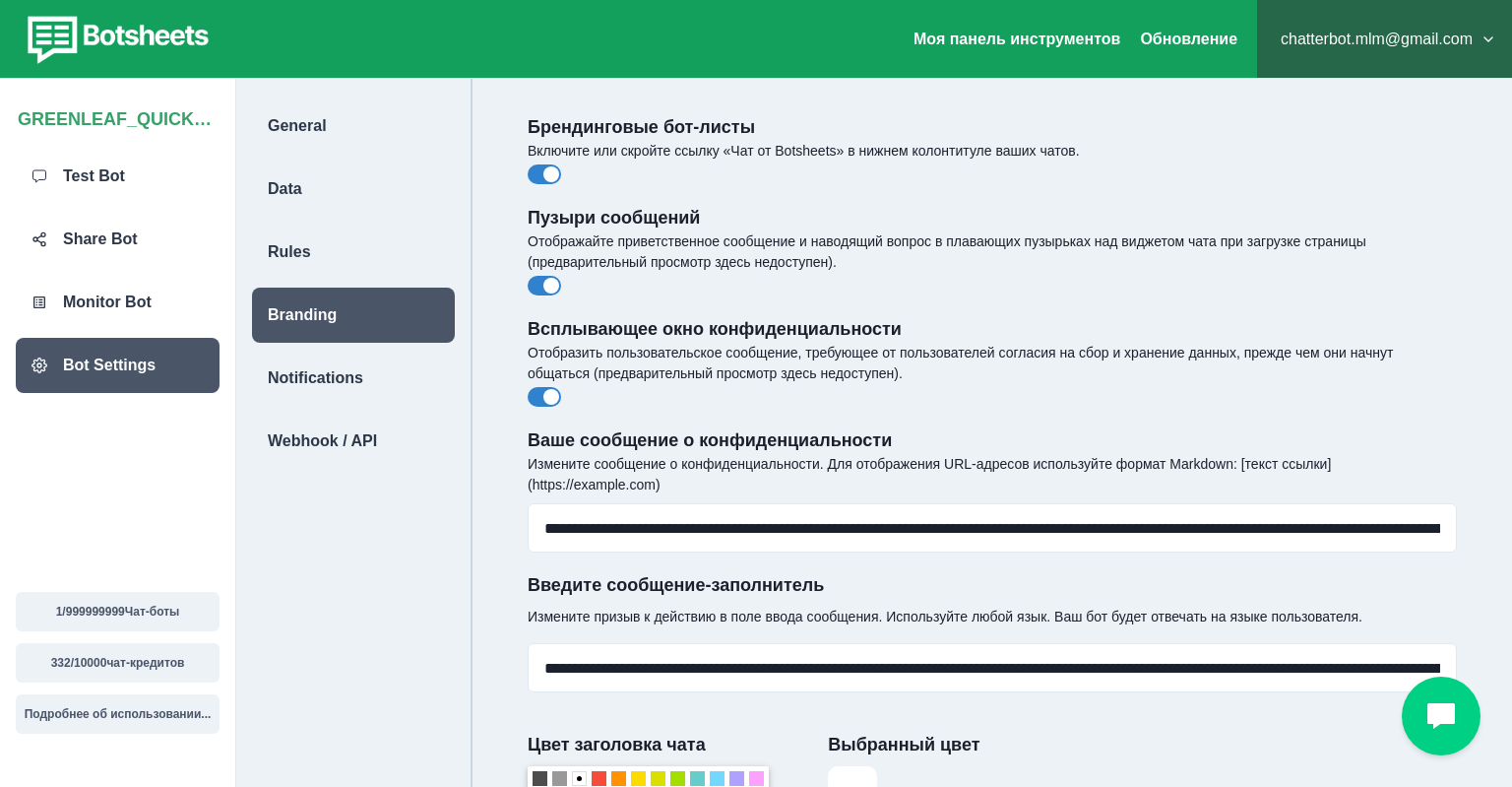 click at bounding box center (544, 174) 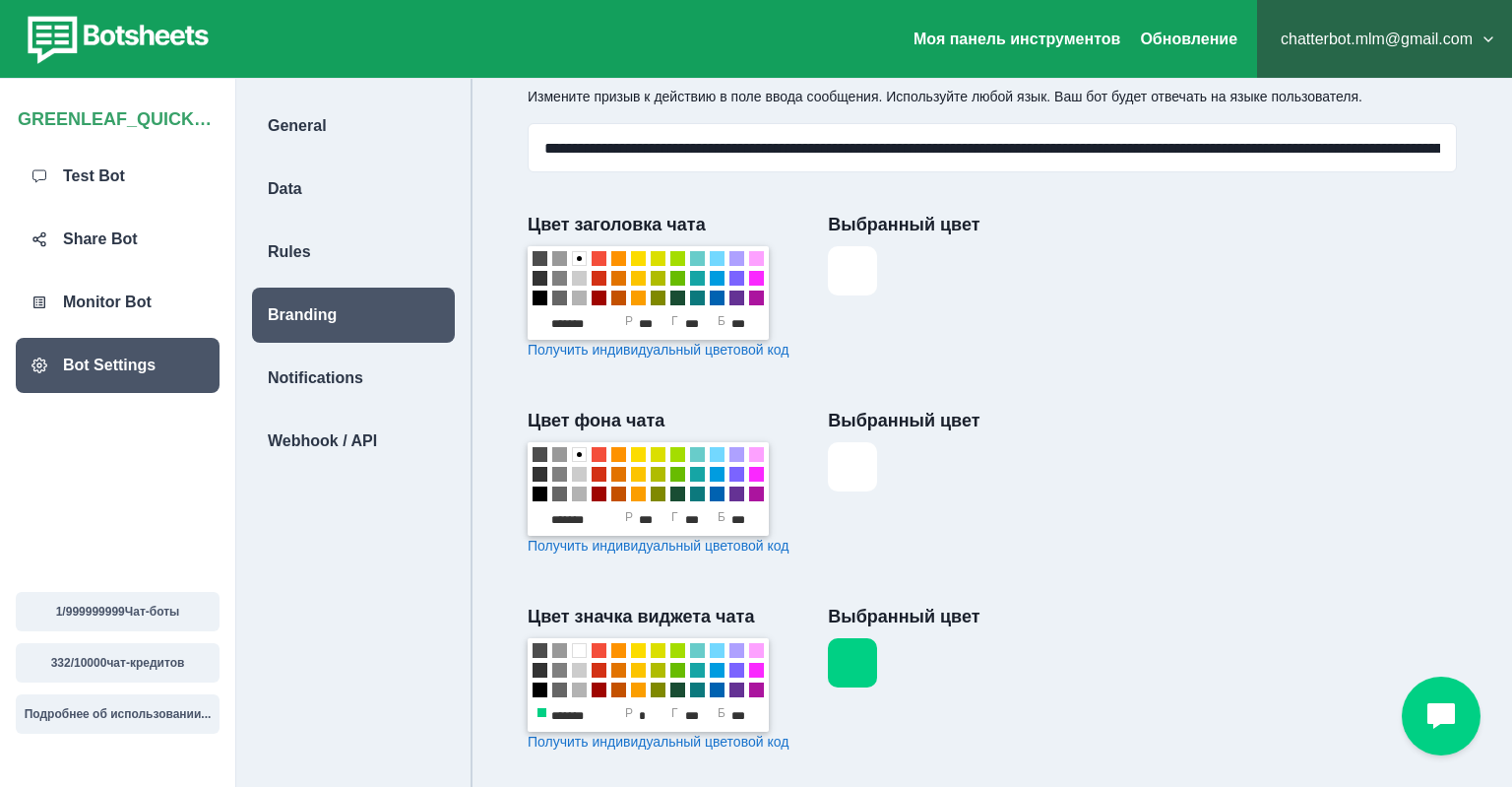 scroll, scrollTop: 1011, scrollLeft: 0, axis: vertical 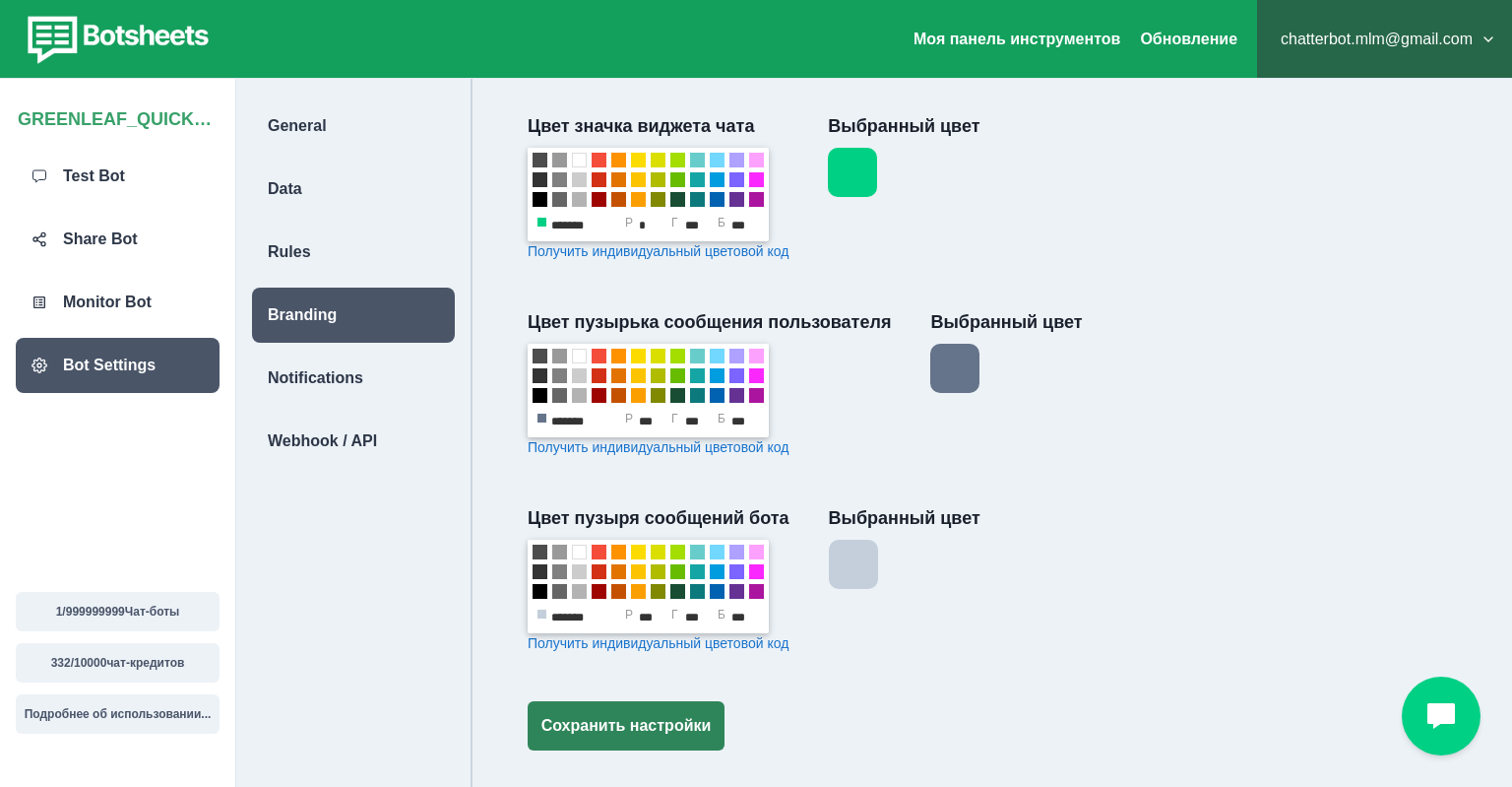 click on "Сохранить настройки" at bounding box center (626, 726) 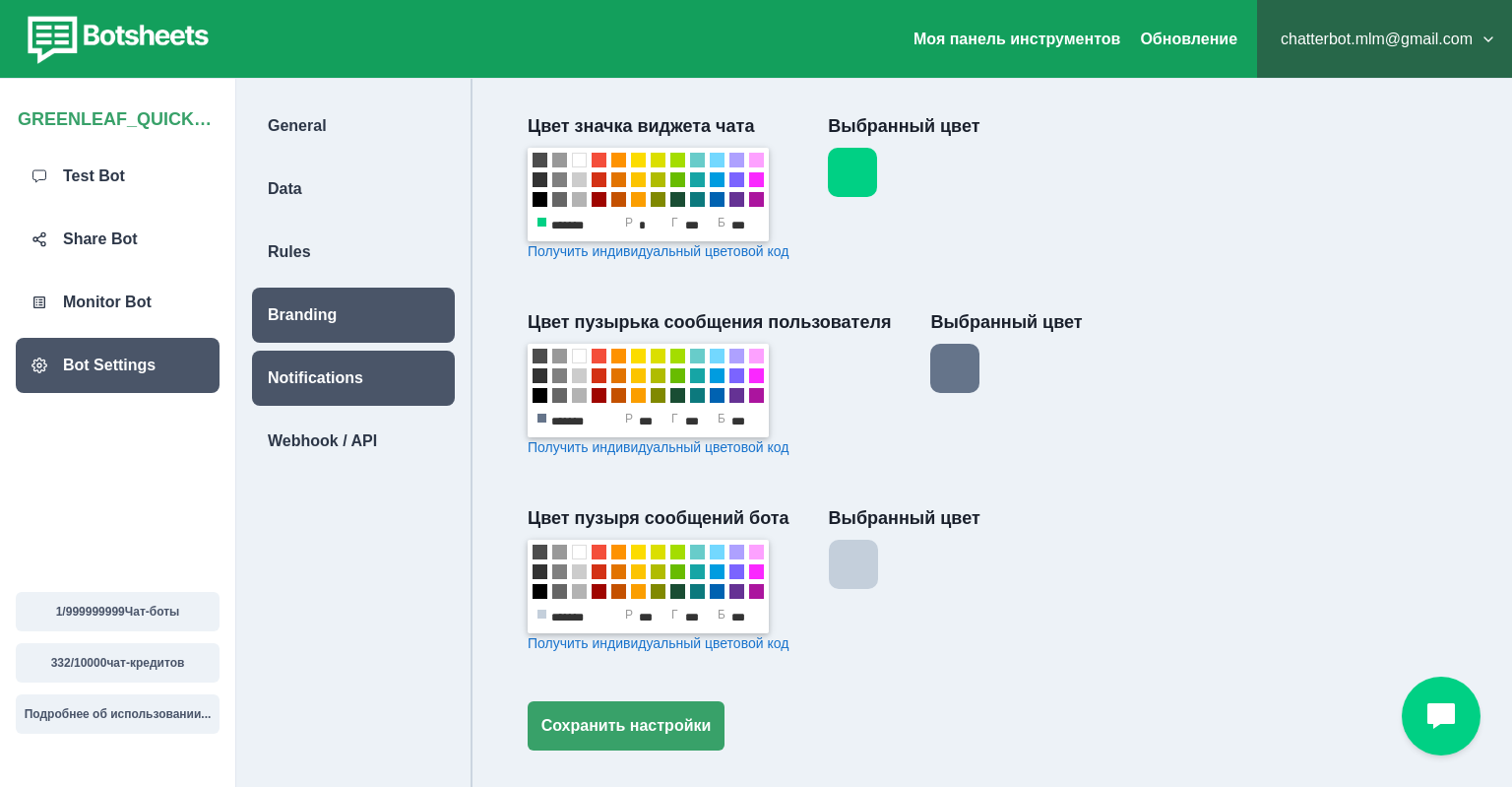 click on "Notifications" at bounding box center (315, 378) 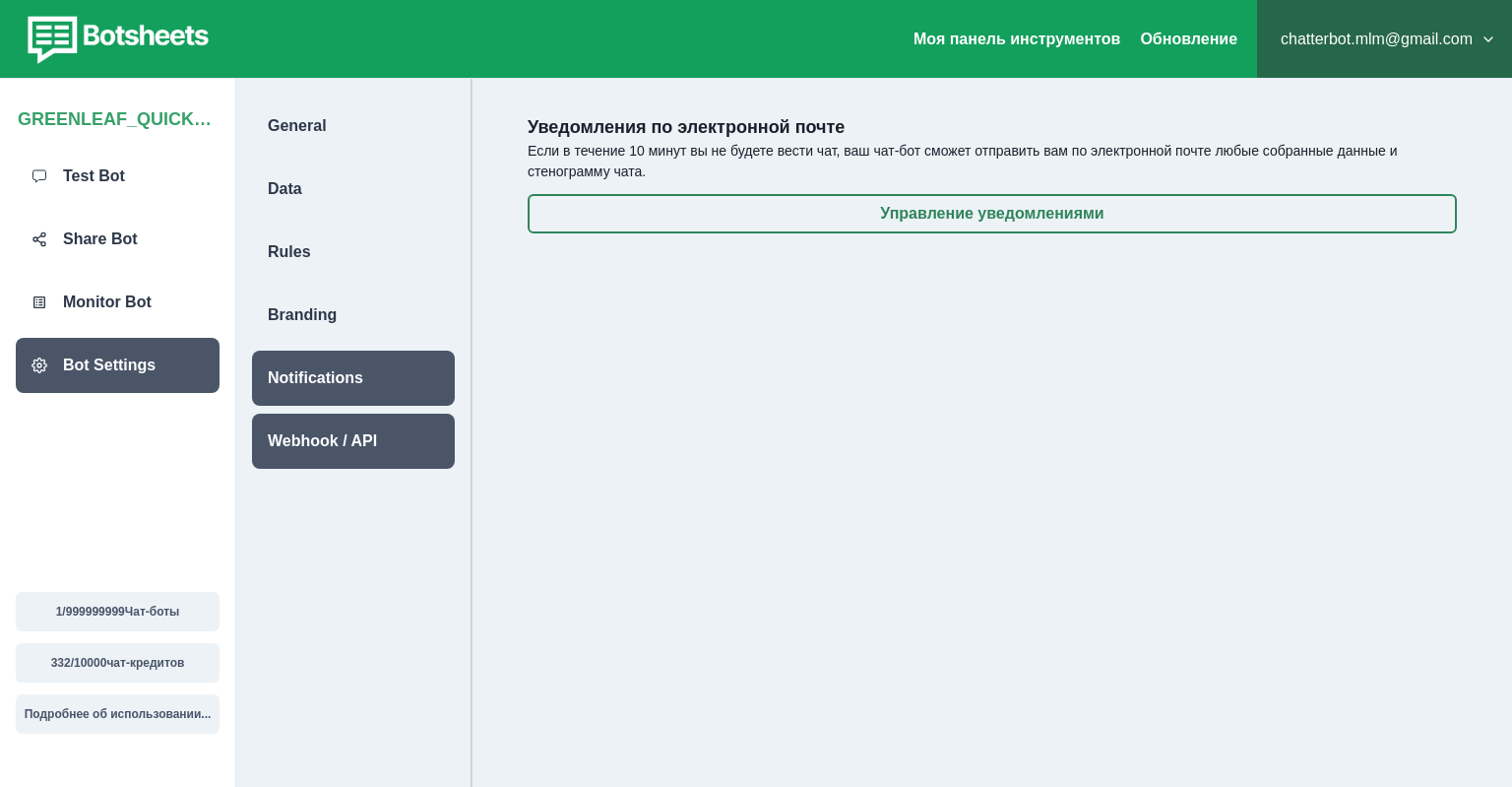 click on "Webhook / API" at bounding box center [353, 441] 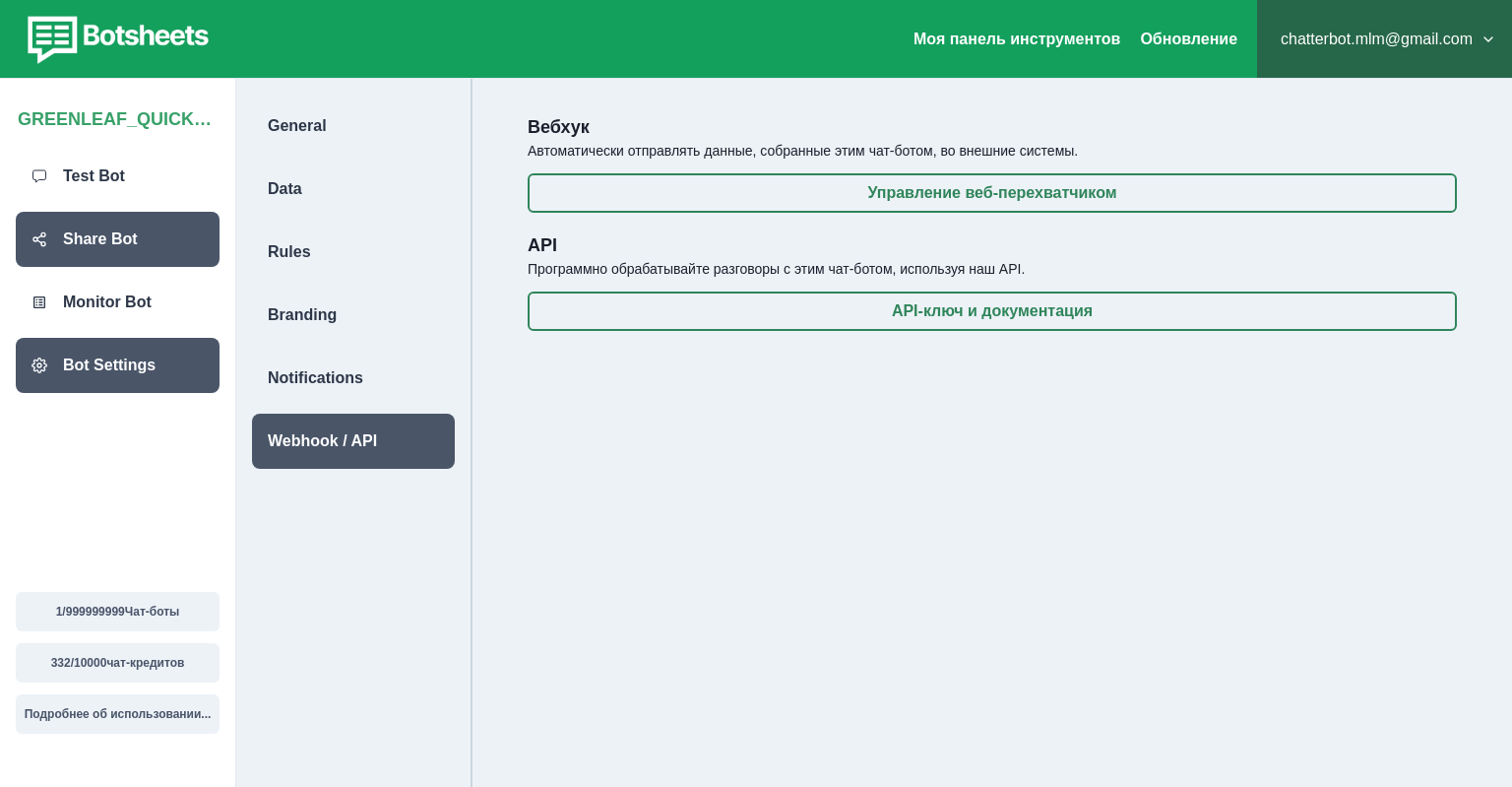 click on "Share Bot" at bounding box center (100, 239) 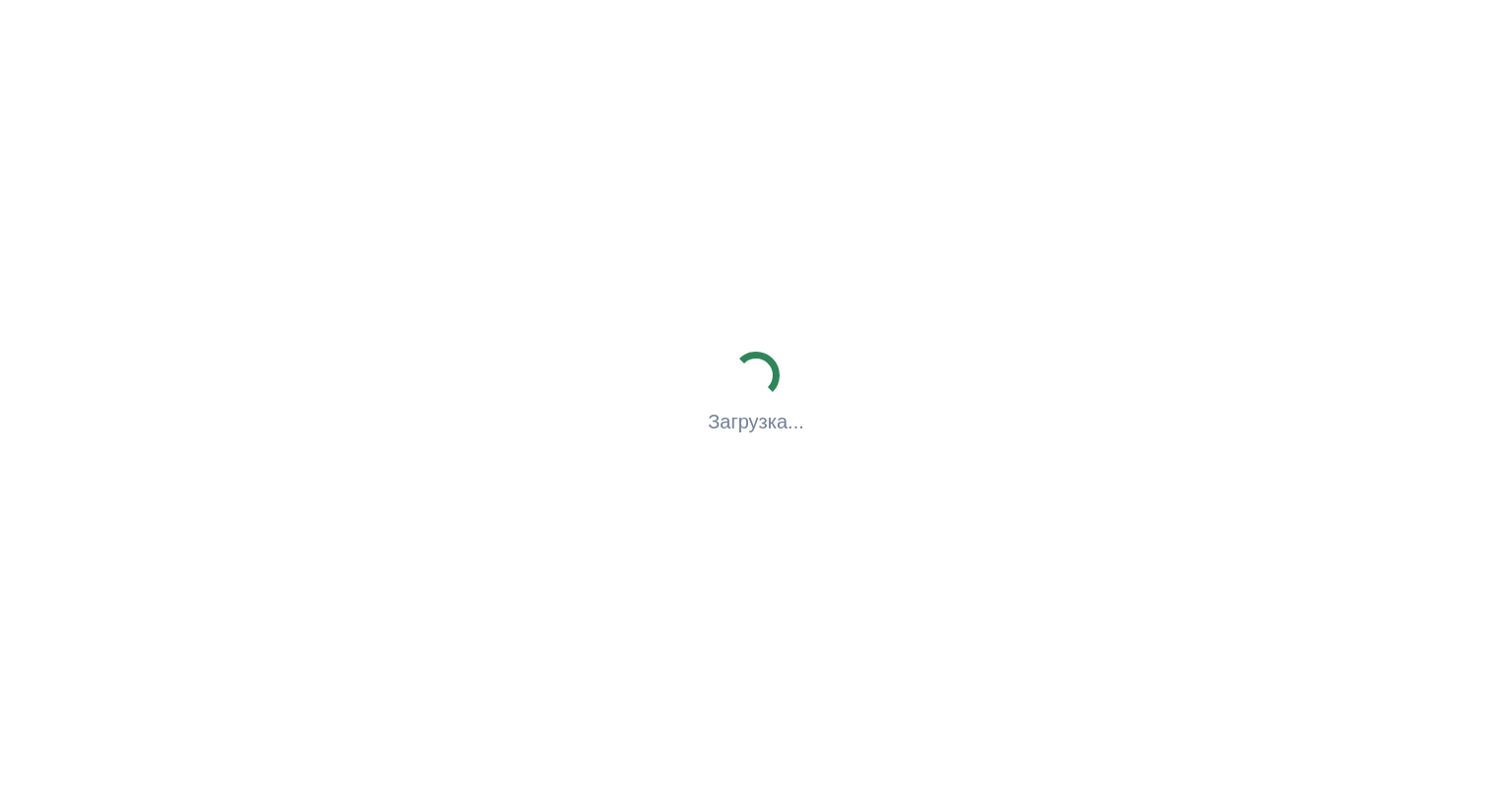 scroll, scrollTop: 0, scrollLeft: 0, axis: both 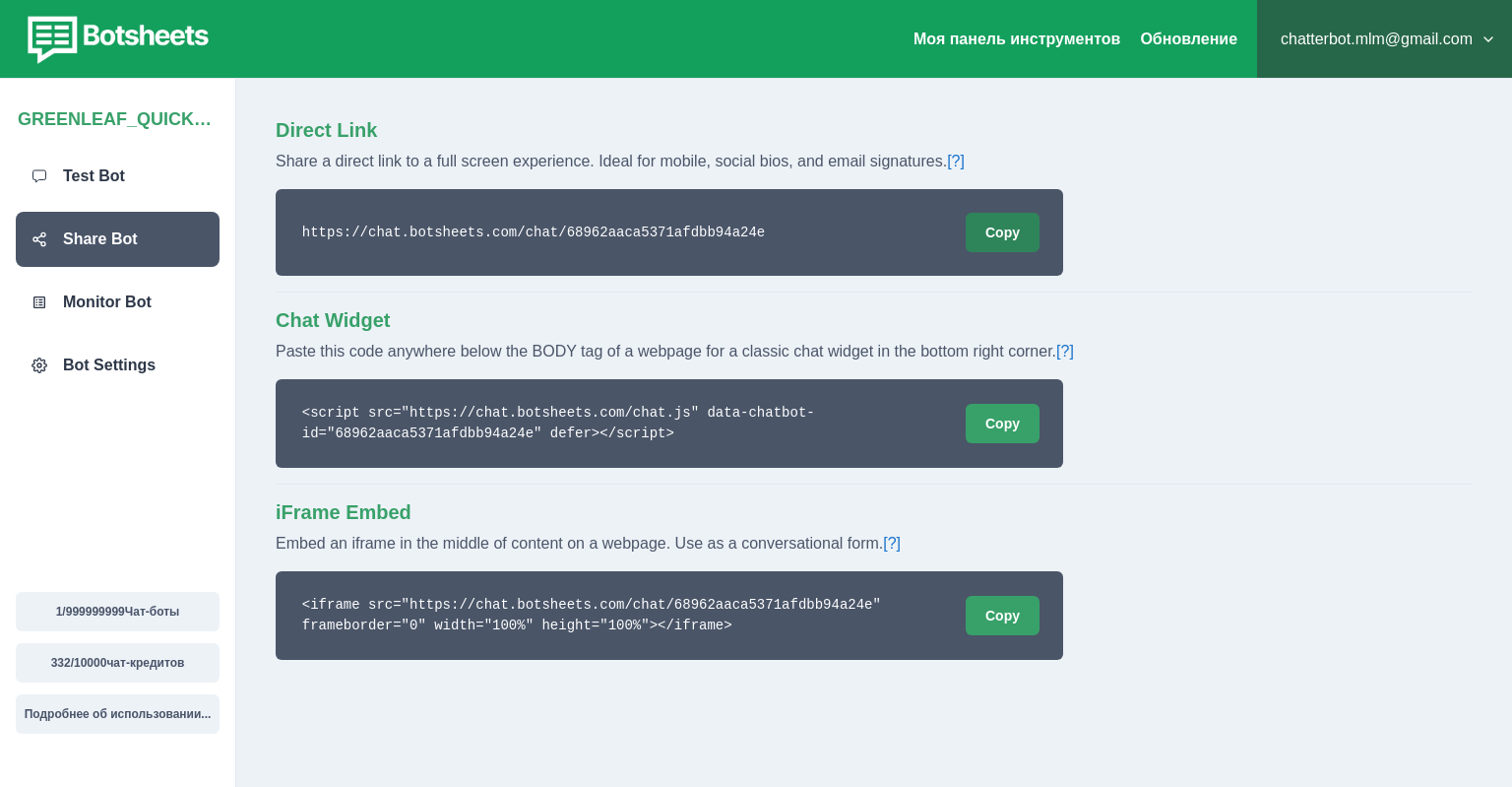 click on "Copy" at bounding box center [1002, 232] 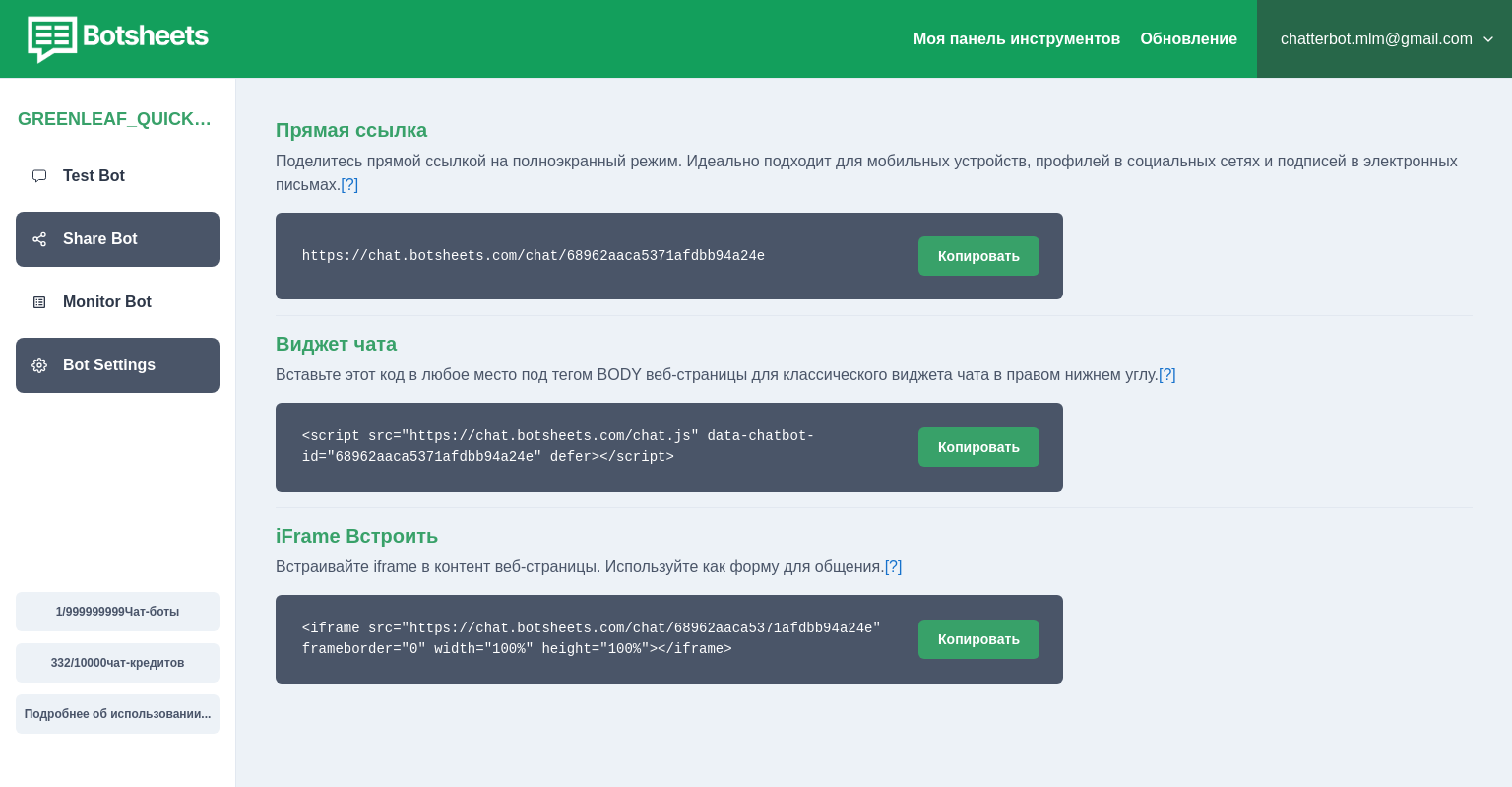 click on "Bot Settings" at bounding box center [109, 365] 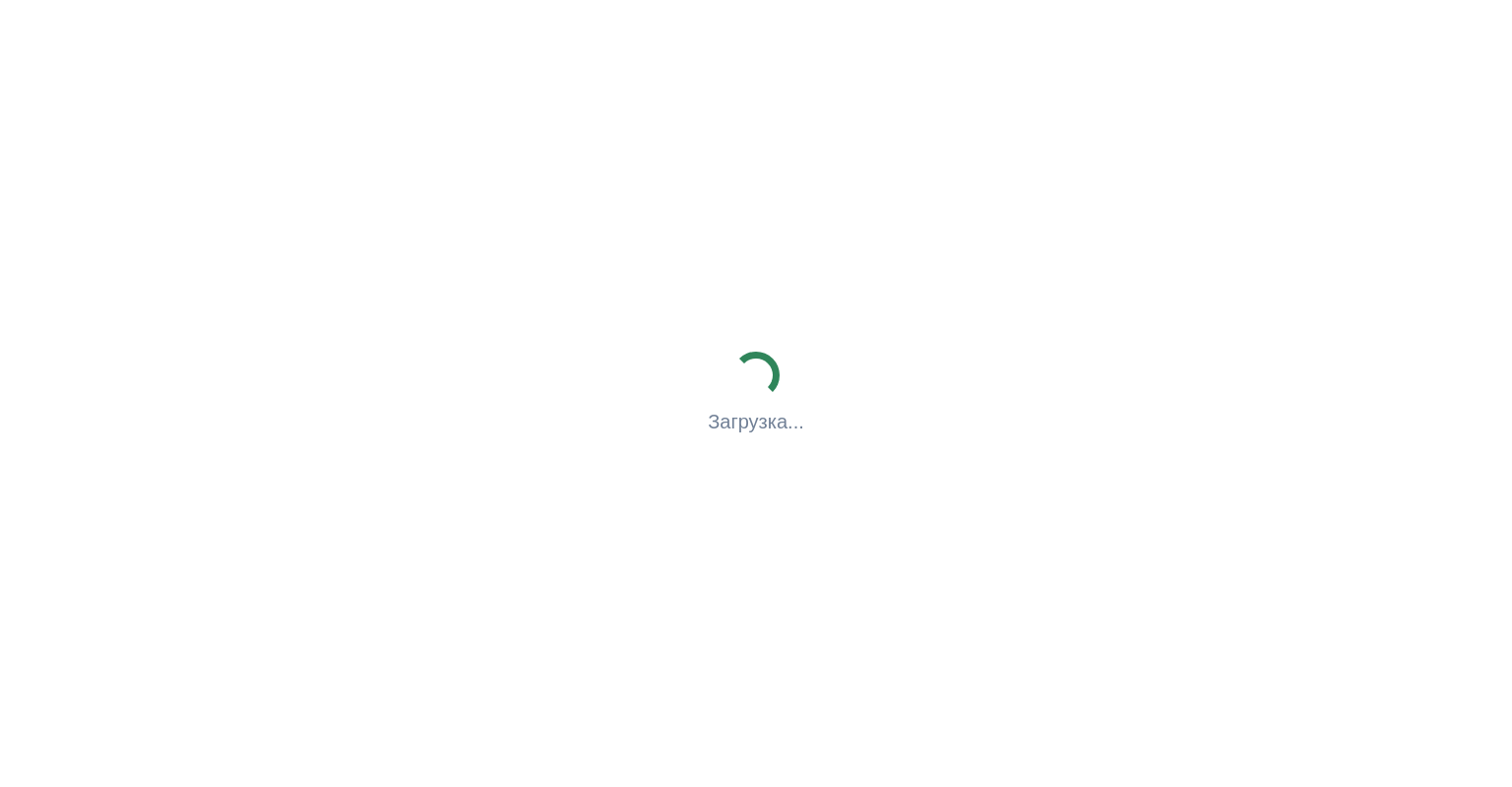 scroll, scrollTop: 0, scrollLeft: 0, axis: both 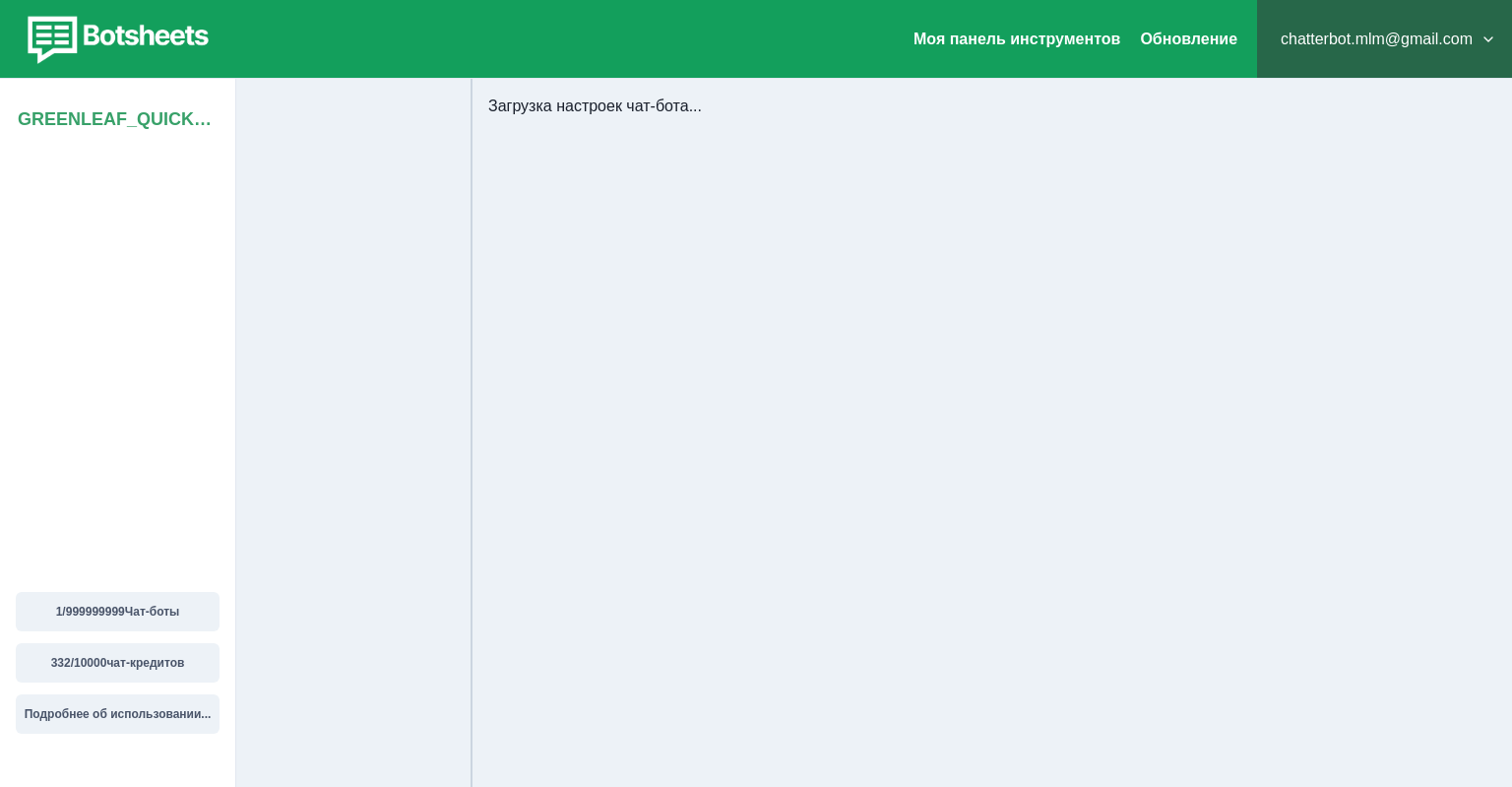 select on "**********" 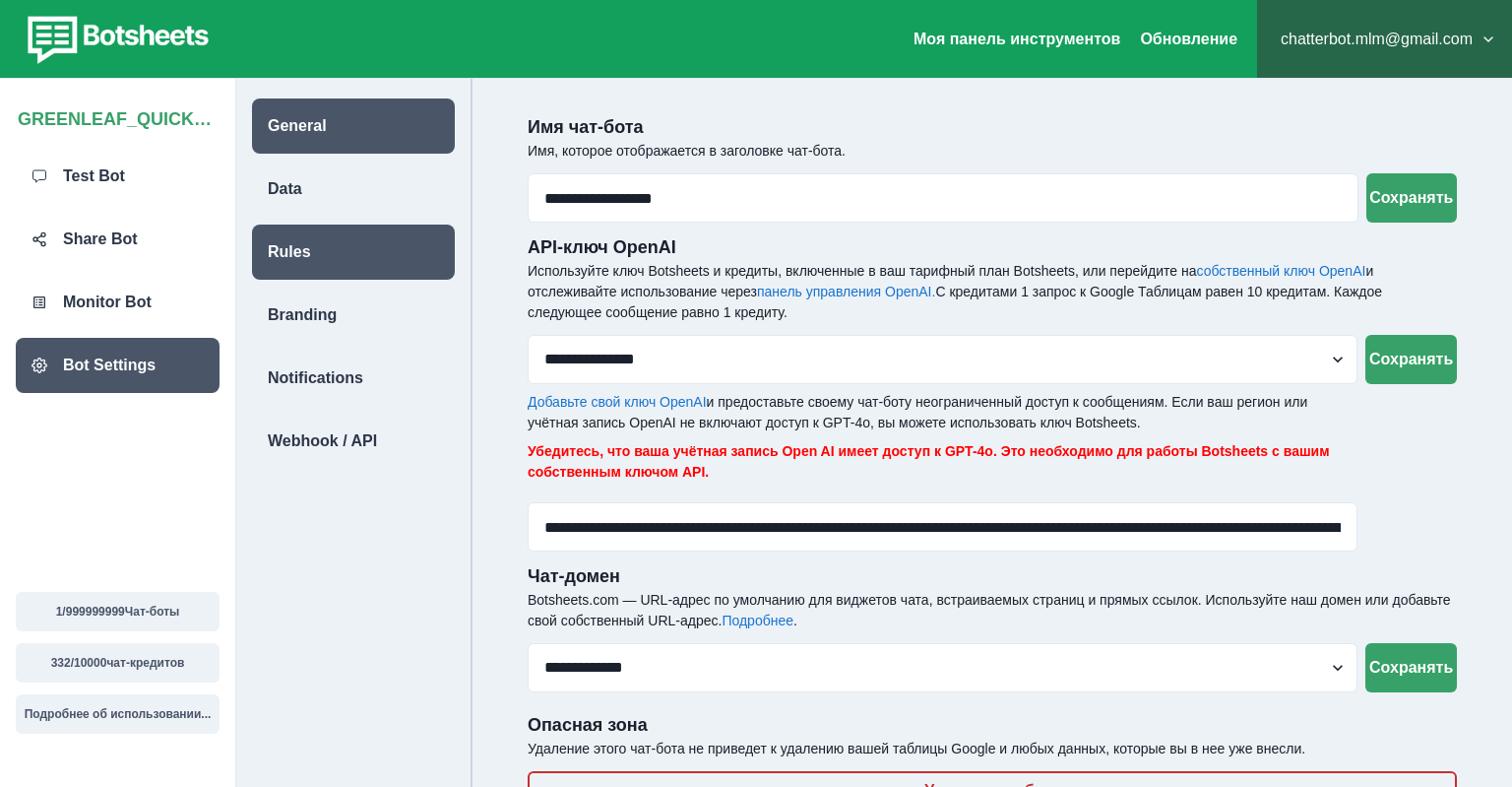 click on "Rules" at bounding box center [289, 252] 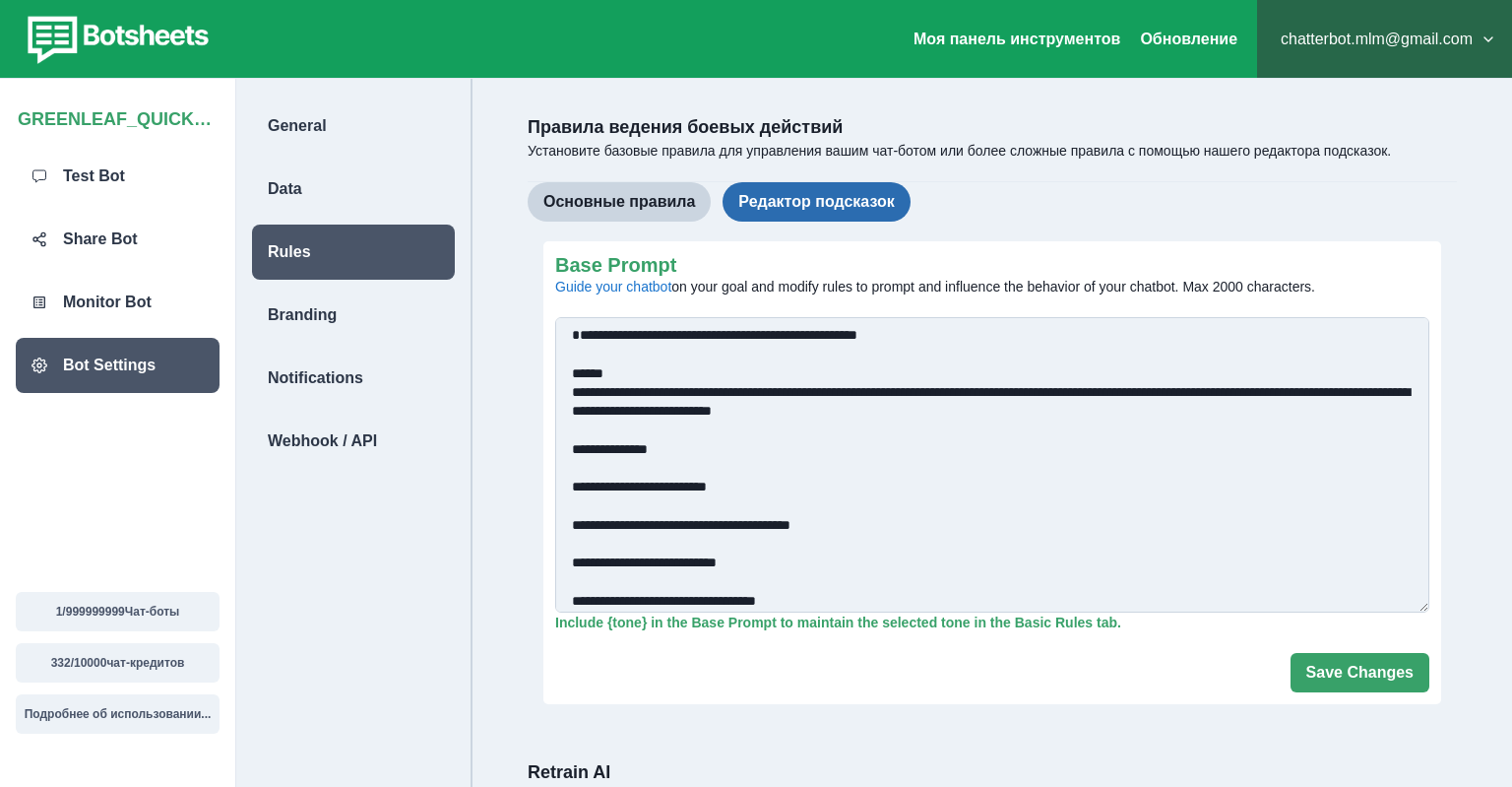 click on "Редактор подсказок" at bounding box center [816, 202] 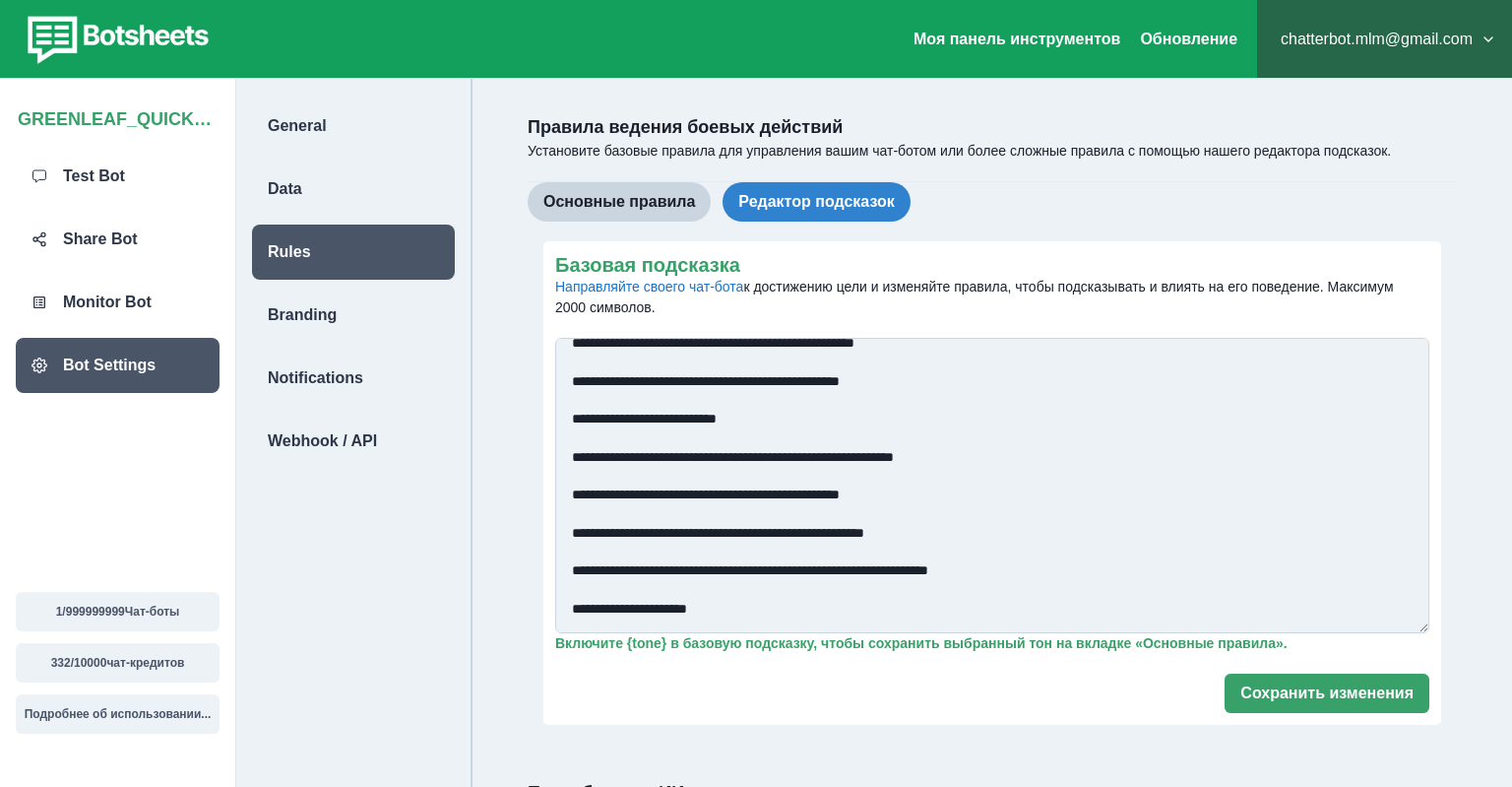 scroll, scrollTop: 652, scrollLeft: 0, axis: vertical 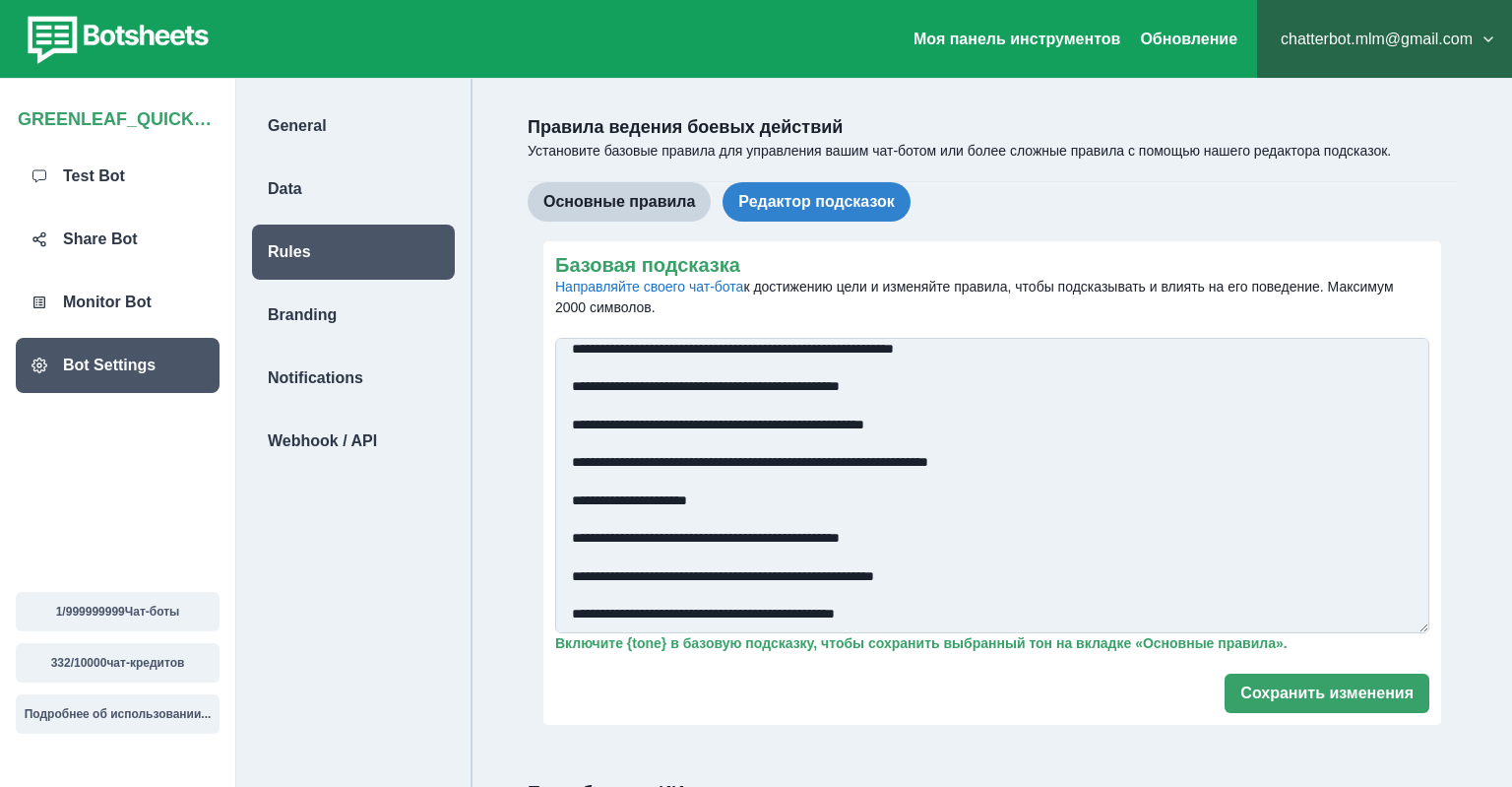 drag, startPoint x: 600, startPoint y: 421, endPoint x: 1014, endPoint y: 433, distance: 414.17388 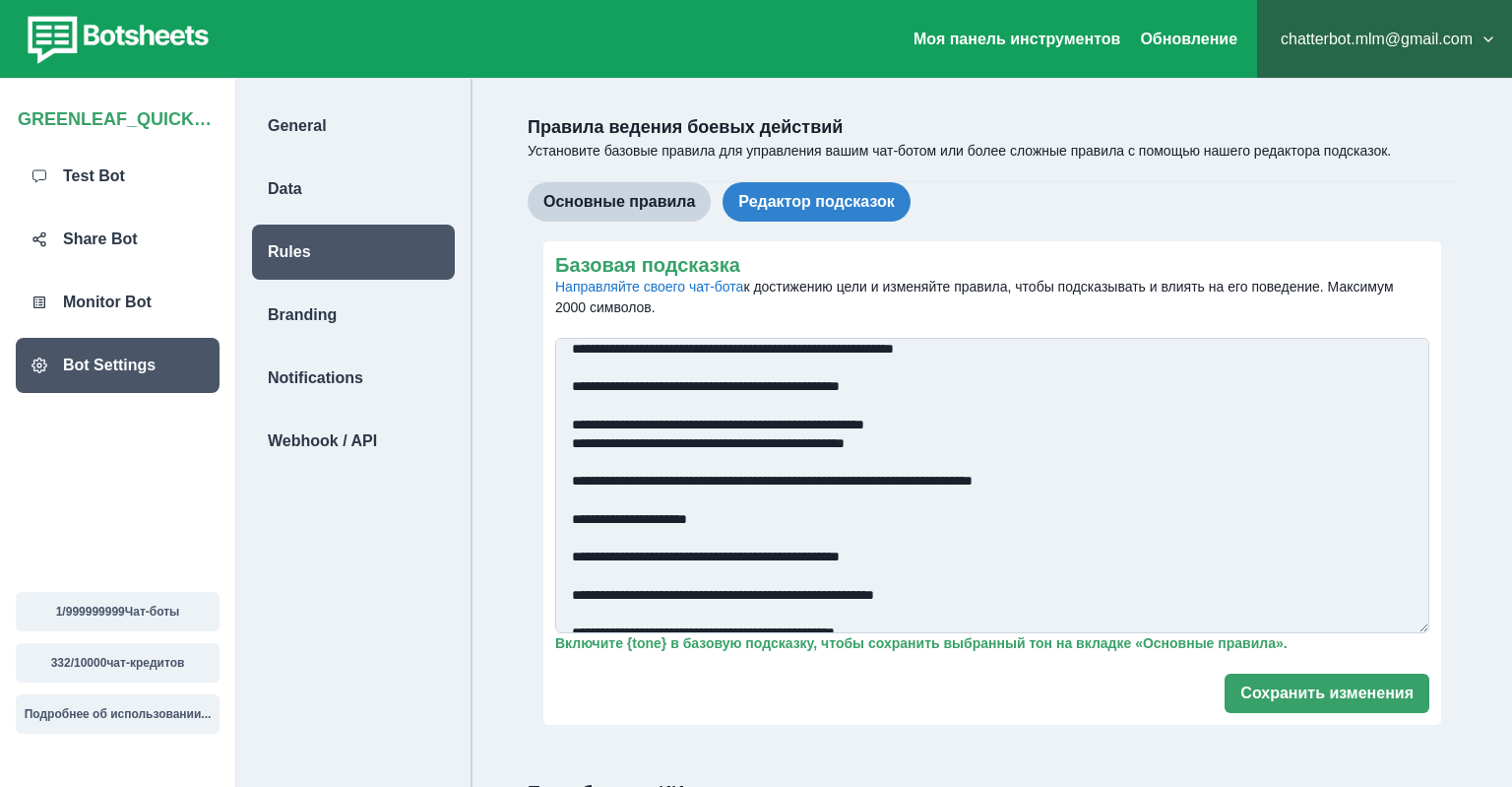 scroll, scrollTop: 915, scrollLeft: 0, axis: vertical 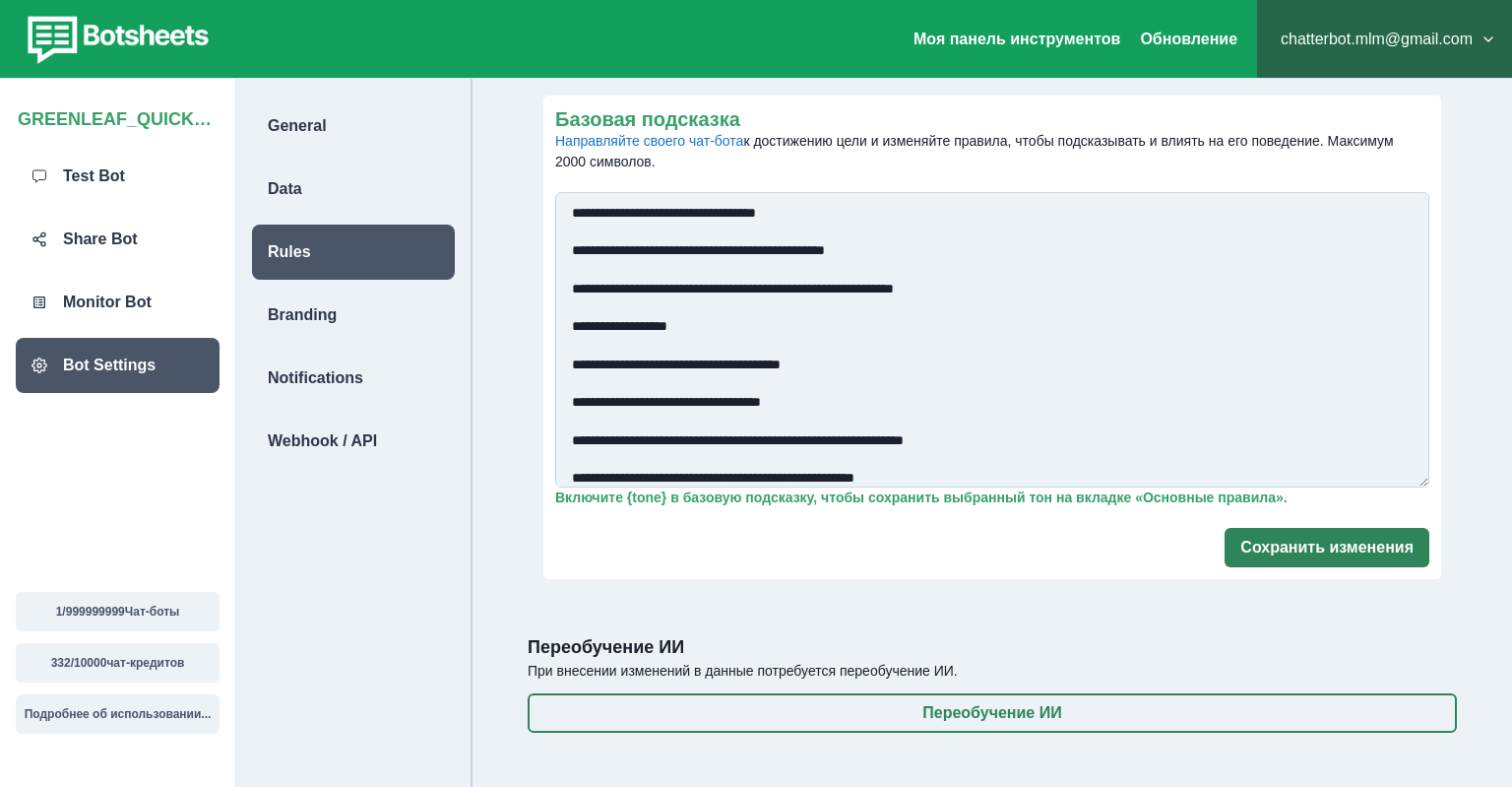 type on "**********" 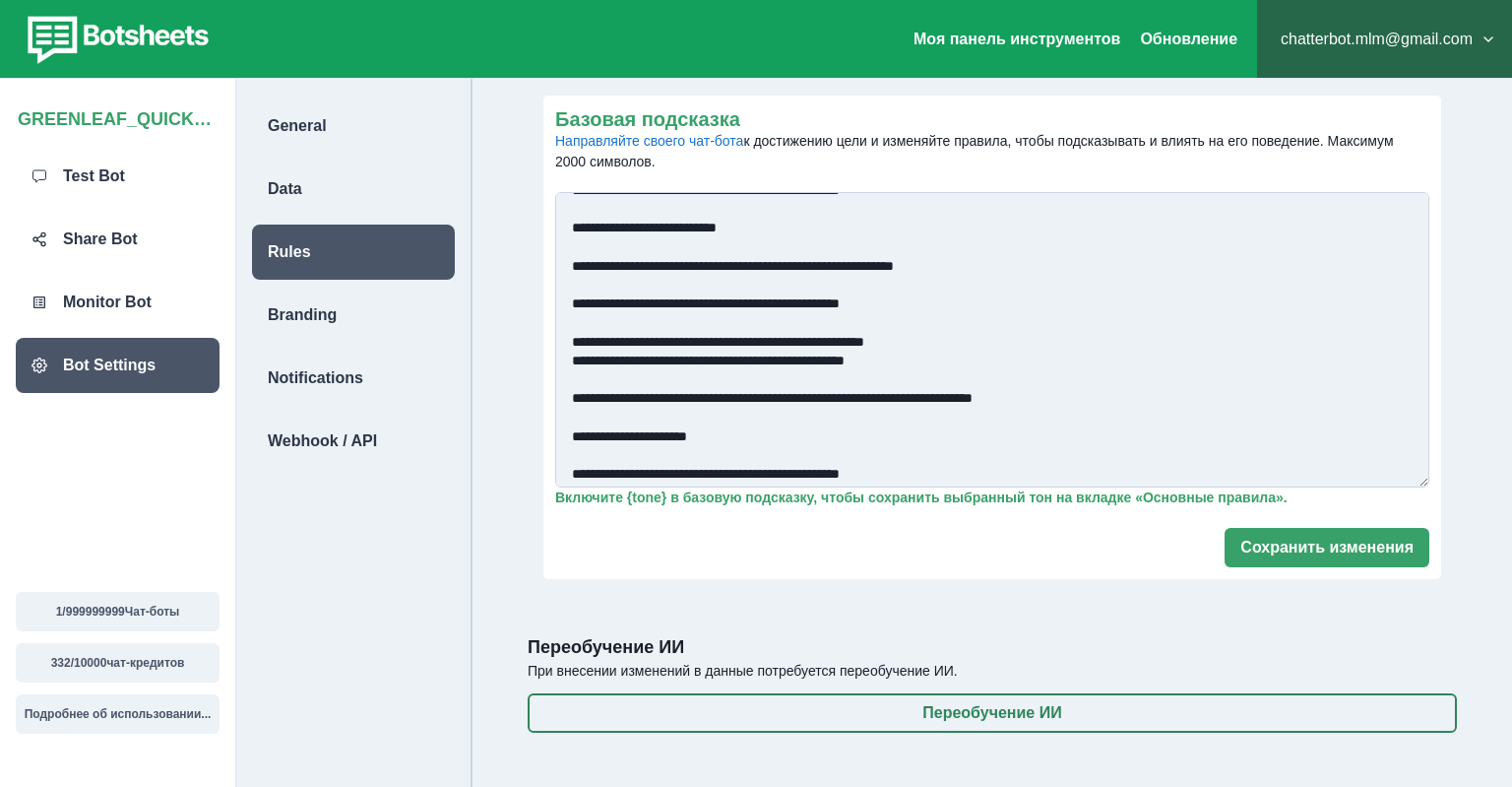 scroll, scrollTop: 915, scrollLeft: 0, axis: vertical 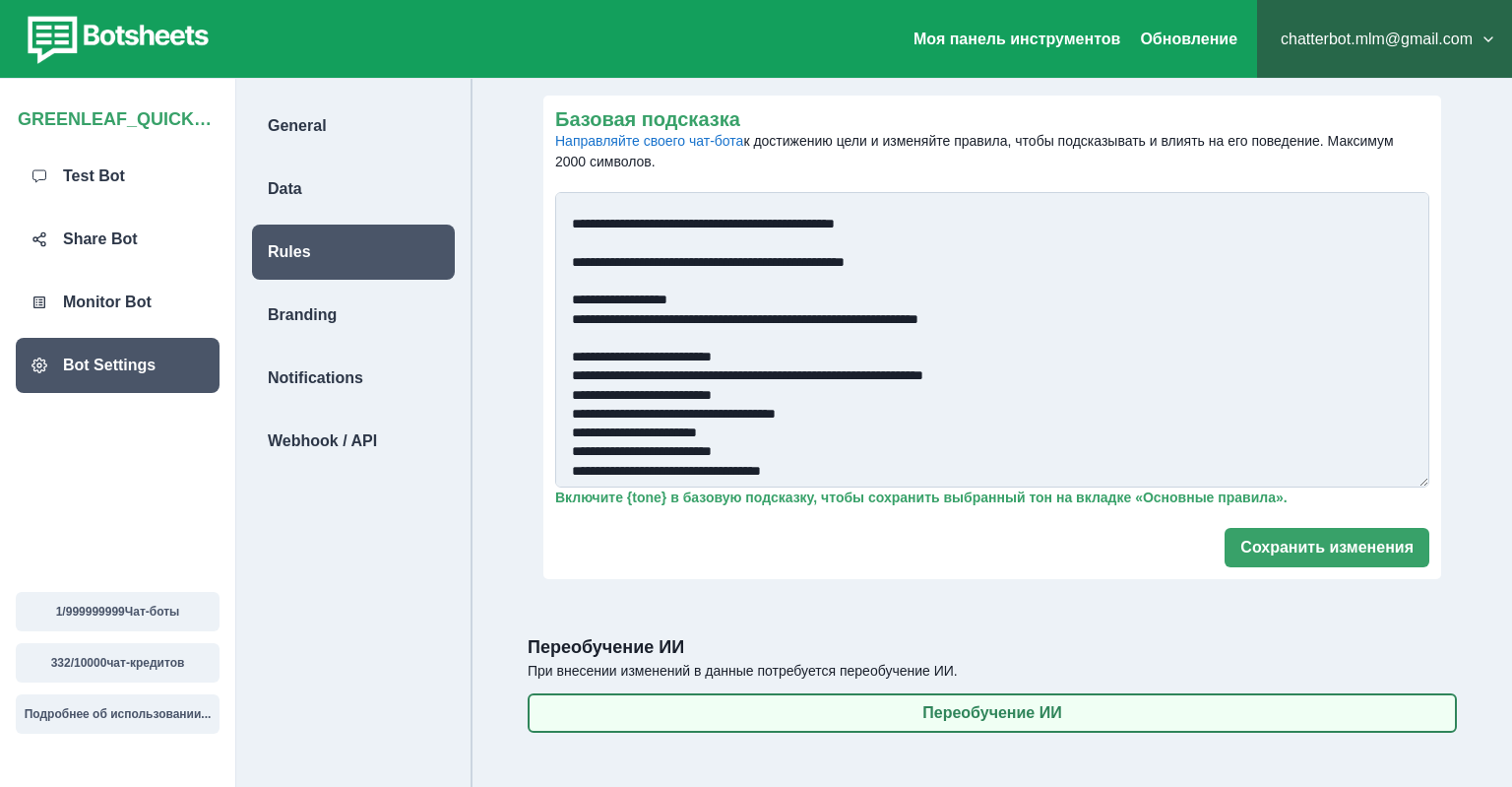 click on "Переобучение ИИ" at bounding box center [992, 713] 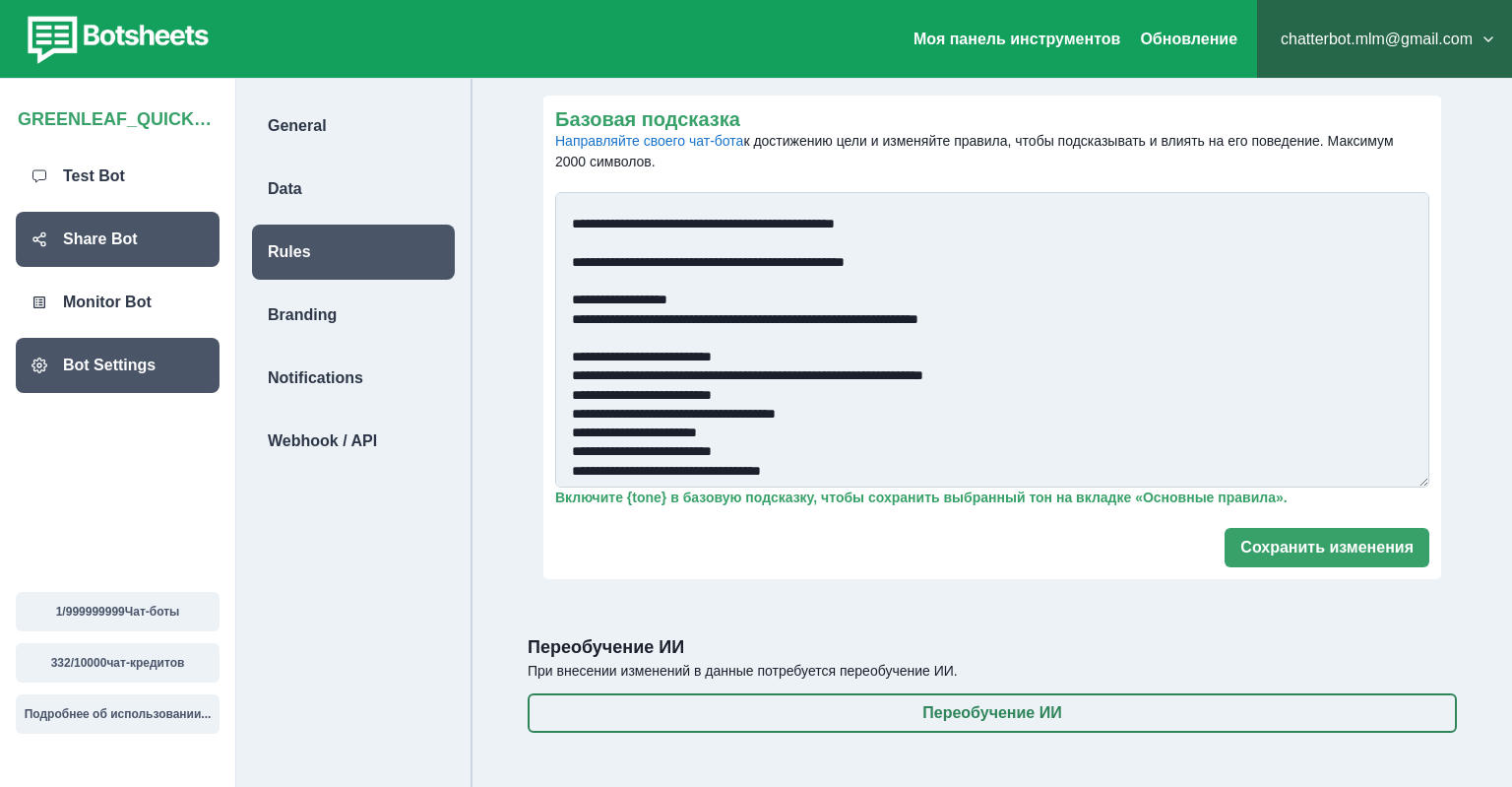 click on "Share Bot" at bounding box center (100, 239) 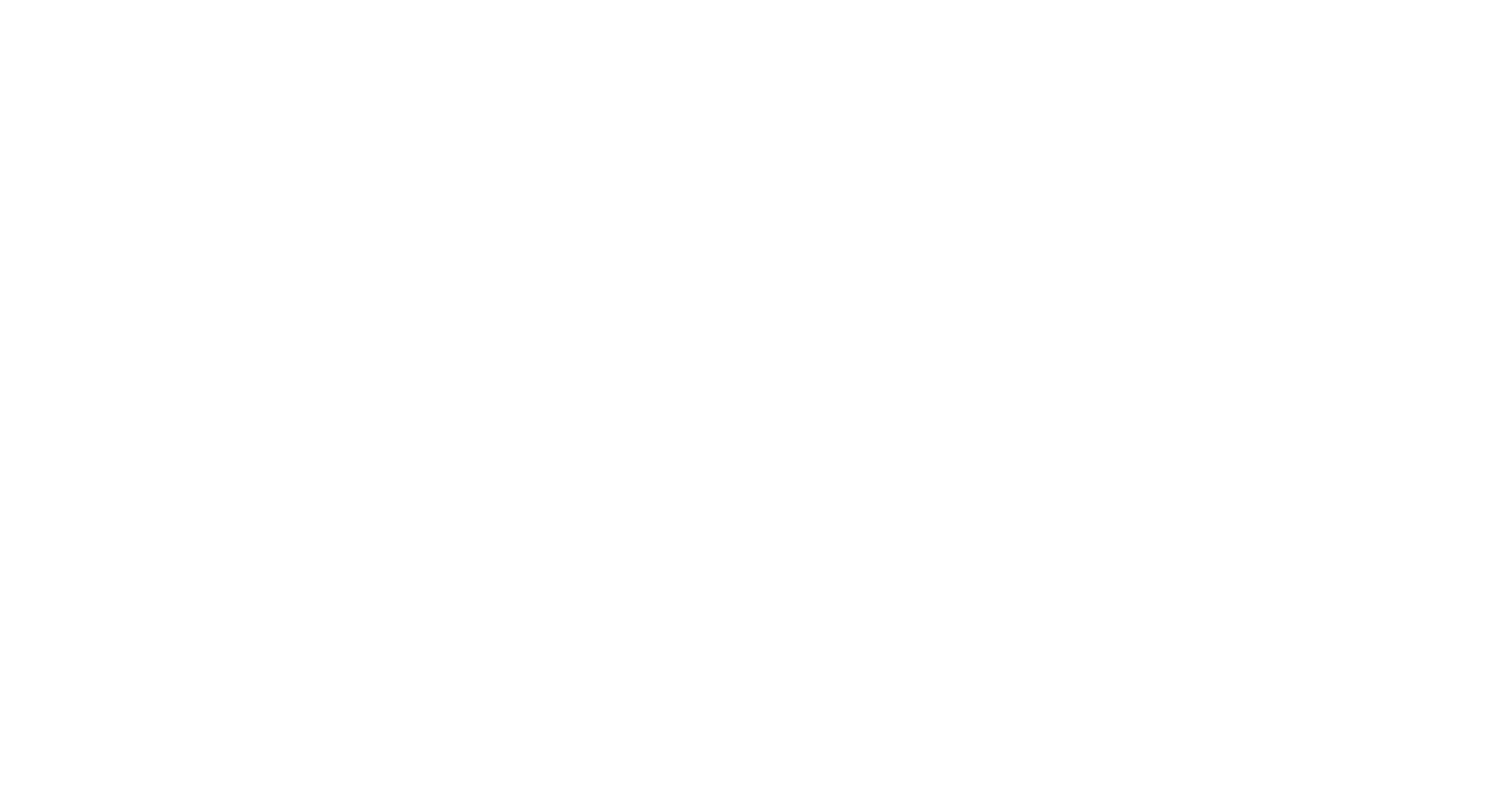 scroll, scrollTop: 0, scrollLeft: 0, axis: both 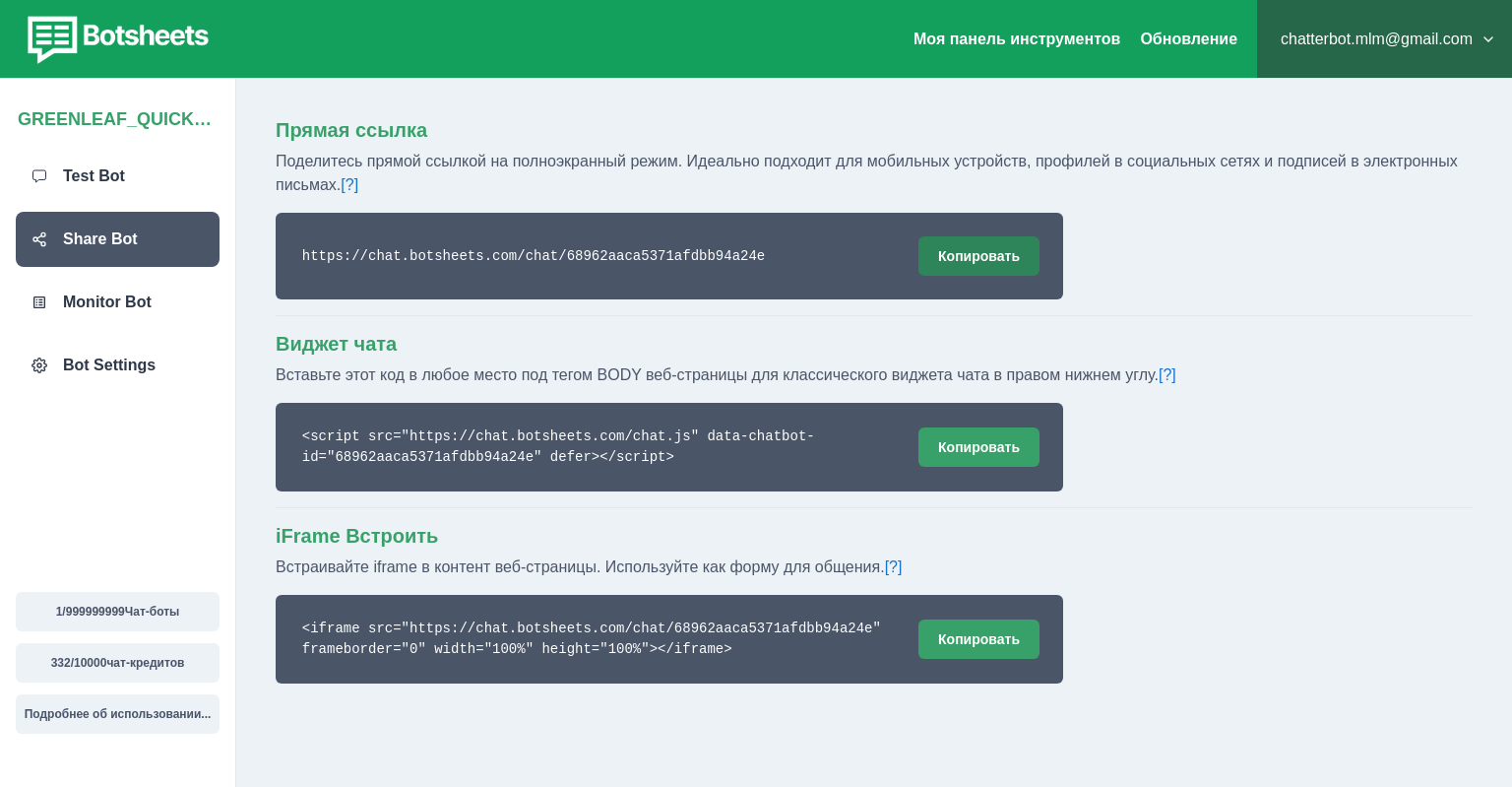 click on "Копировать" at bounding box center [978, 256] 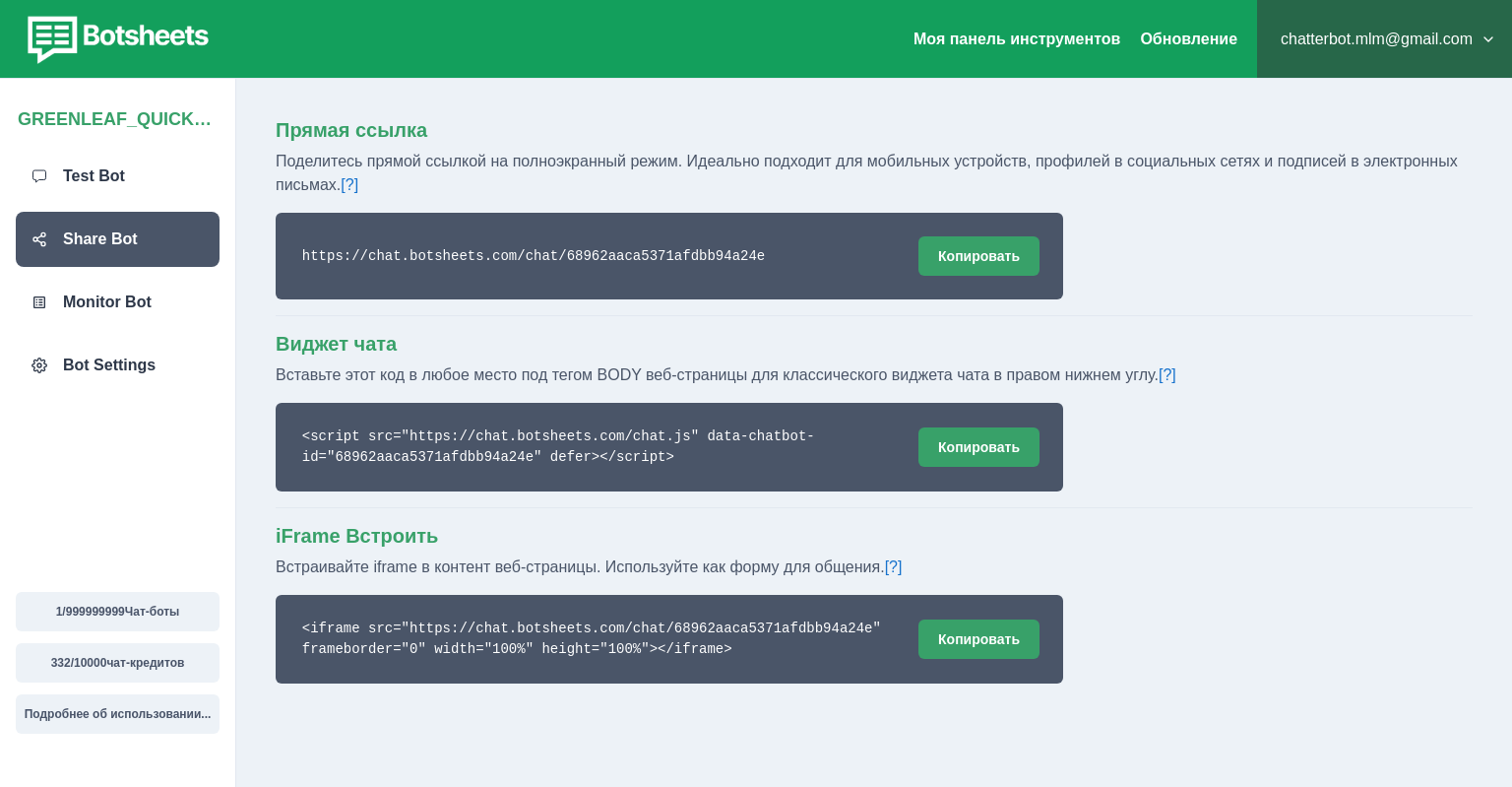 click at bounding box center (115, 39) 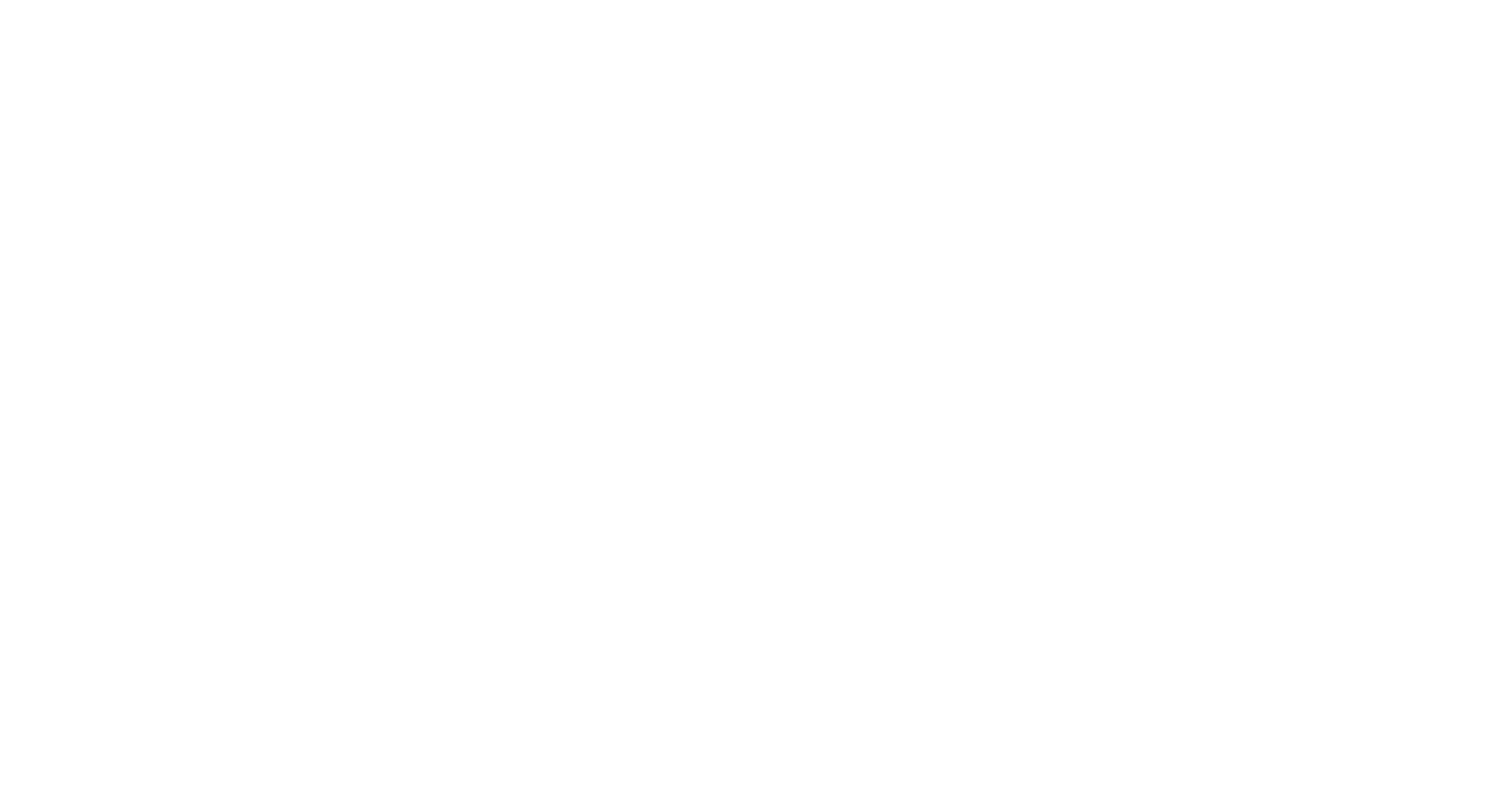scroll, scrollTop: 0, scrollLeft: 0, axis: both 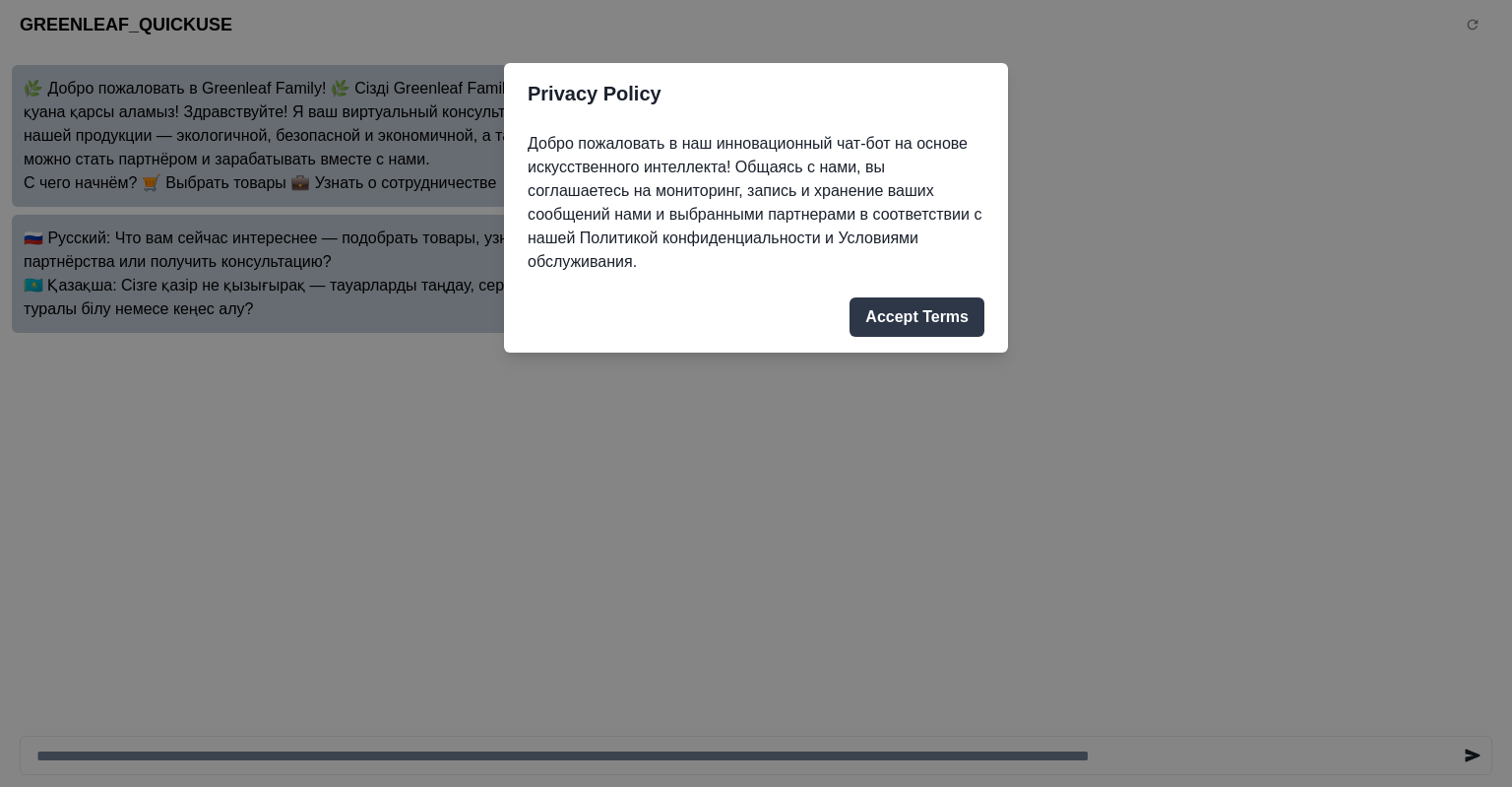 click on "Accept Terms" at bounding box center [916, 317] 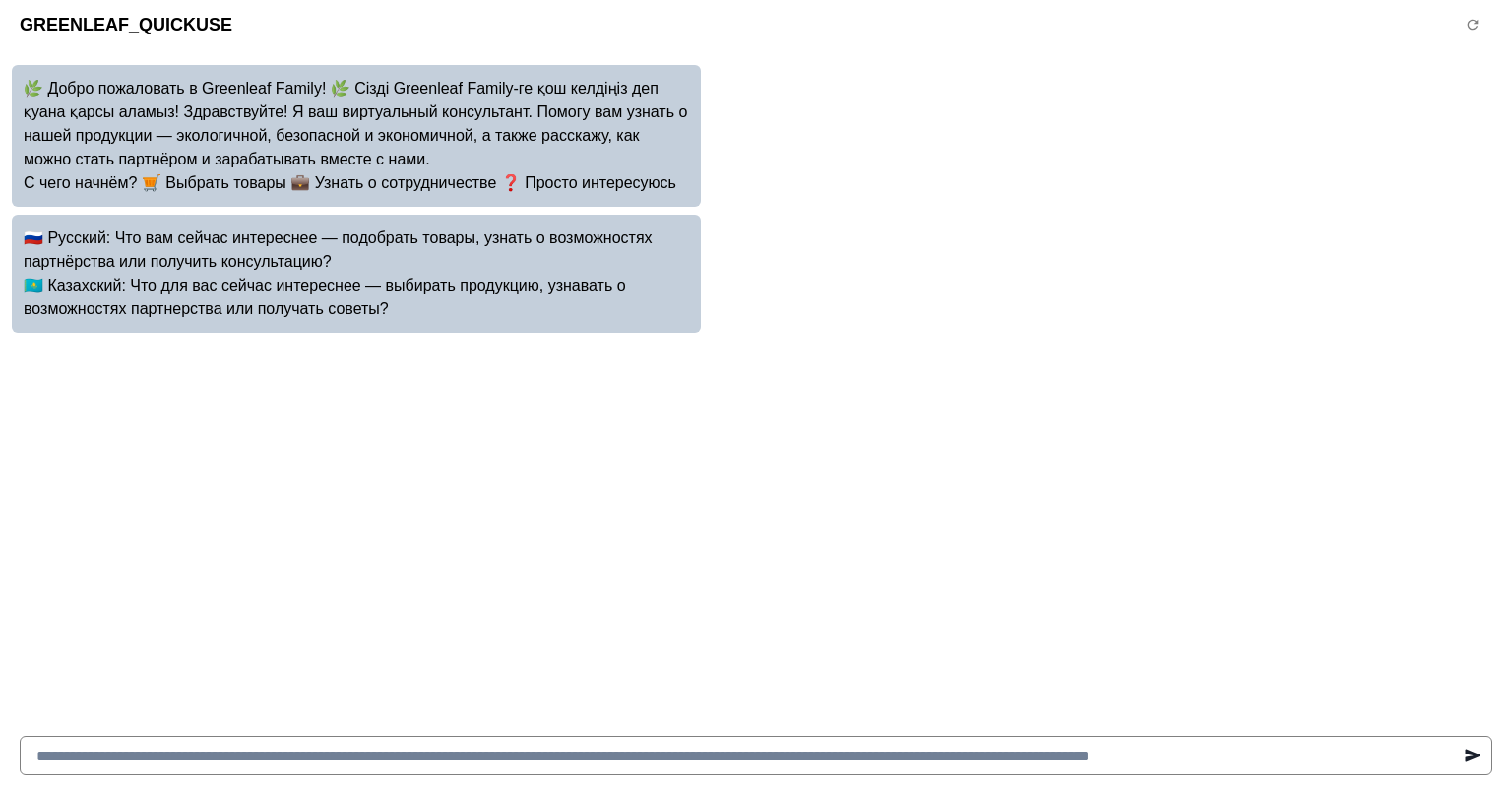click at bounding box center [756, 755] 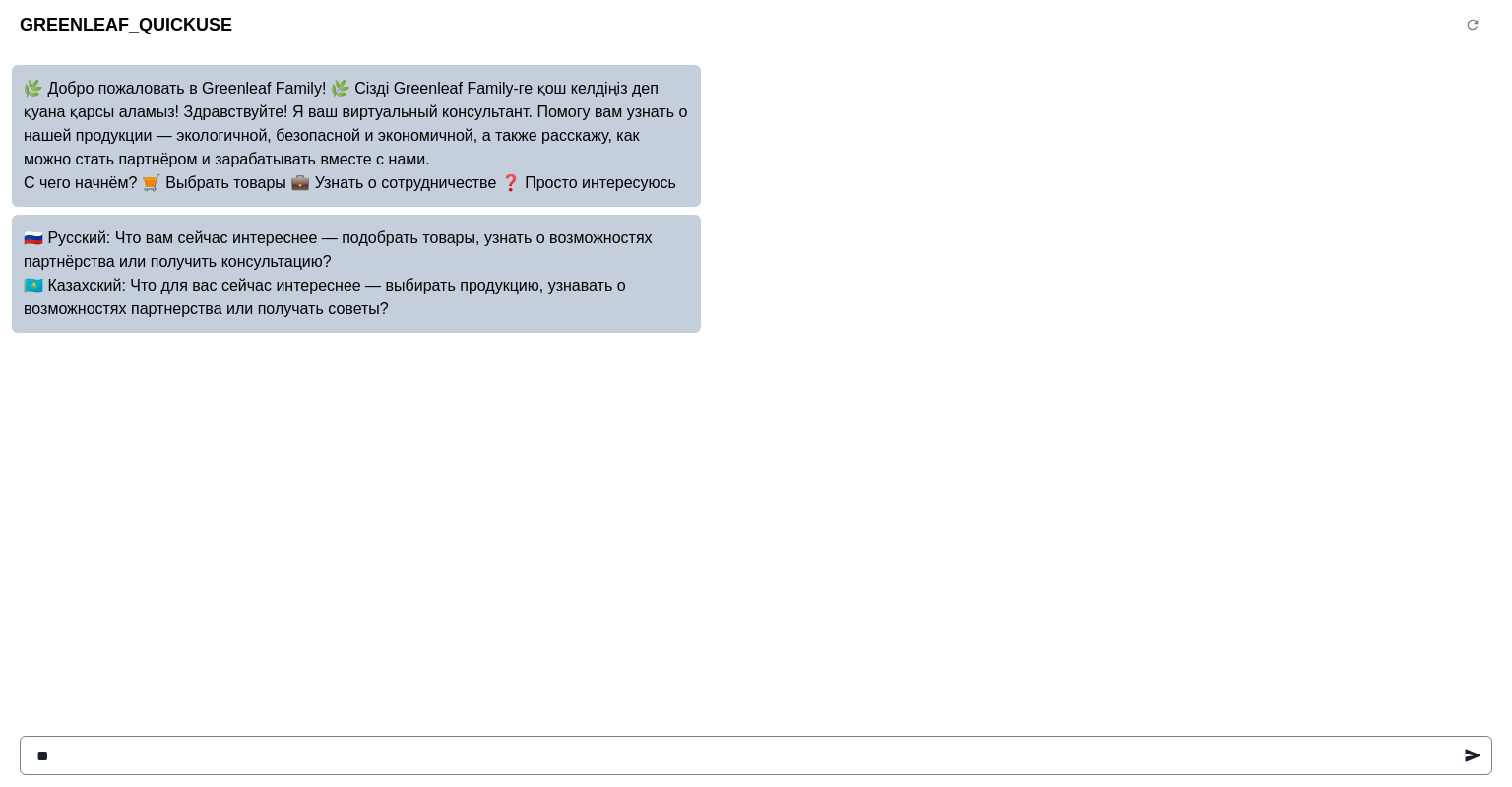 type on "*" 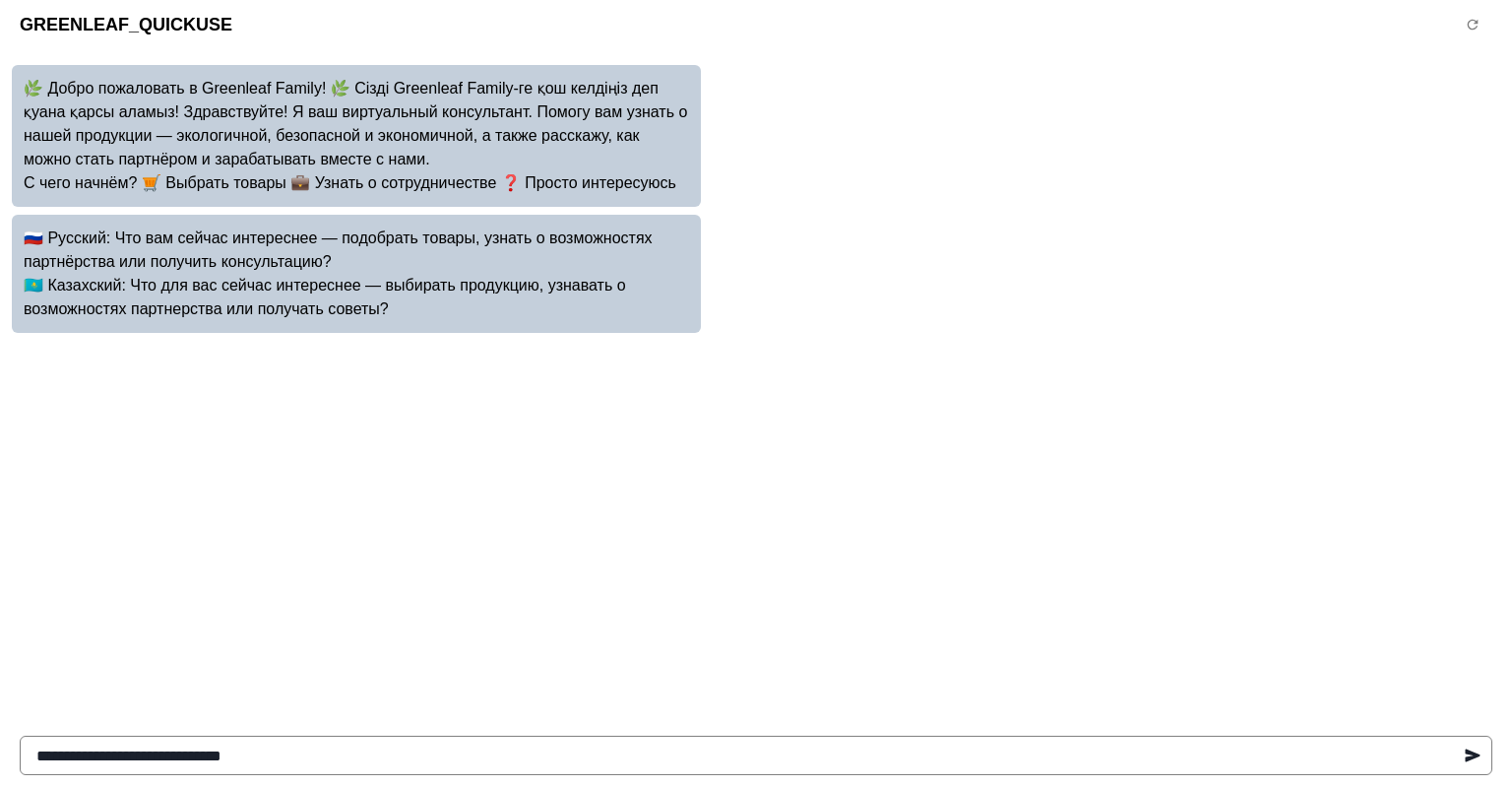 type on "**********" 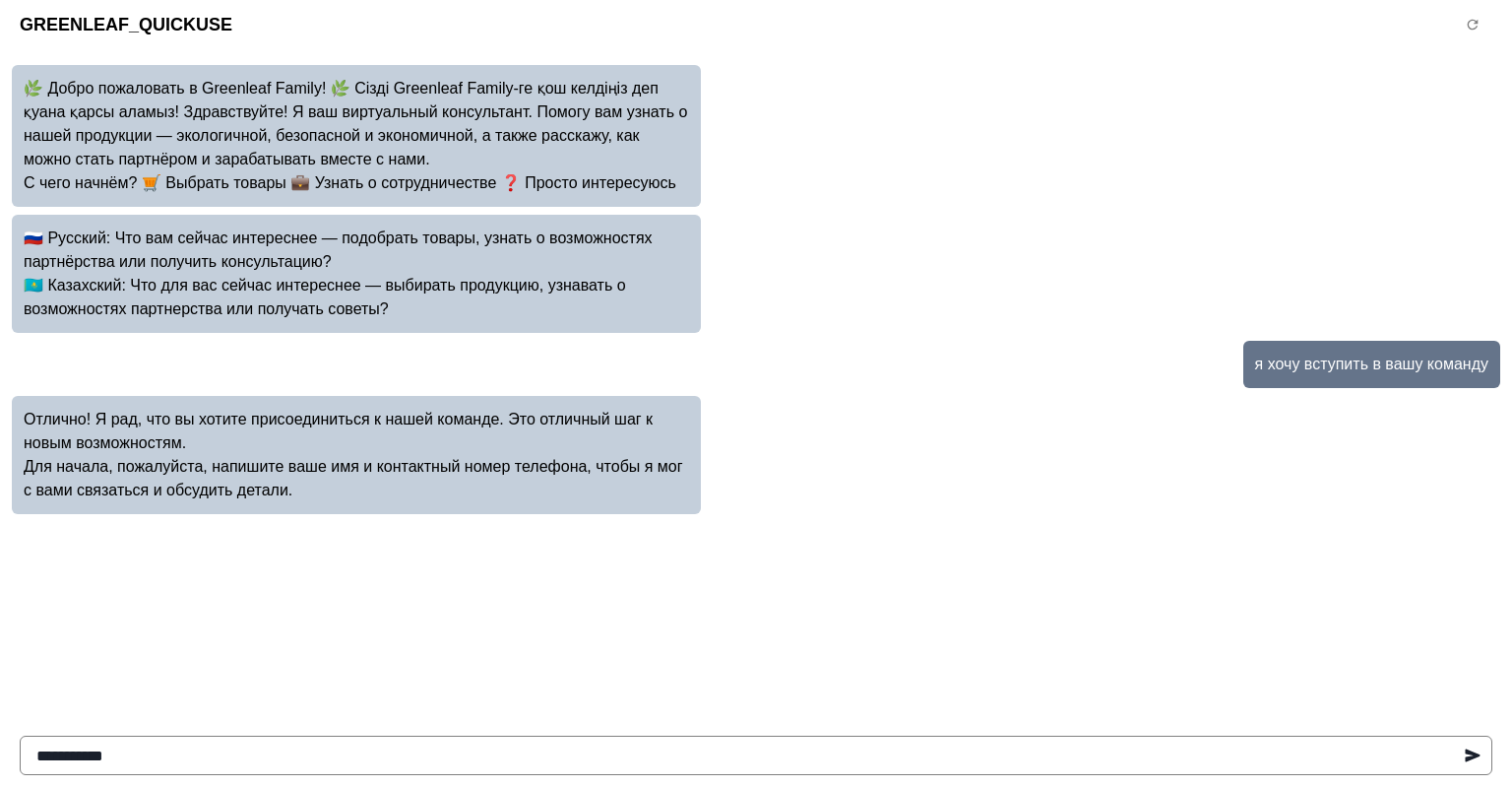 type on "**********" 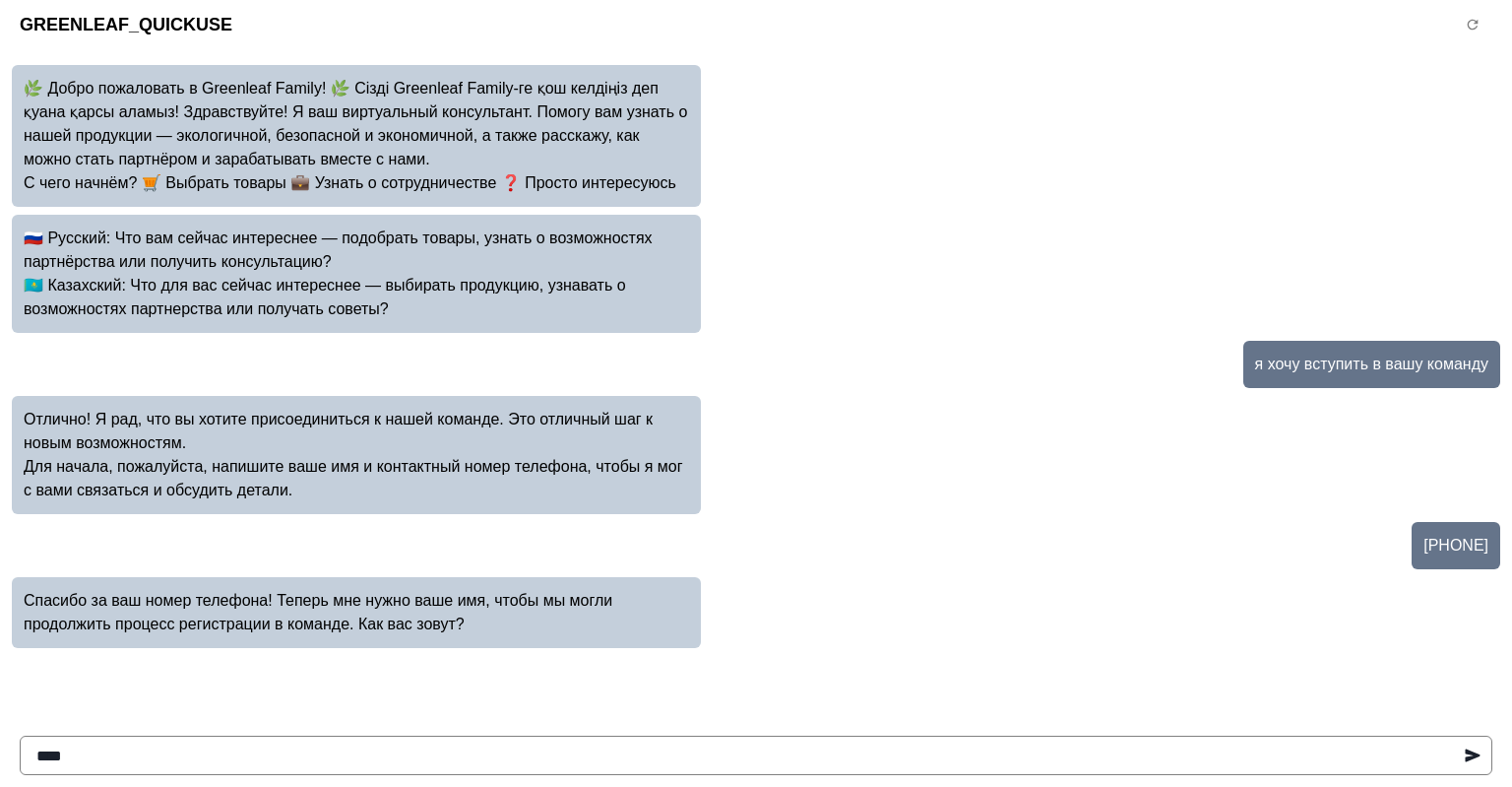 type on "*****" 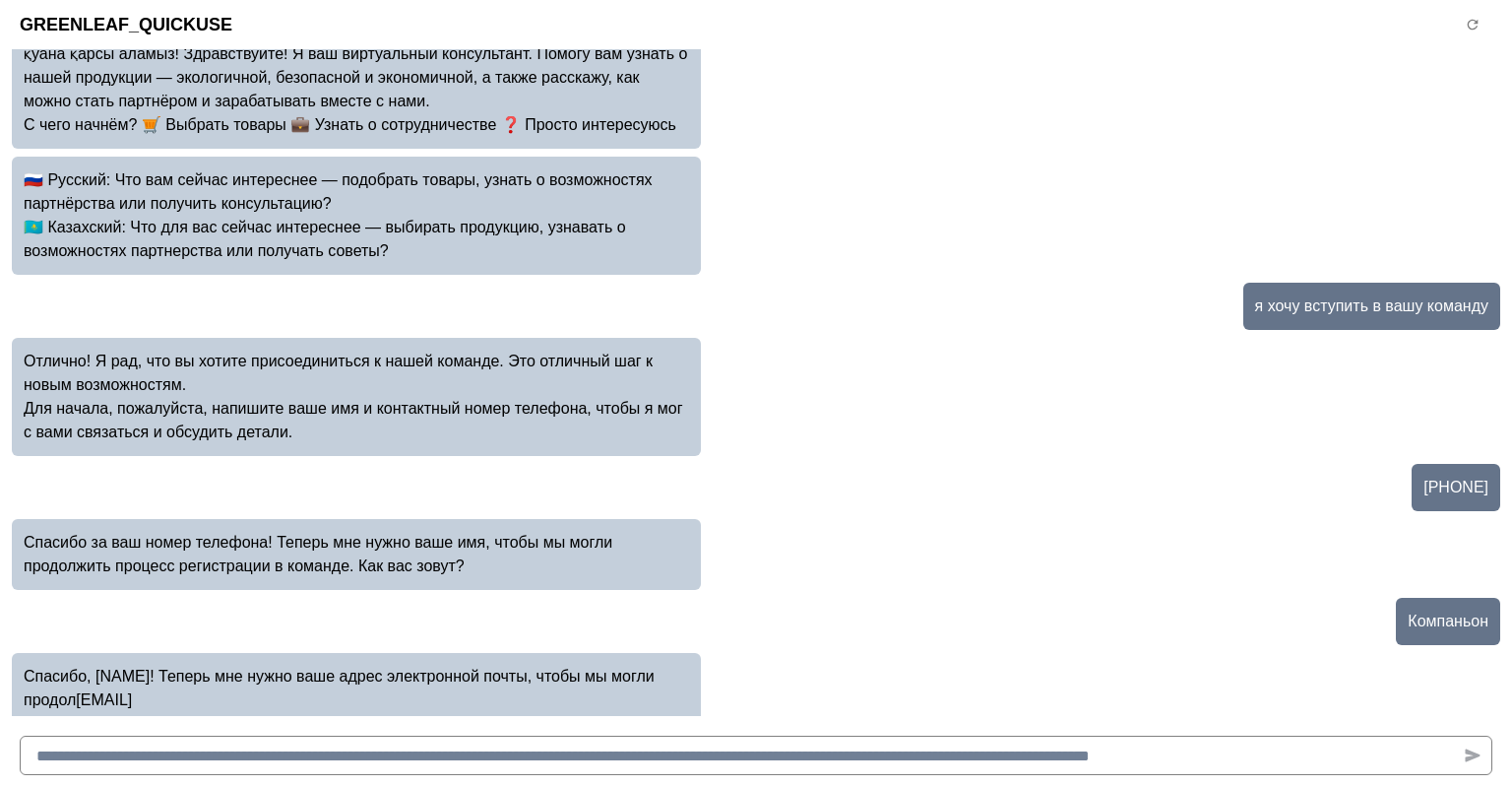 scroll, scrollTop: 82, scrollLeft: 0, axis: vertical 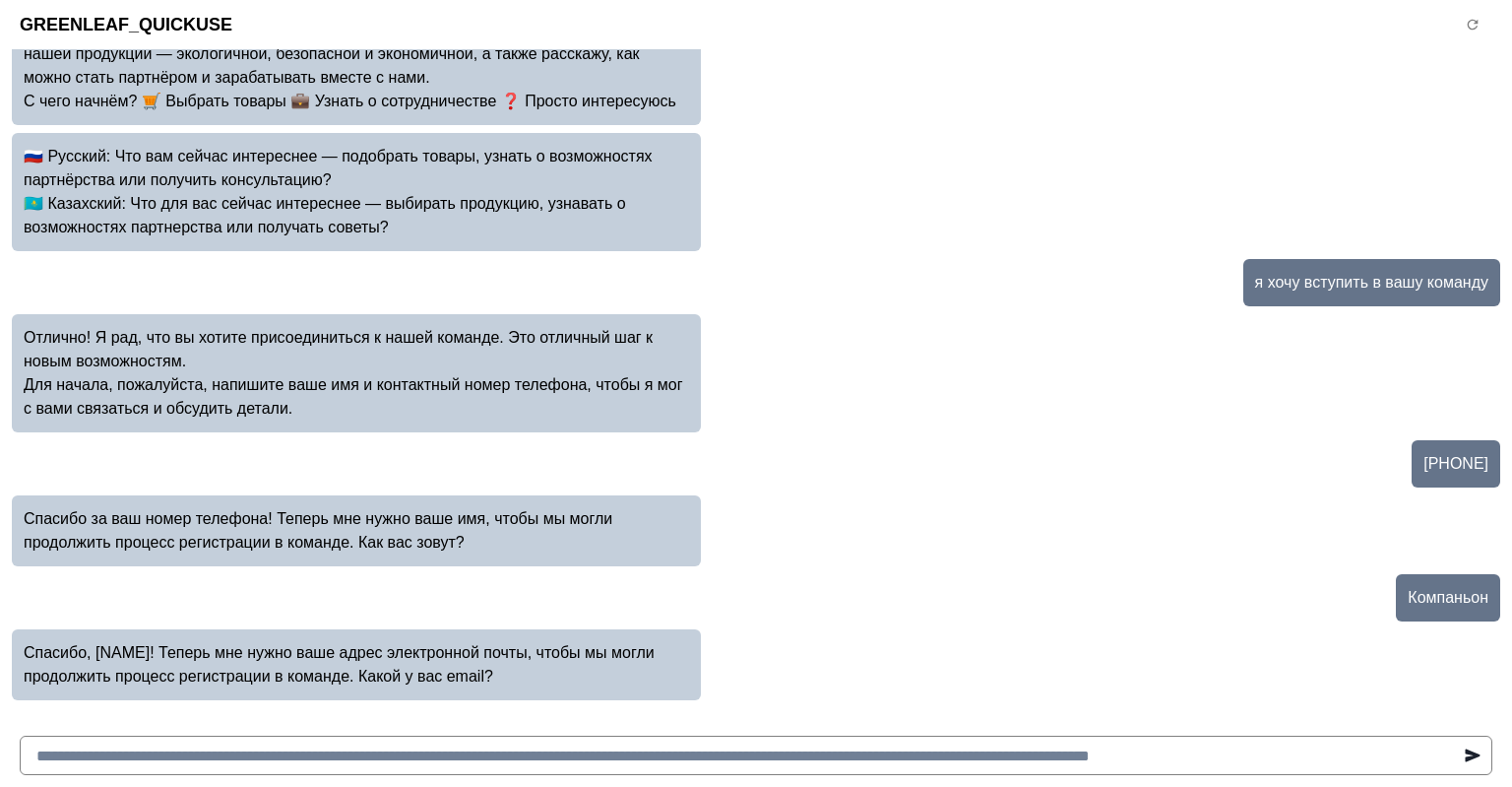 paste on "**********" 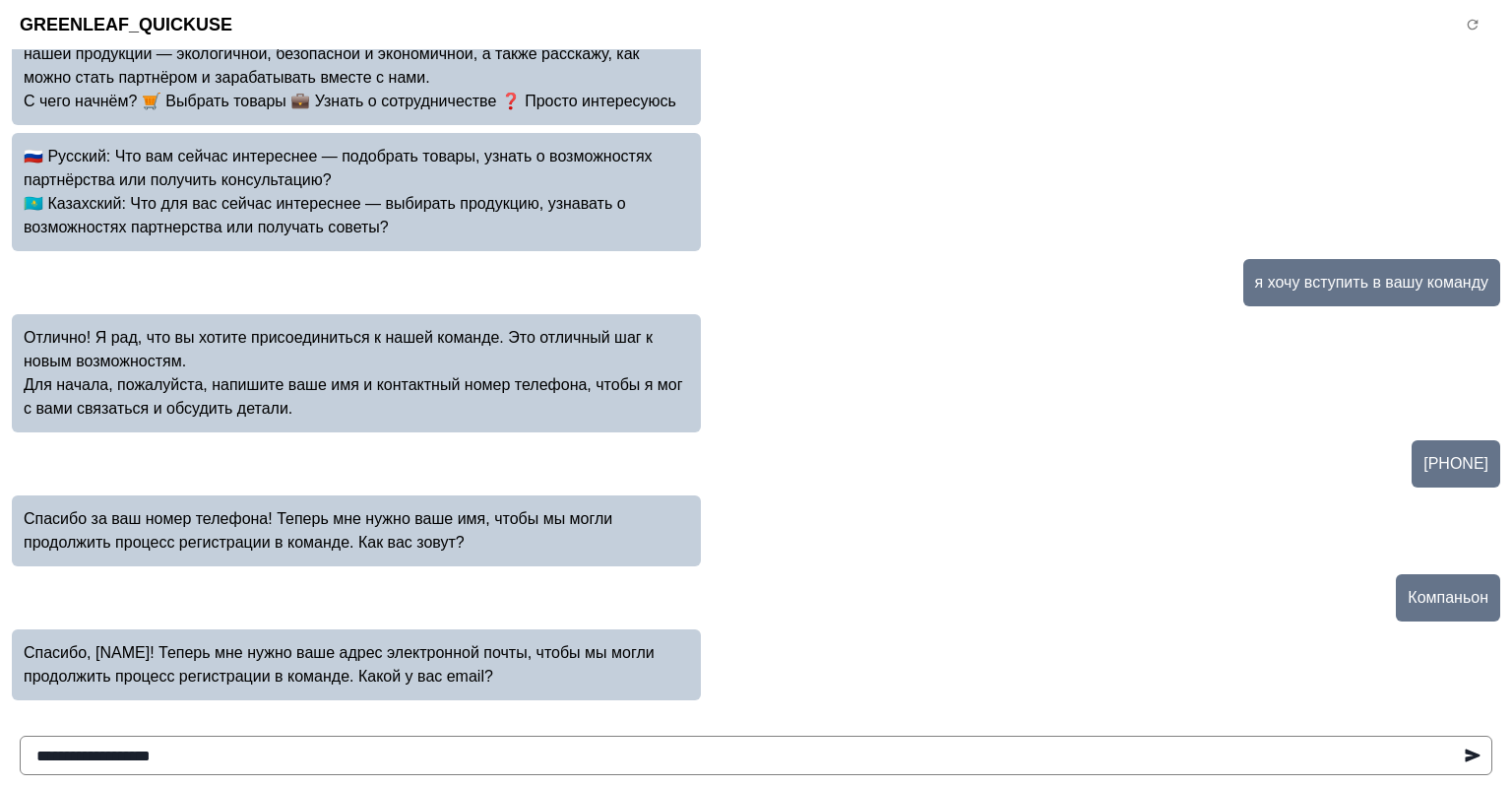 type on "**********" 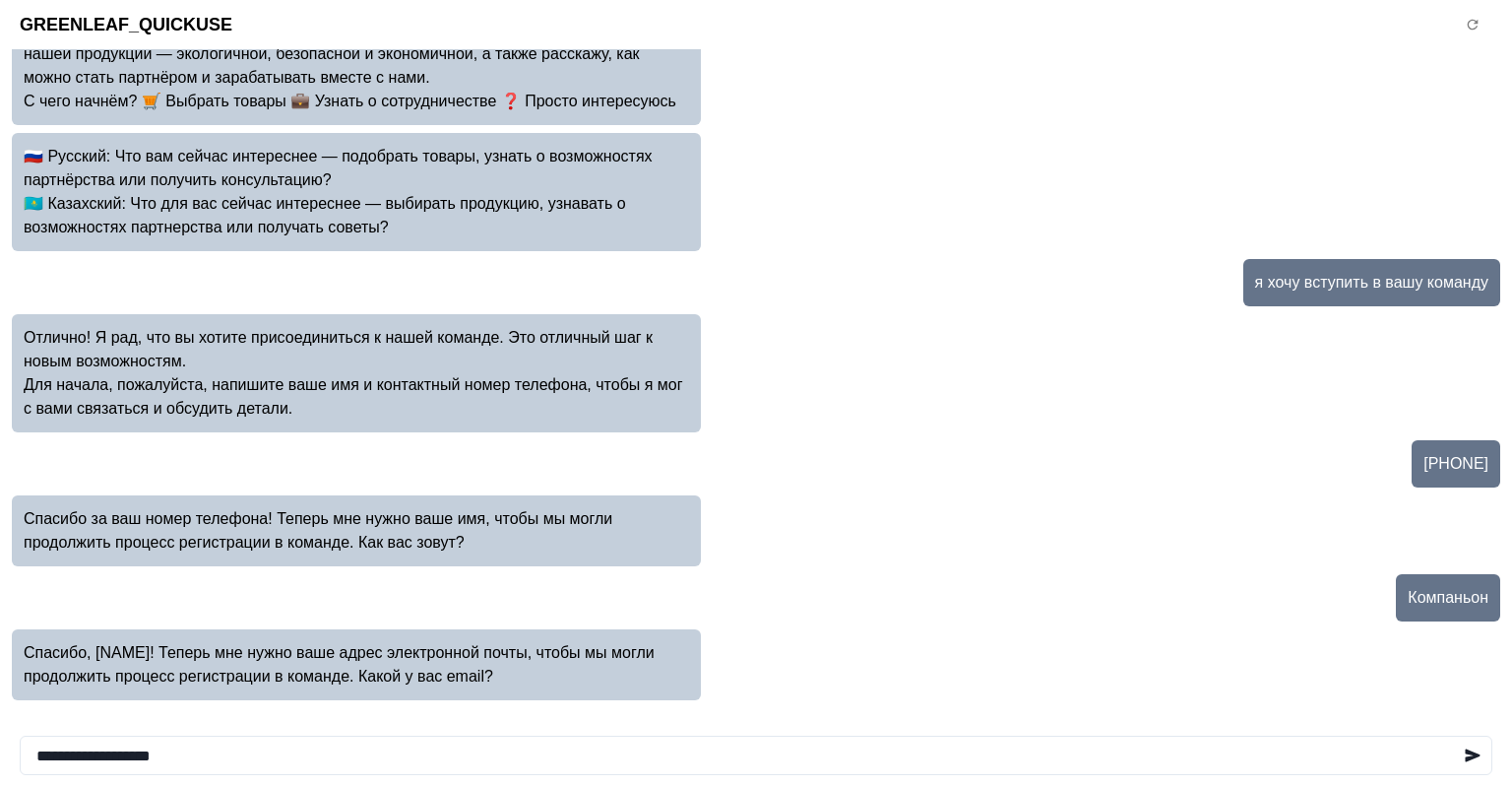 click 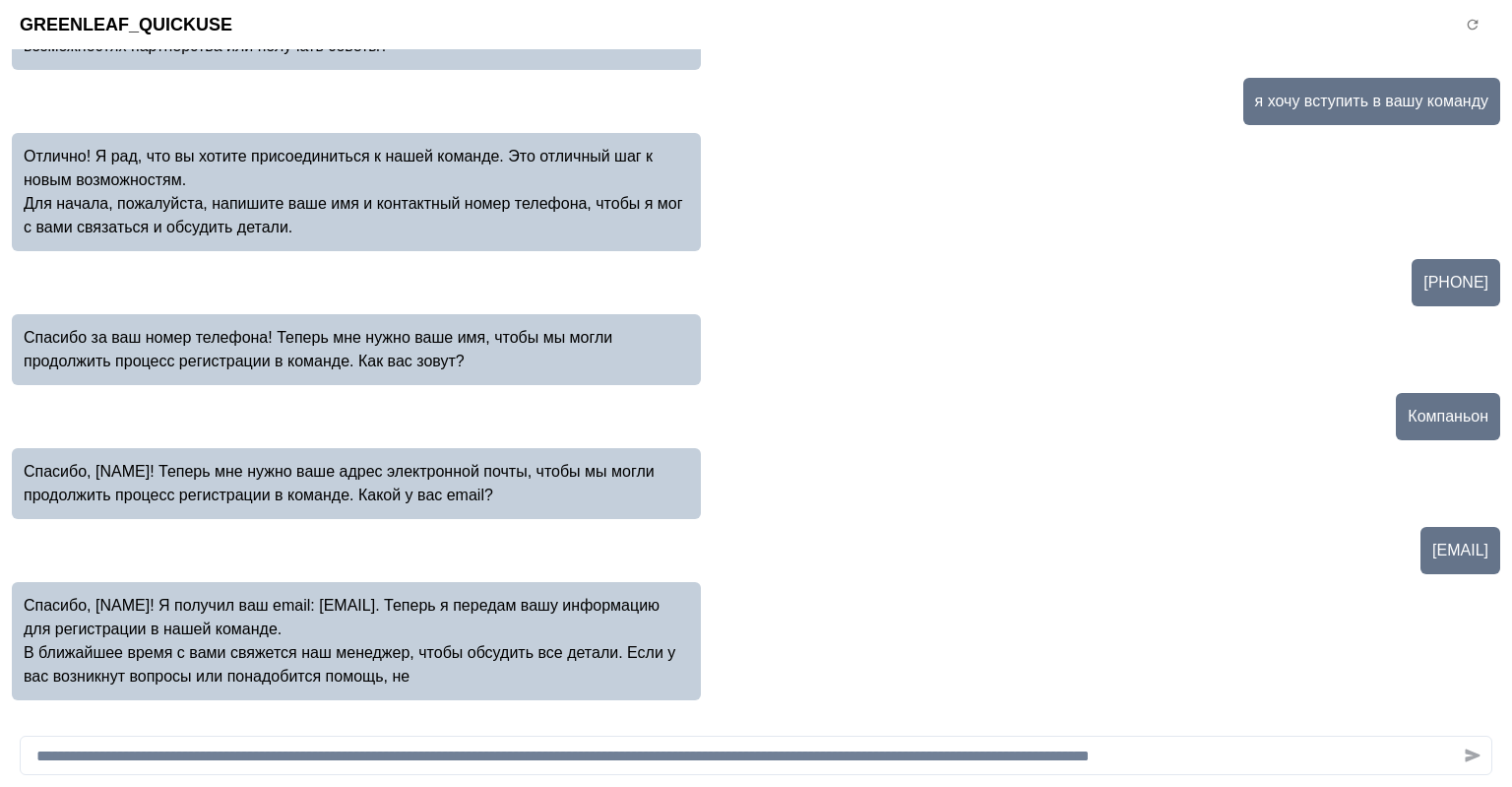 scroll, scrollTop: 287, scrollLeft: 0, axis: vertical 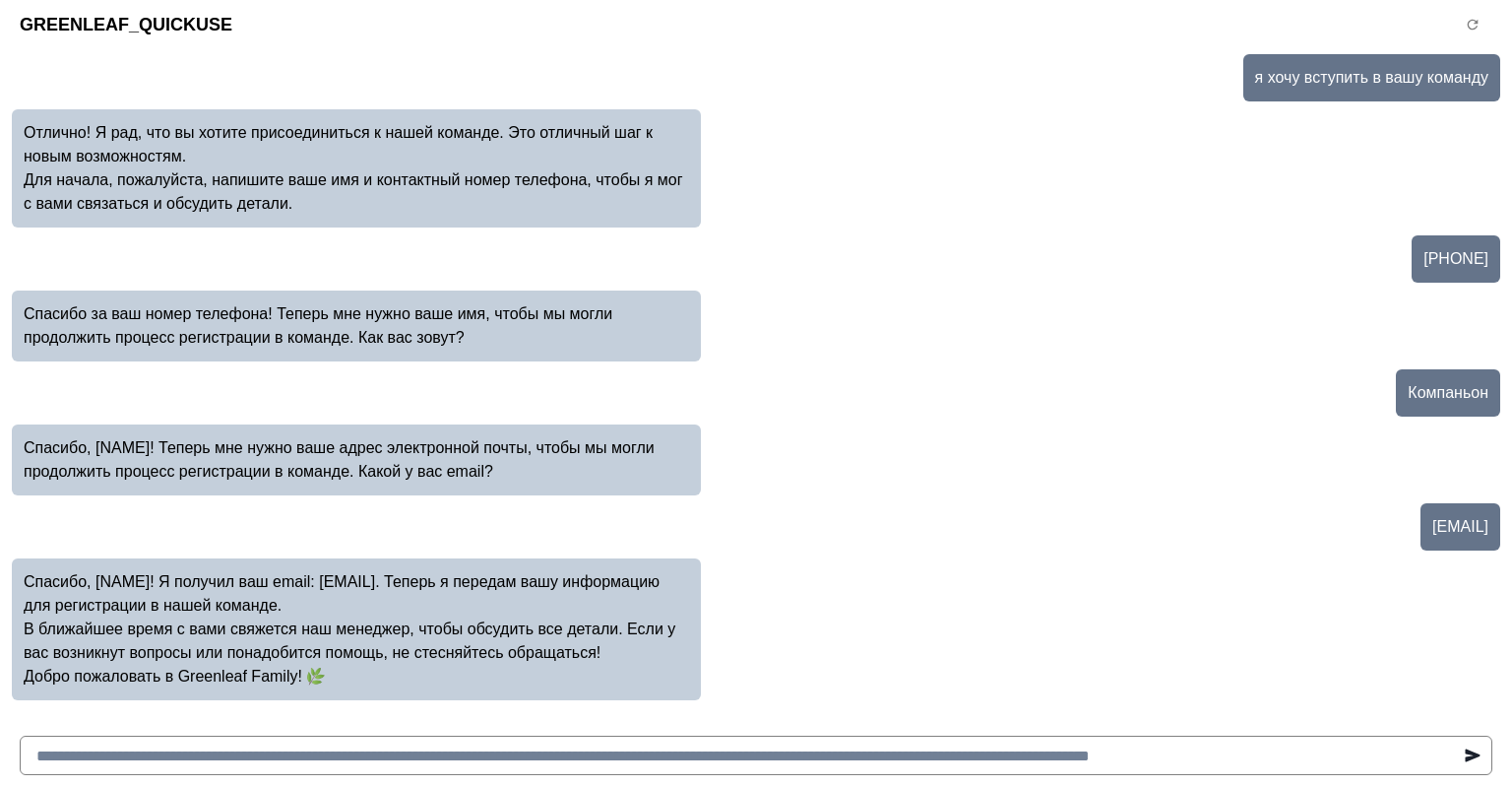 click at bounding box center [756, 755] 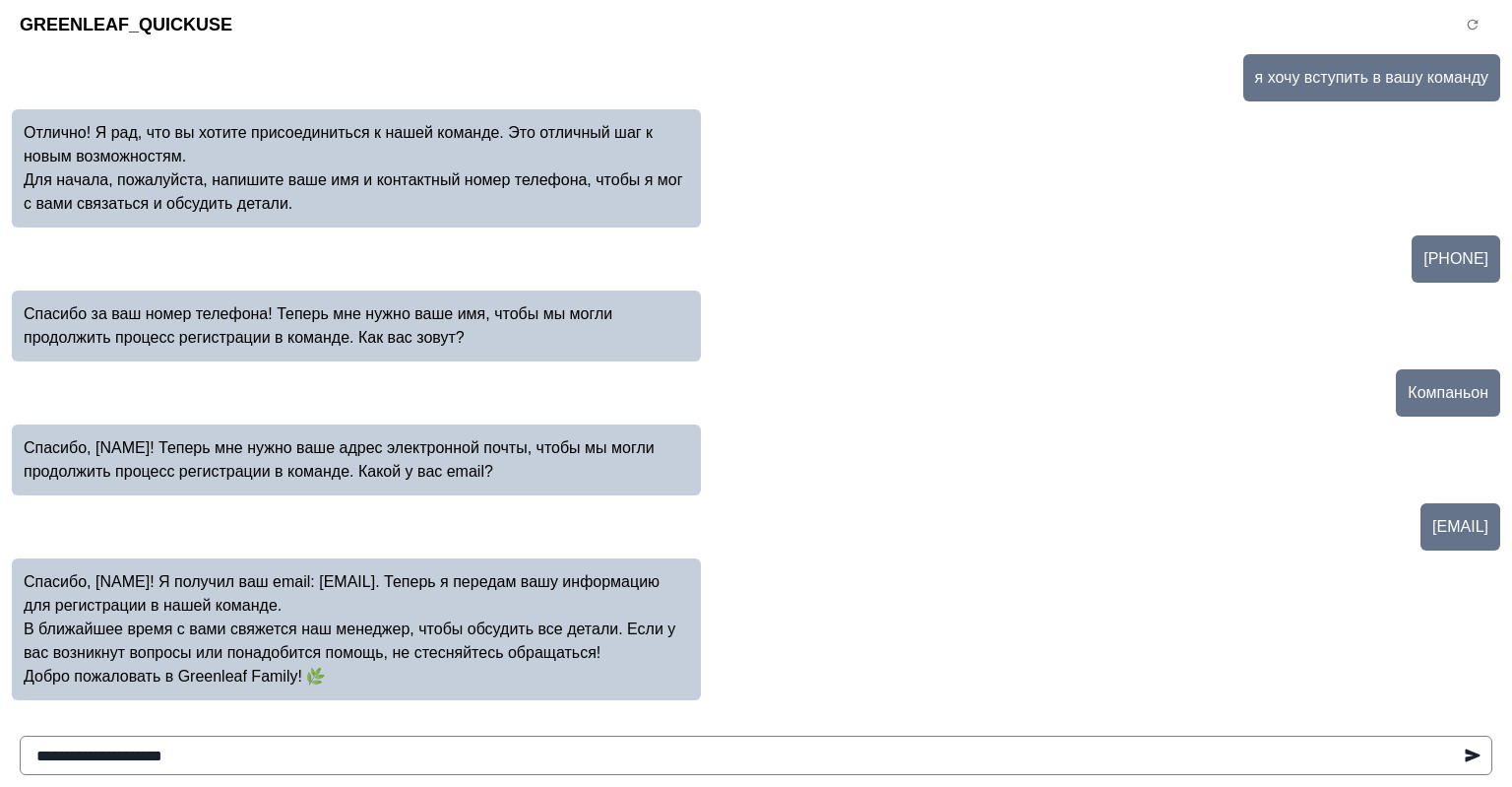 type on "**********" 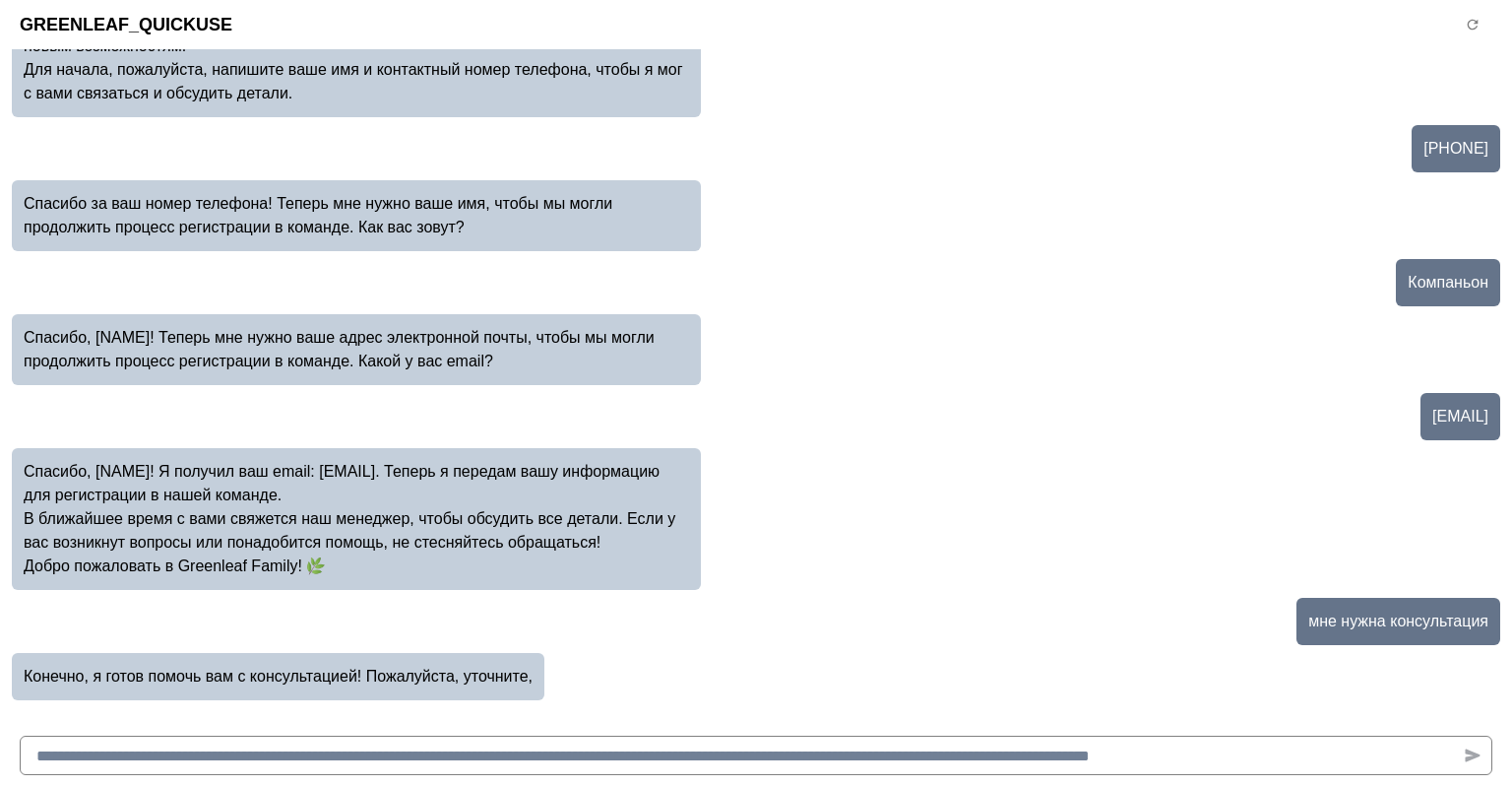 scroll, scrollTop: 421, scrollLeft: 0, axis: vertical 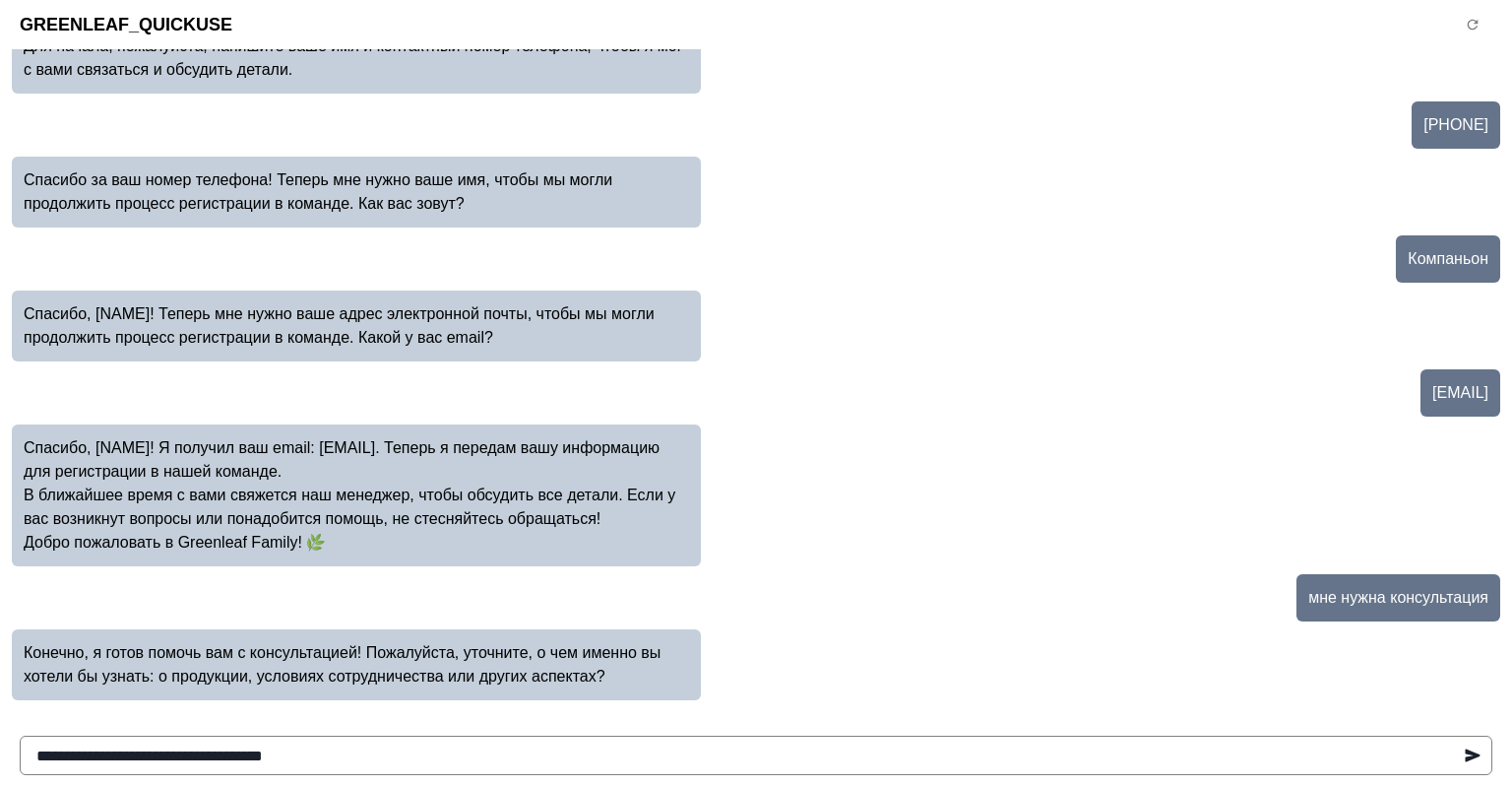type on "**********" 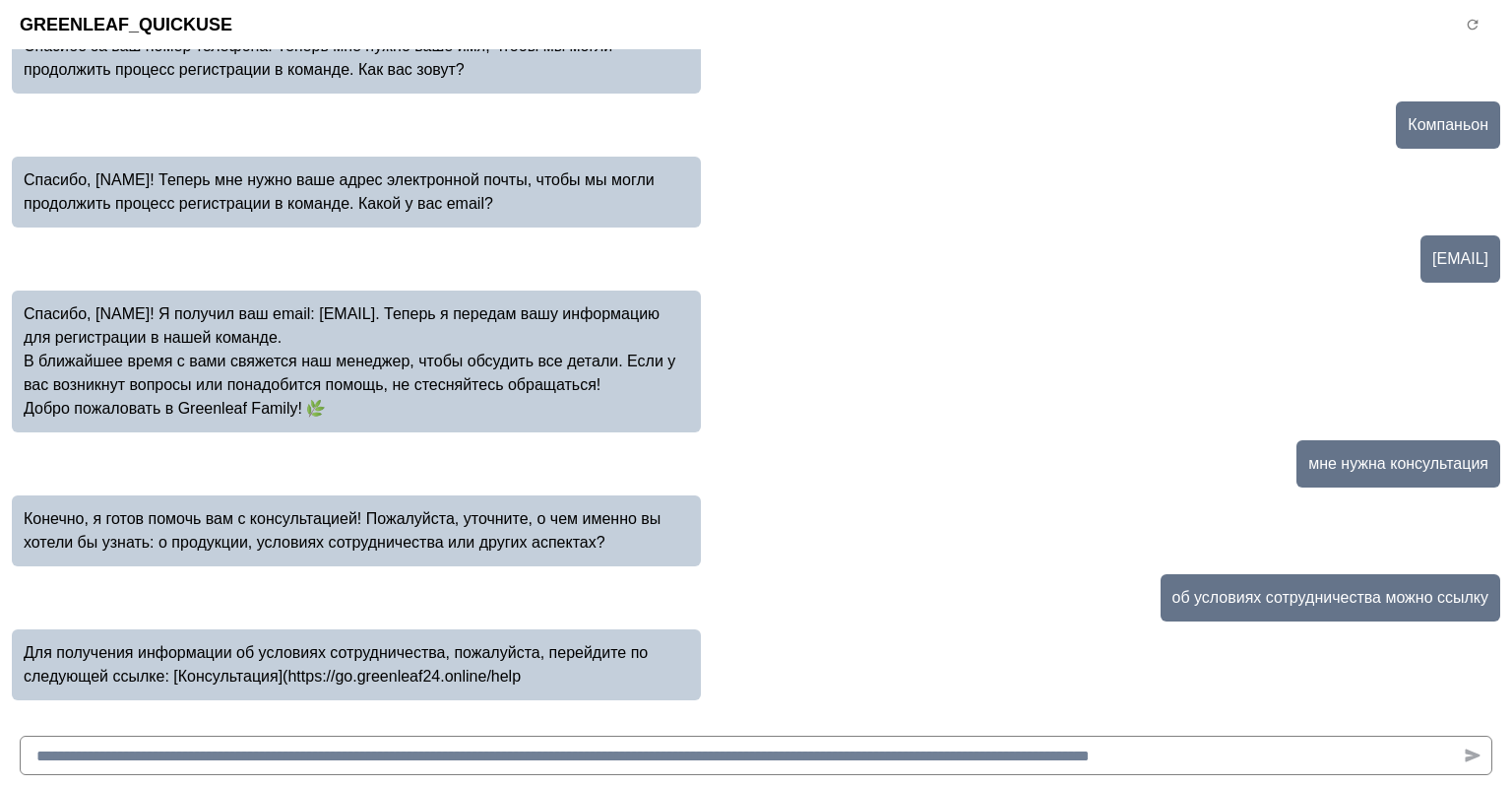 scroll, scrollTop: 578, scrollLeft: 0, axis: vertical 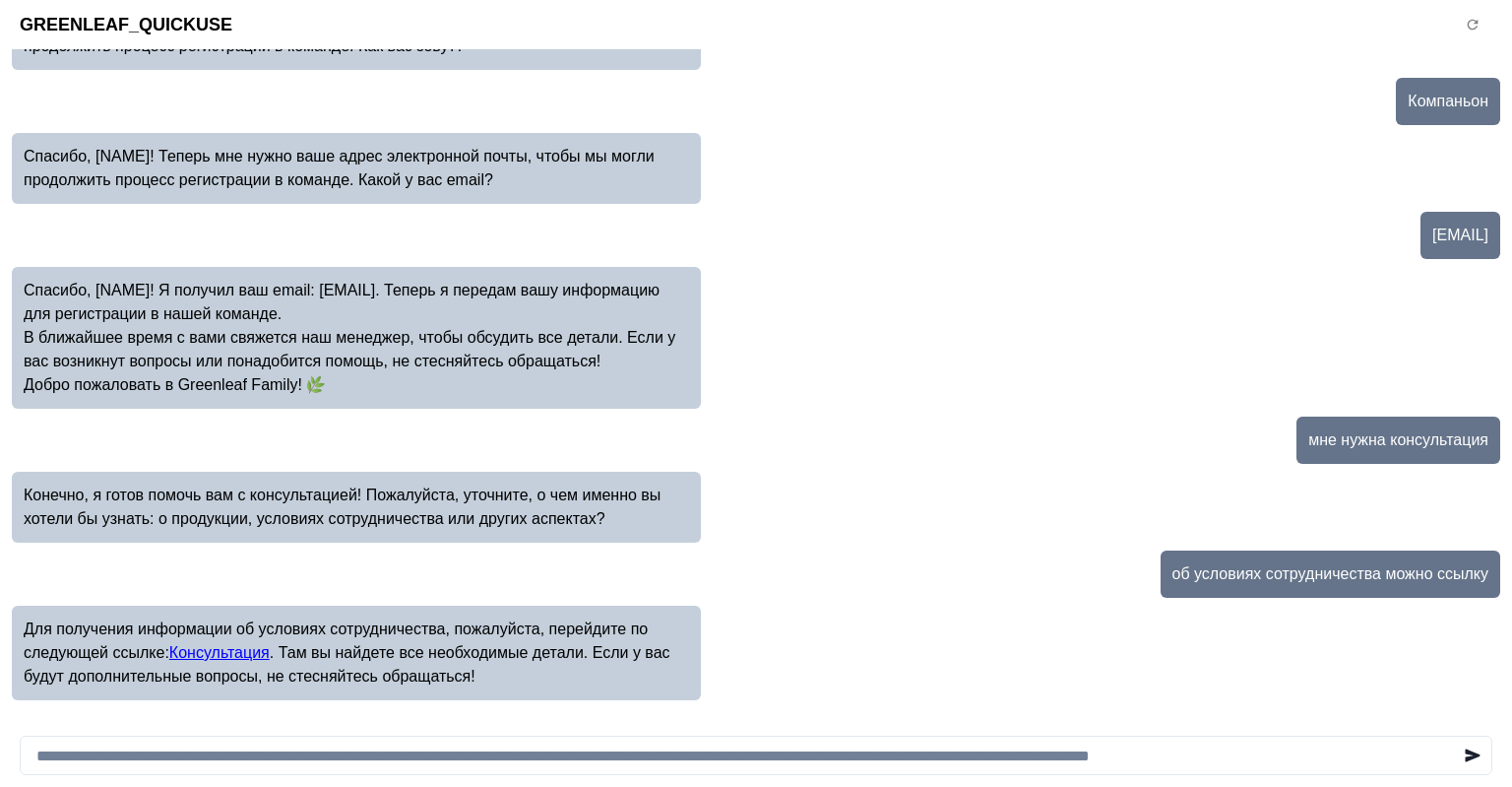 click on "Консультация" at bounding box center (220, 652) 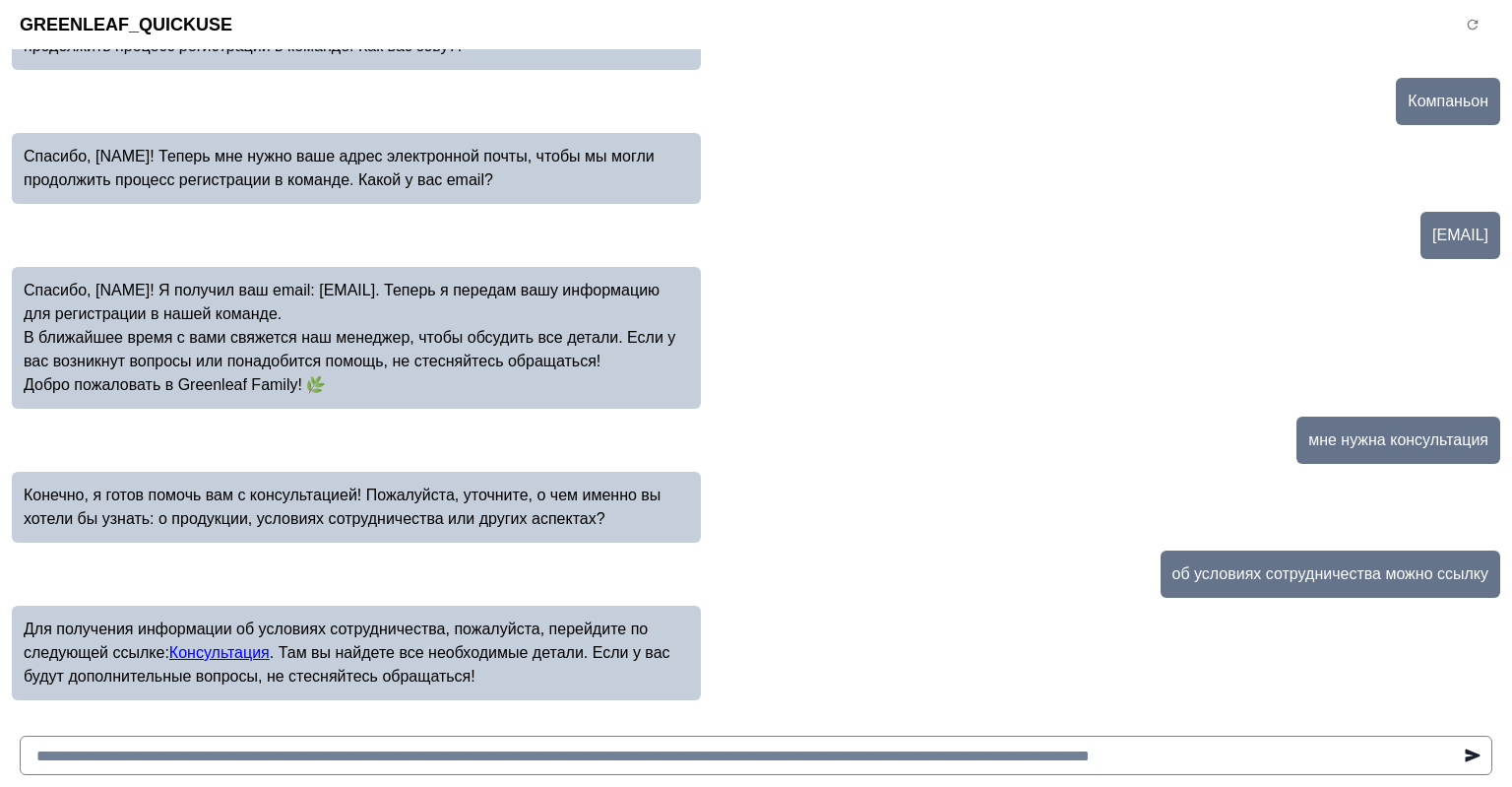 click at bounding box center (756, 755) 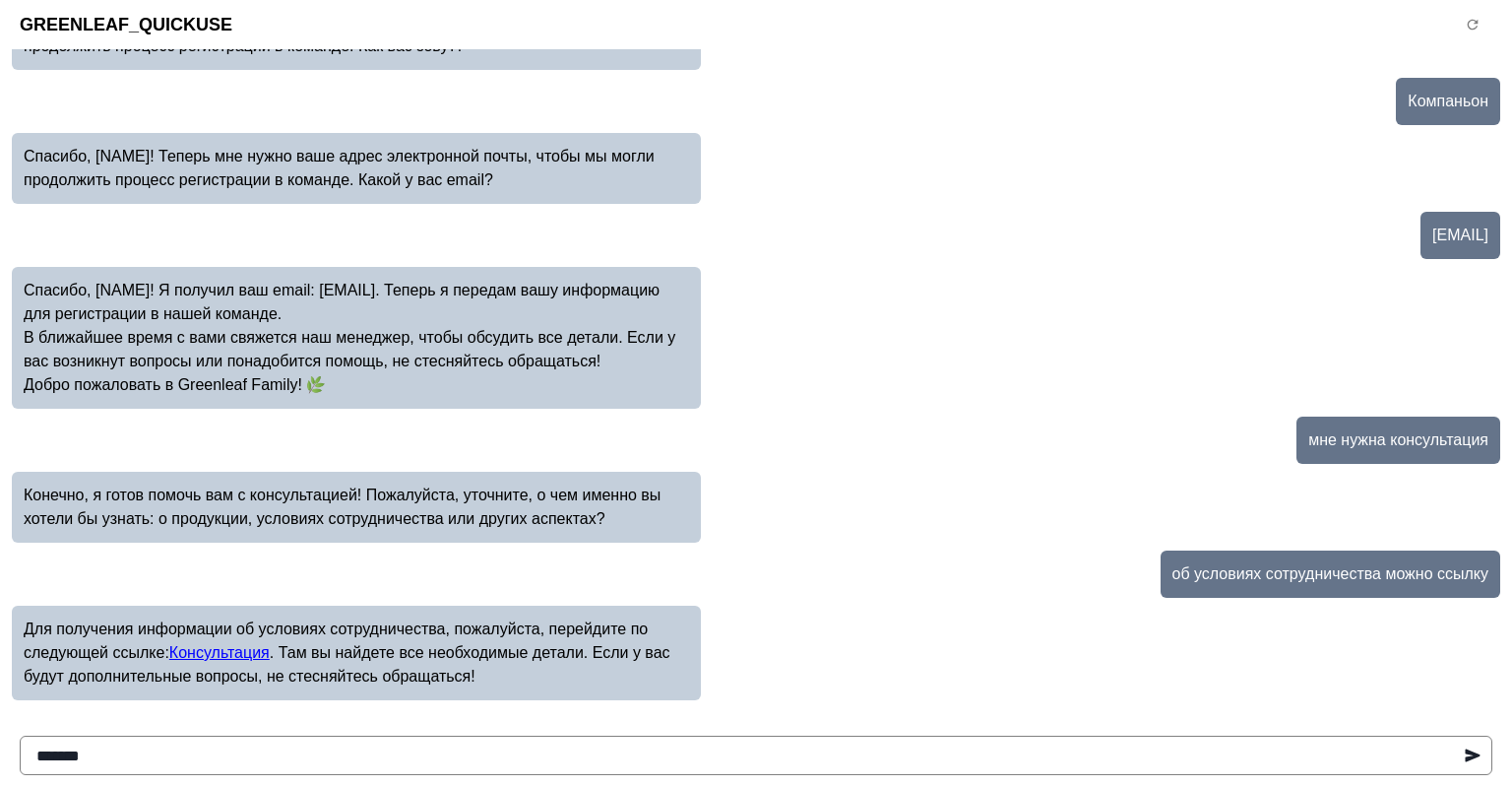 type on "********" 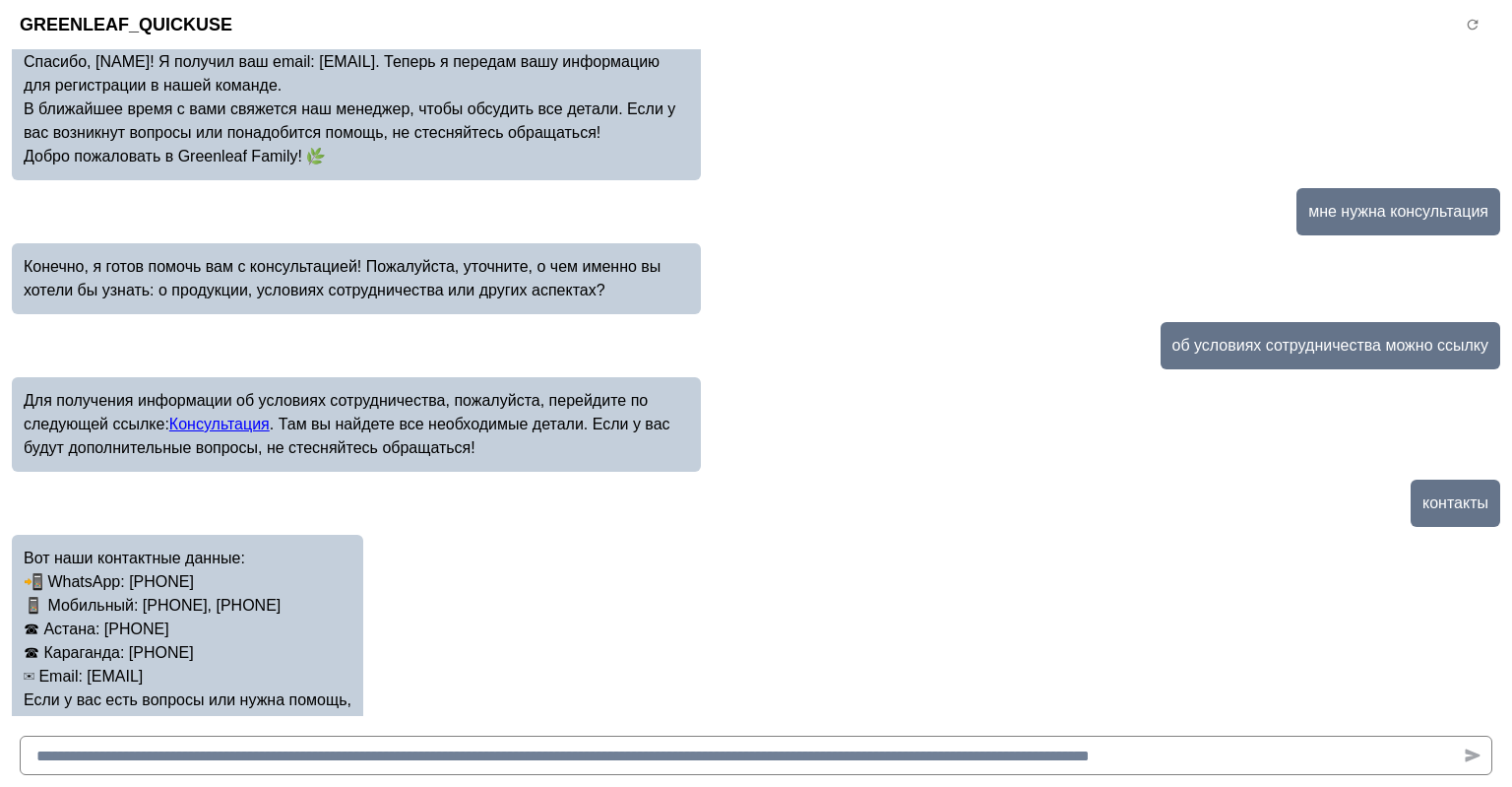 scroll, scrollTop: 830, scrollLeft: 0, axis: vertical 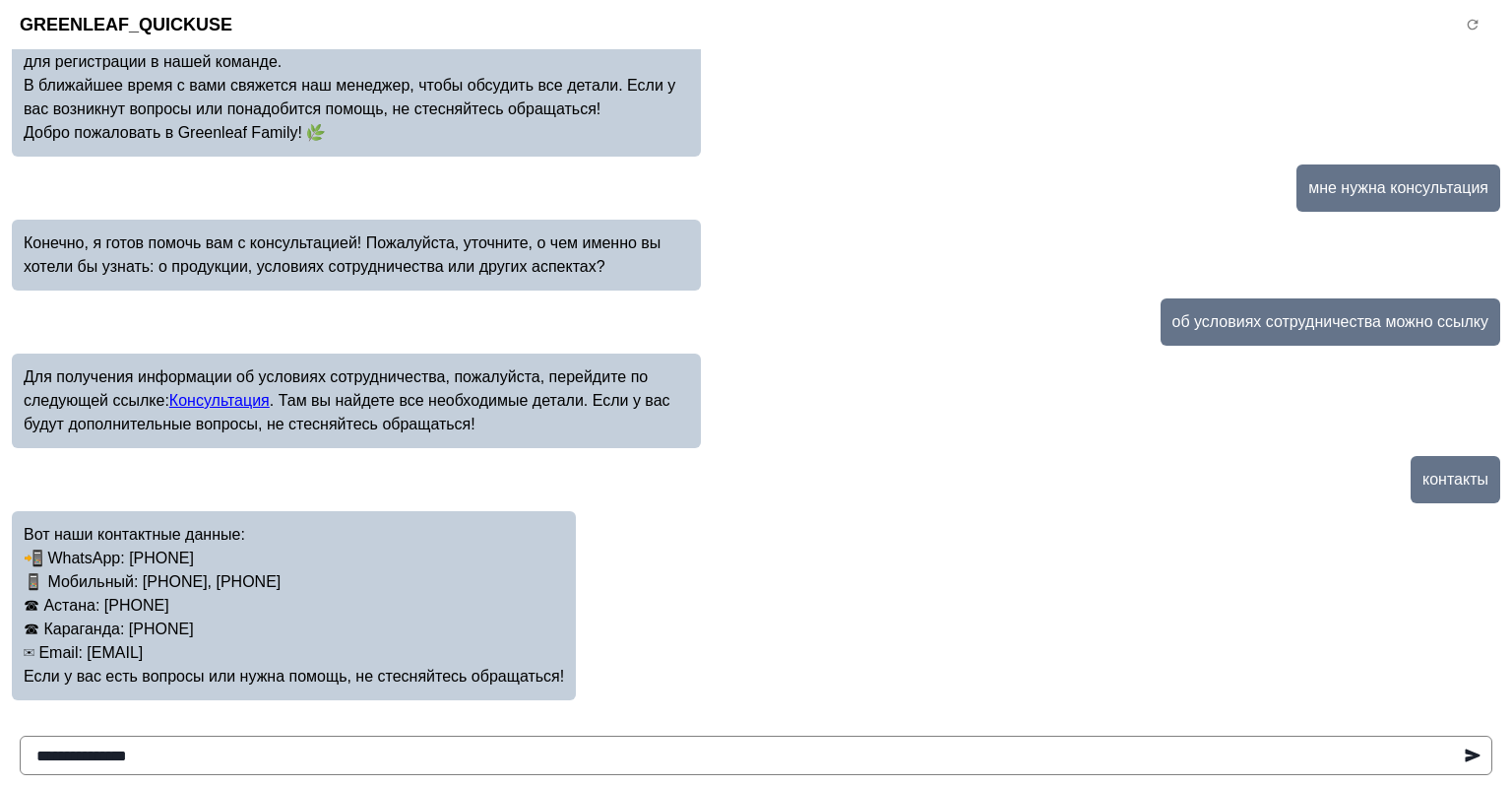 type on "**********" 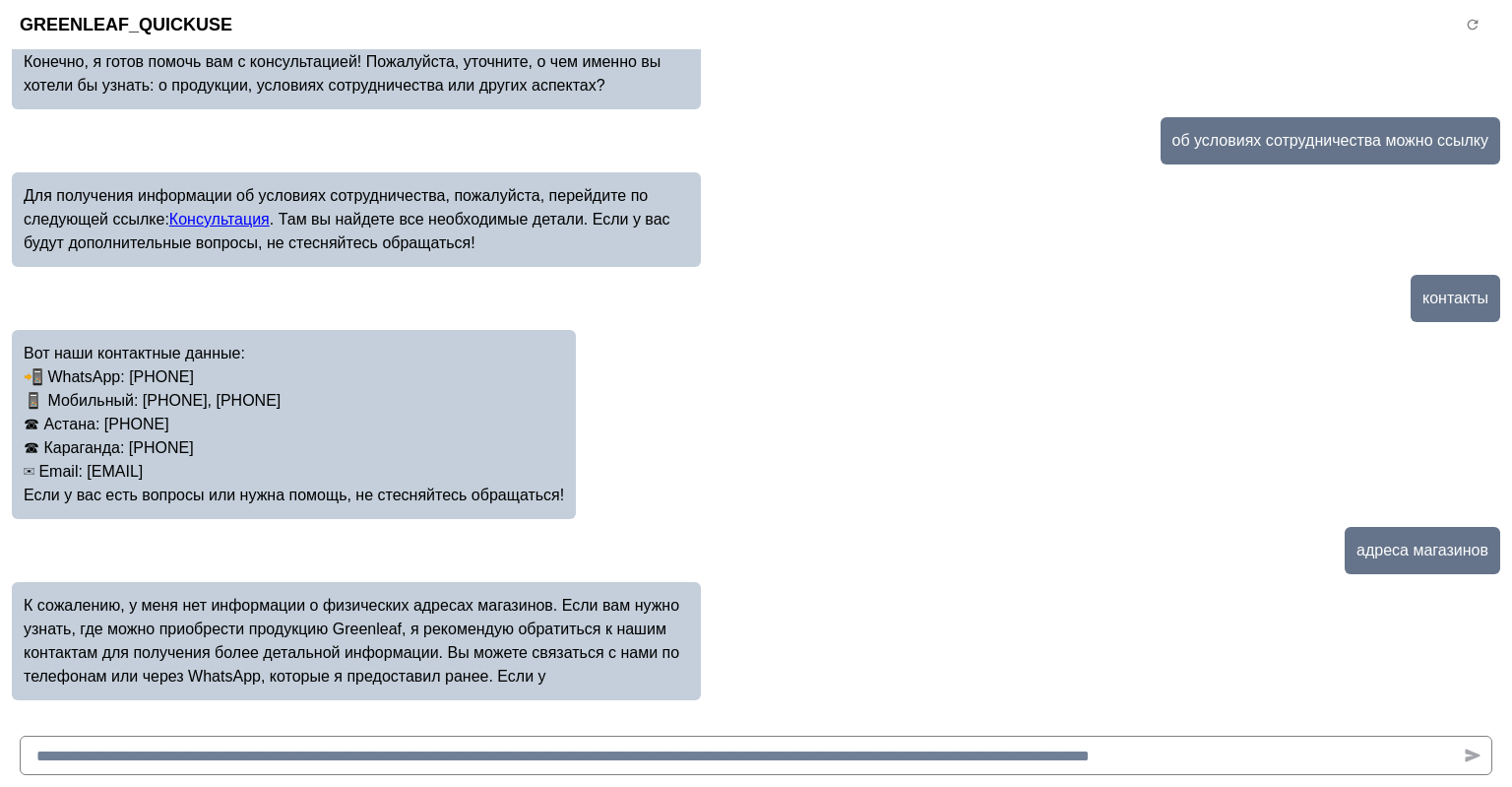 scroll, scrollTop: 1035, scrollLeft: 0, axis: vertical 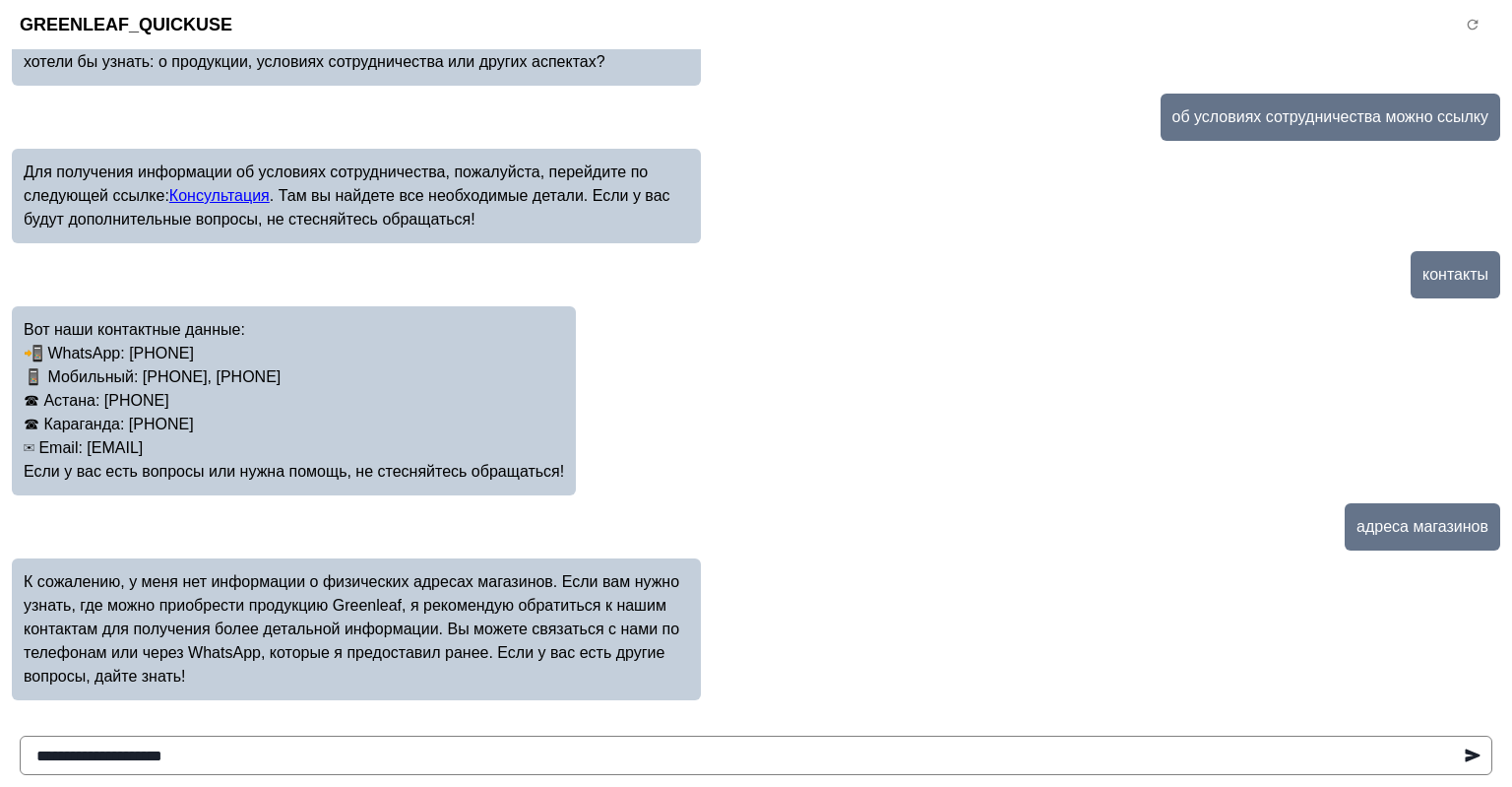 type on "**********" 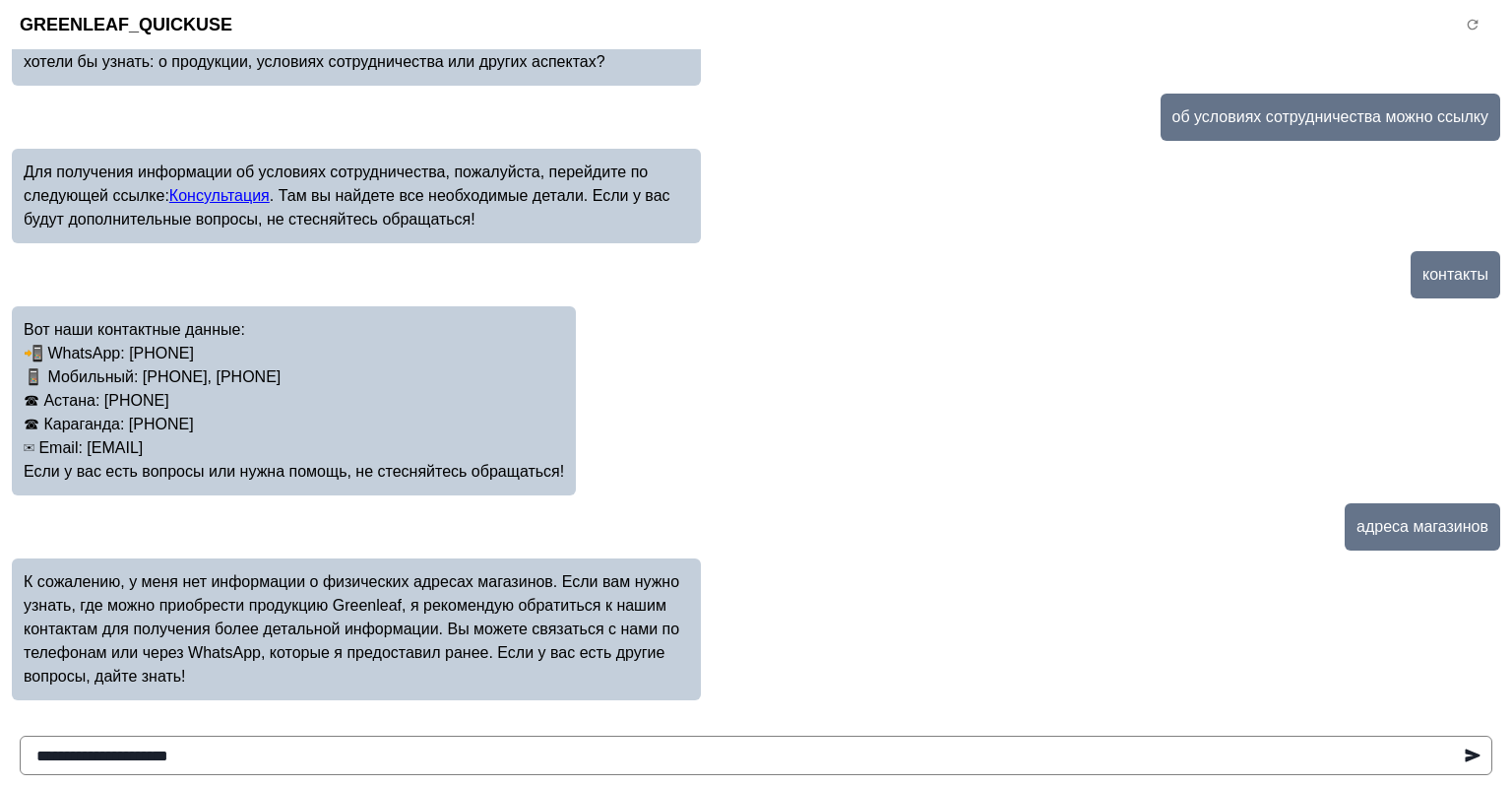 type 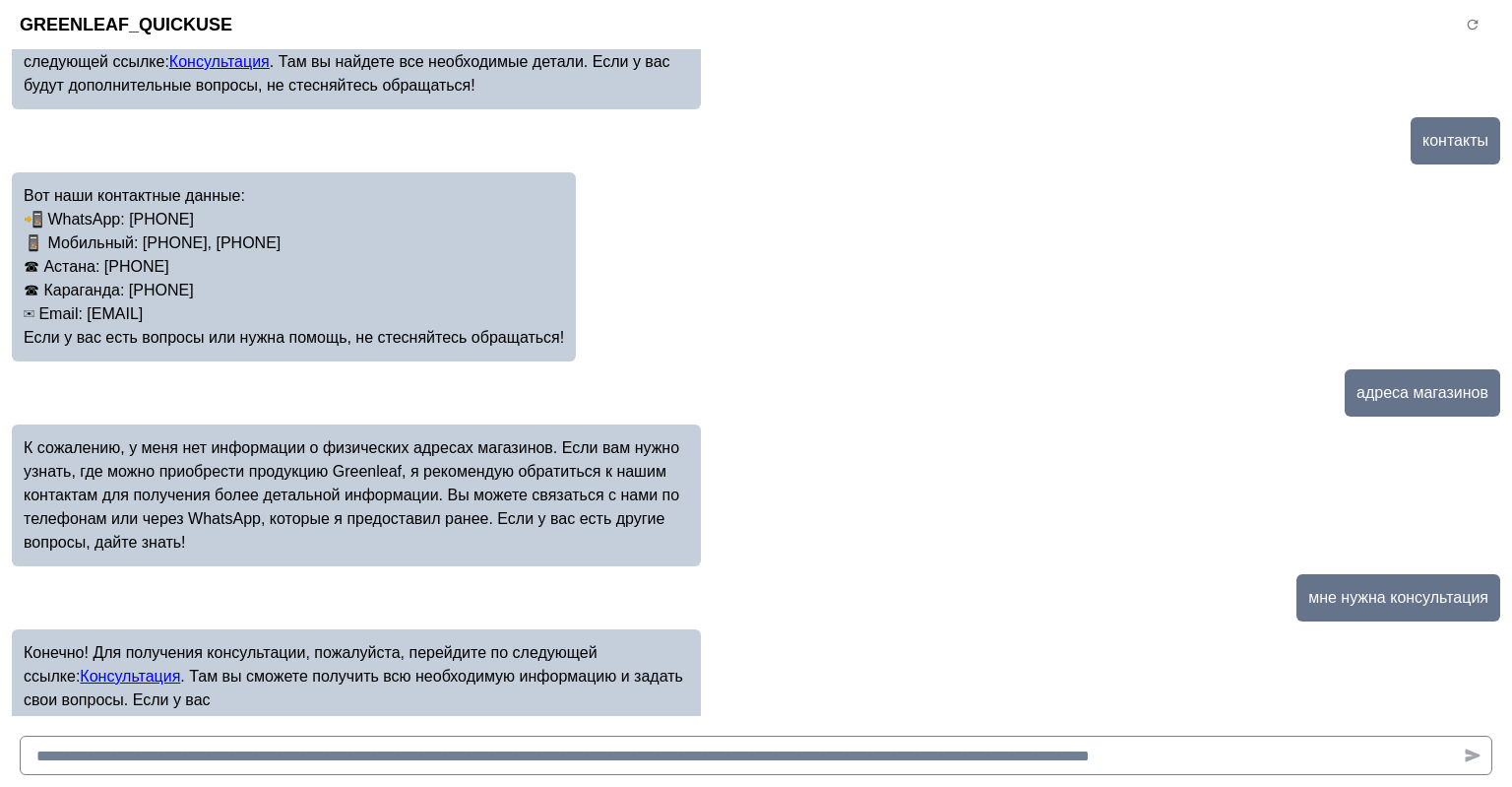 scroll, scrollTop: 1193, scrollLeft: 0, axis: vertical 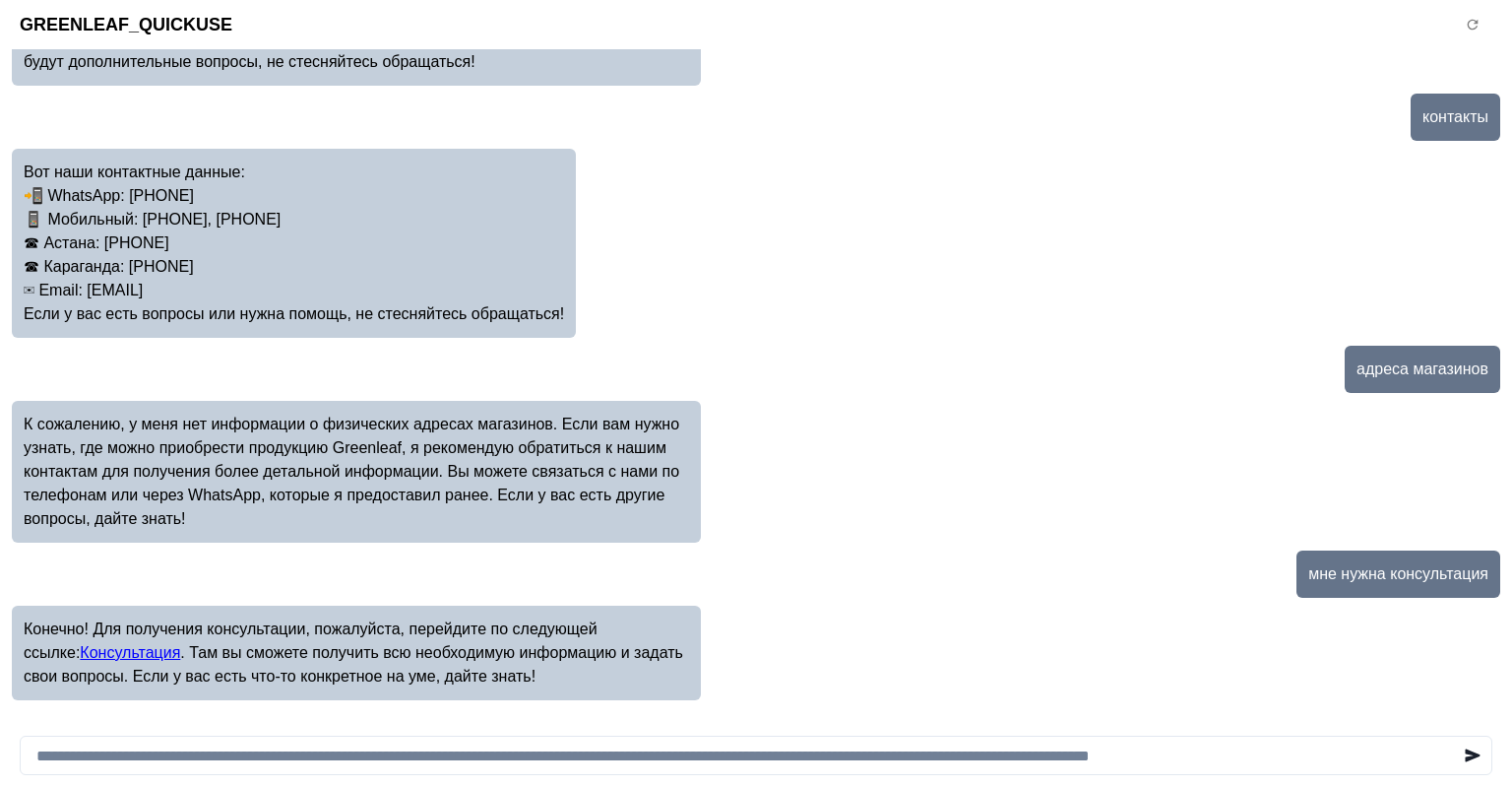 click on "Консультация" at bounding box center (130, 652) 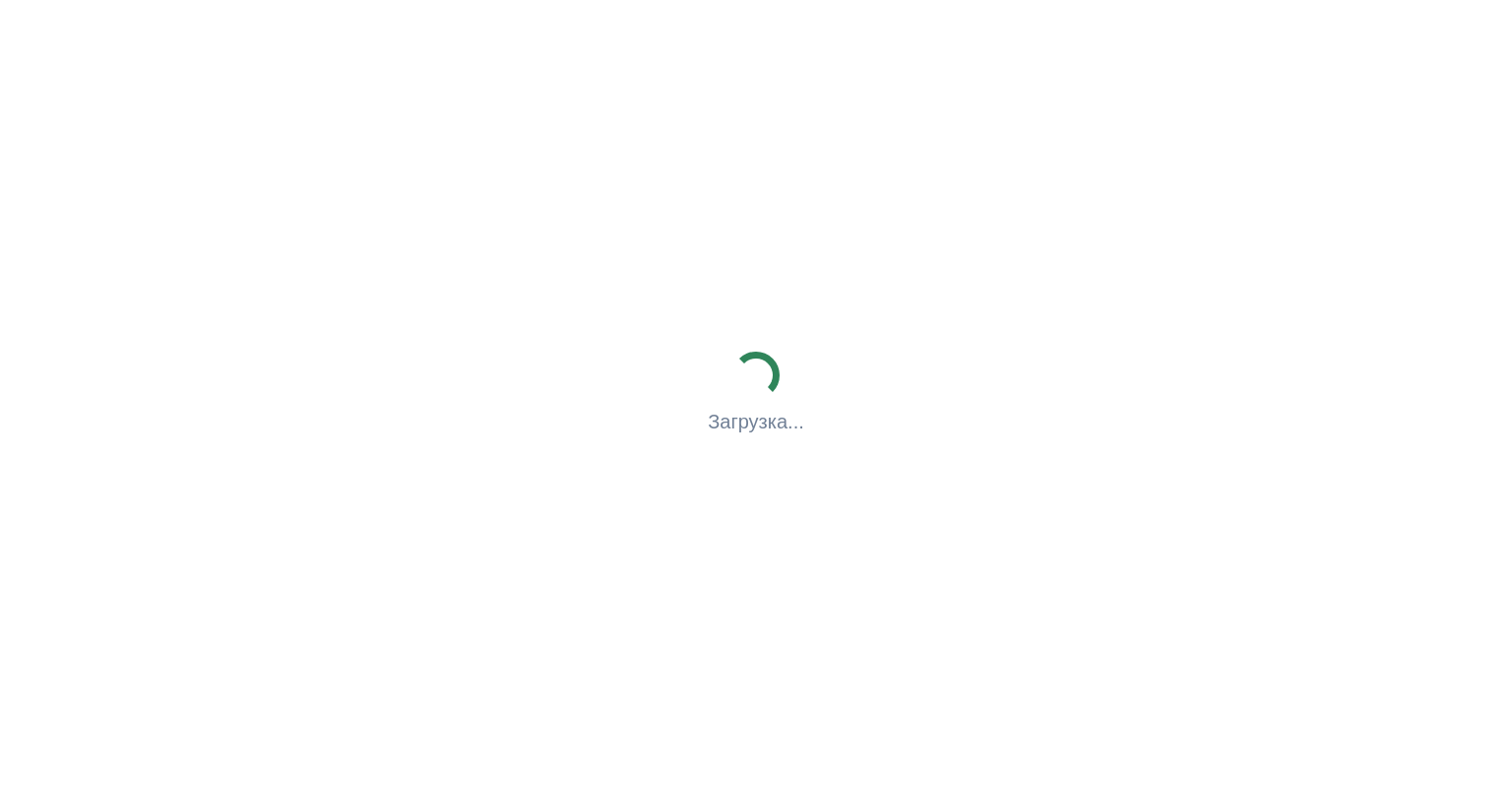 scroll, scrollTop: 0, scrollLeft: 0, axis: both 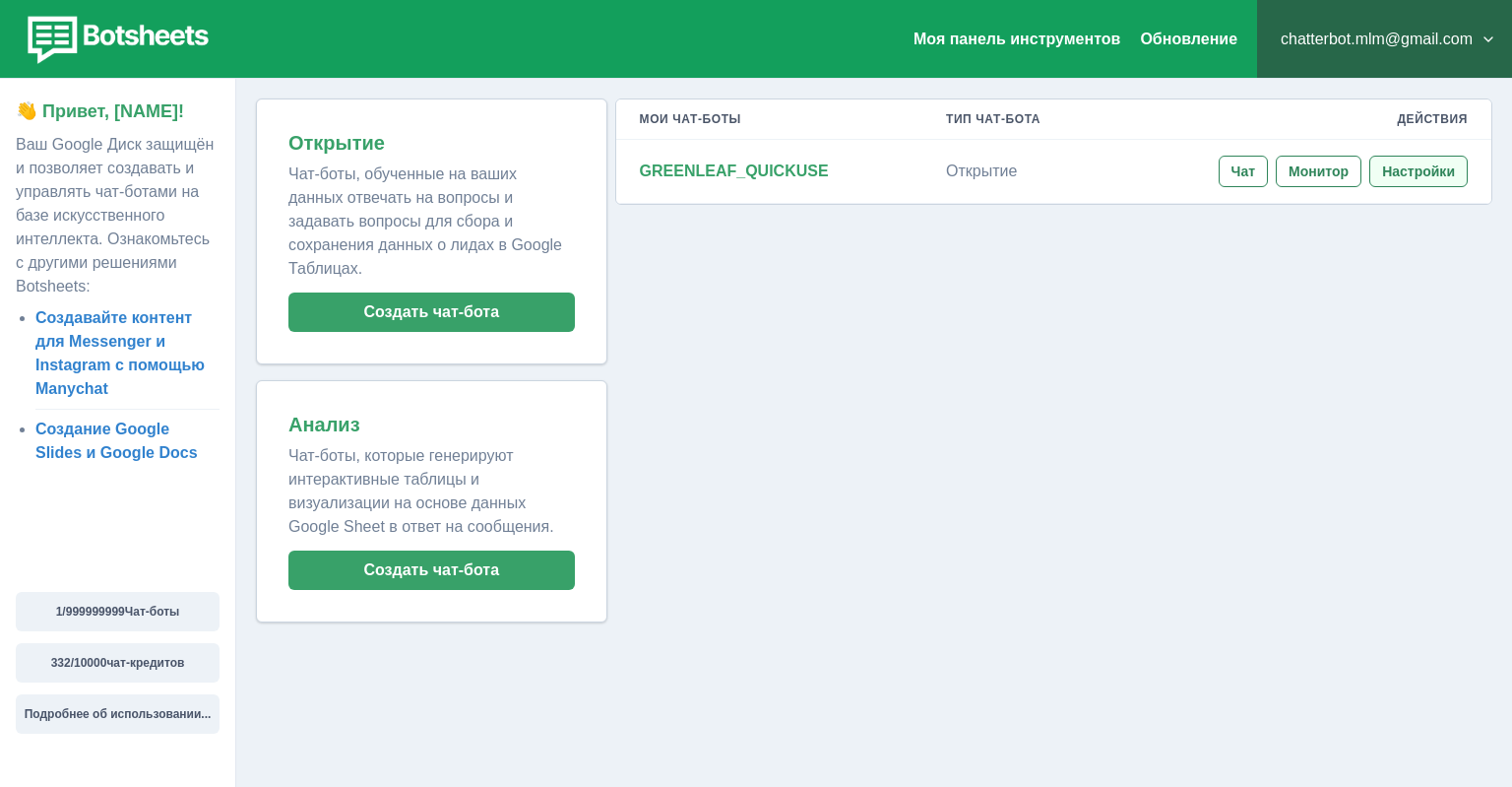 click on "Настройки" at bounding box center [1418, 171] 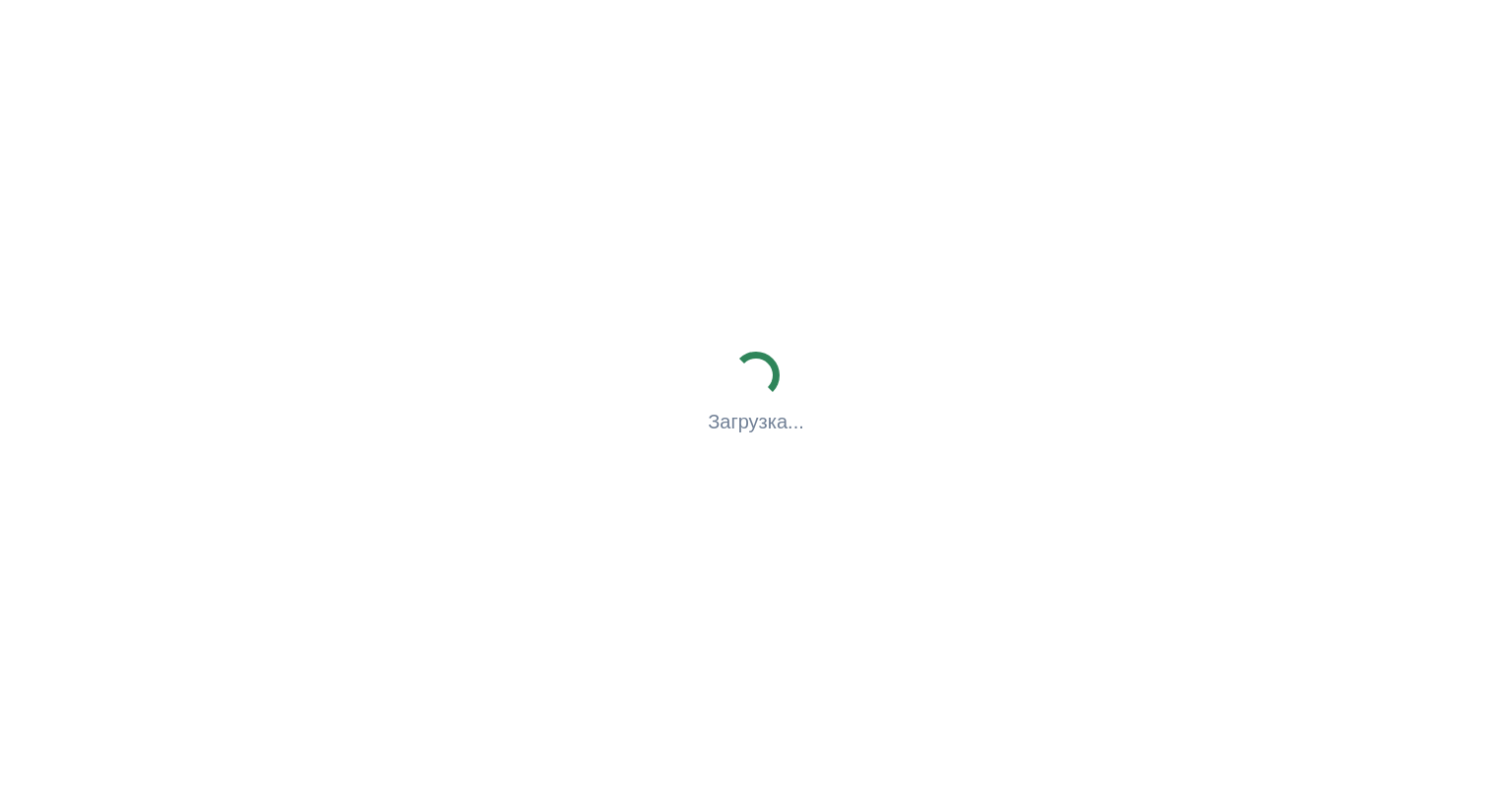 scroll, scrollTop: 0, scrollLeft: 0, axis: both 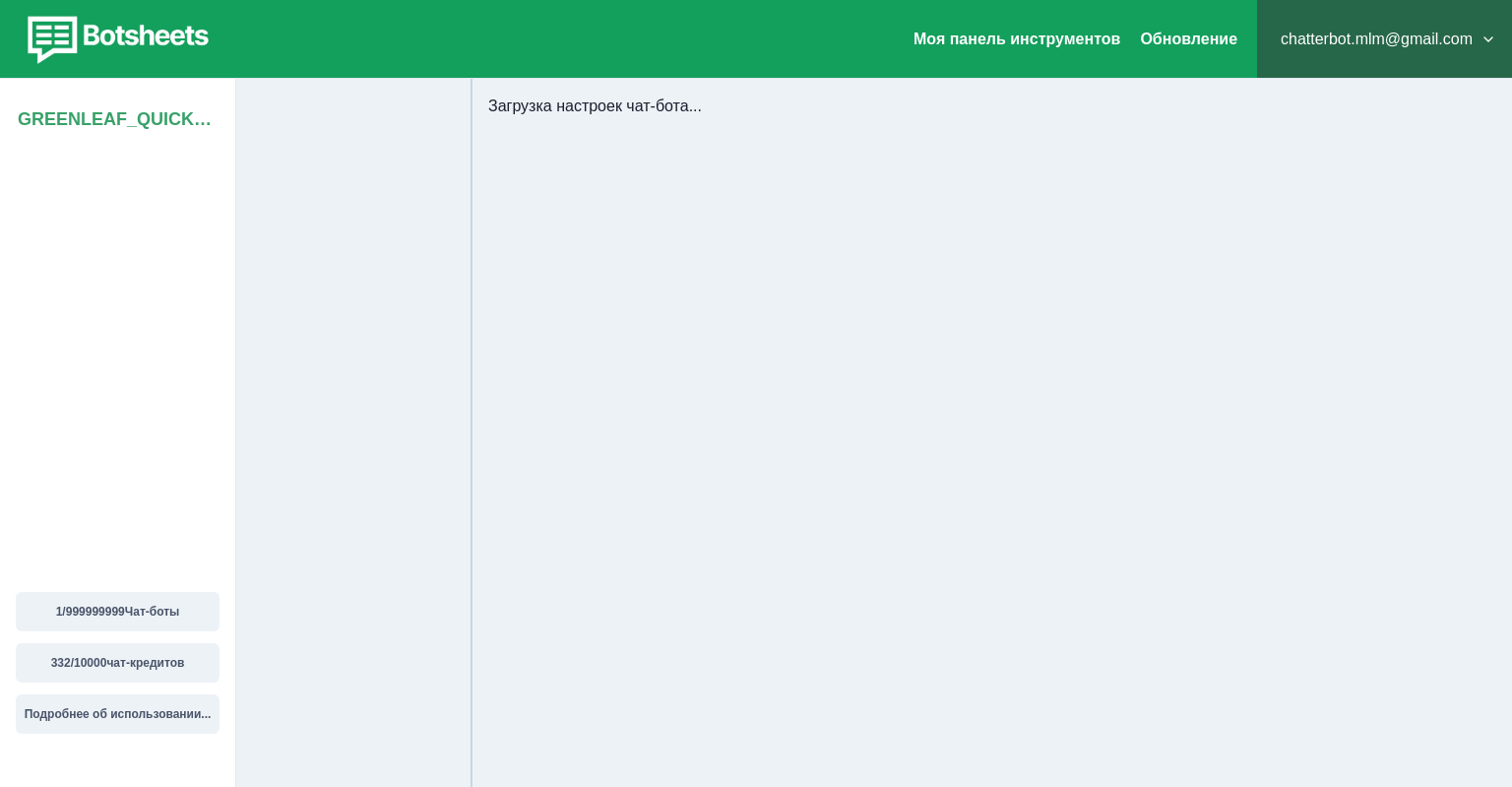 select on "**********" 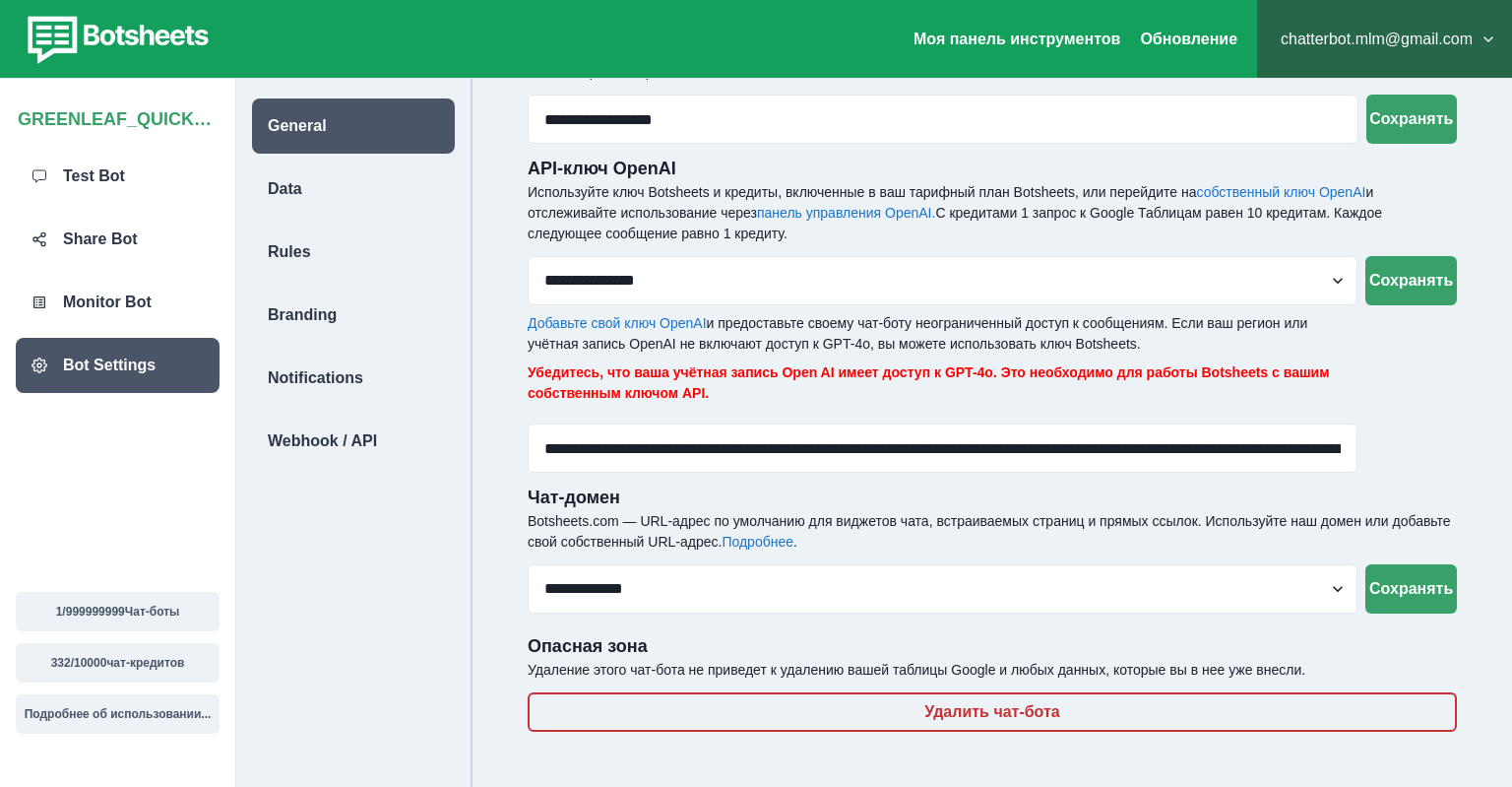 scroll, scrollTop: 0, scrollLeft: 0, axis: both 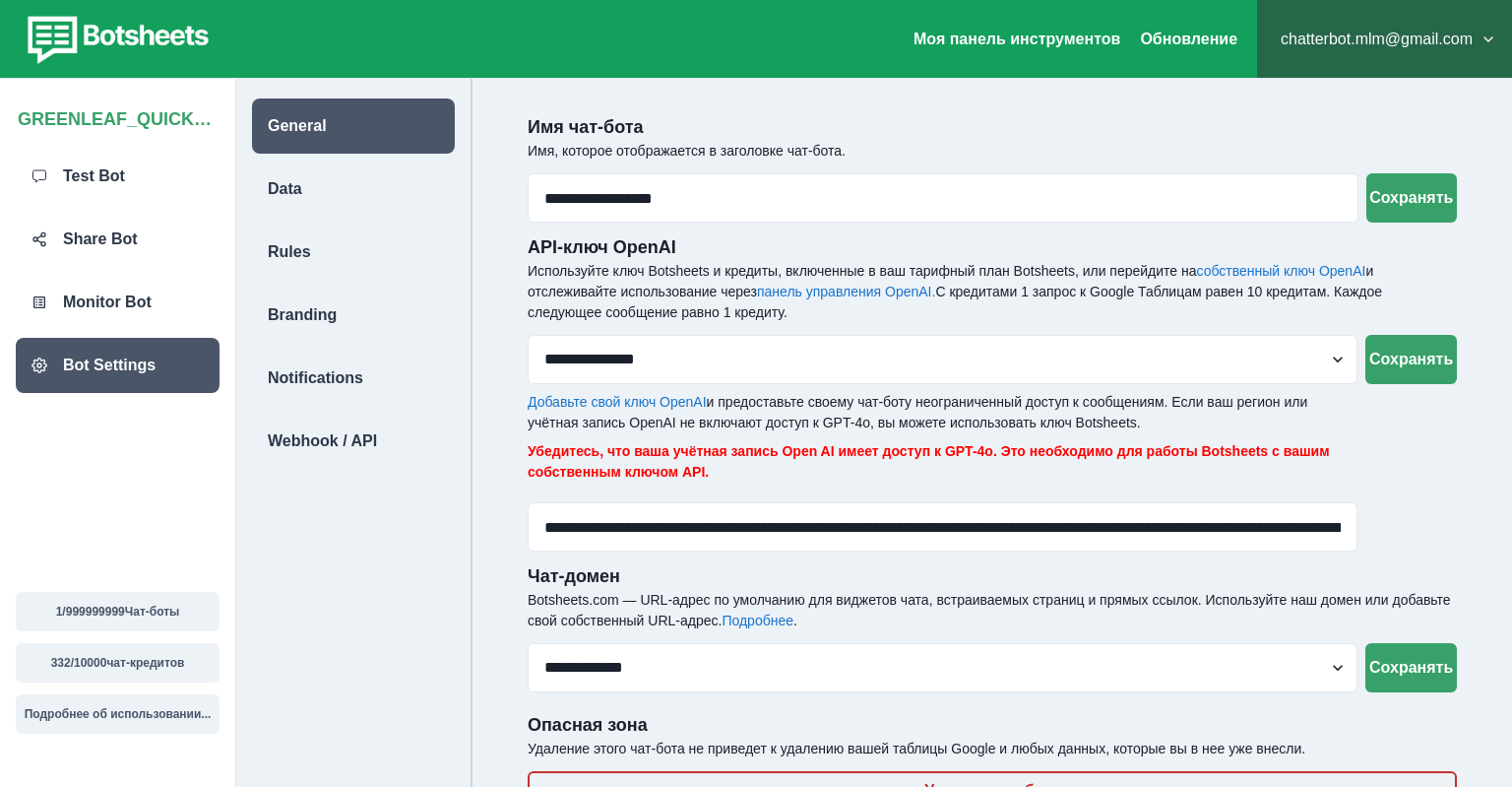 click on "Имя чат-бота" at bounding box center (992, 127) 